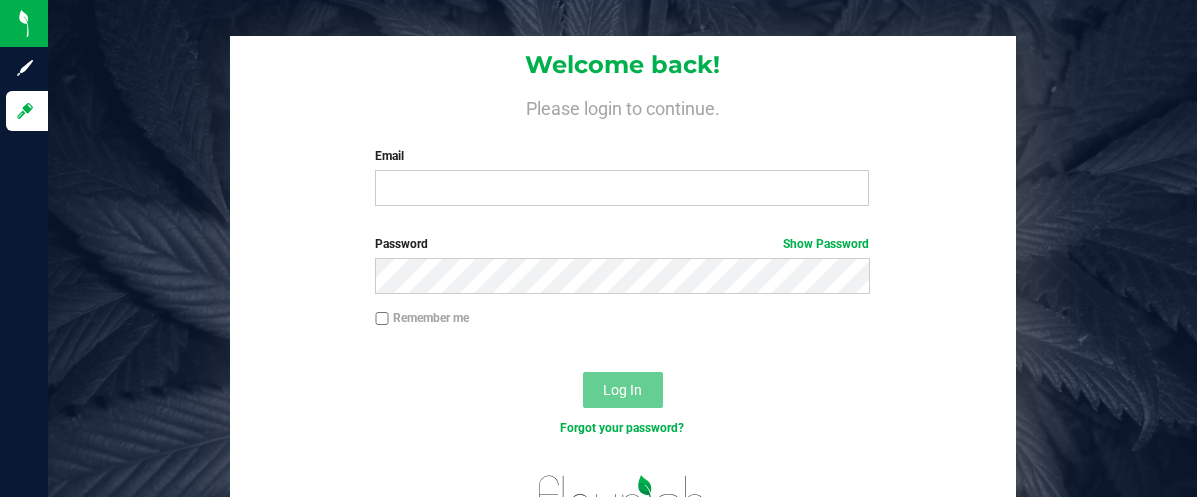 scroll, scrollTop: 0, scrollLeft: 0, axis: both 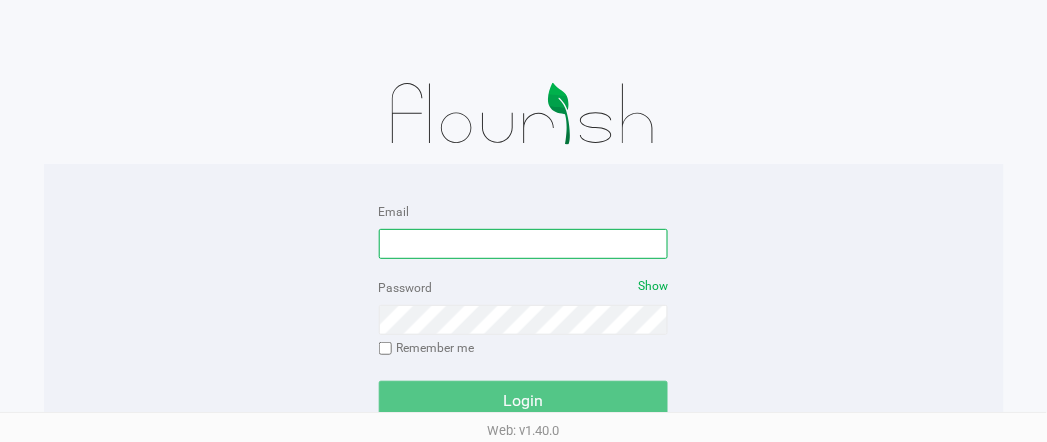 click on "Email" at bounding box center (524, 244) 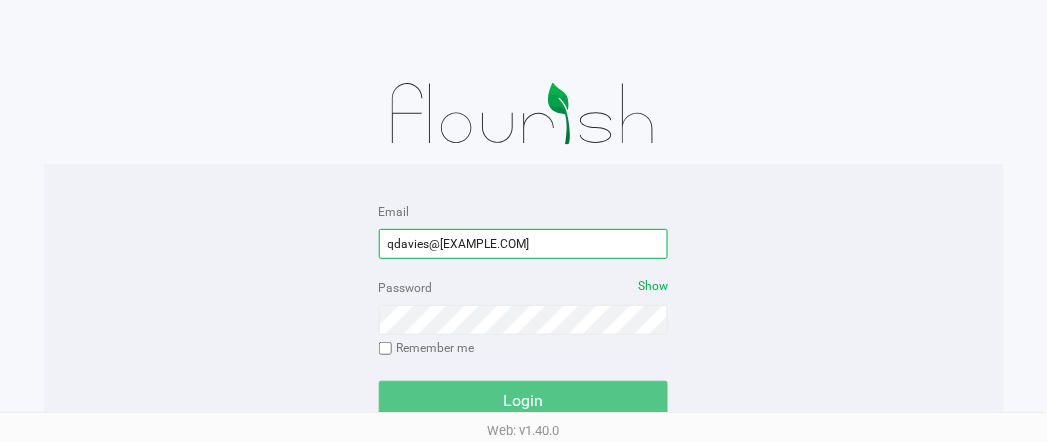 type on "qdavies@[EXAMPLE.COM]" 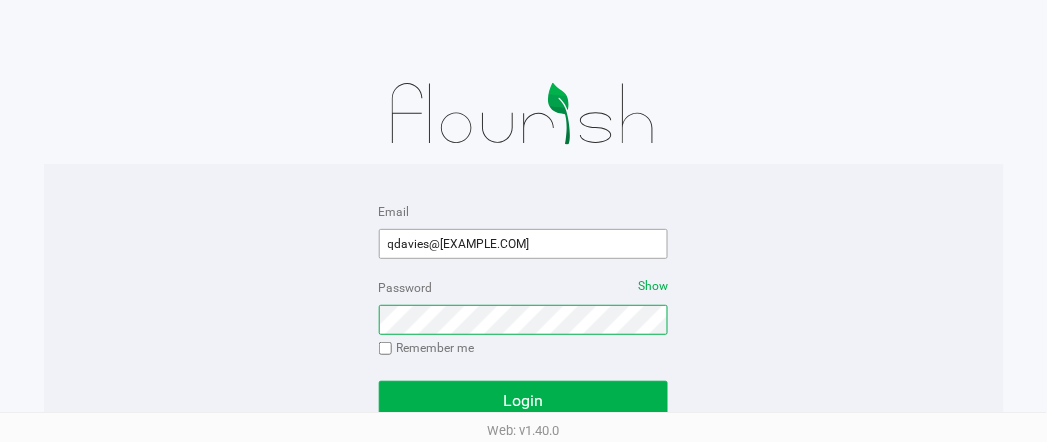 click on "Login" 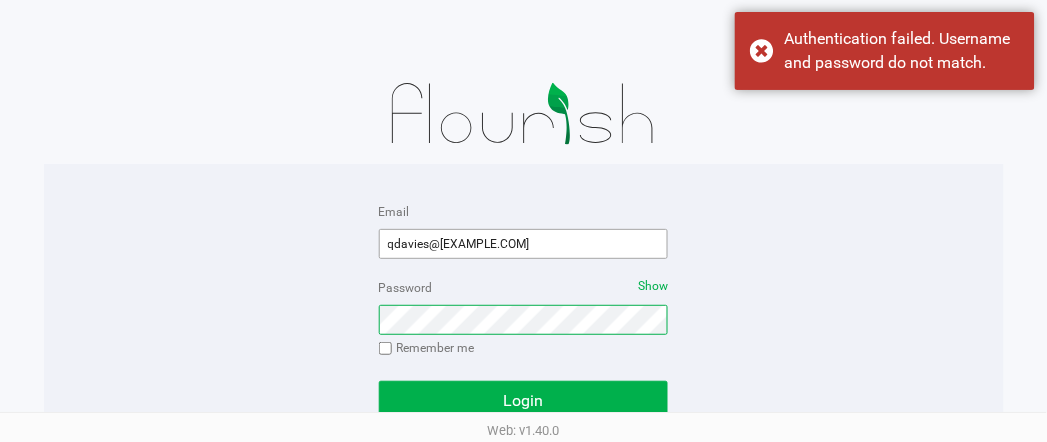 click on "Login" 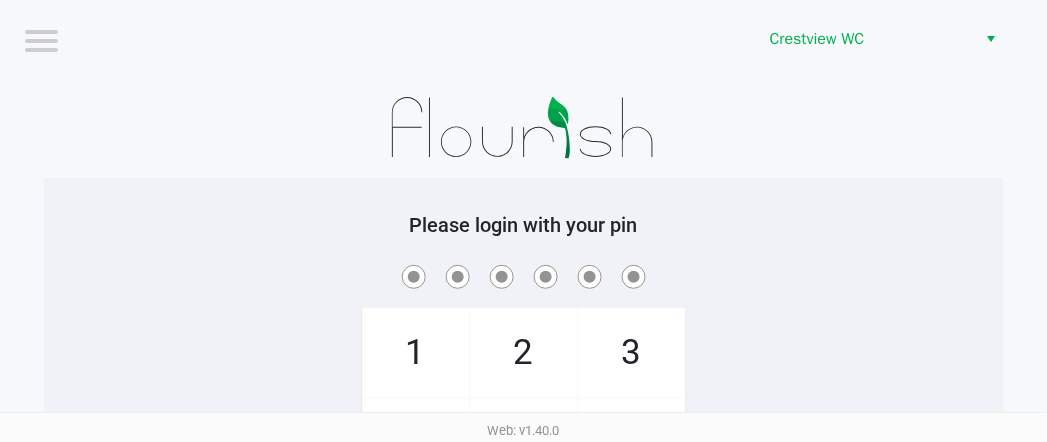 click on "Please login with your pin  1   4   7       2   5   8   0   3   6   9   Clear   Login" 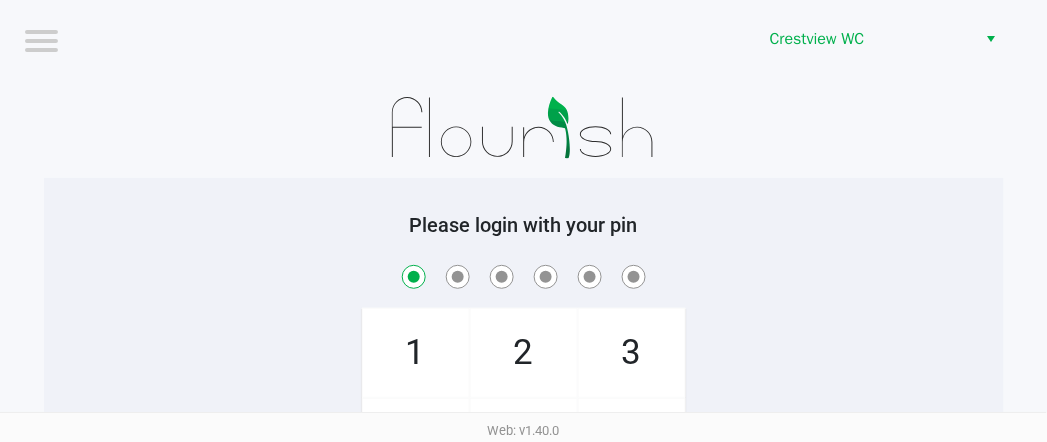 checkbox on "true" 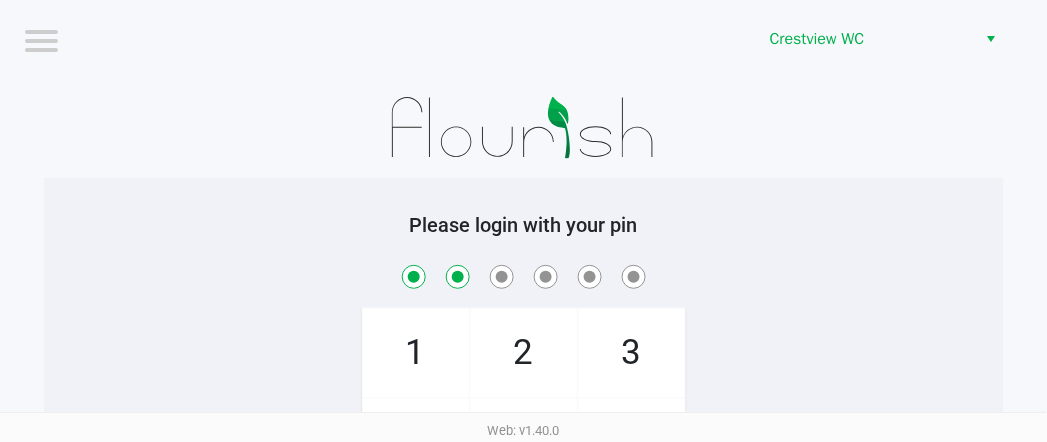 checkbox on "true" 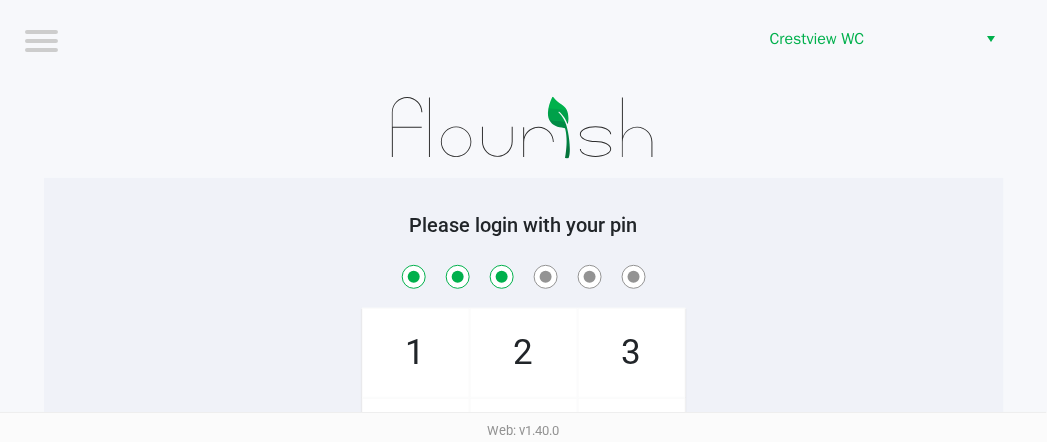 checkbox on "true" 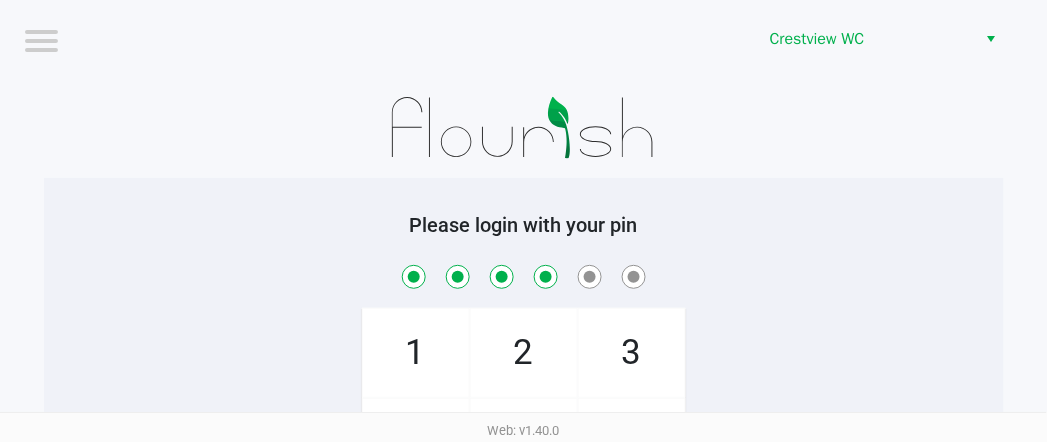 checkbox on "true" 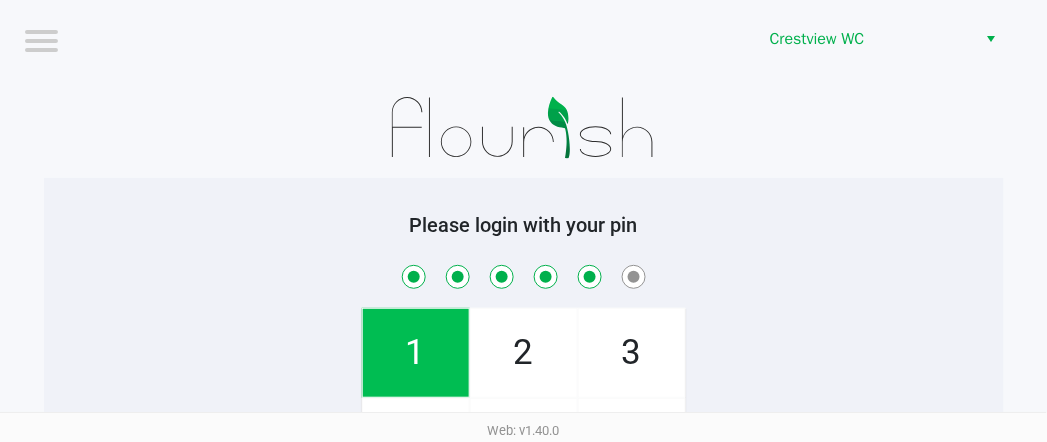 checkbox on "true" 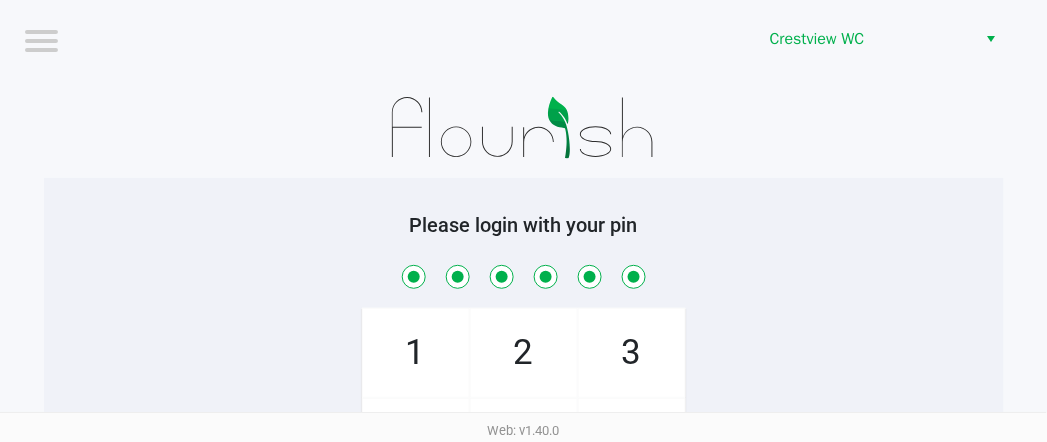checkbox on "true" 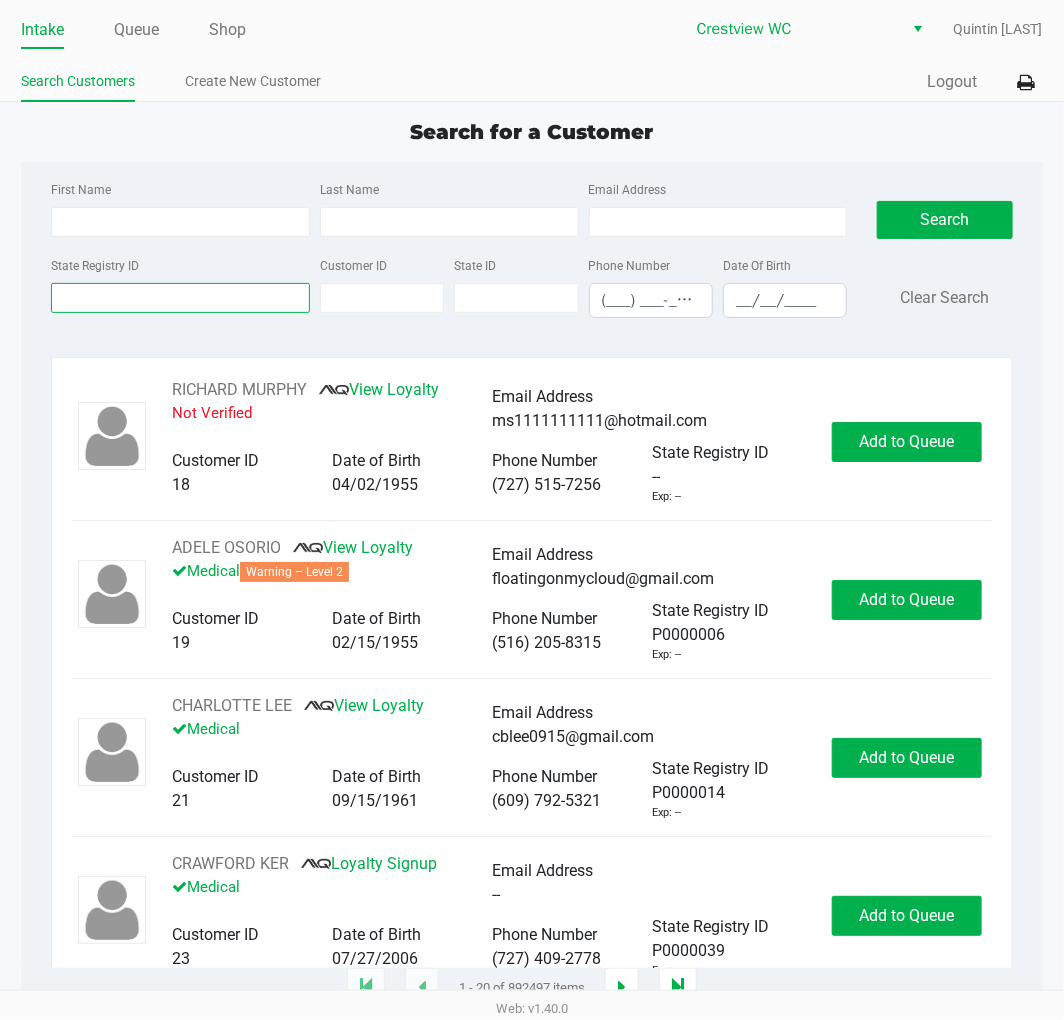 click on "State Registry ID" at bounding box center (180, 298) 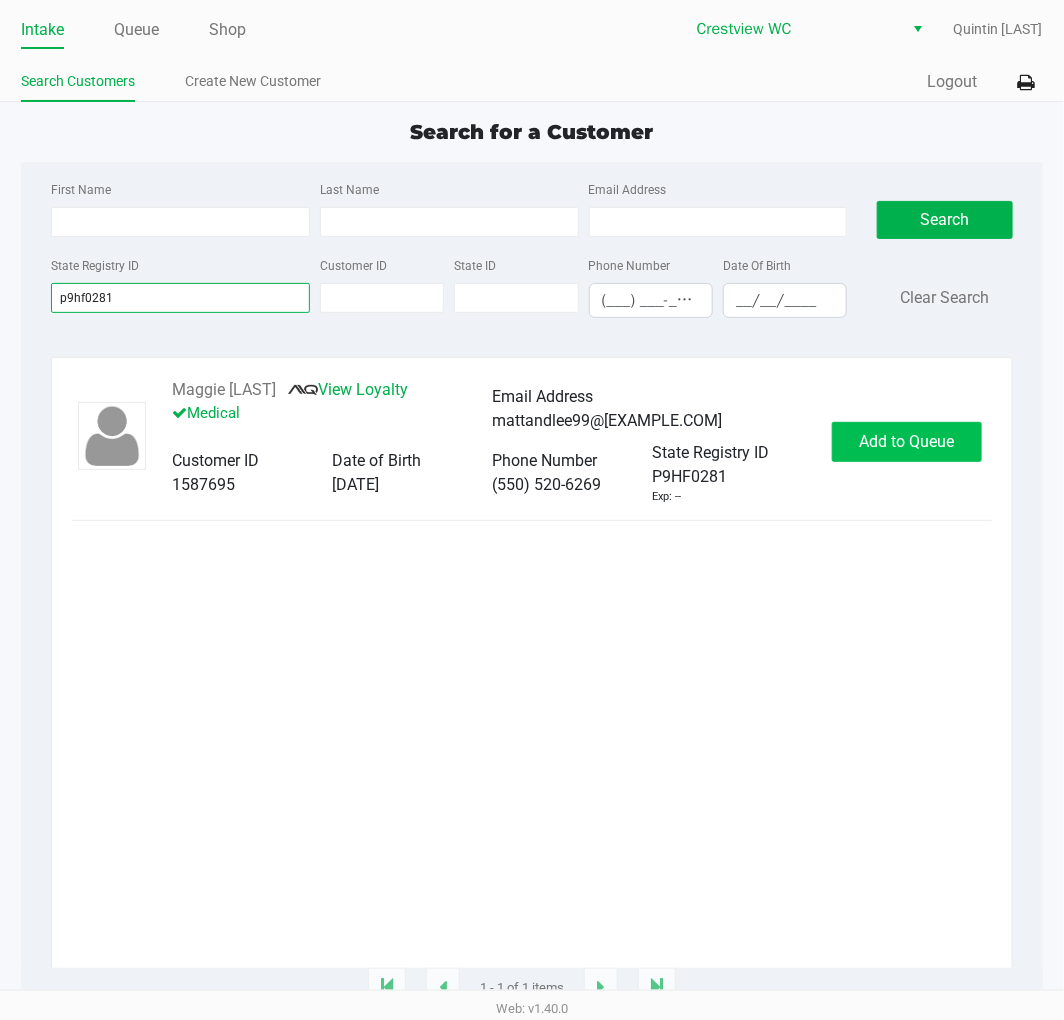 type on "p9hf0281" 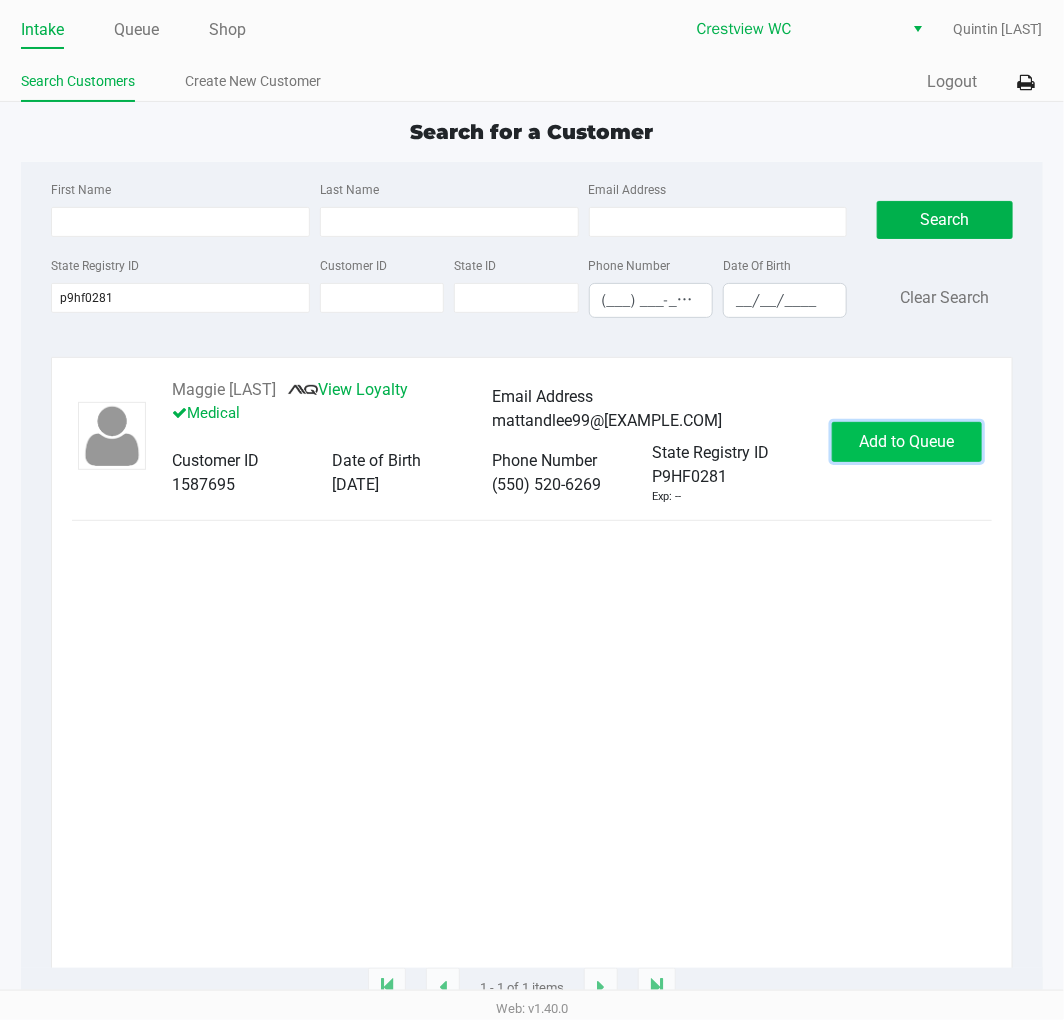 click on "Add to Queue" 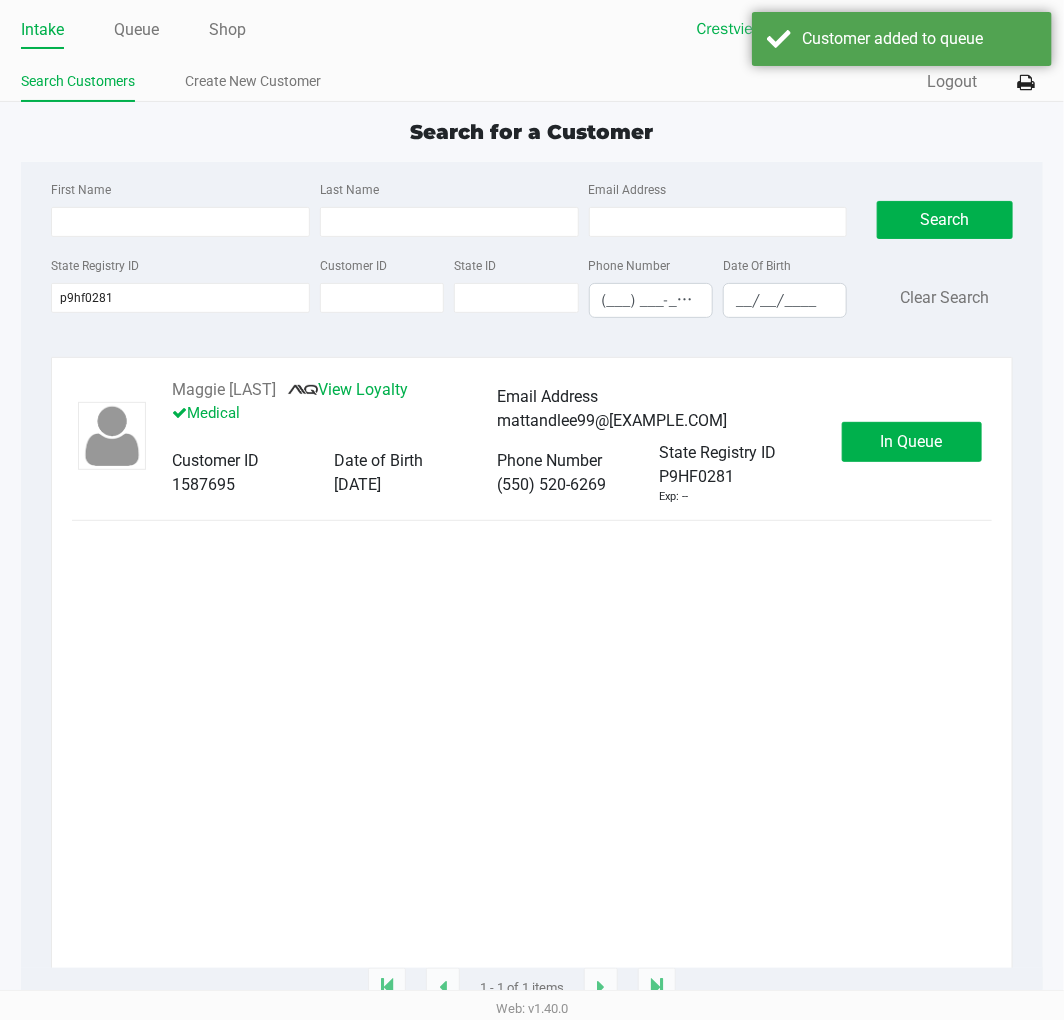 click on "Maggie Blaylock       View Loyalty   Medical   Email Address   mattandlee99@gmail.com   Customer ID   1587695   Date of Birth   03/11/1973   Phone Number   (850) 520-6269   State Registry ID   P9HF0281   Exp: --   In Queue" 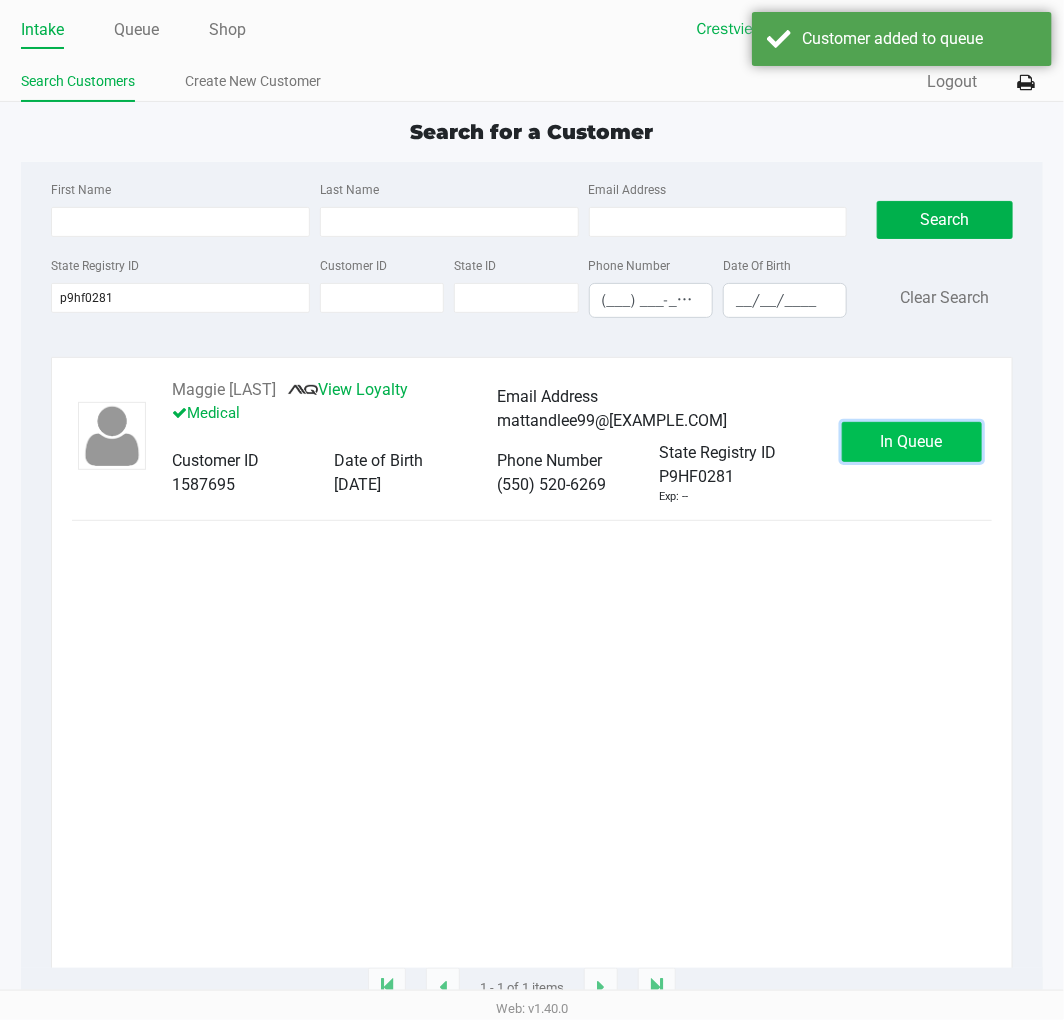 click on "In Queue" 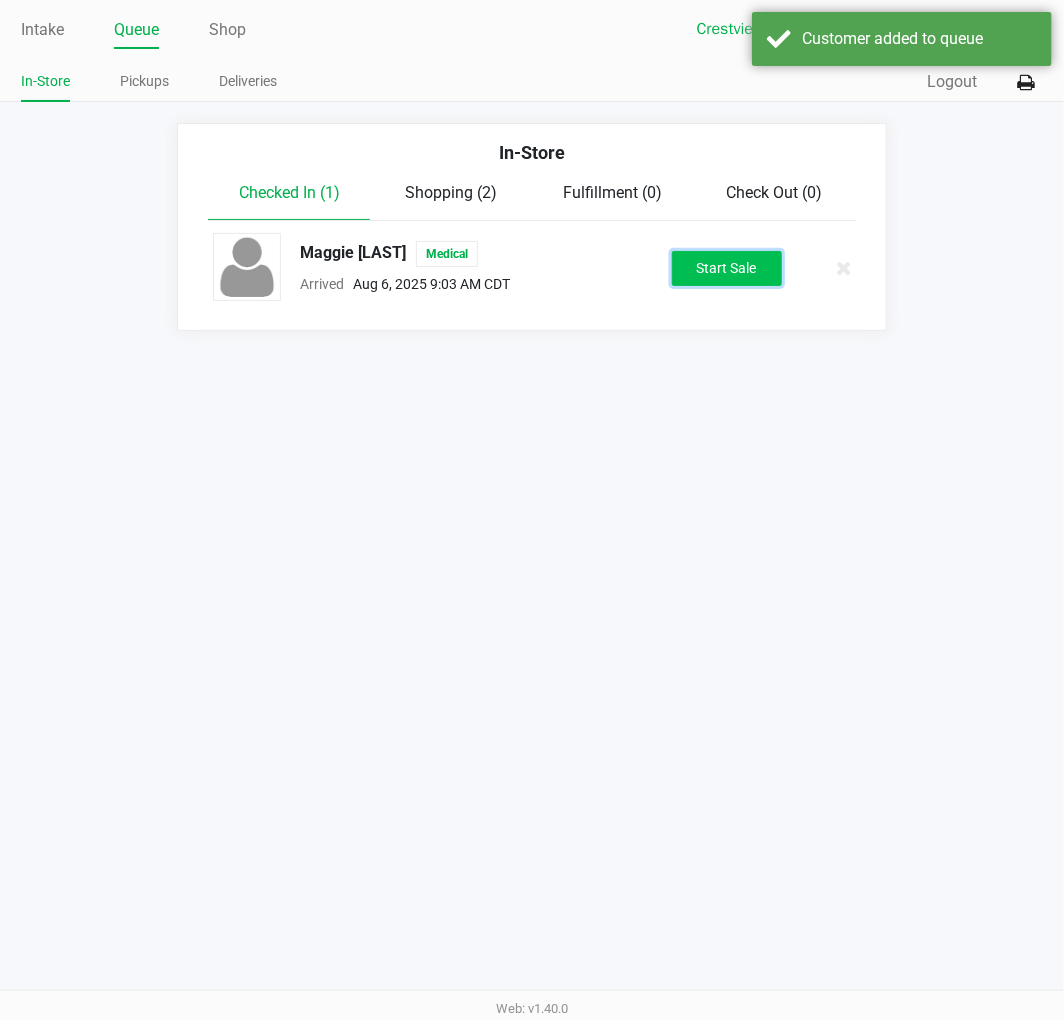 click on "Start Sale" 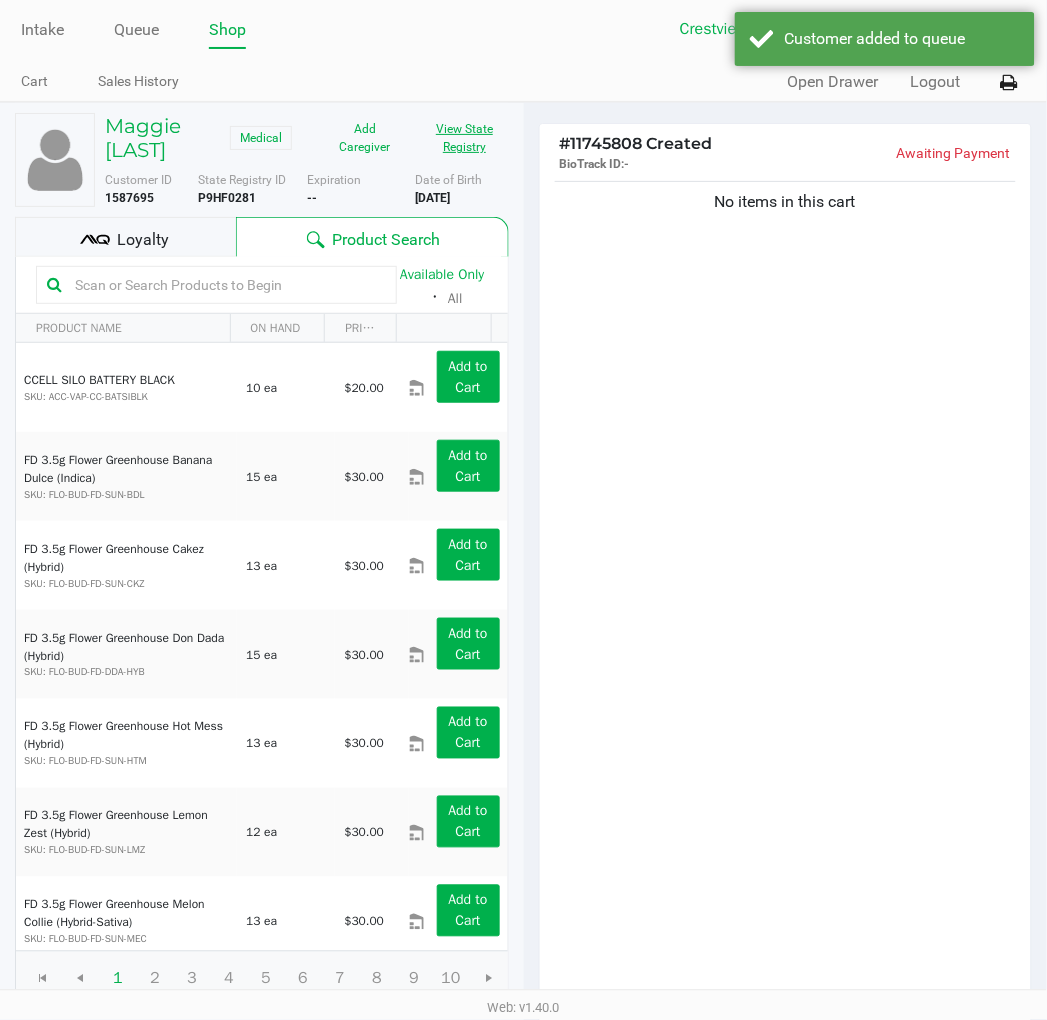 click on "View State Registry" 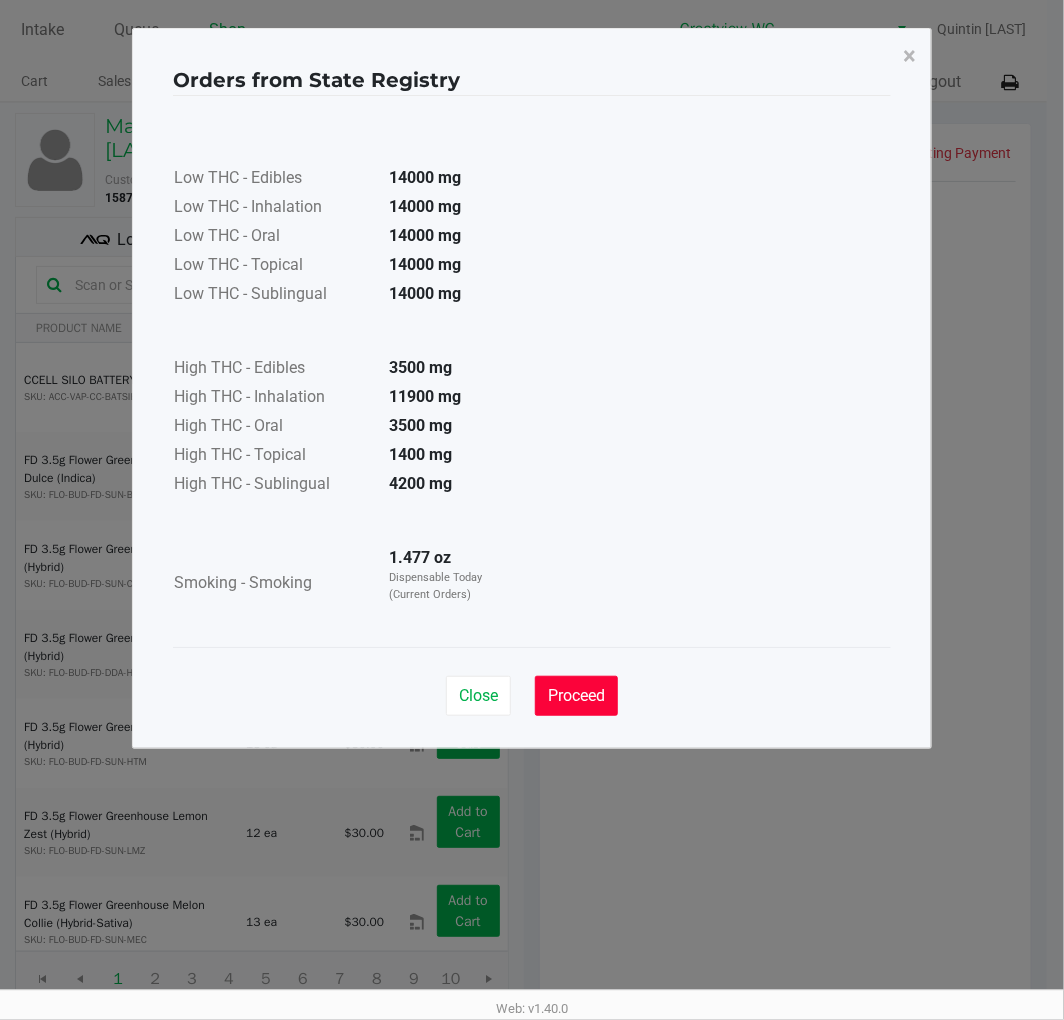 click on "Proceed" 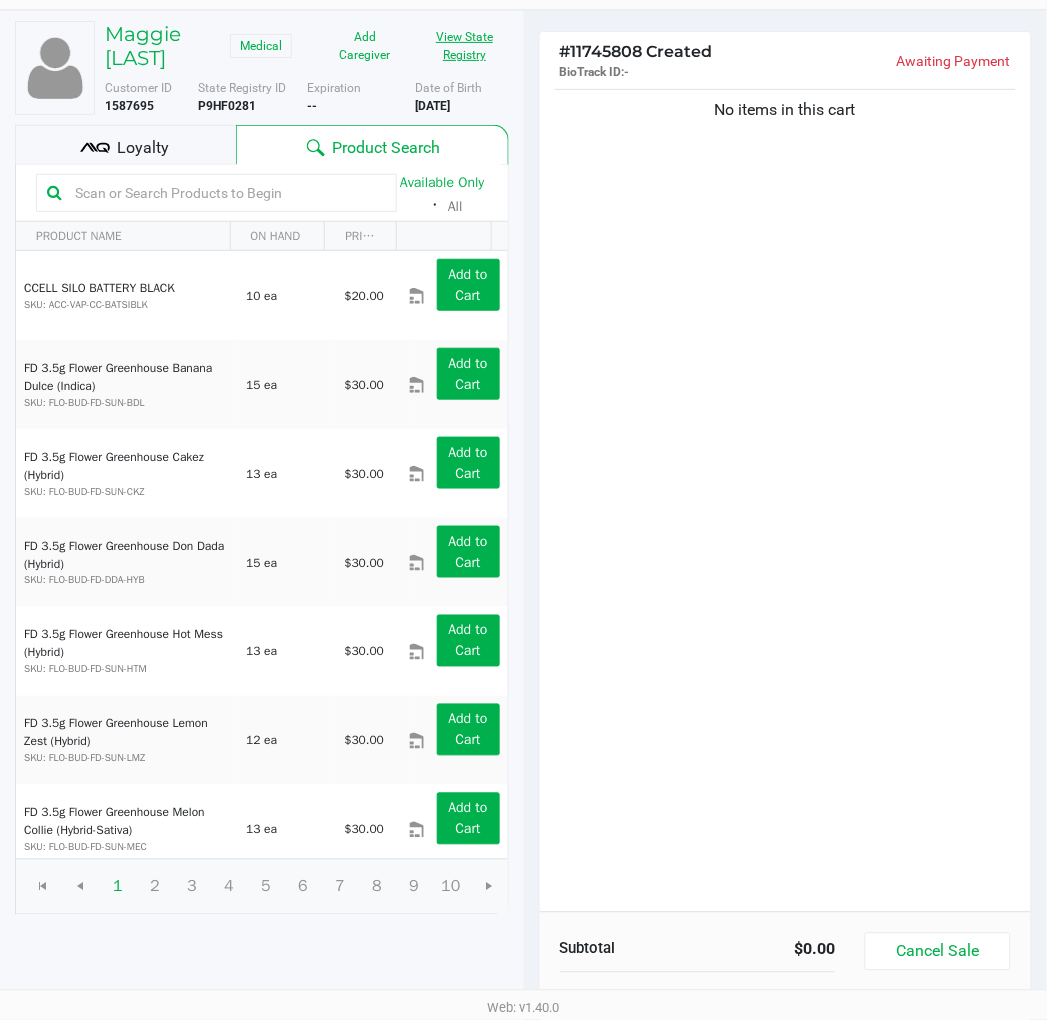 scroll, scrollTop: 118, scrollLeft: 0, axis: vertical 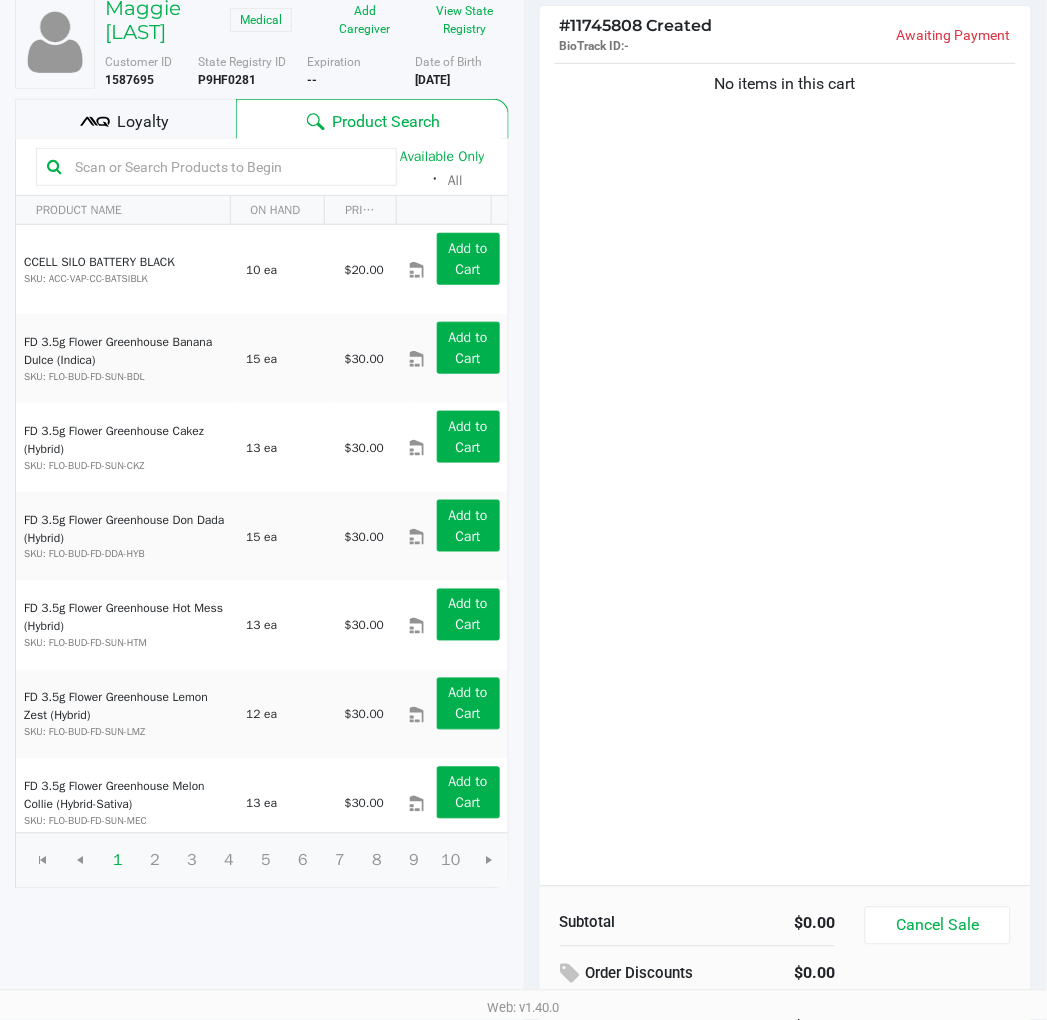 click on "No items in this cart" 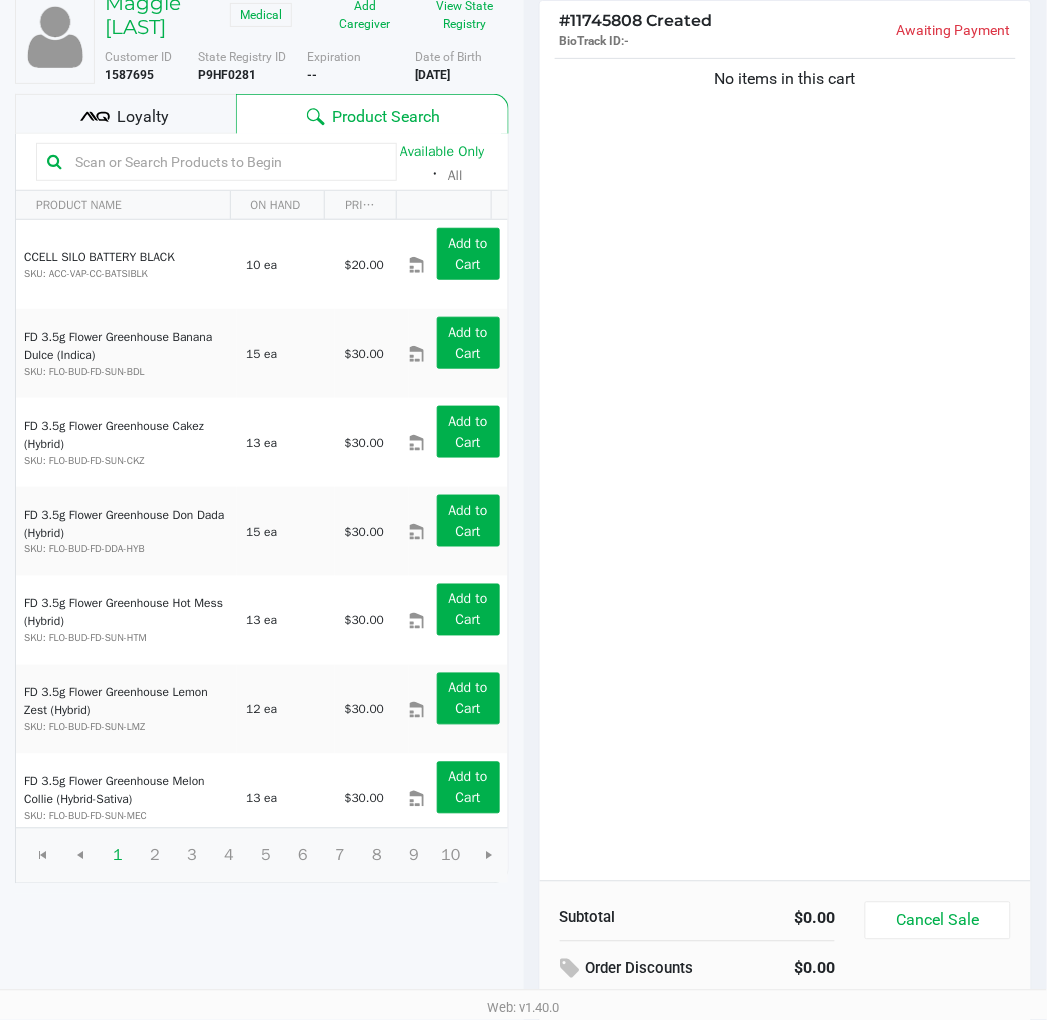 scroll, scrollTop: 206, scrollLeft: 0, axis: vertical 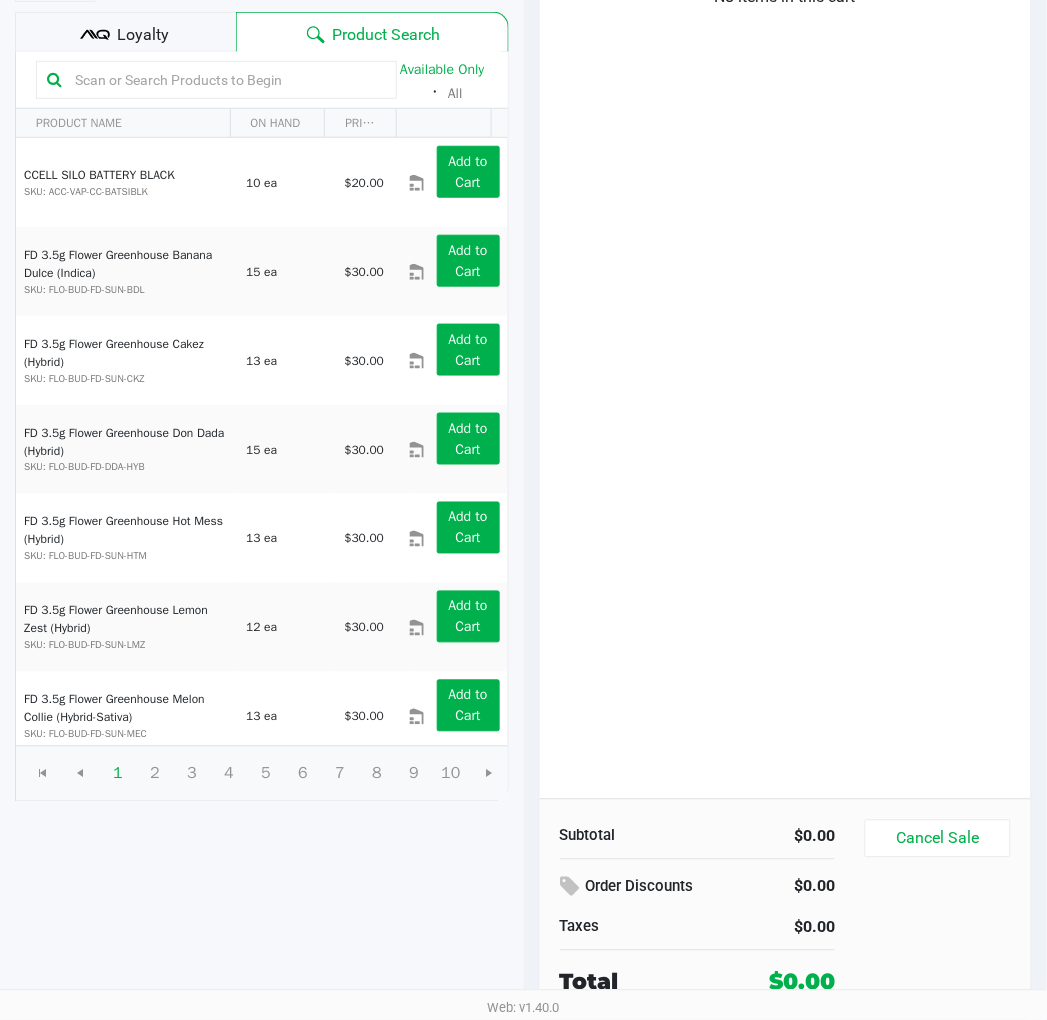 click on "No items in this cart" 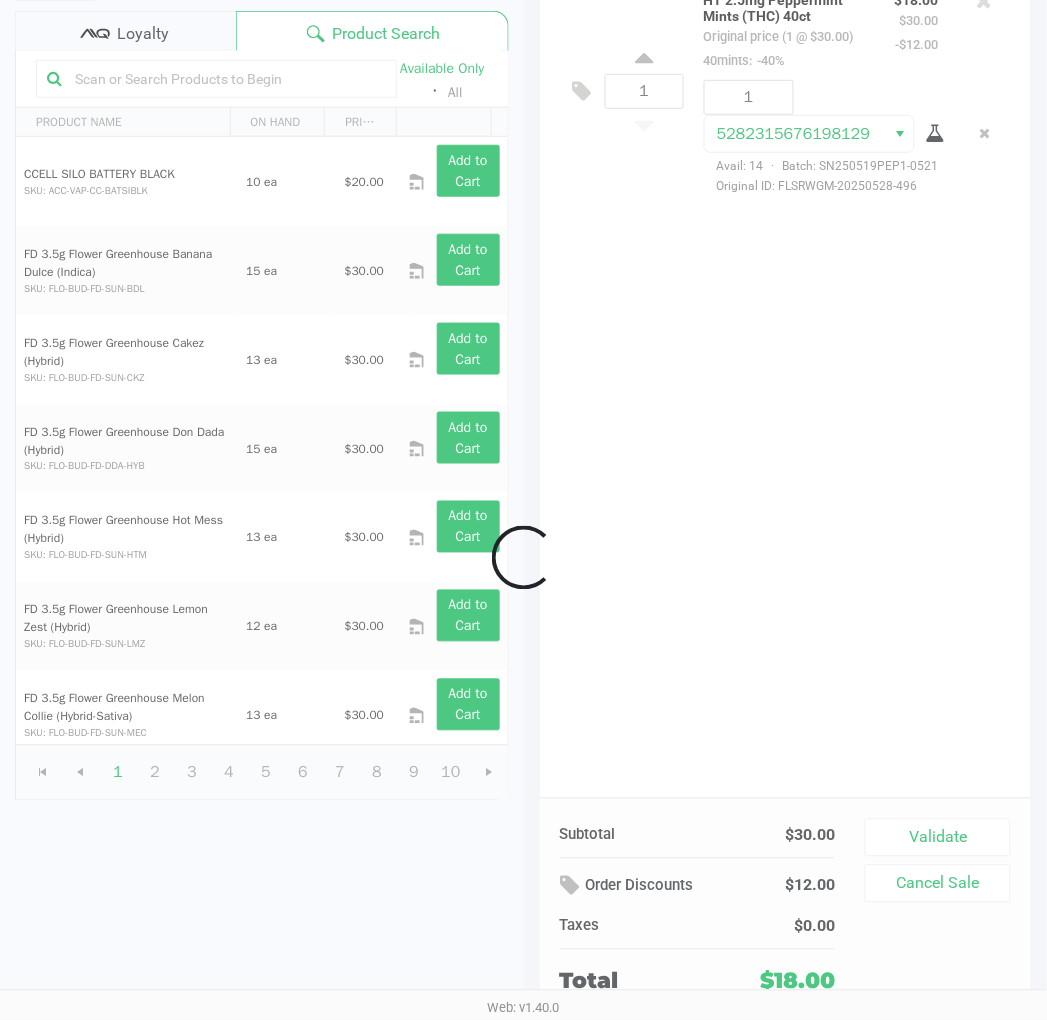 click 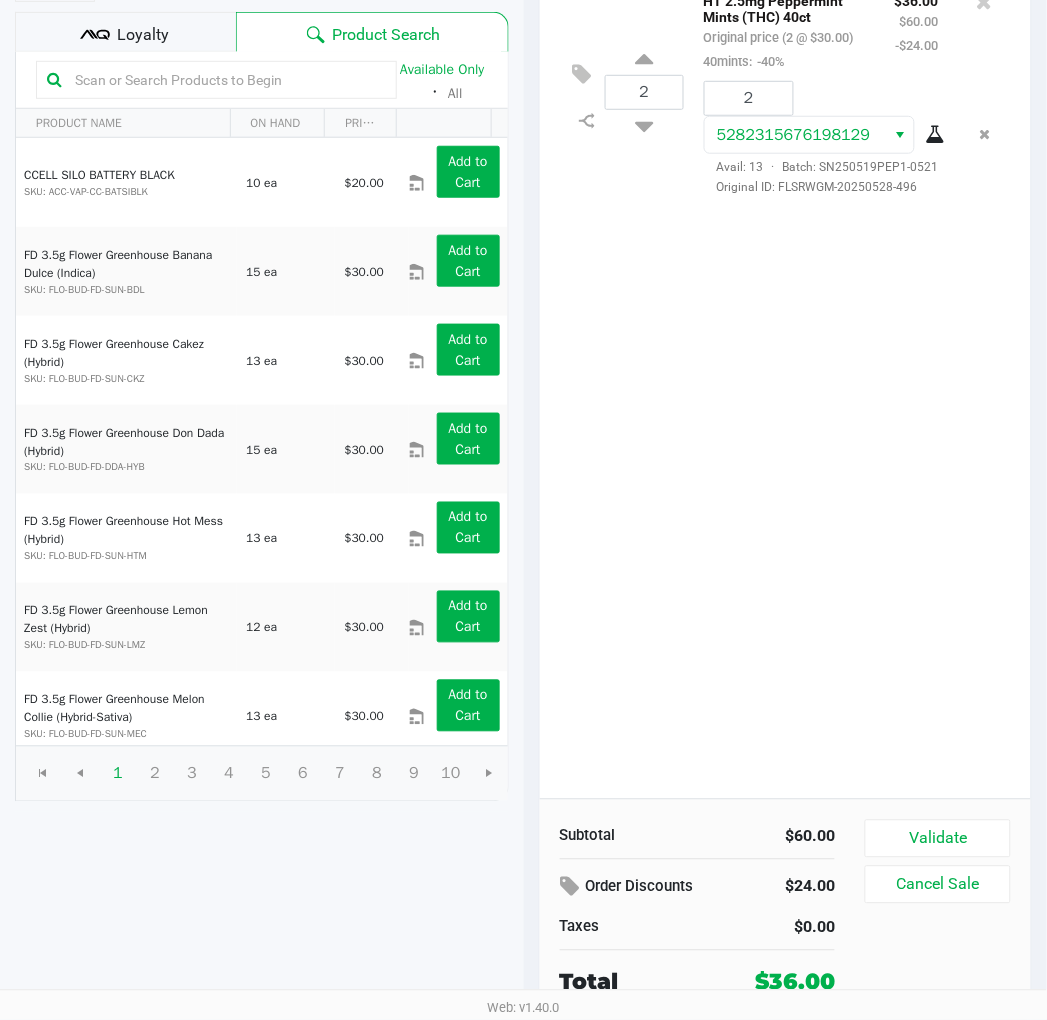 click on "Loyalty" 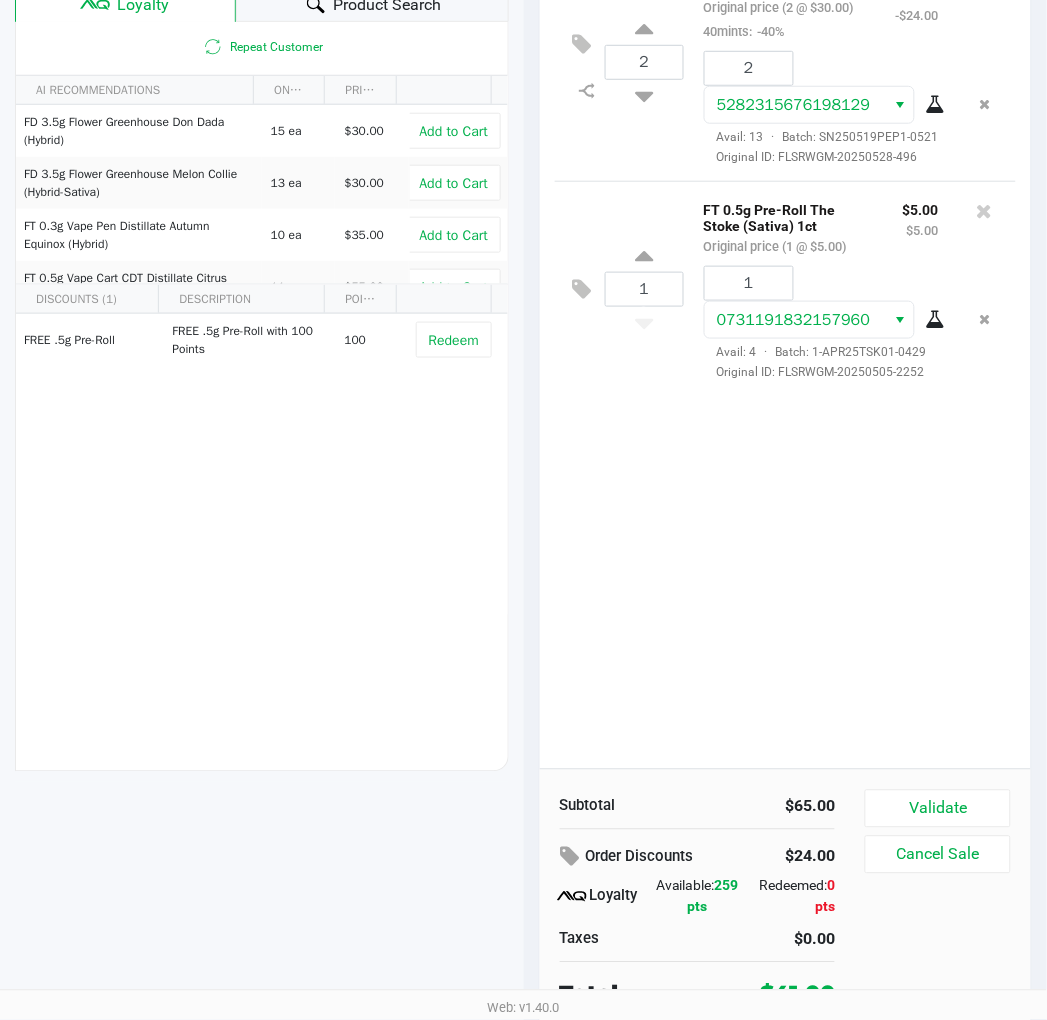 scroll, scrollTop: 248, scrollLeft: 0, axis: vertical 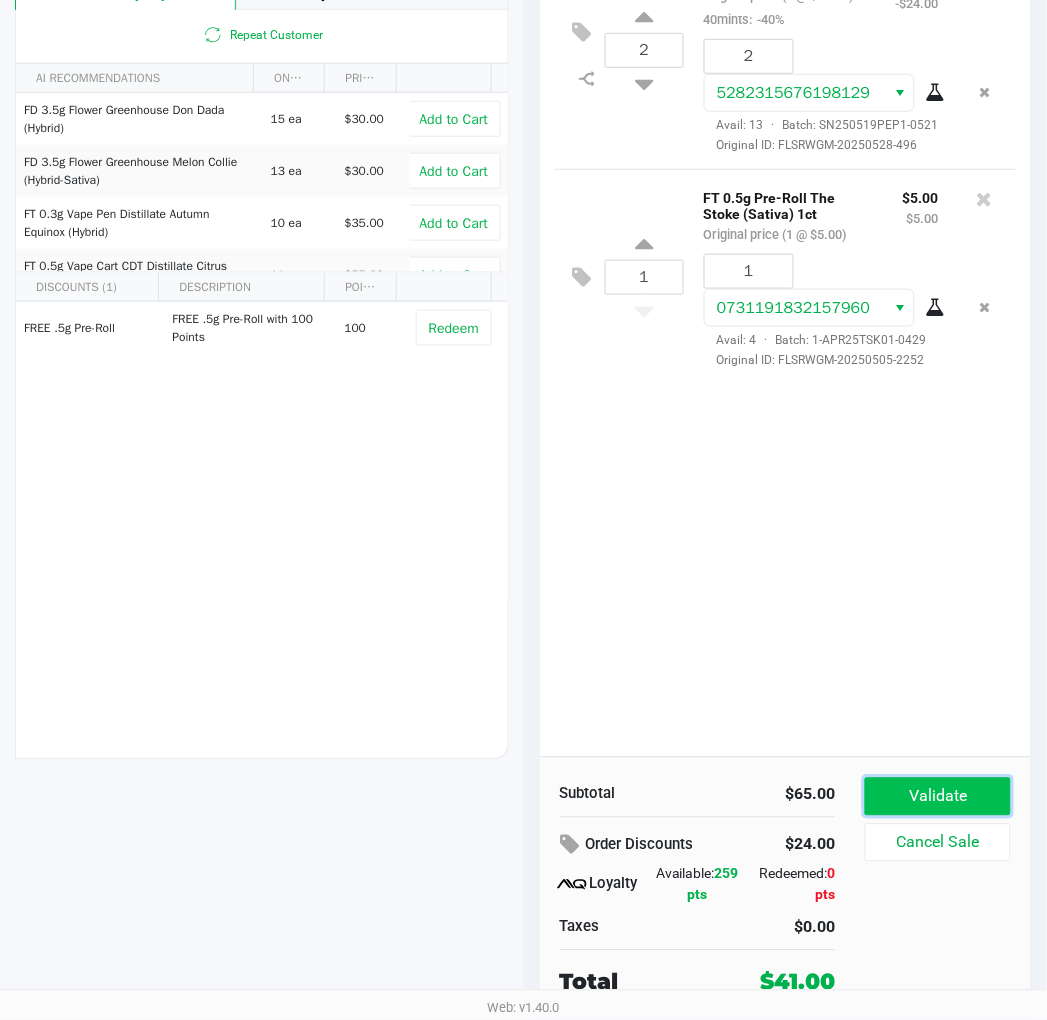click on "Validate" 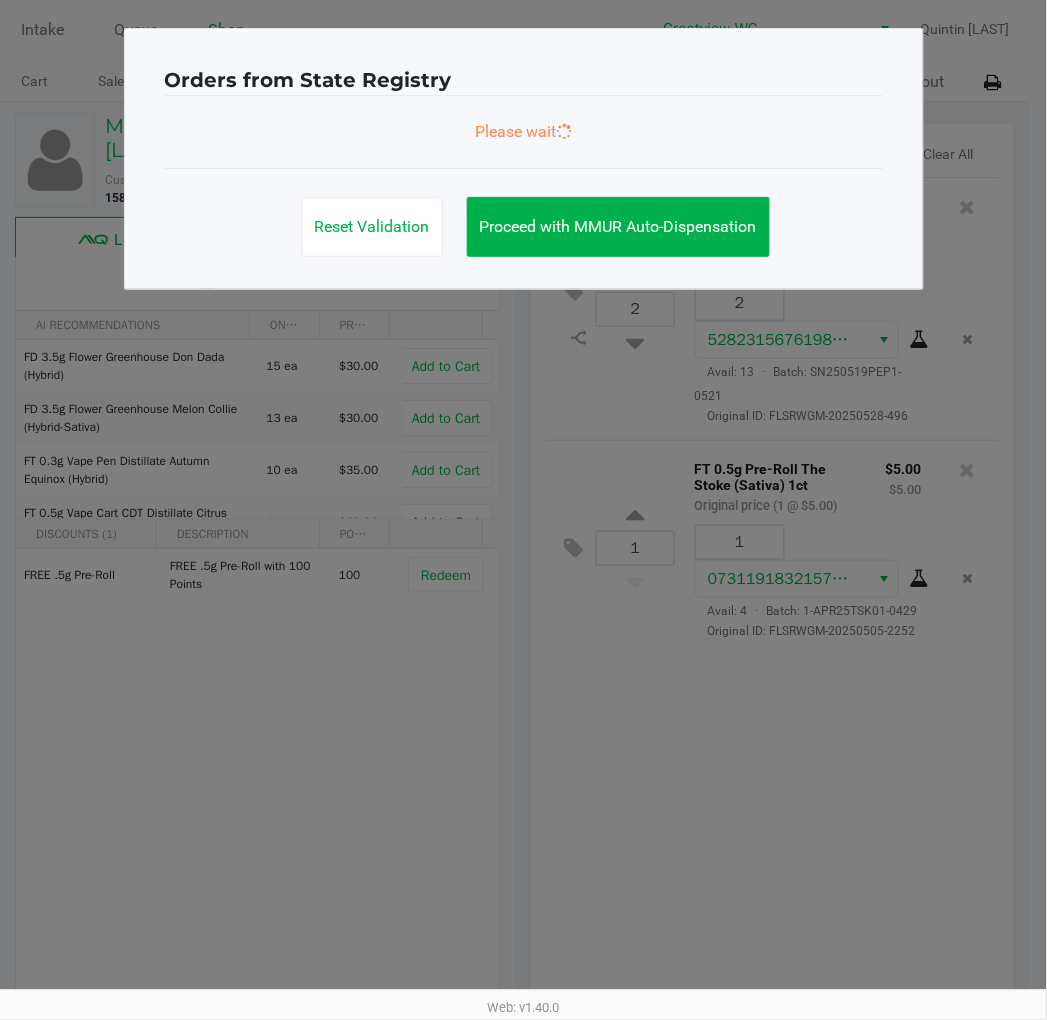 scroll, scrollTop: 0, scrollLeft: 0, axis: both 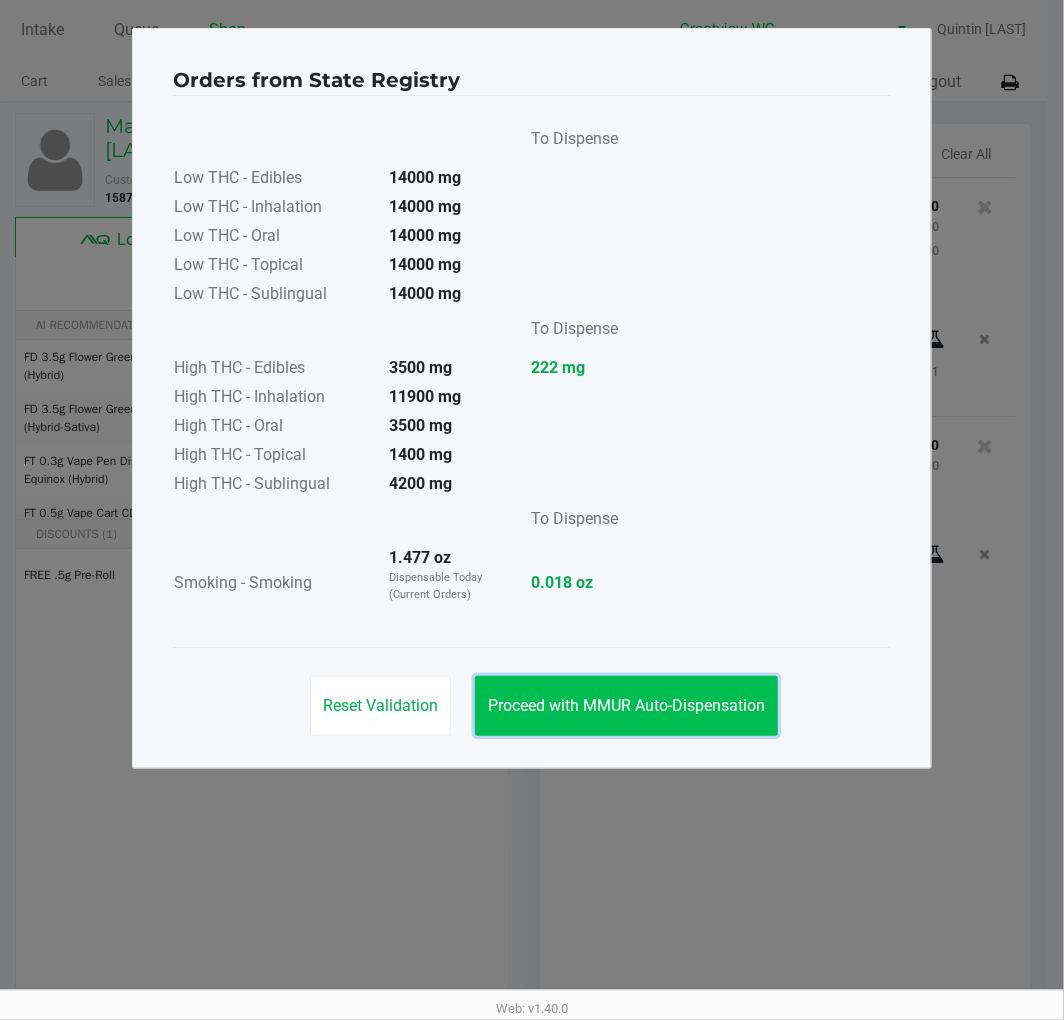 drag, startPoint x: 720, startPoint y: 702, endPoint x: 724, endPoint y: 692, distance: 10.770329 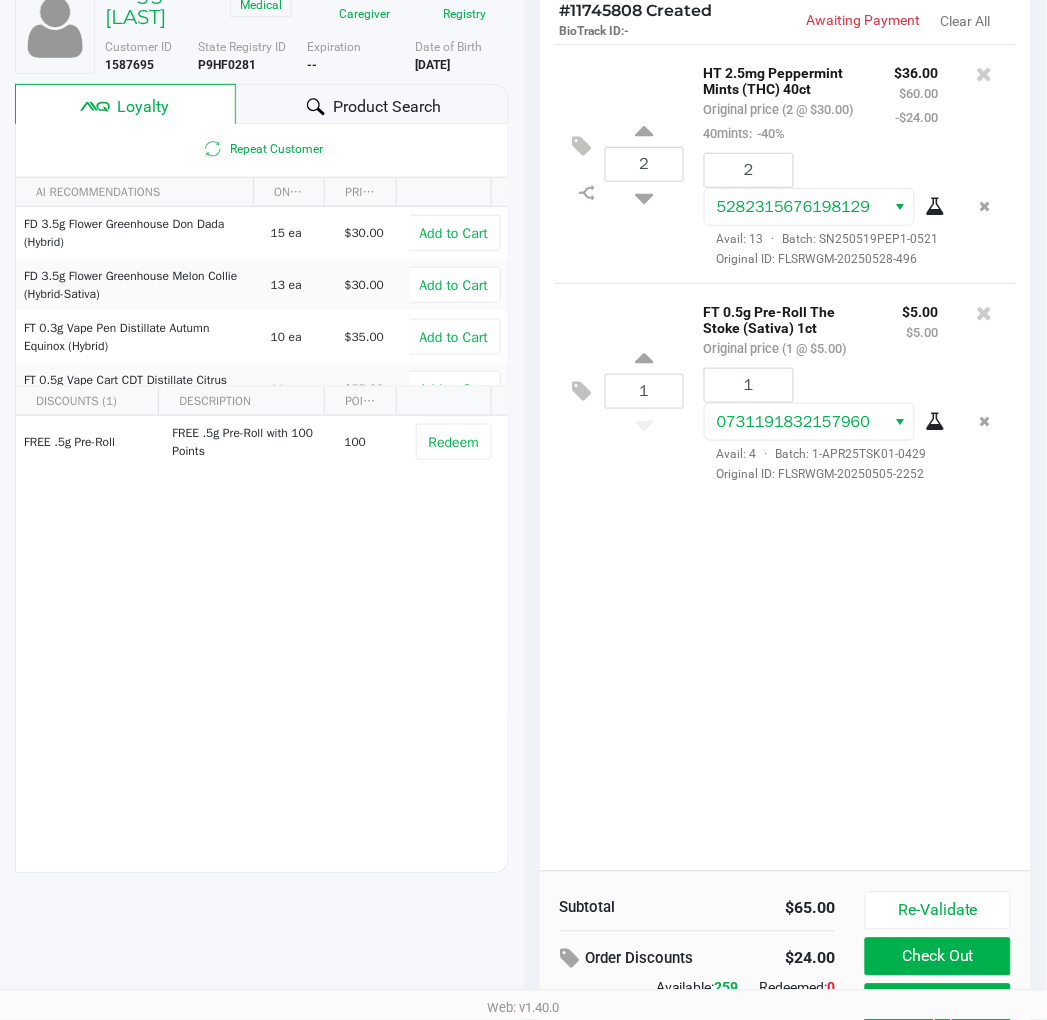 scroll, scrollTop: 248, scrollLeft: 0, axis: vertical 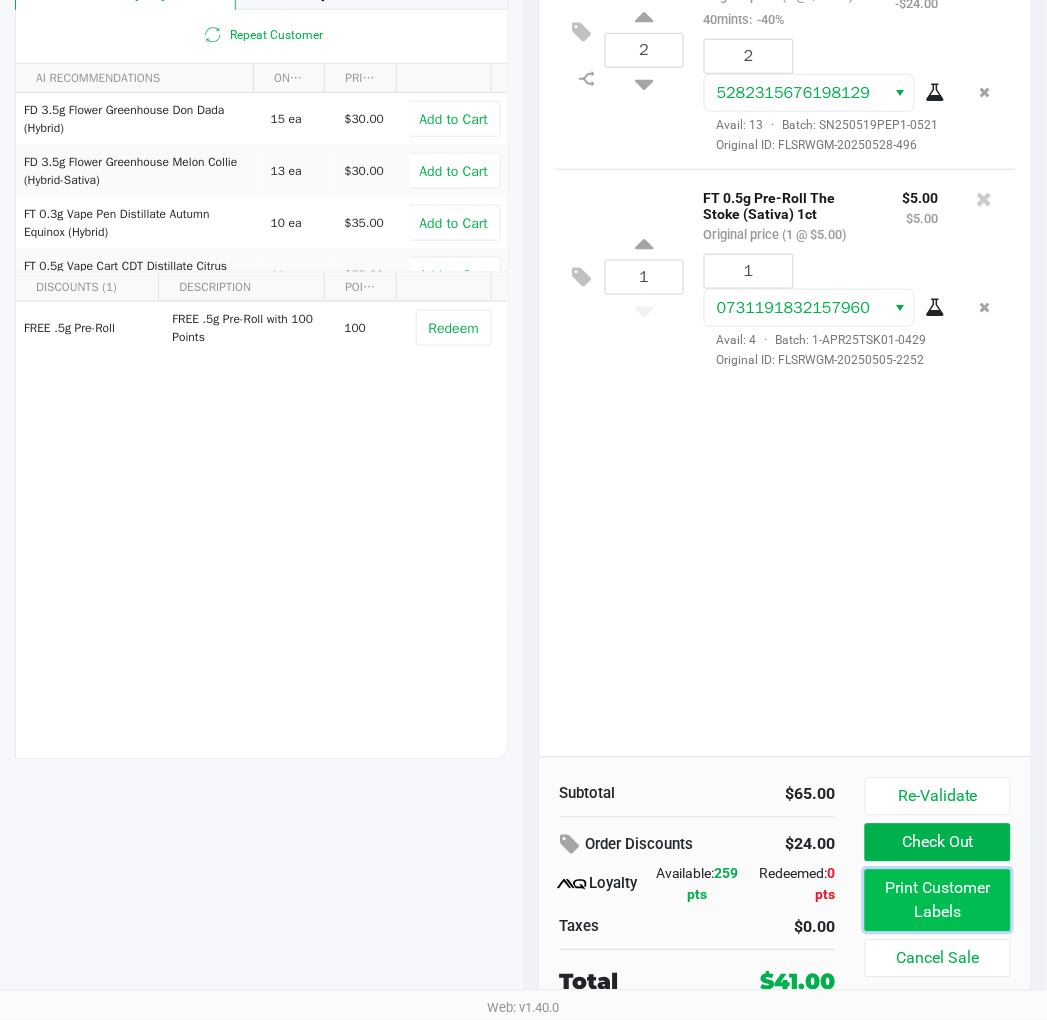 click on "Print Customer Labels" 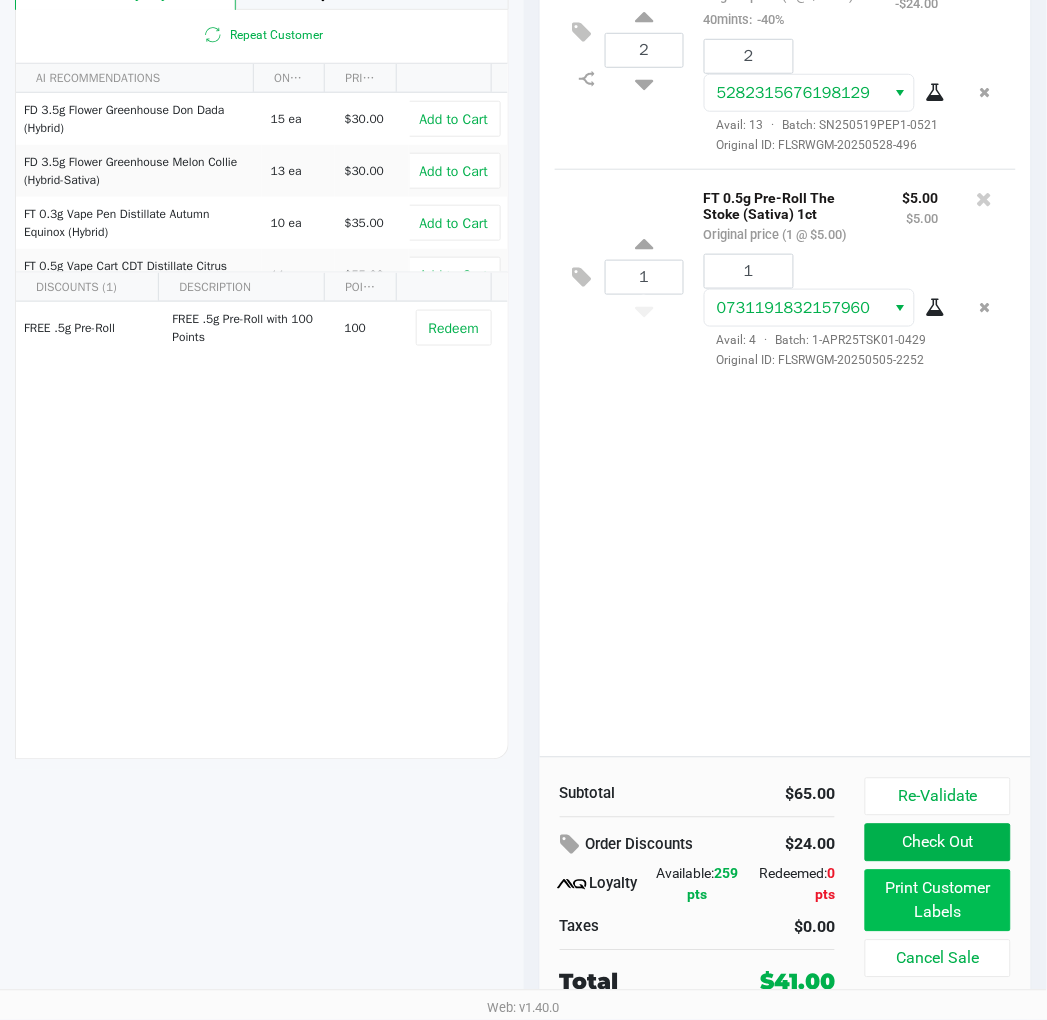 scroll, scrollTop: 0, scrollLeft: 0, axis: both 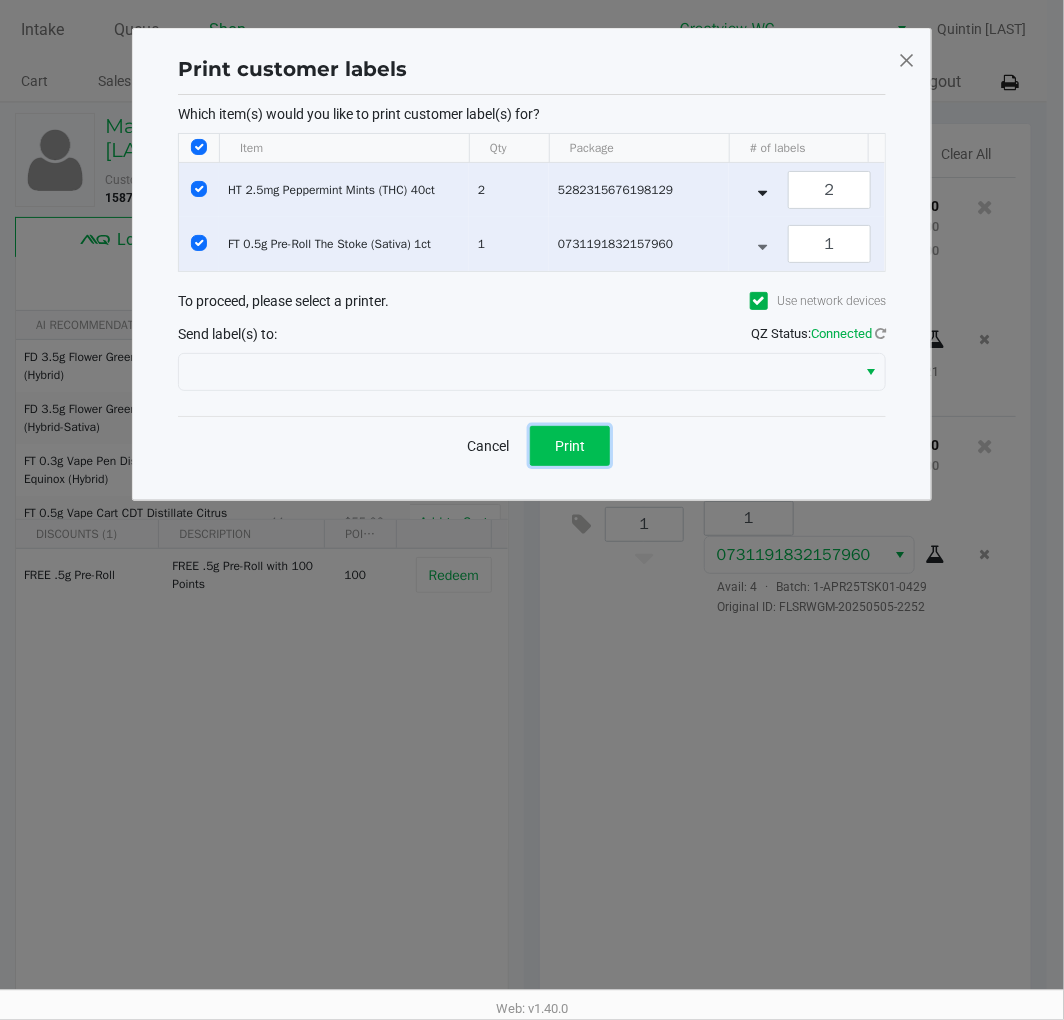 drag, startPoint x: 586, startPoint y: 462, endPoint x: 376, endPoint y: 326, distance: 250.19193 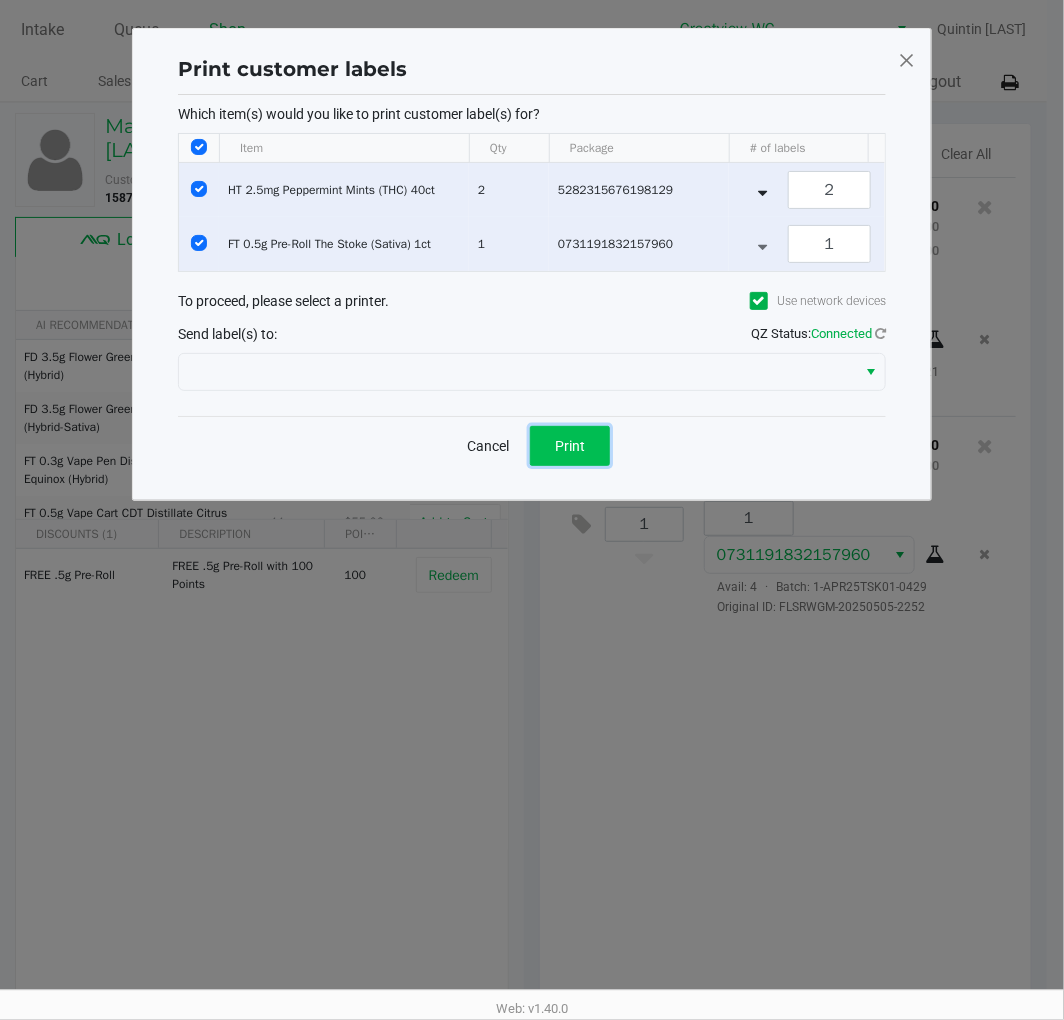 click on "Print" 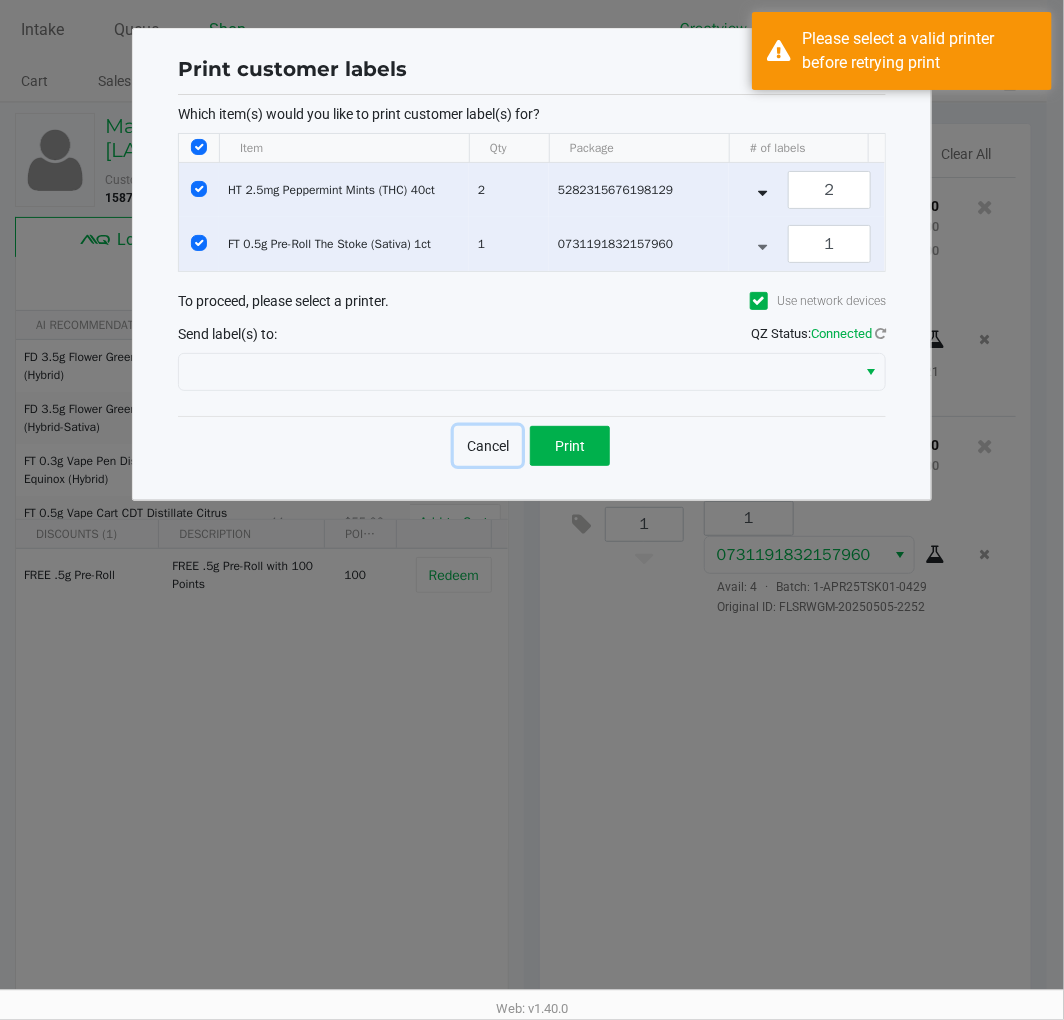 drag, startPoint x: 498, startPoint y: 456, endPoint x: 442, endPoint y: 582, distance: 137.884 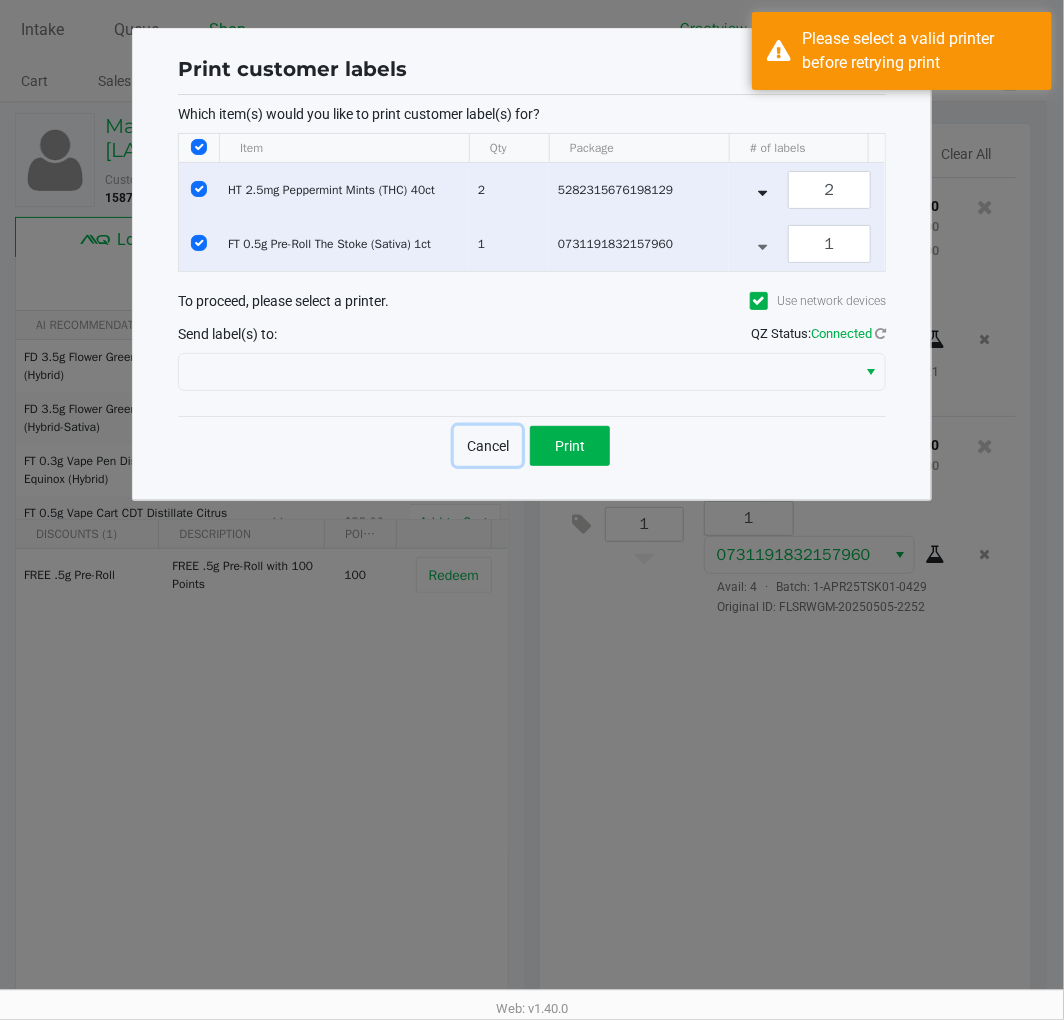 click on "Cancel" 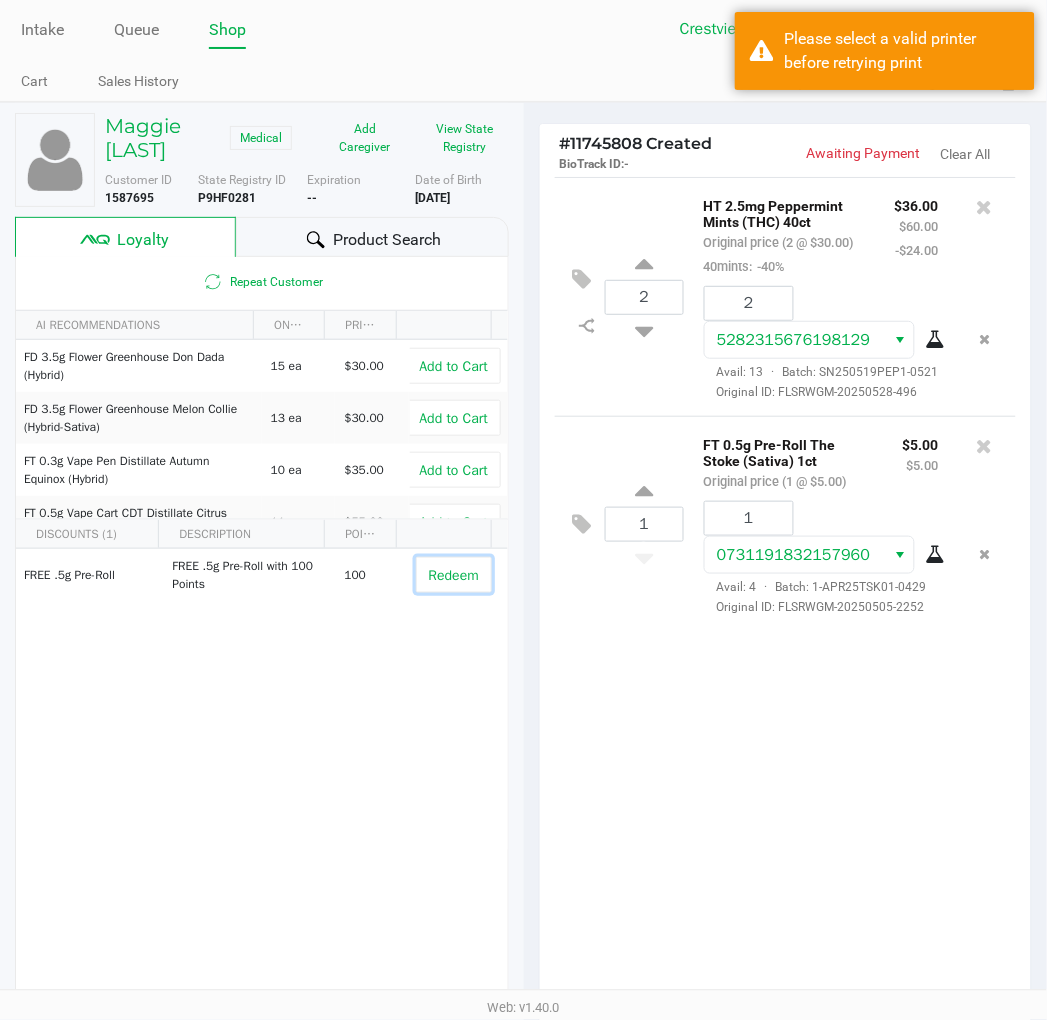 drag, startPoint x: 433, startPoint y: 595, endPoint x: 450, endPoint y: 591, distance: 17.464249 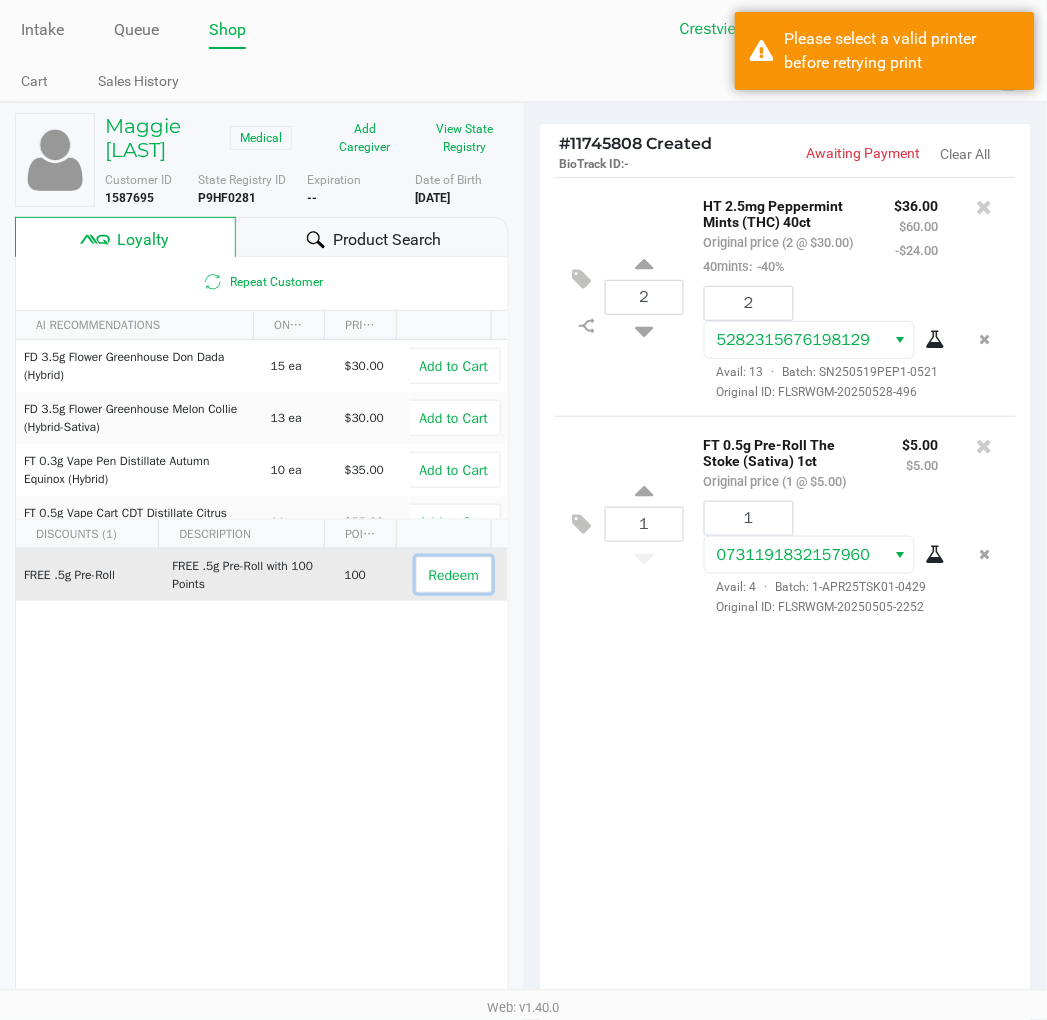 click on "Redeem" 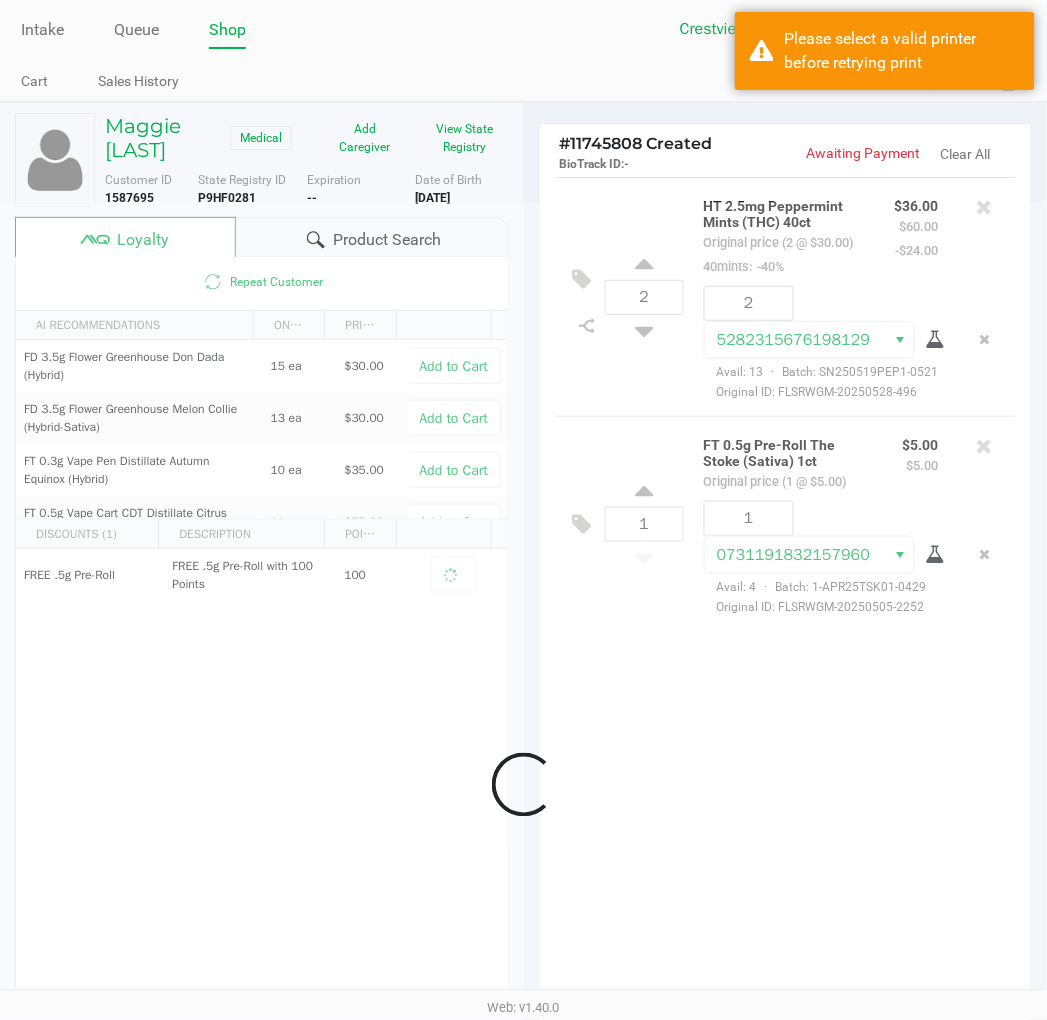 drag, startPoint x: 867, startPoint y: 56, endPoint x: 1061, endPoint y: 55, distance: 194.00258 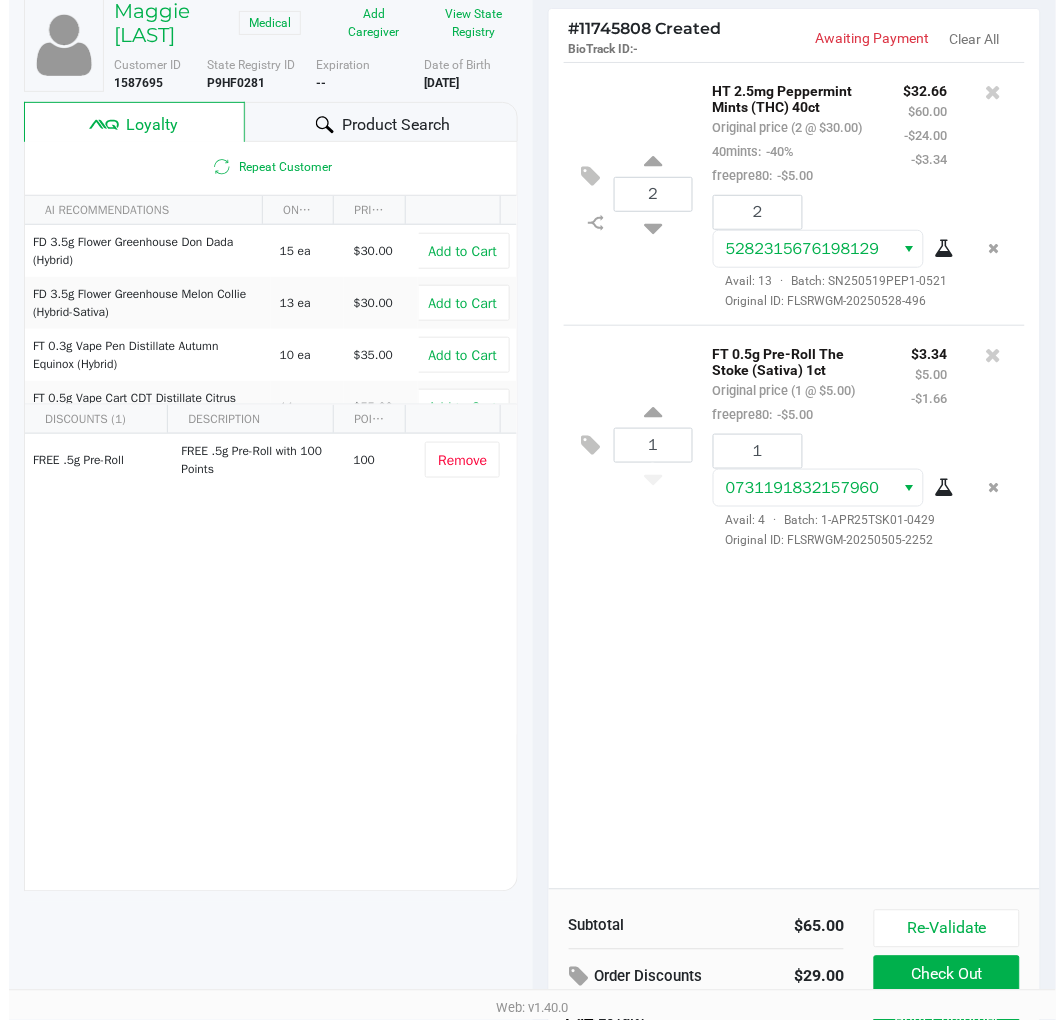 scroll, scrollTop: 0, scrollLeft: 0, axis: both 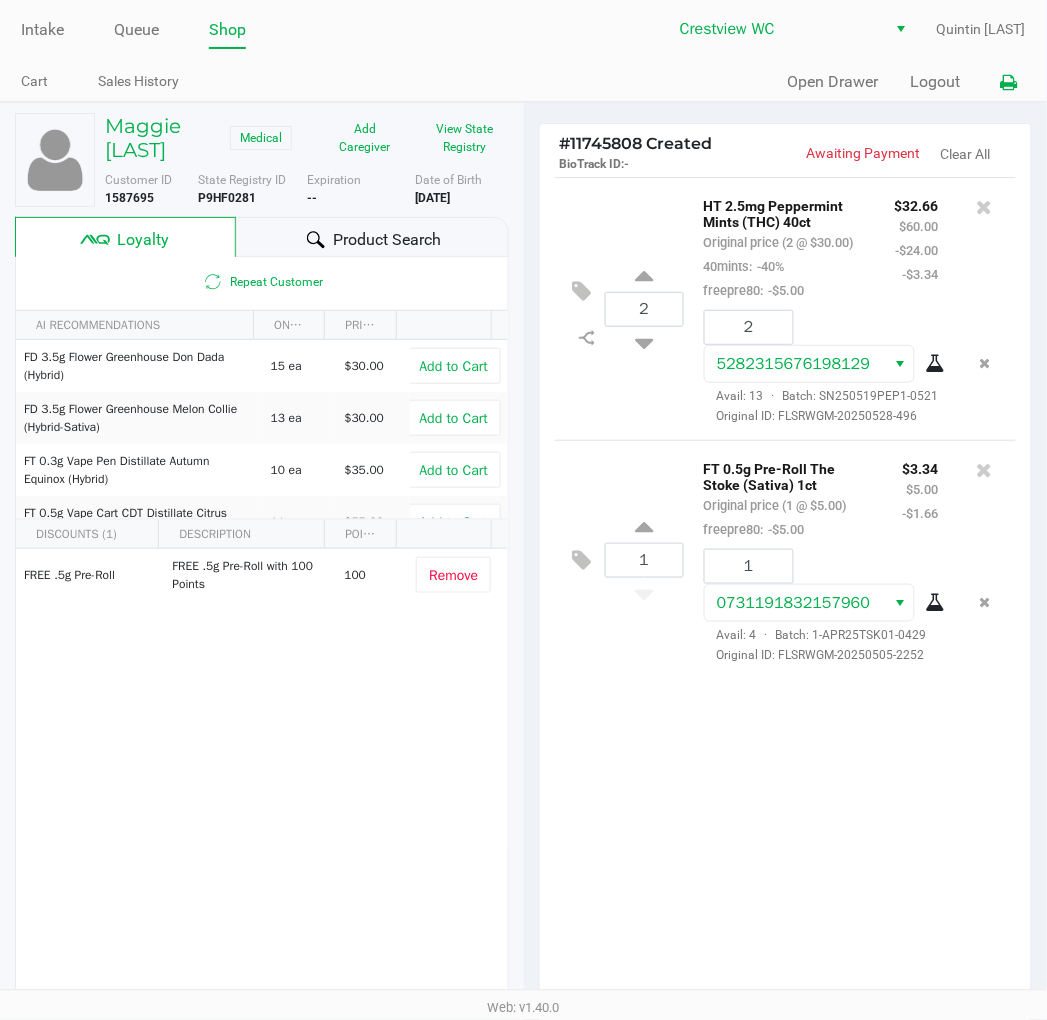 click 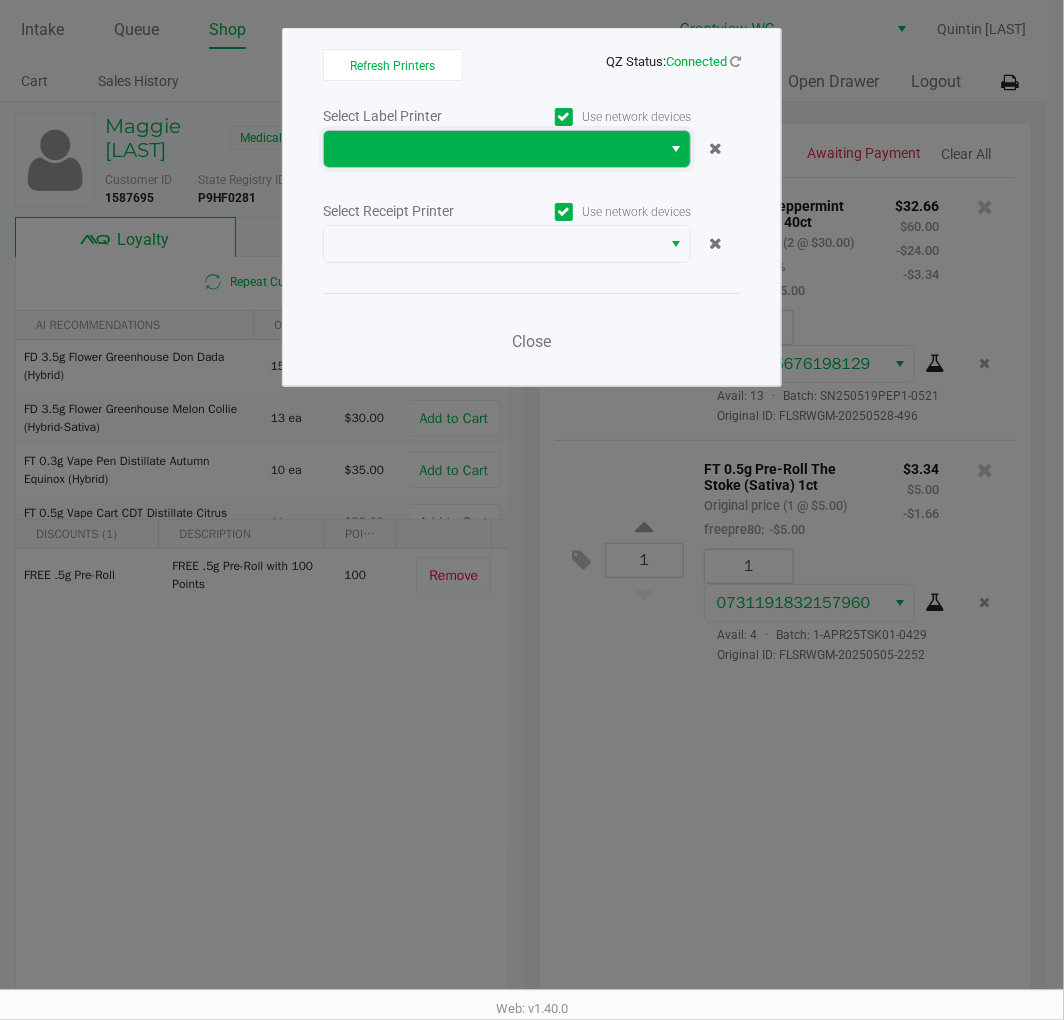 click at bounding box center [492, 149] 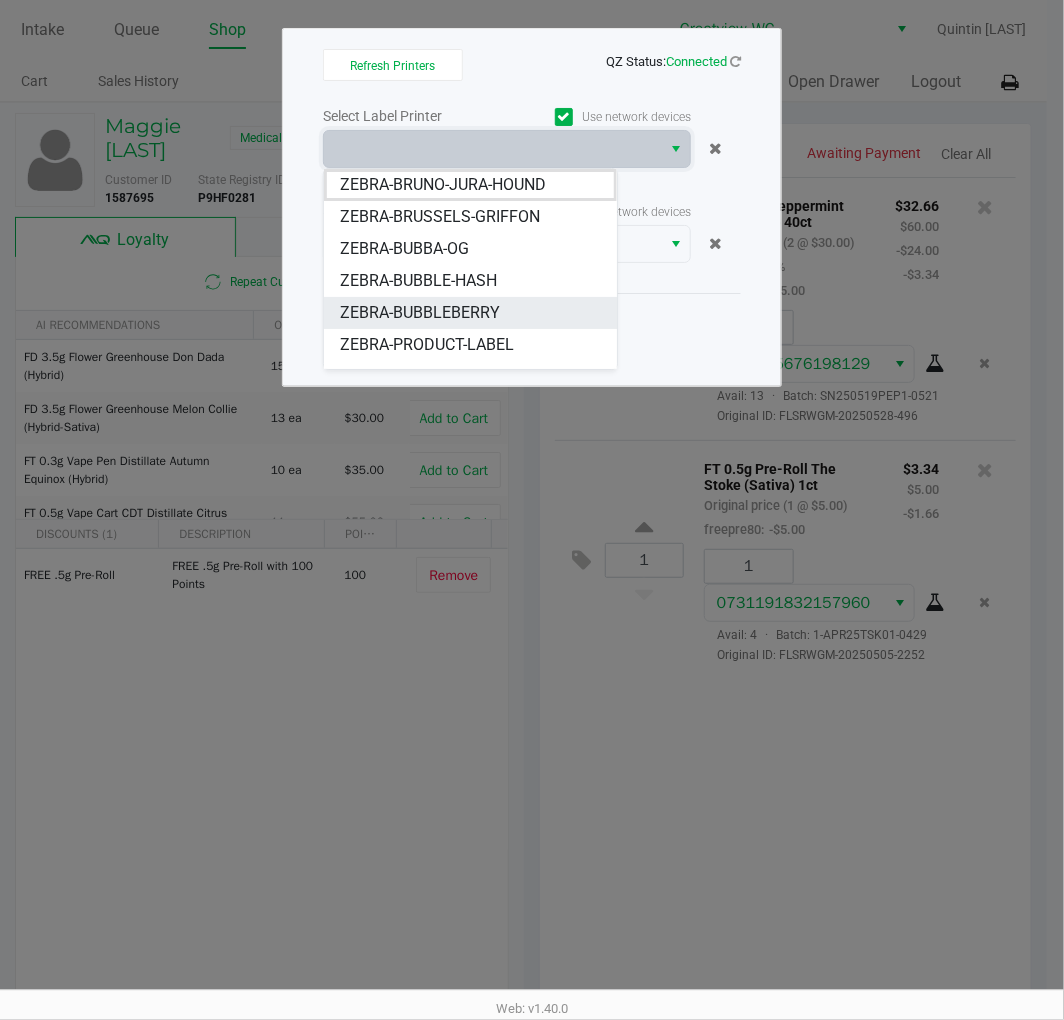 click on "ZEBRA-BUBBLEBERRY" at bounding box center (420, 313) 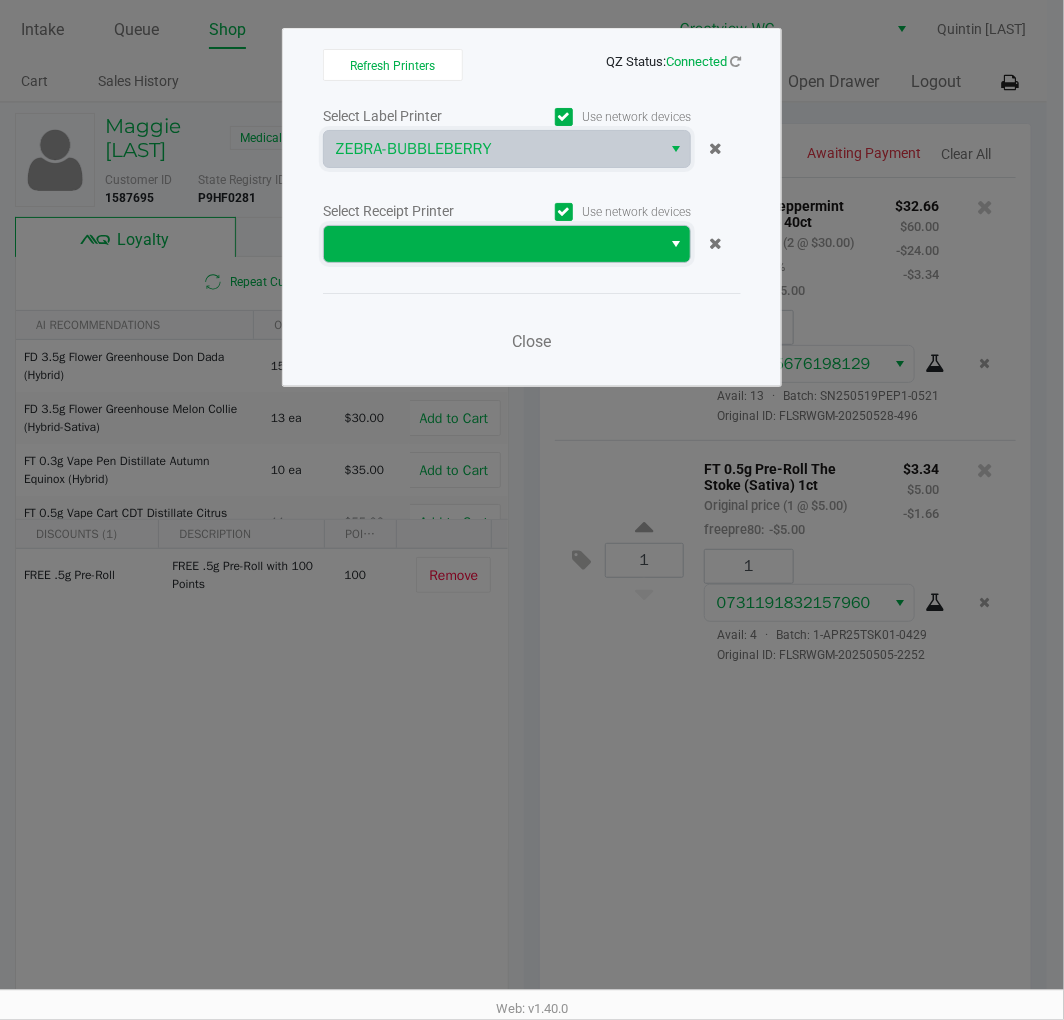 click at bounding box center (492, 244) 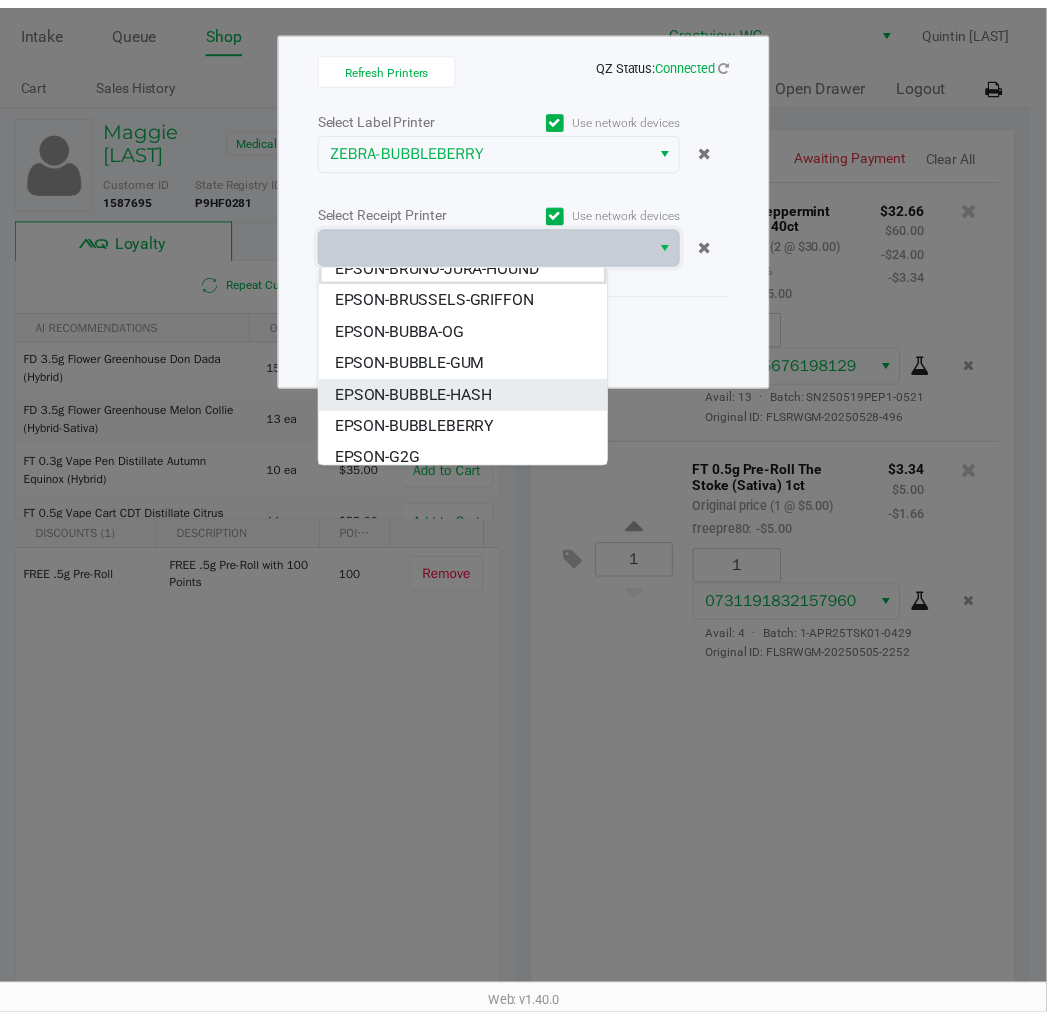 scroll, scrollTop: 24, scrollLeft: 0, axis: vertical 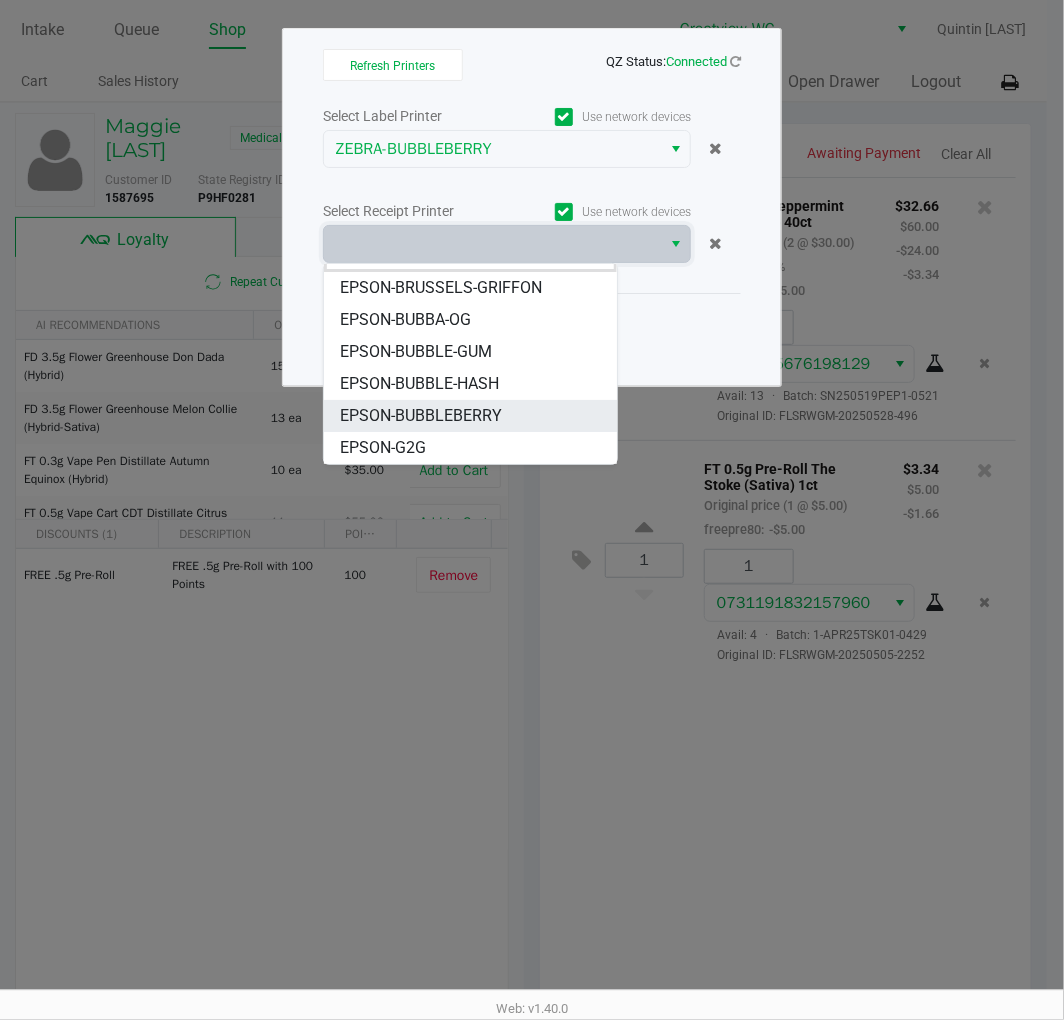 drag, startPoint x: 494, startPoint y: 416, endPoint x: 512, endPoint y: 373, distance: 46.615448 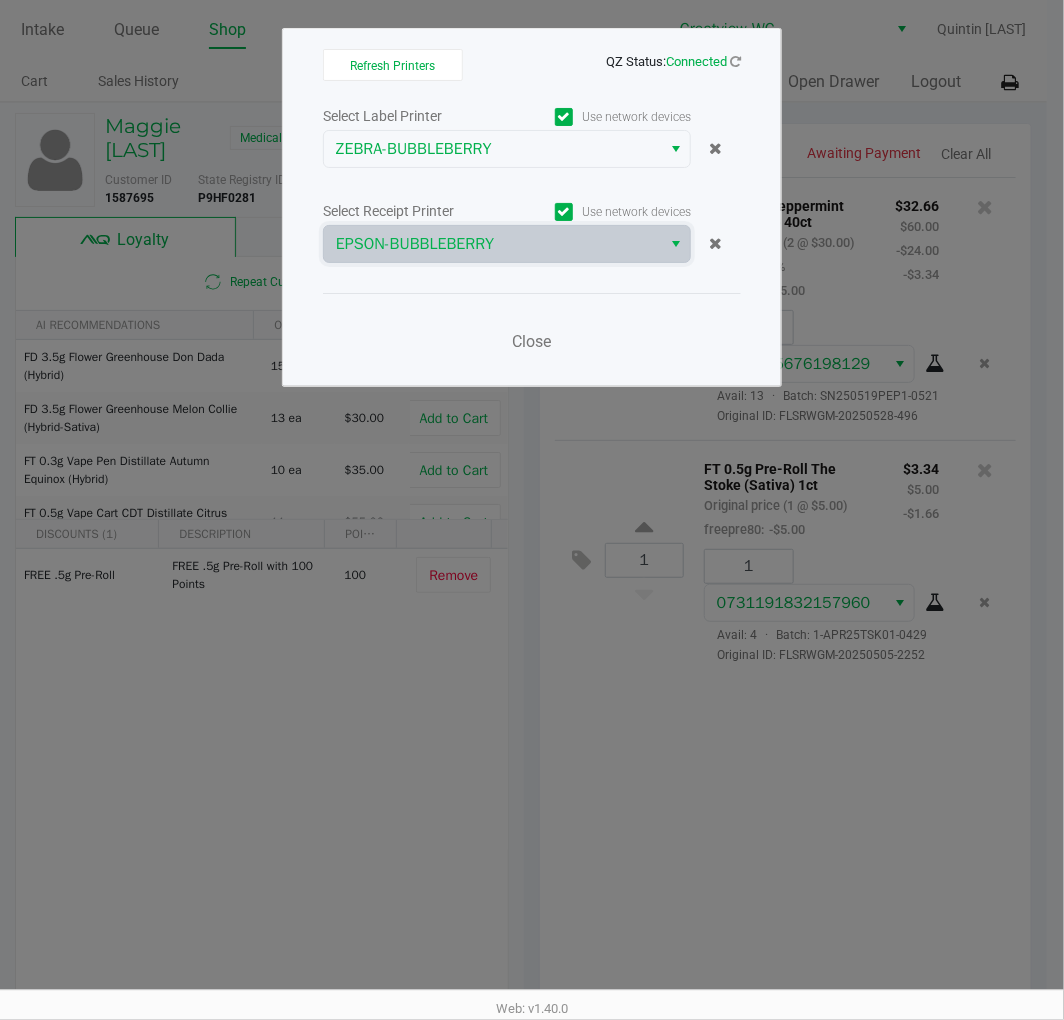 click on "Close" 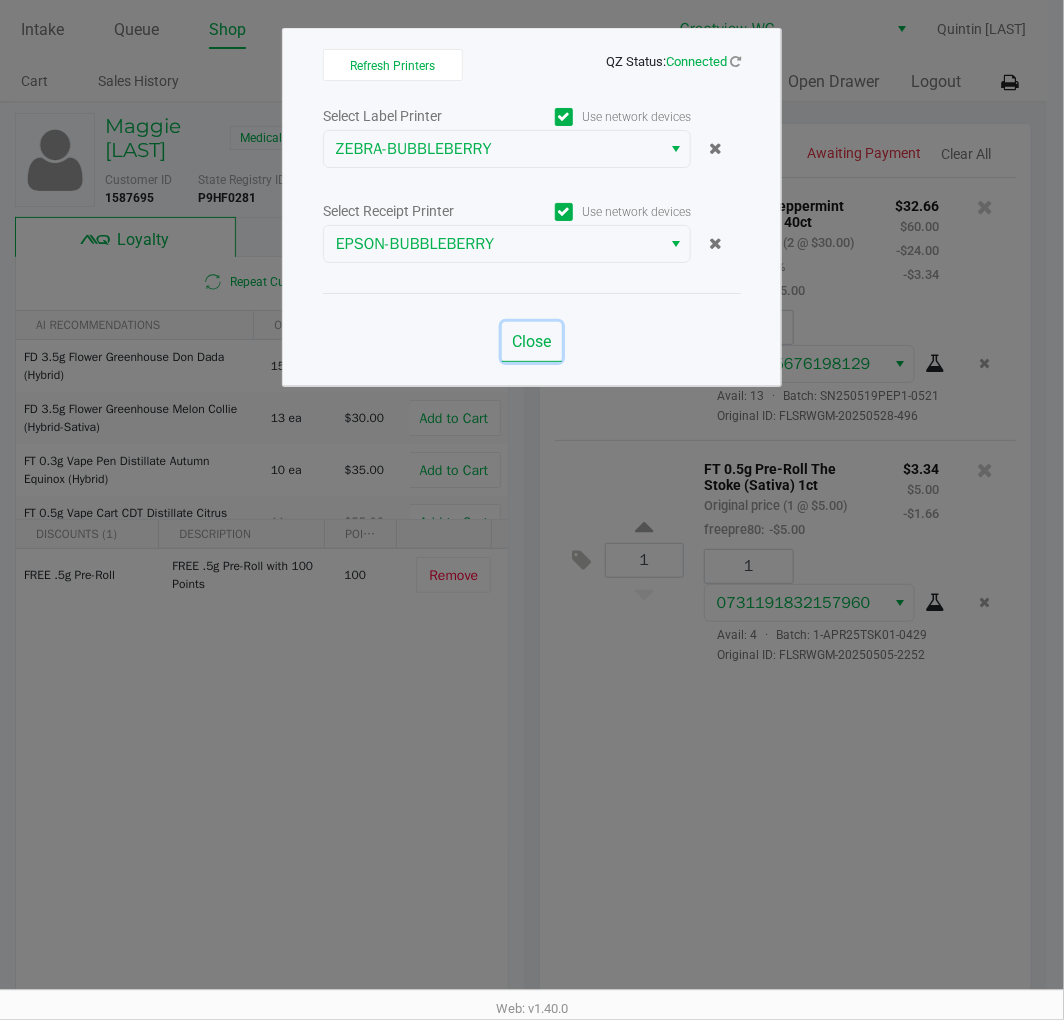 click on "Close" 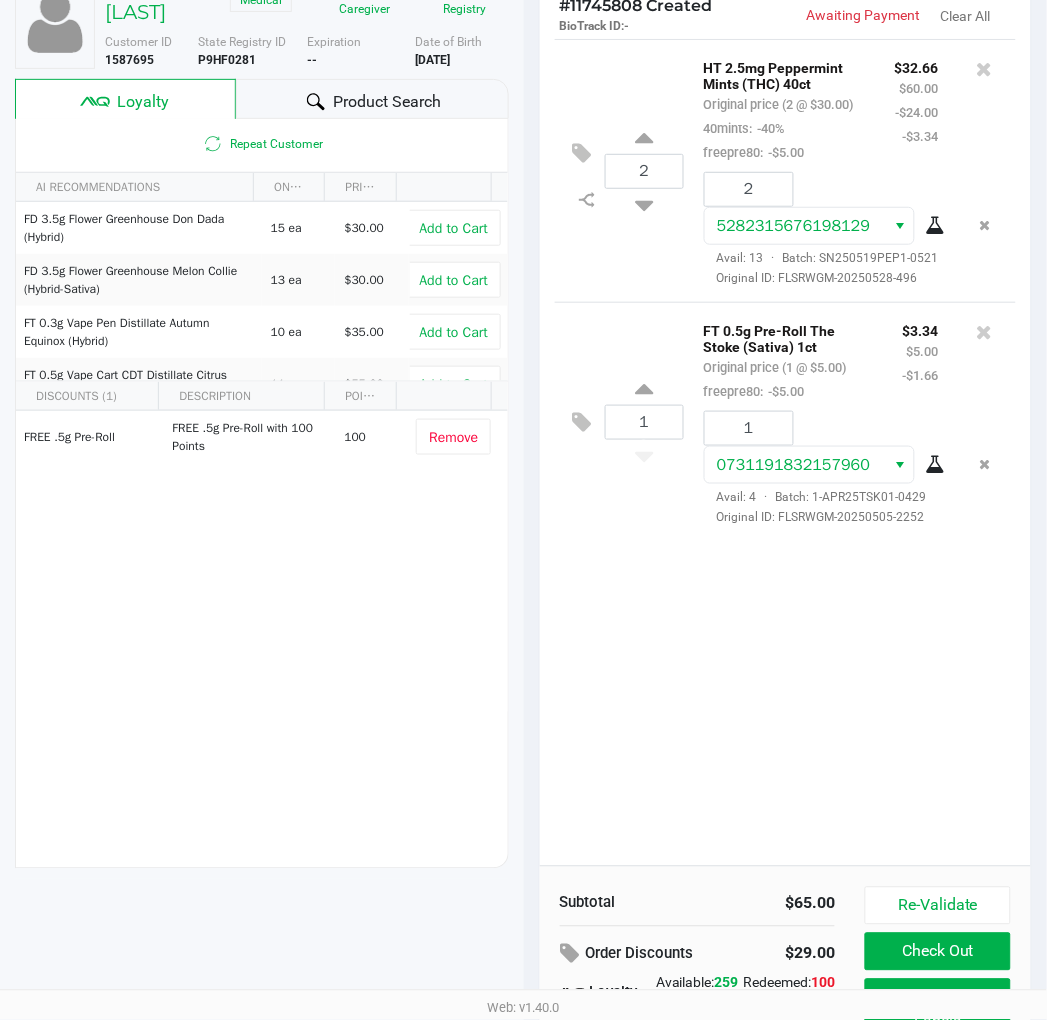 scroll, scrollTop: 248, scrollLeft: 0, axis: vertical 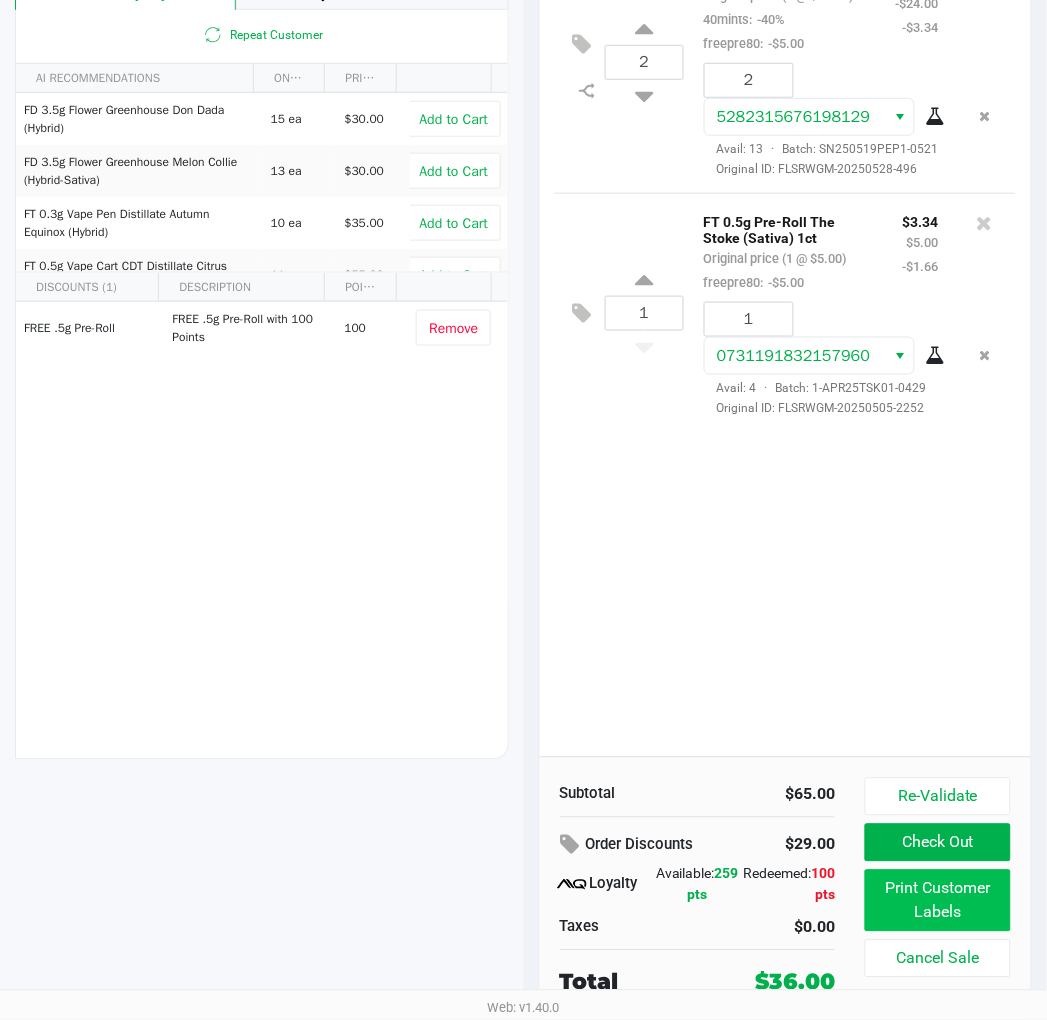 click on "Print Customer Labels" 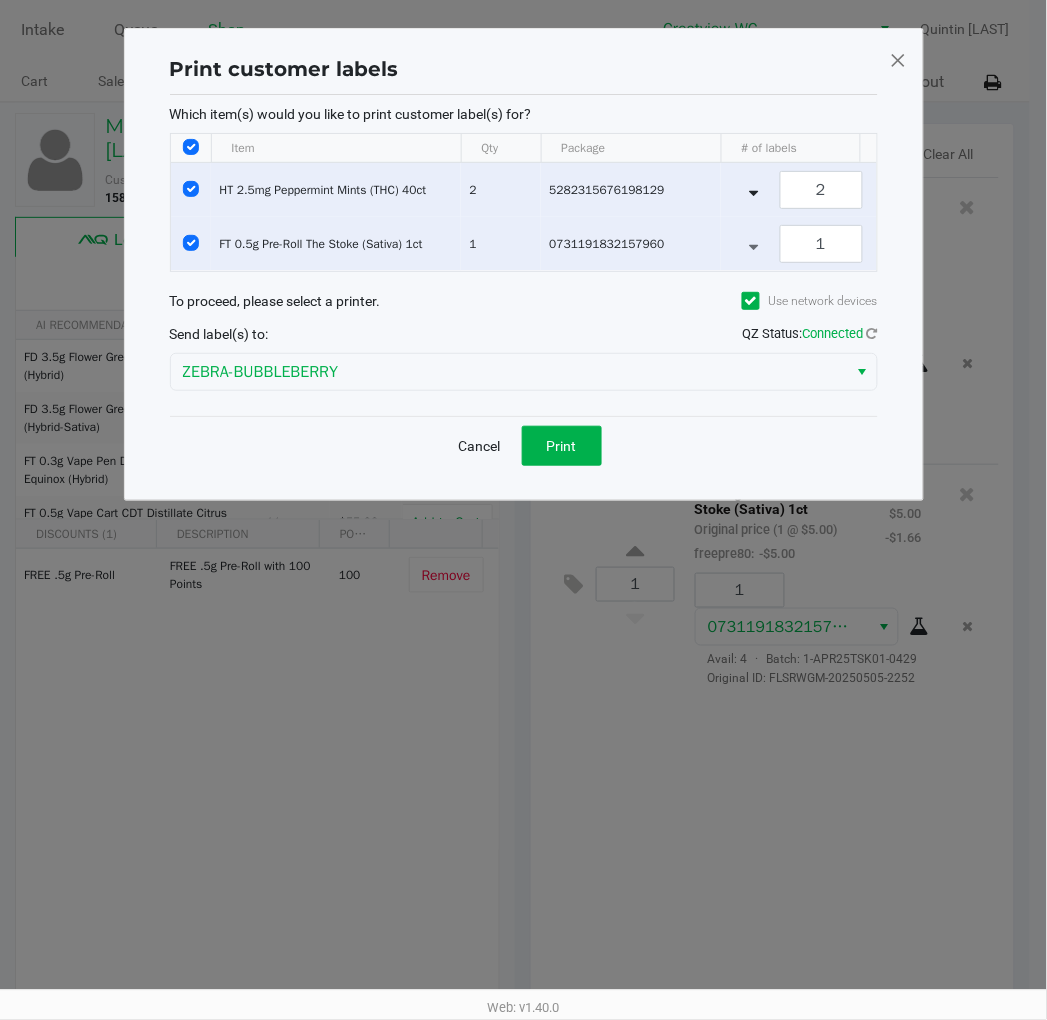 scroll, scrollTop: 0, scrollLeft: 0, axis: both 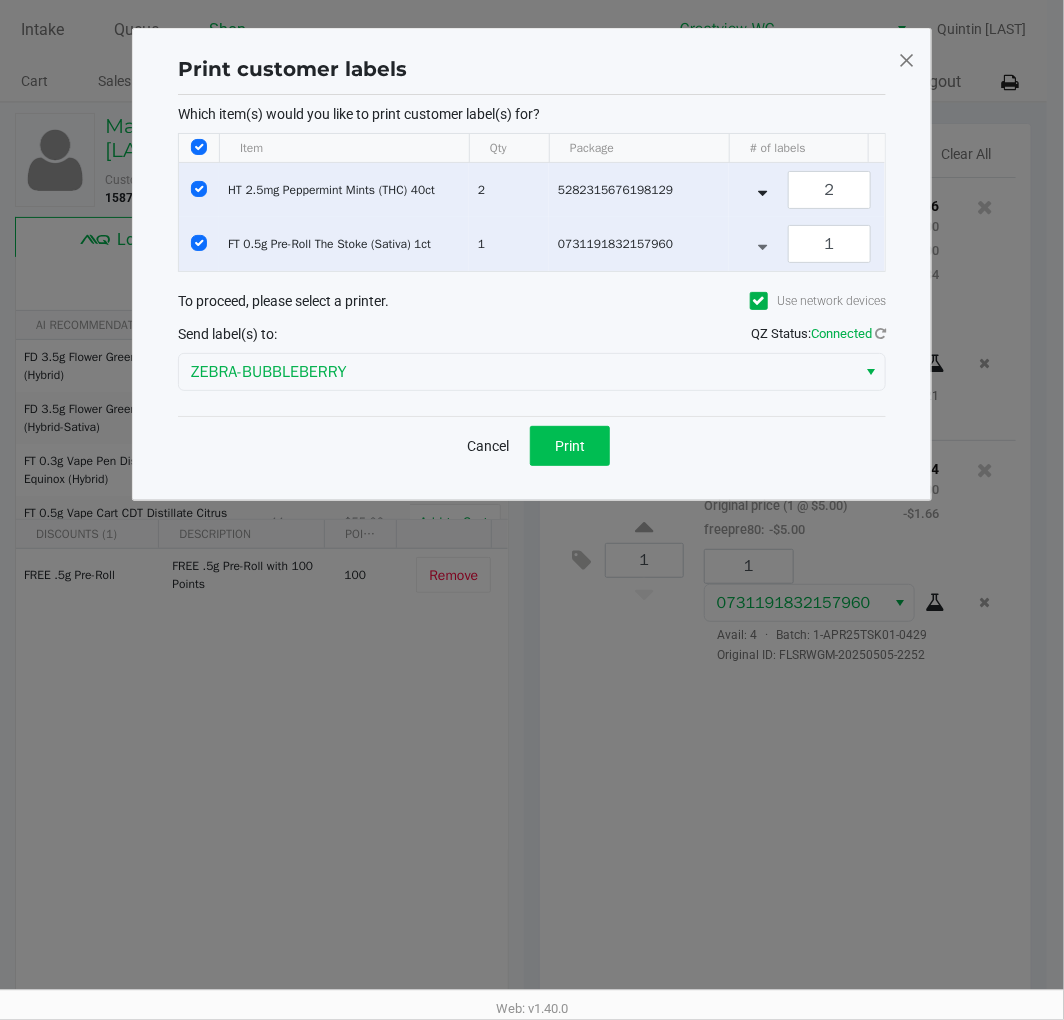 click on "Print" 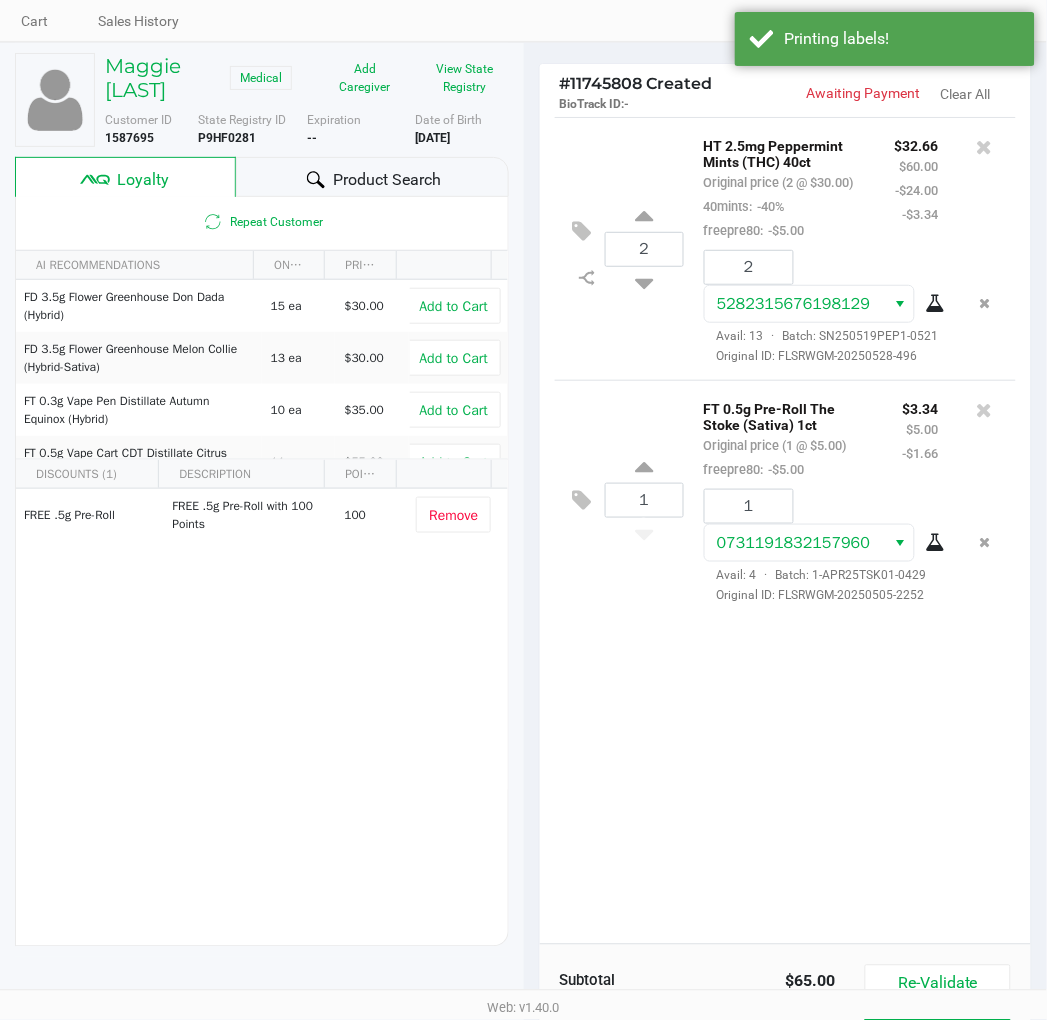 scroll, scrollTop: 248, scrollLeft: 0, axis: vertical 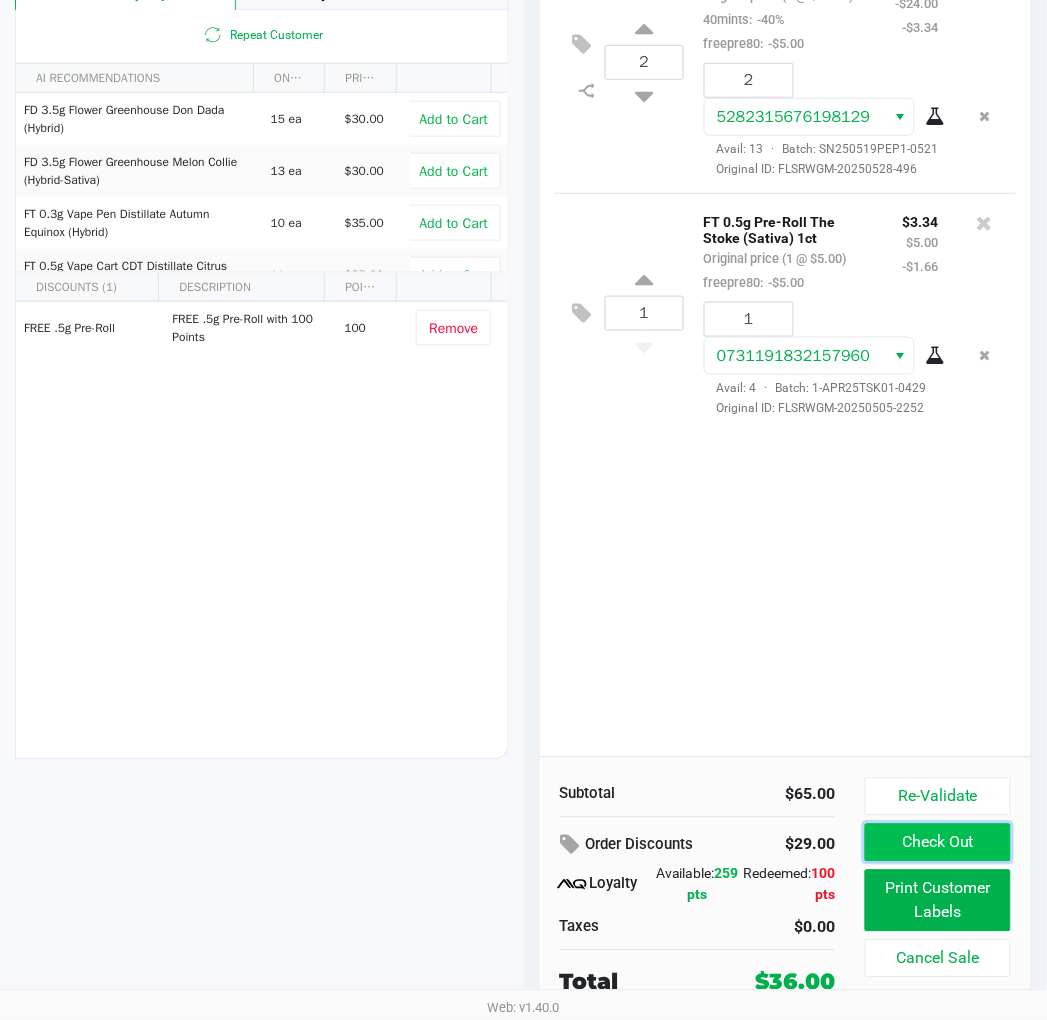 click on "Check Out" 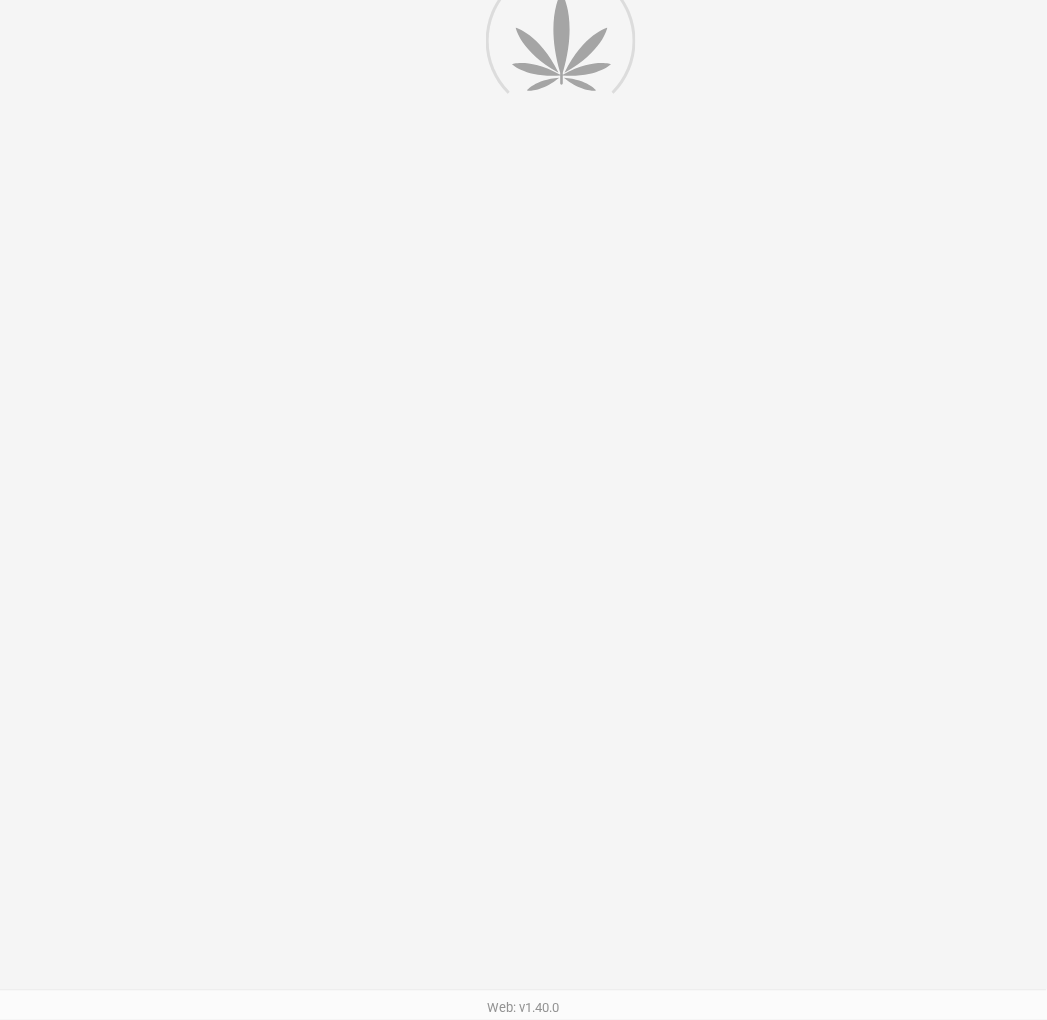 scroll, scrollTop: 0, scrollLeft: 0, axis: both 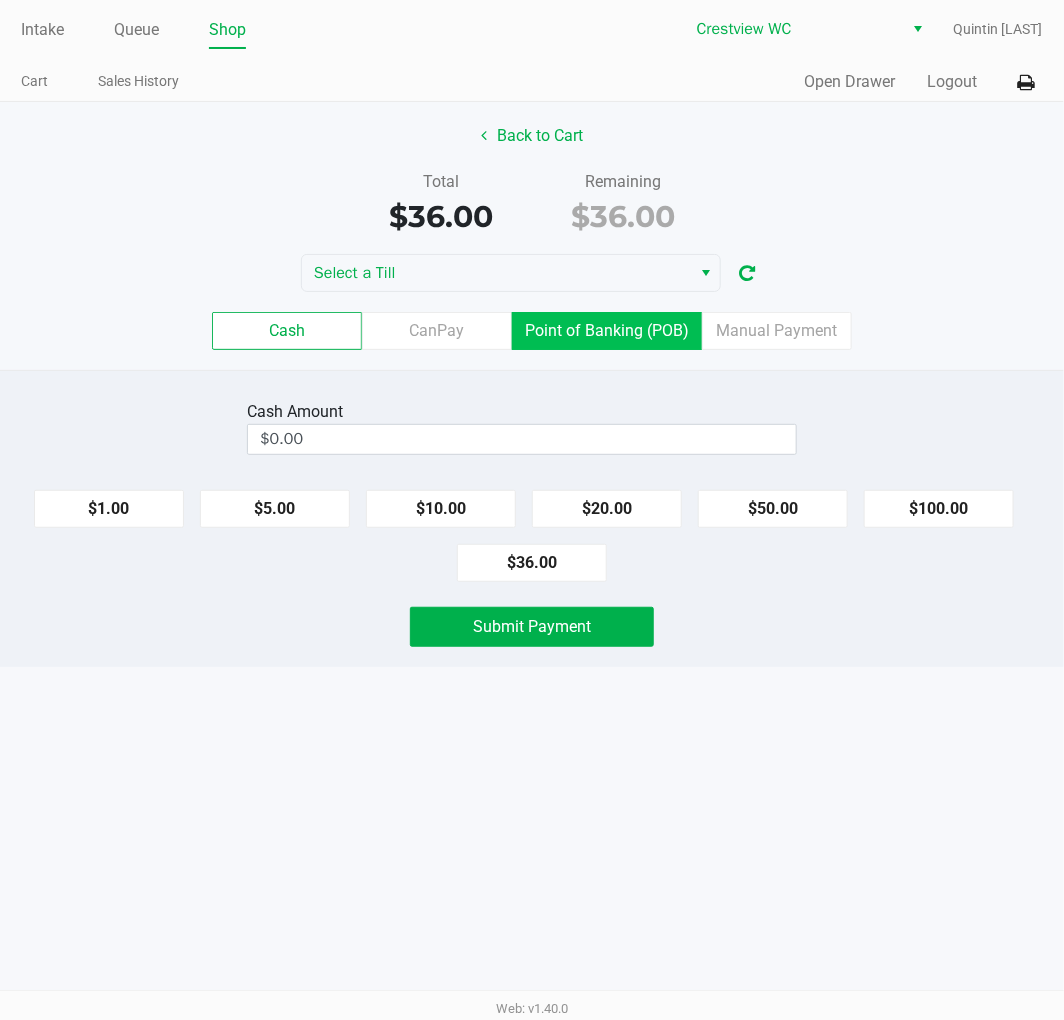 click on "Point of Banking (POB)" 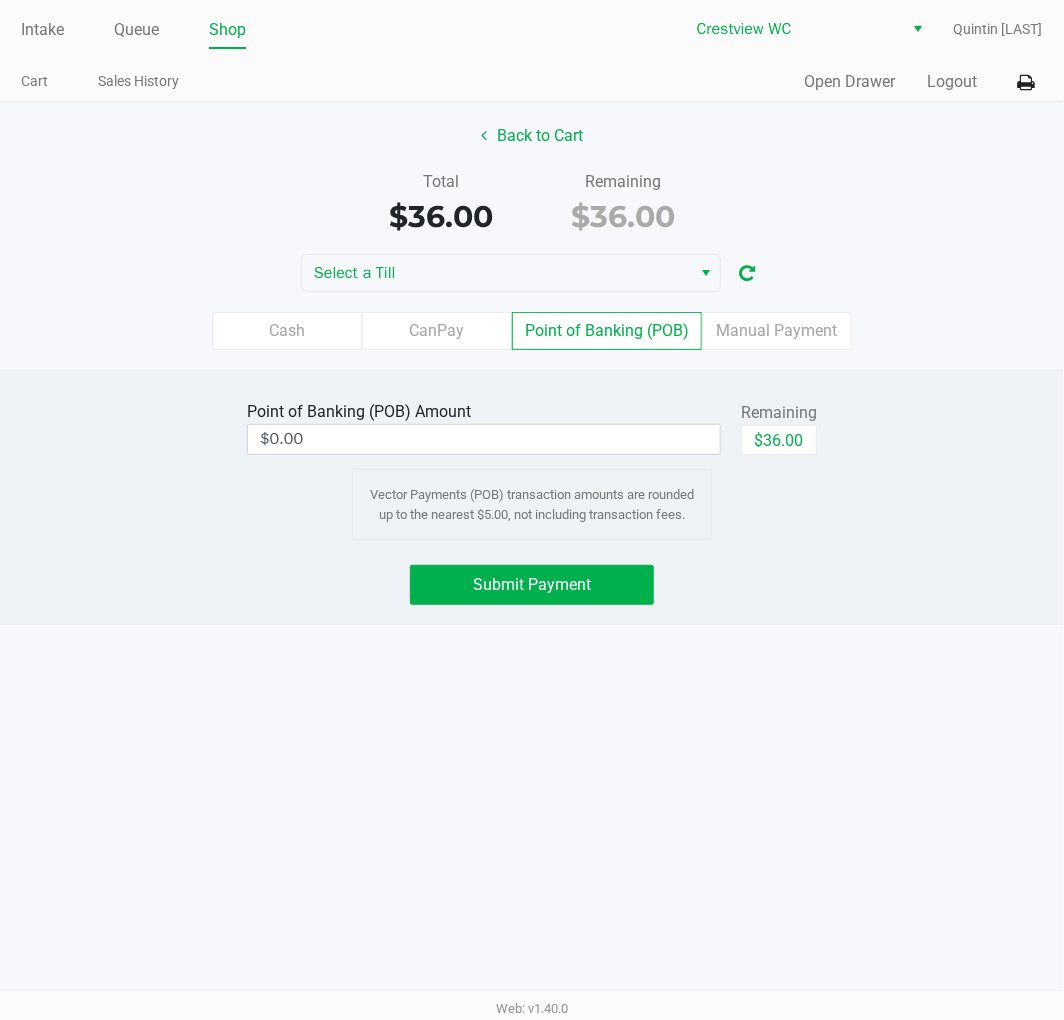 click on "$36.00" 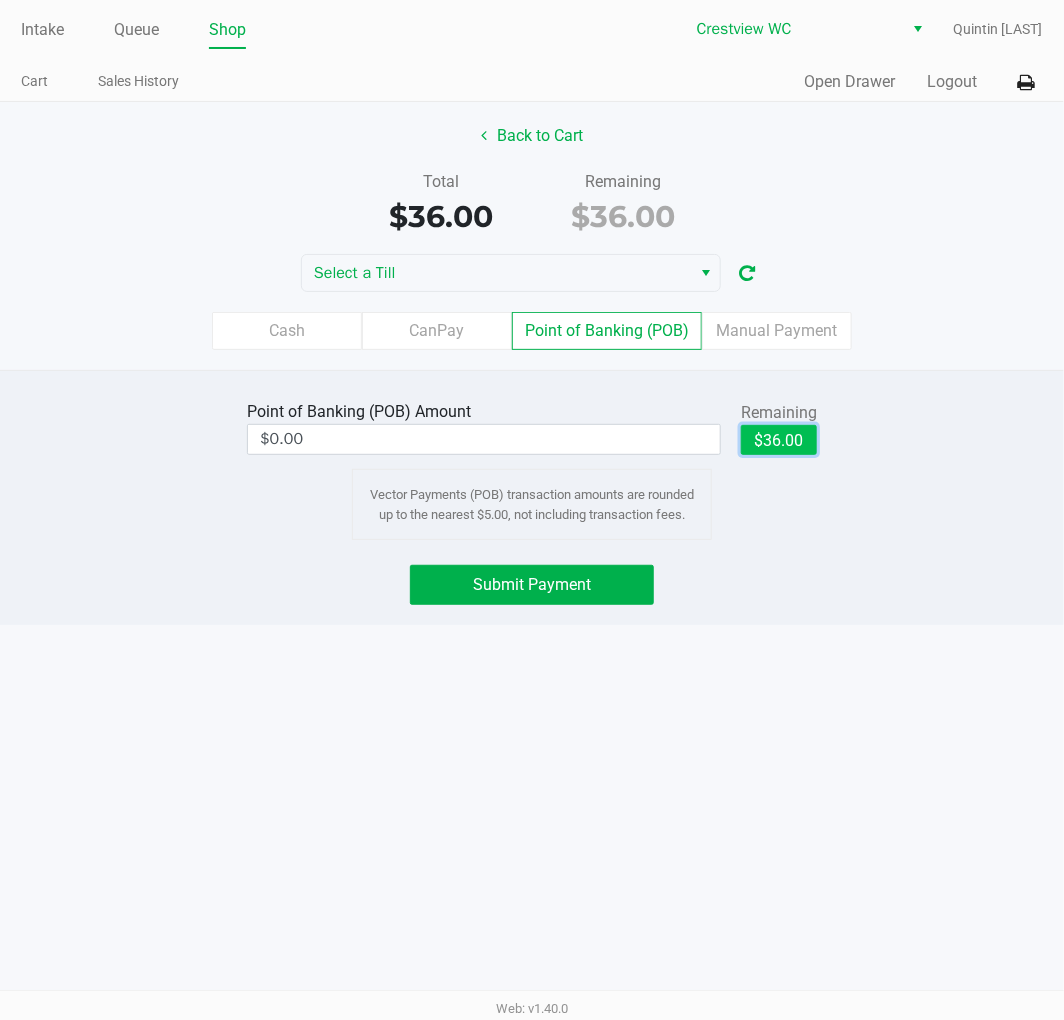 type on "$36.00" 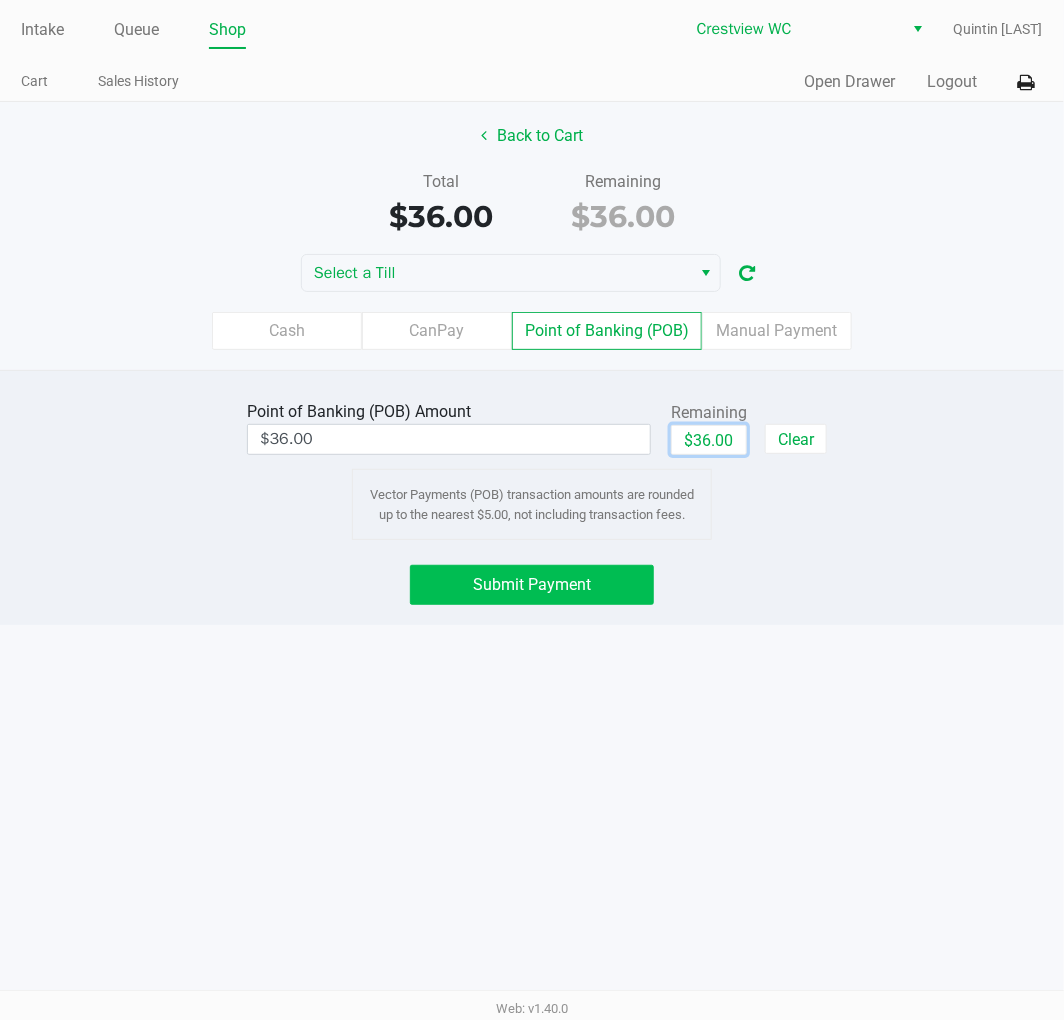 click on "Submit Payment" 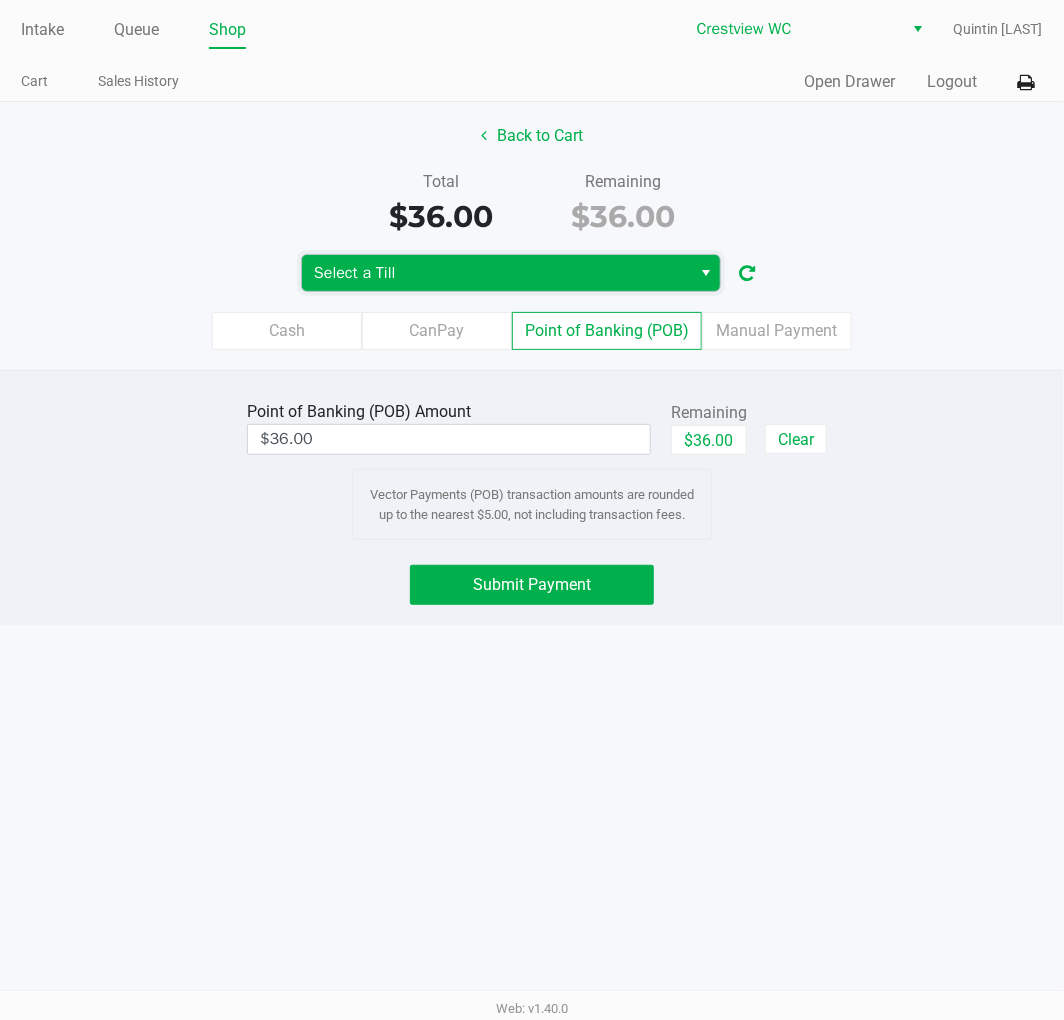 click on "Select a Till" at bounding box center [496, 273] 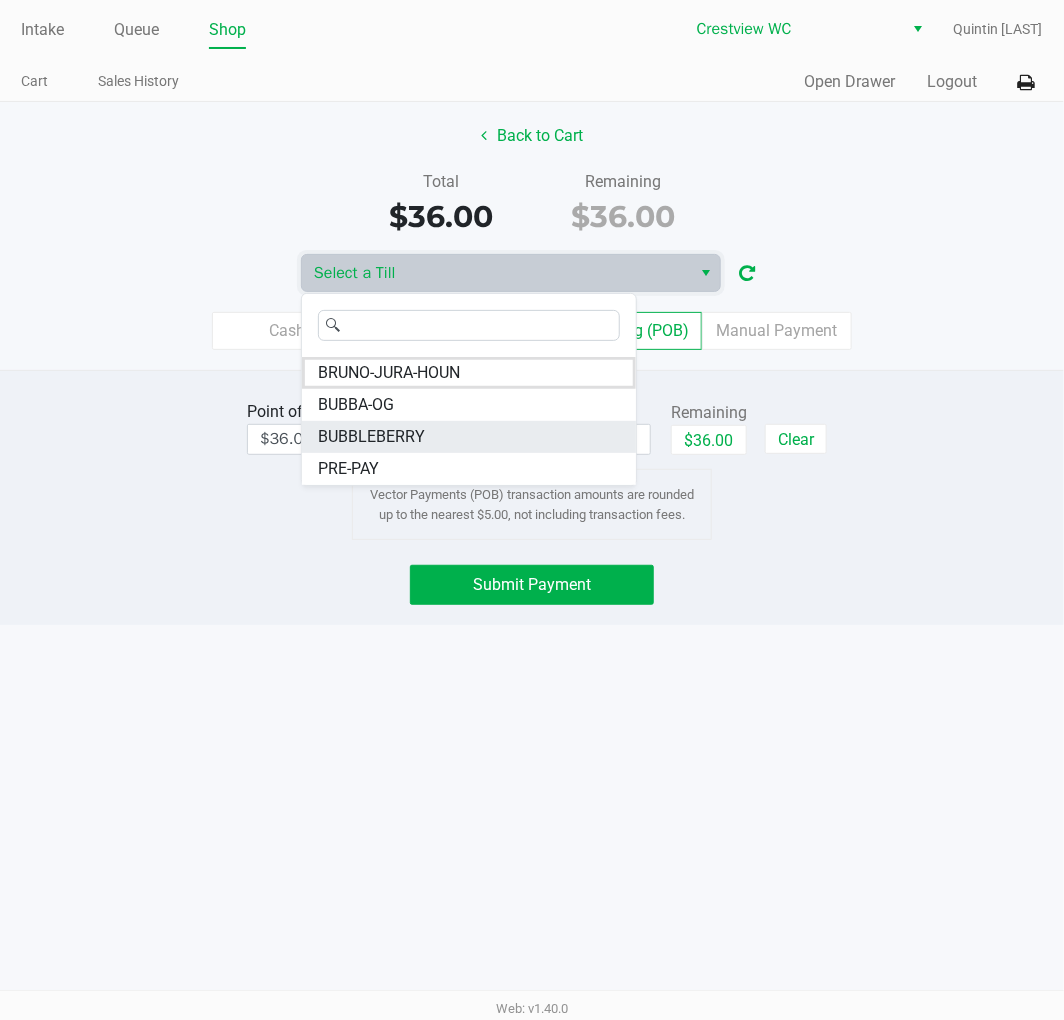 click on "BUBBLEBERRY" at bounding box center (371, 437) 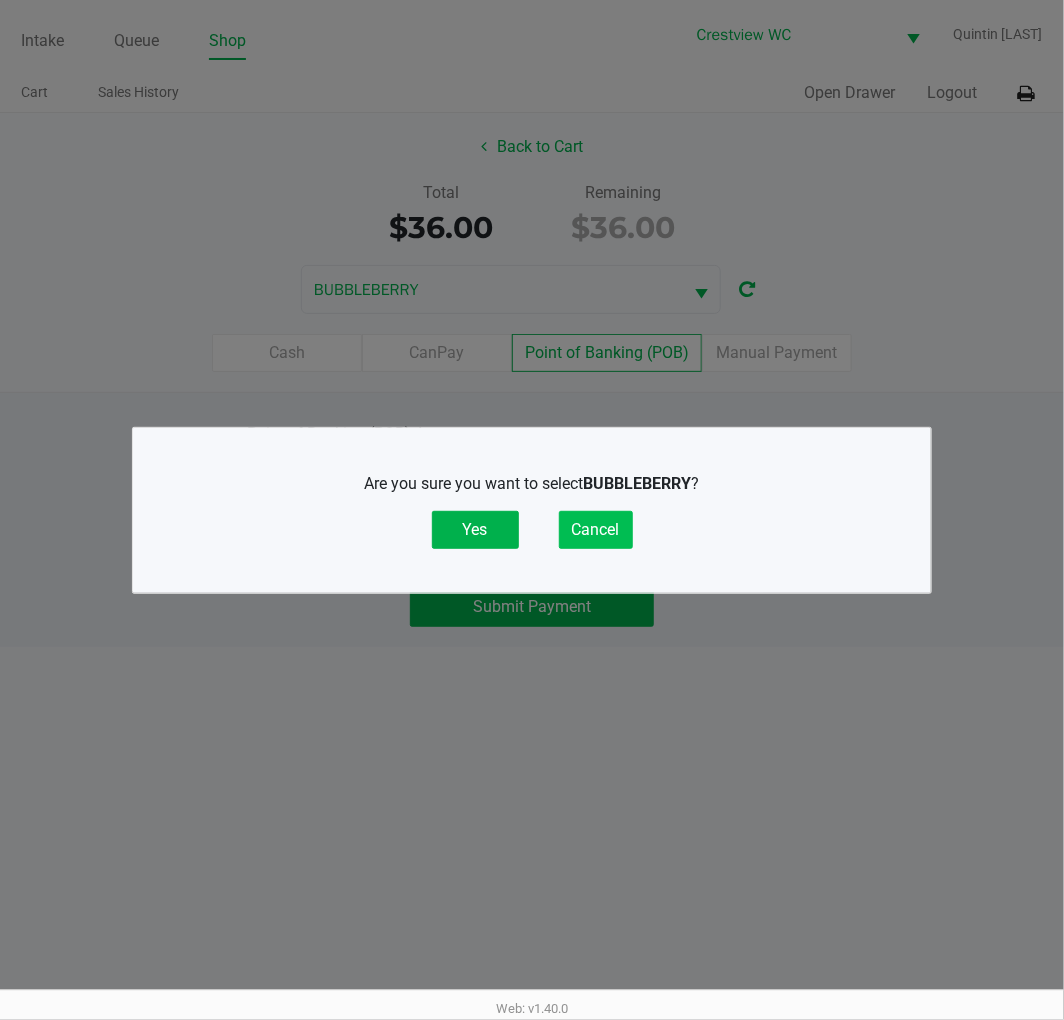 click on "Yes" 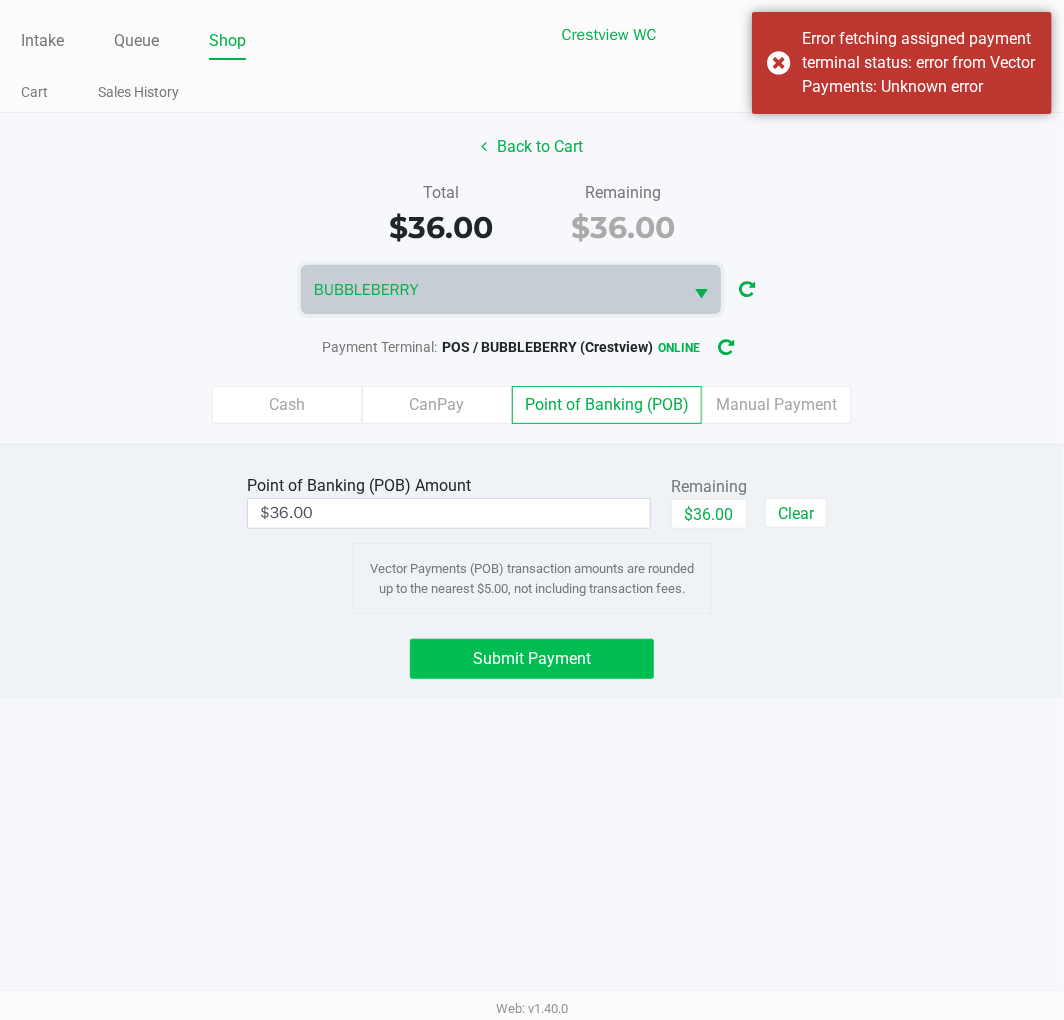click on "Submit Payment" 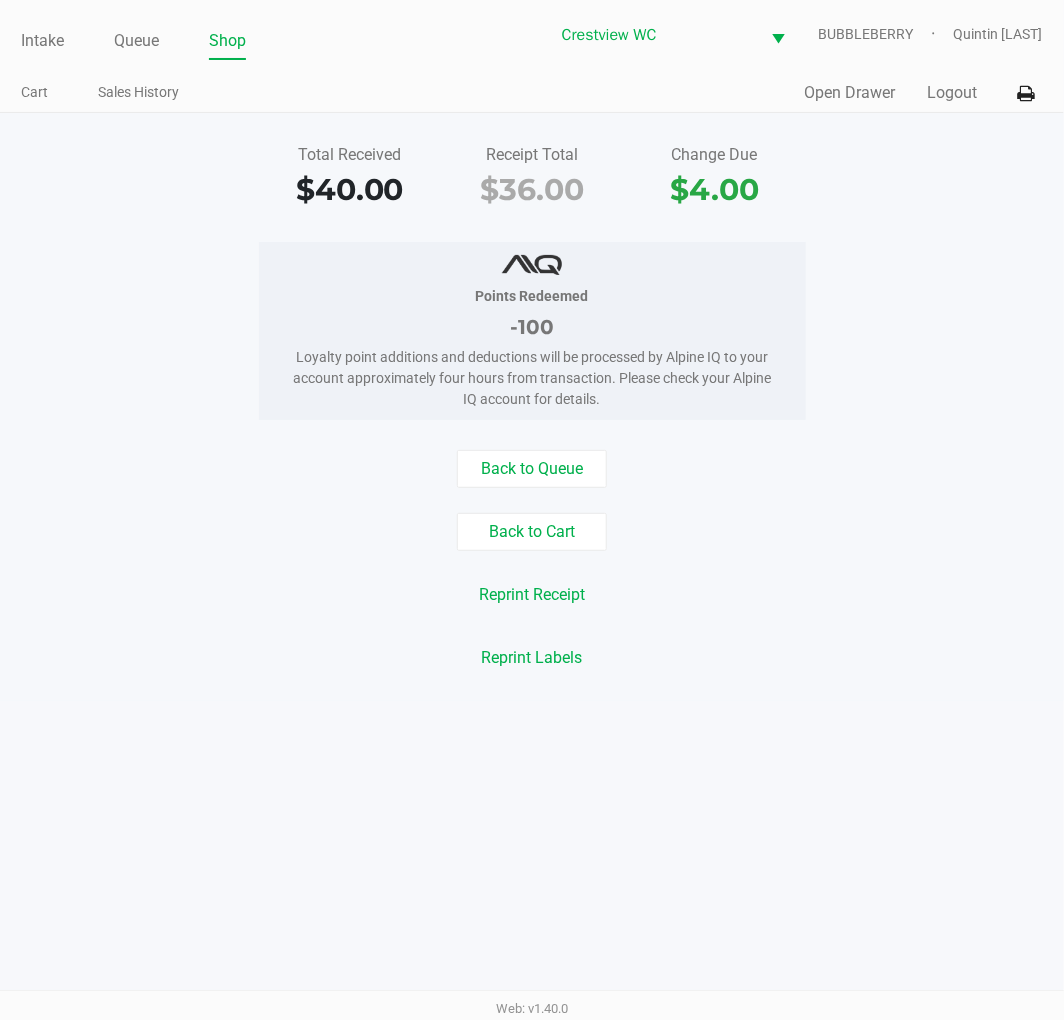 click on "Intake" 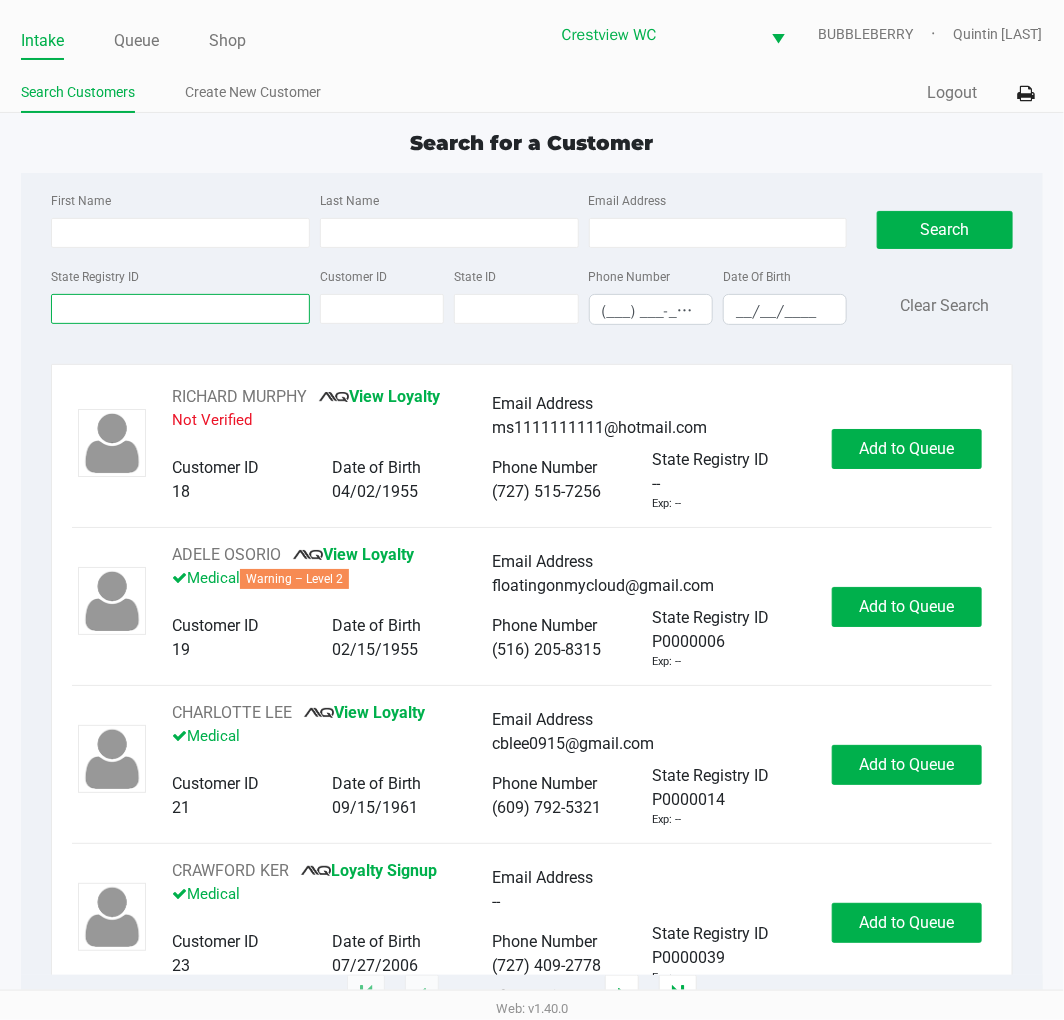 click on "State Registry ID" at bounding box center [180, 309] 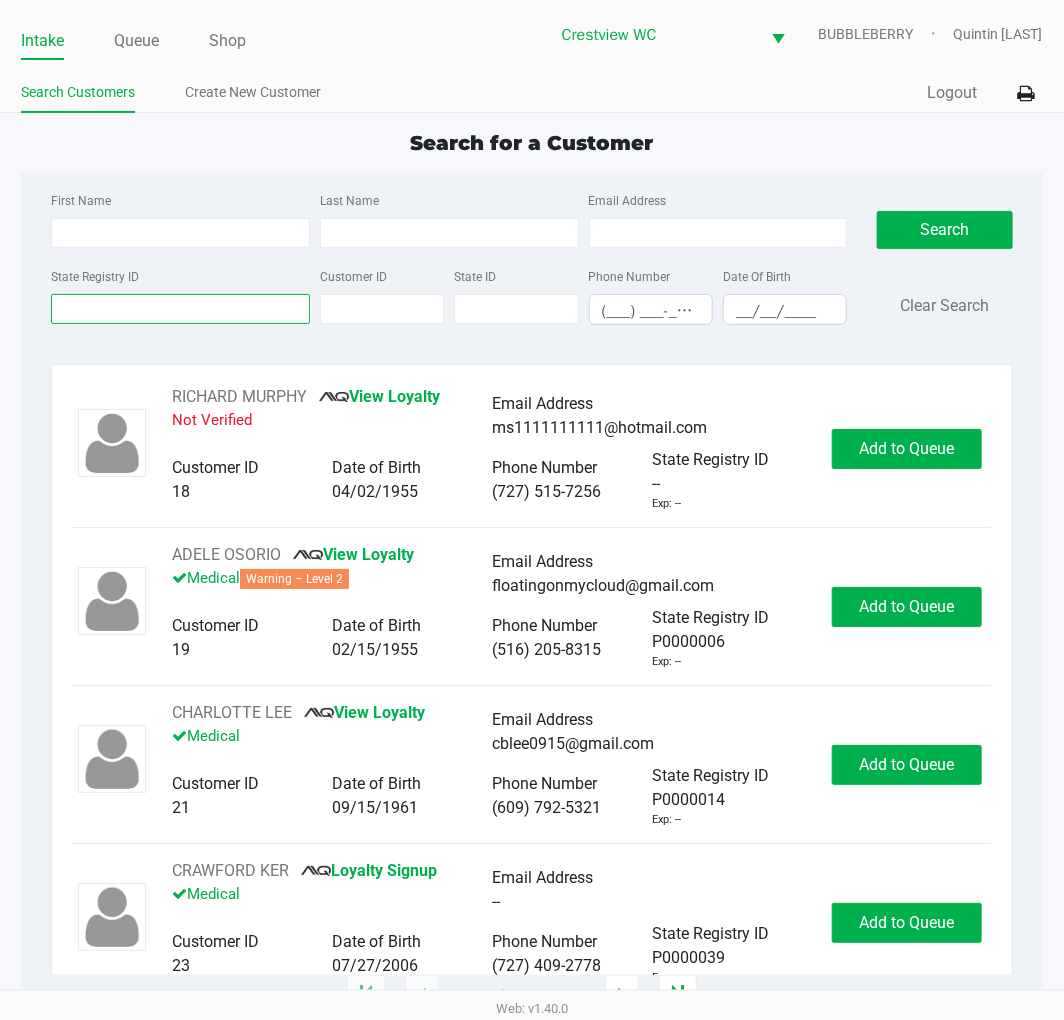 click on "State Registry ID" at bounding box center (180, 309) 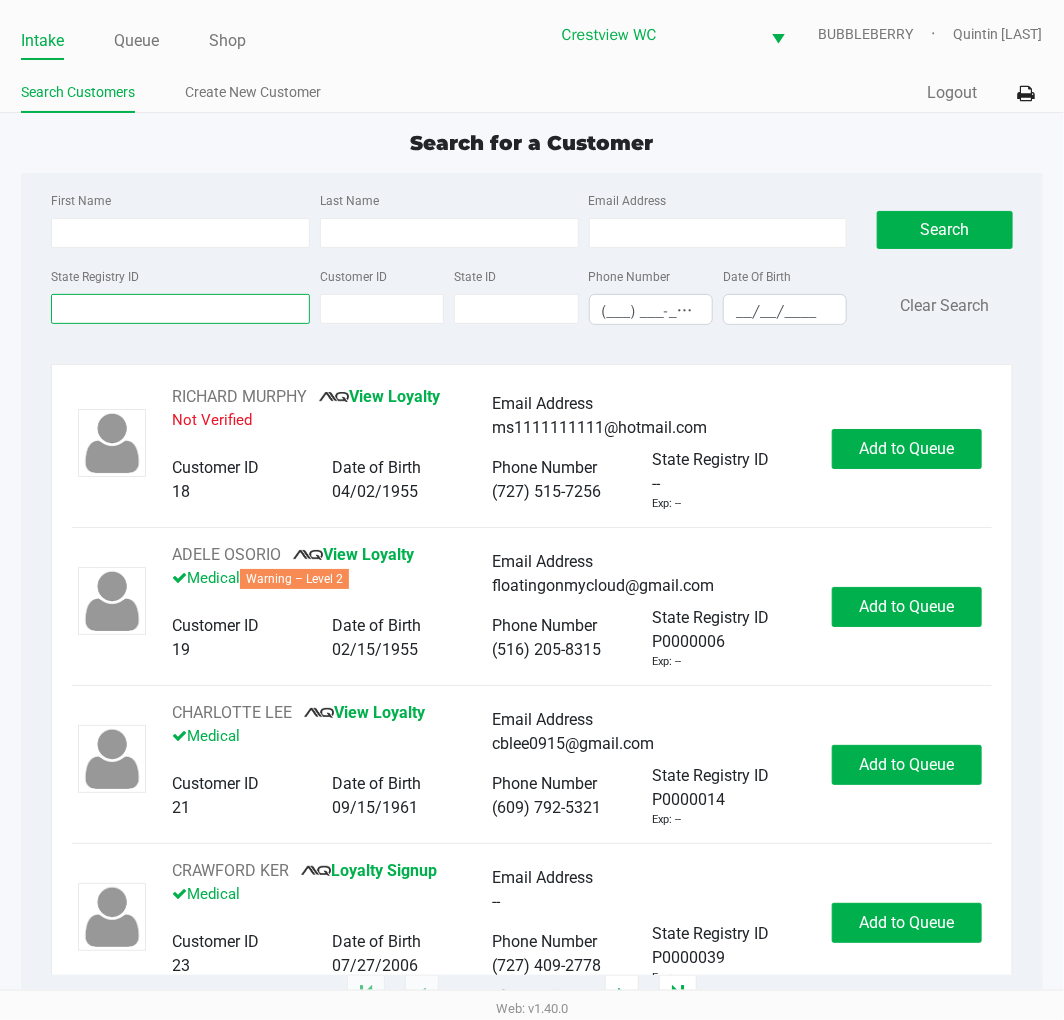 click on "State Registry ID" at bounding box center [180, 309] 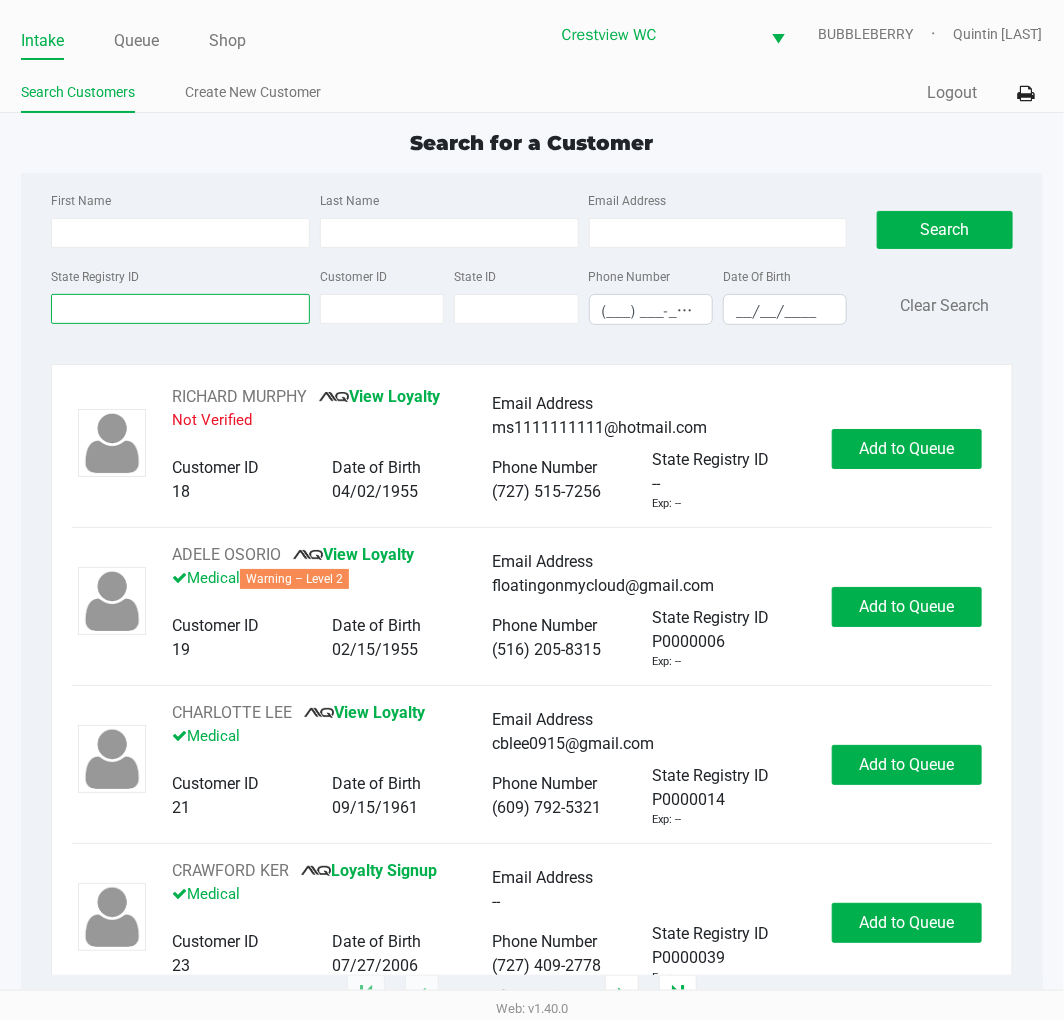 click on "State Registry ID" at bounding box center [180, 309] 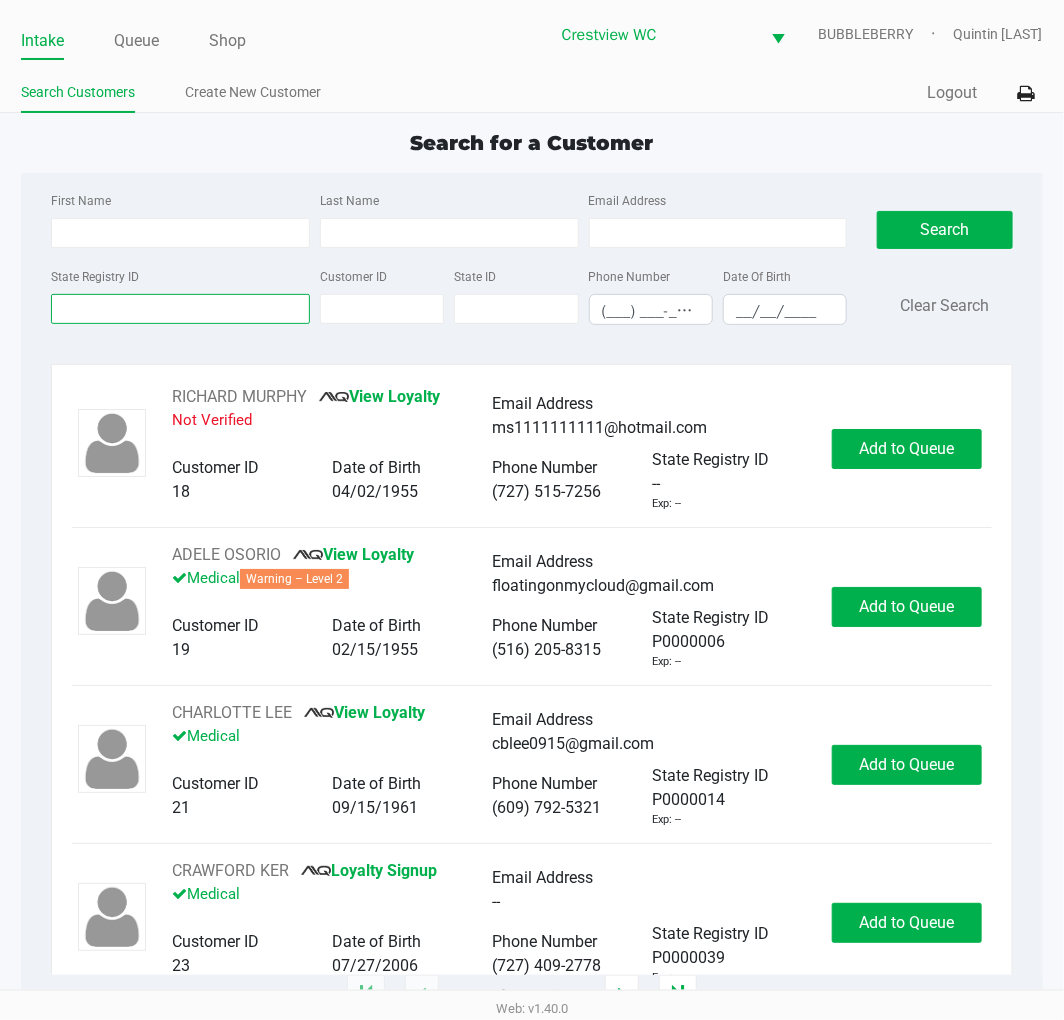 click on "State Registry ID" at bounding box center (180, 309) 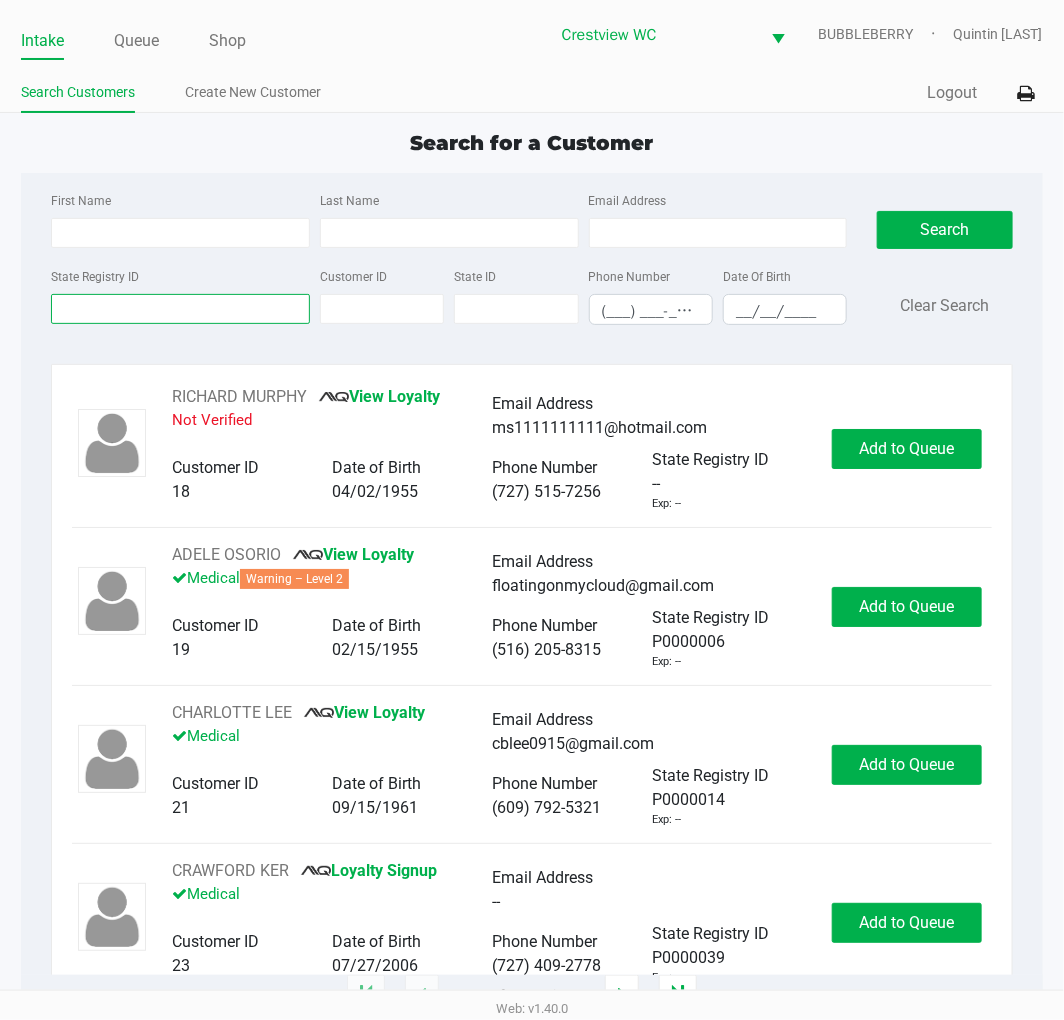 click on "State Registry ID" at bounding box center (180, 309) 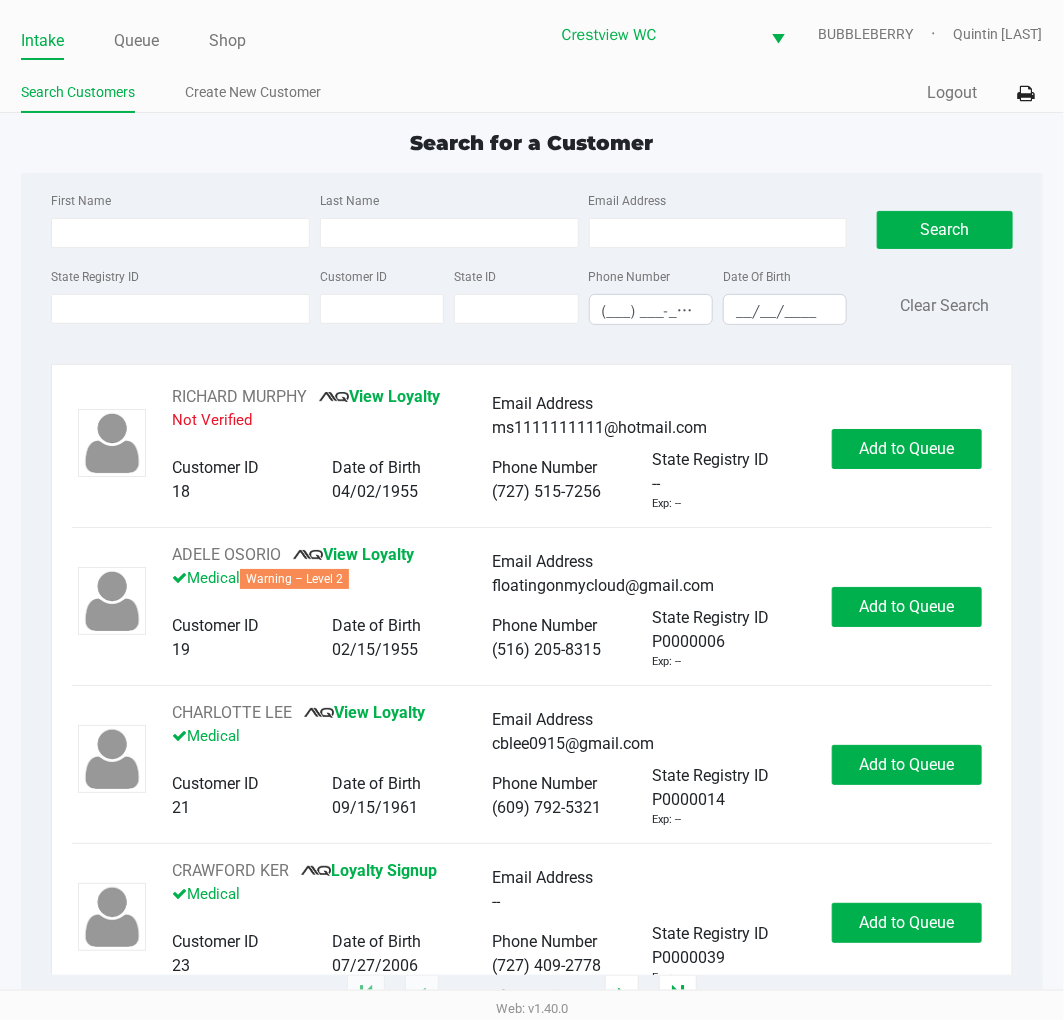 click on "State Registry ID" 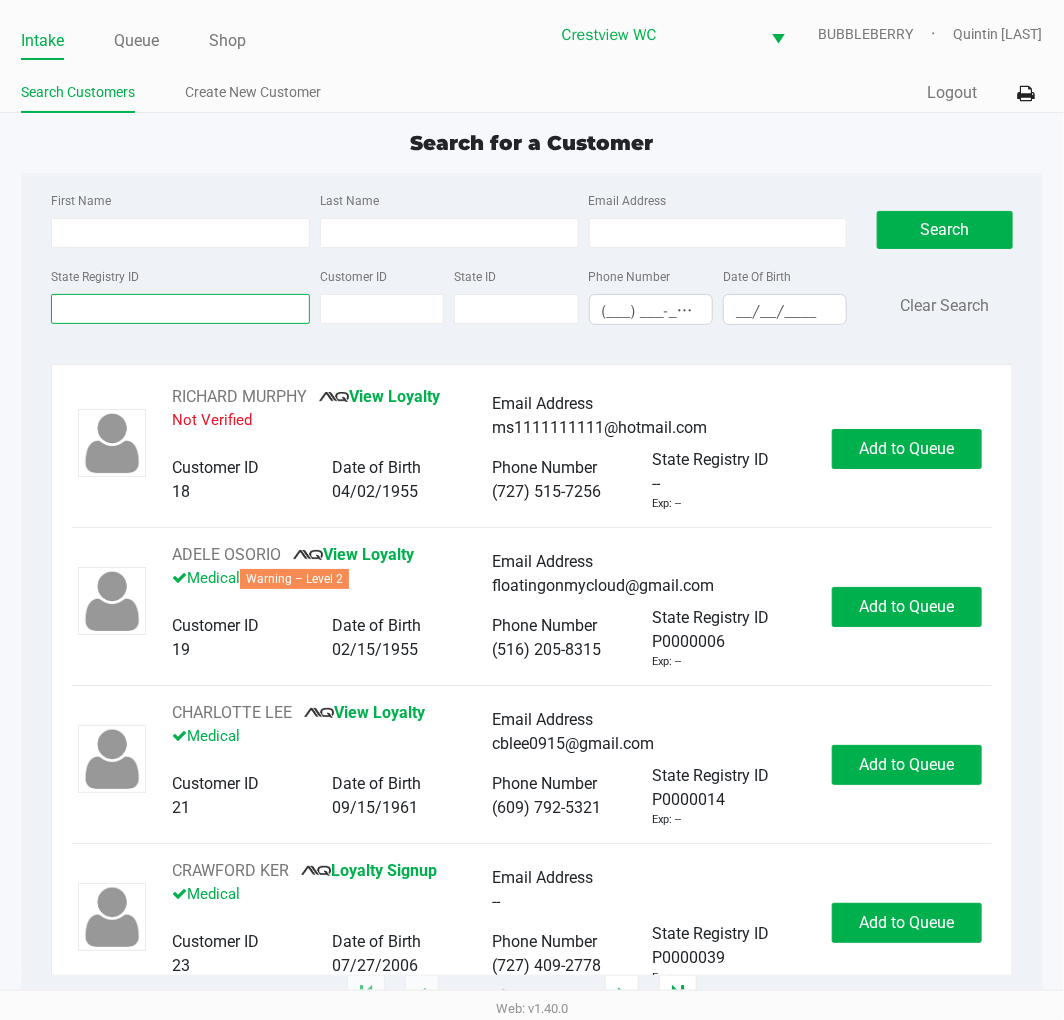 click on "State Registry ID" at bounding box center (180, 309) 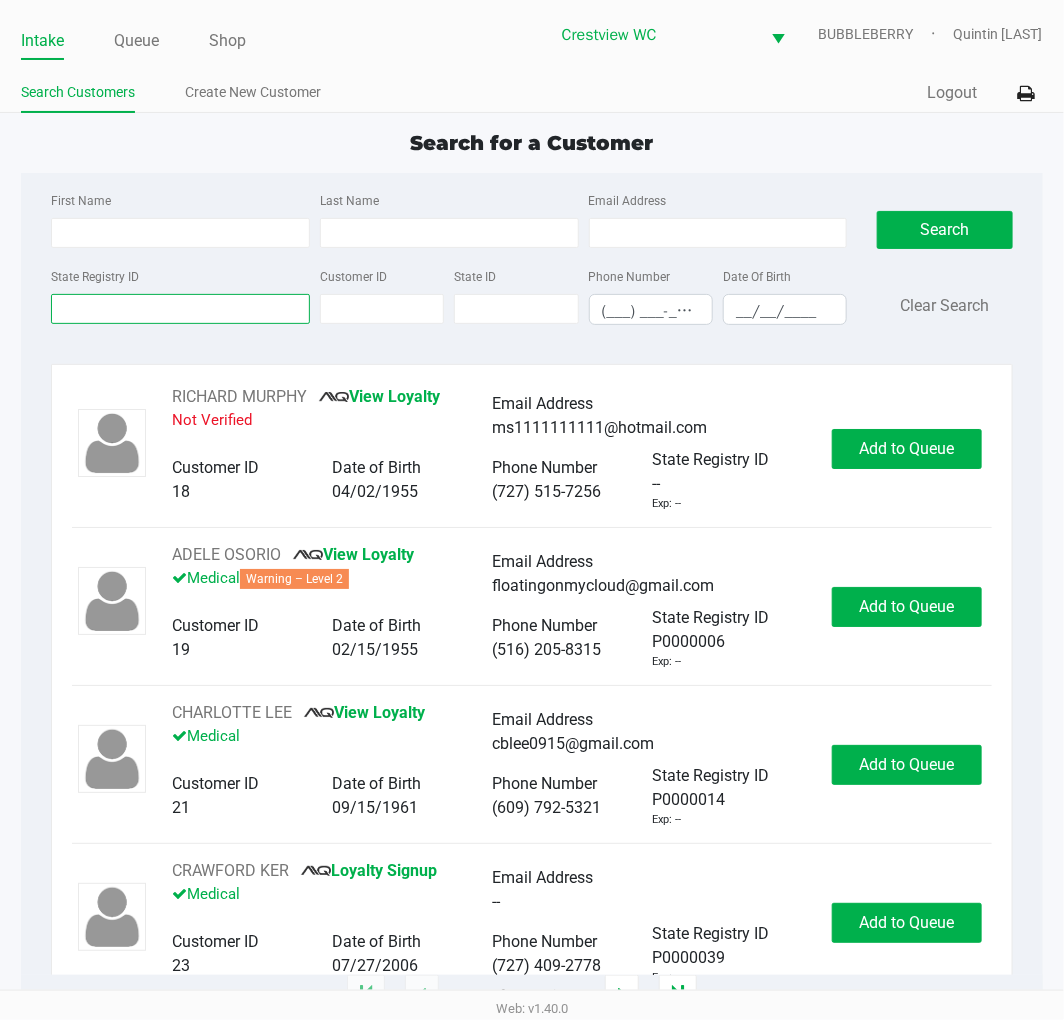 click on "State Registry ID" at bounding box center [180, 309] 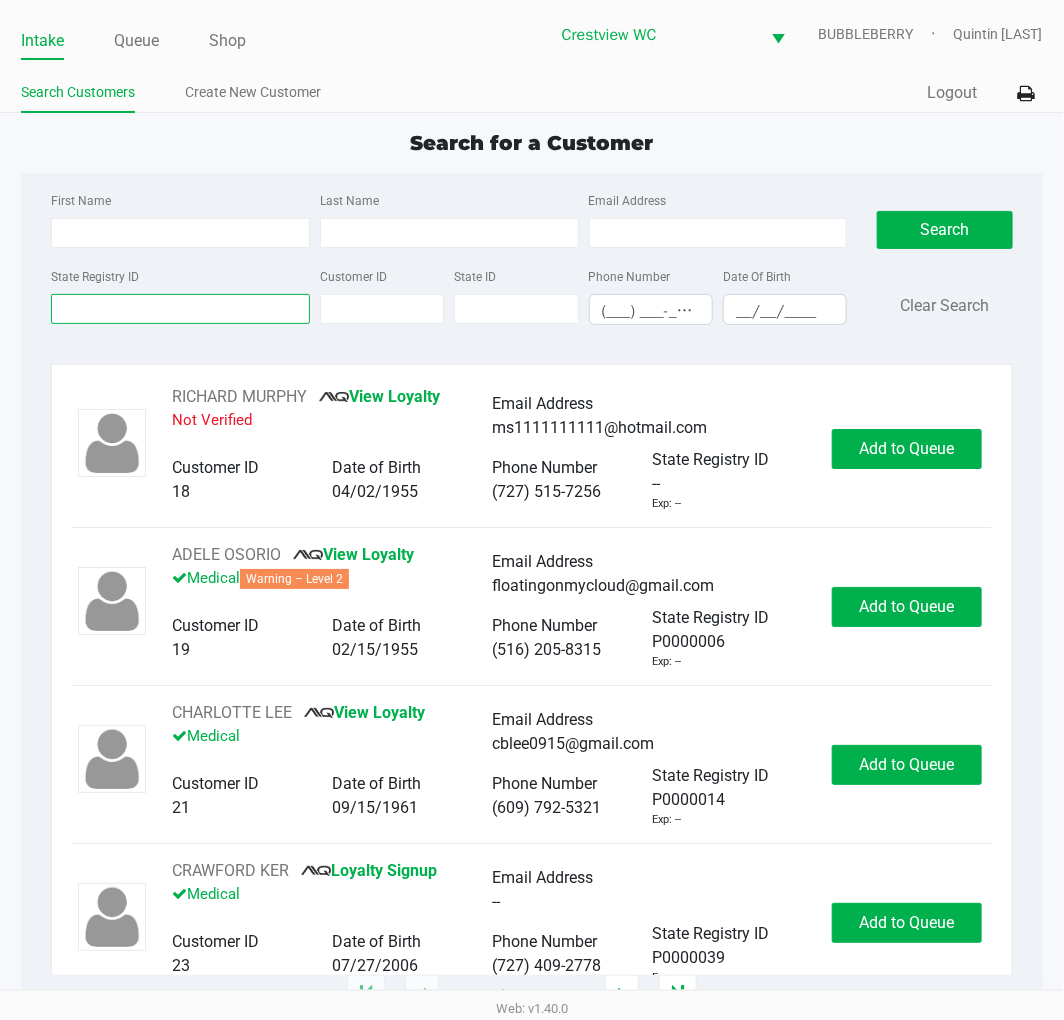 click on "State Registry ID" at bounding box center (180, 309) 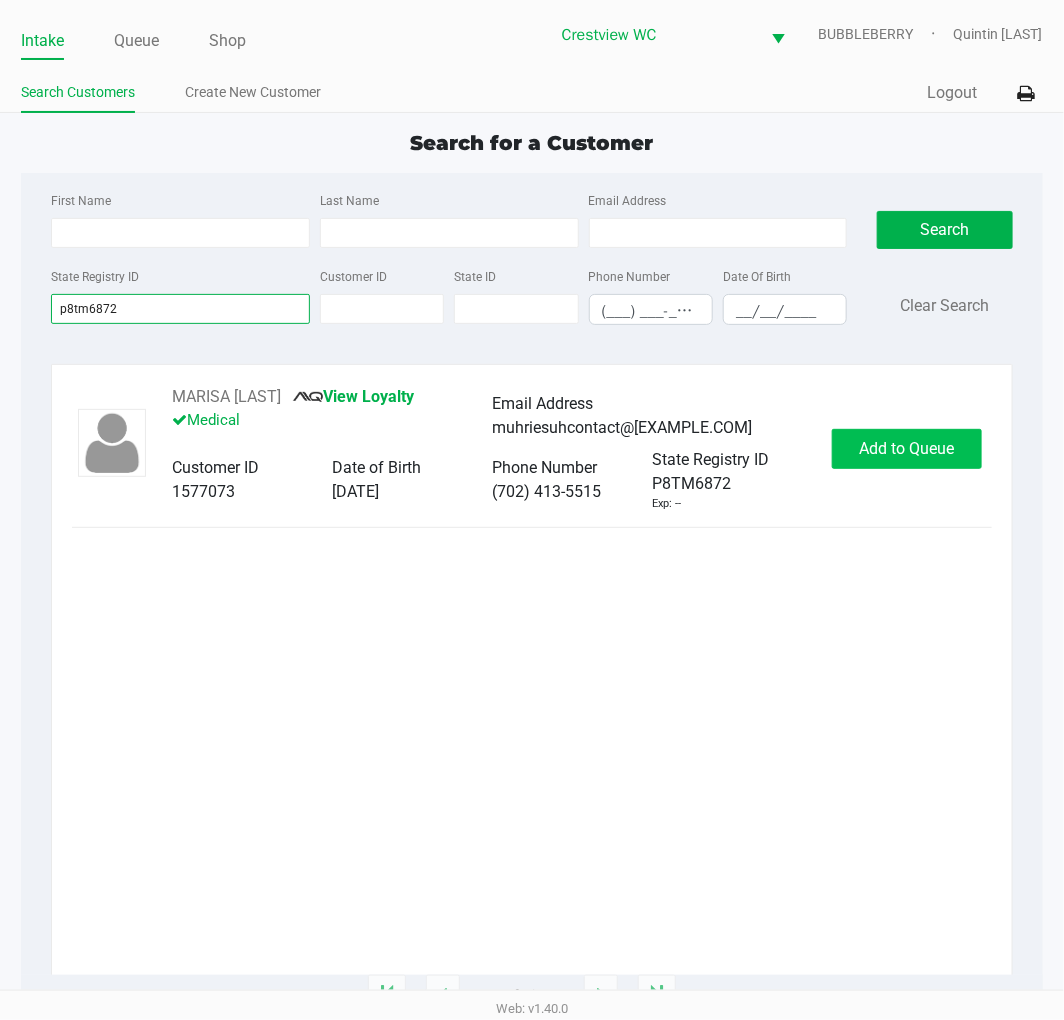 type on "p8tm6872" 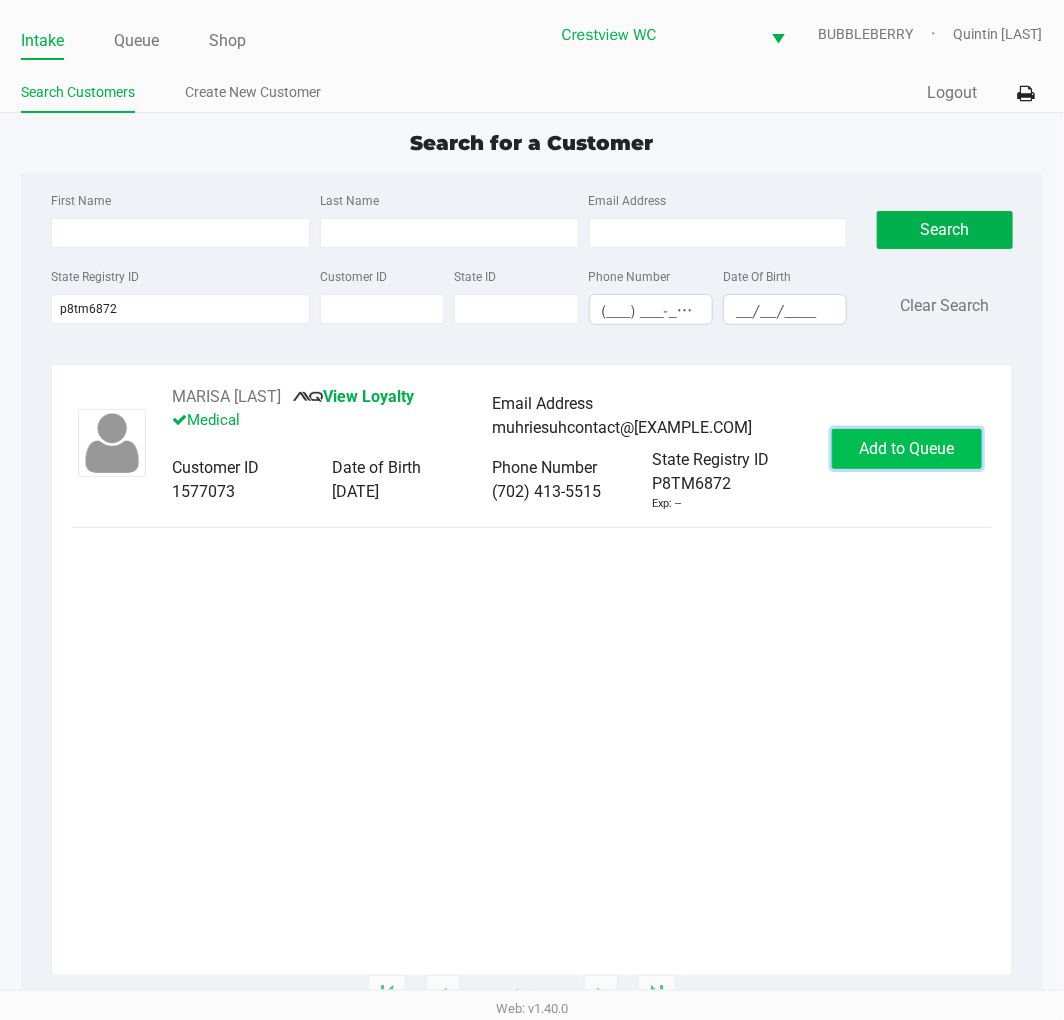 click on "Add to Queue" 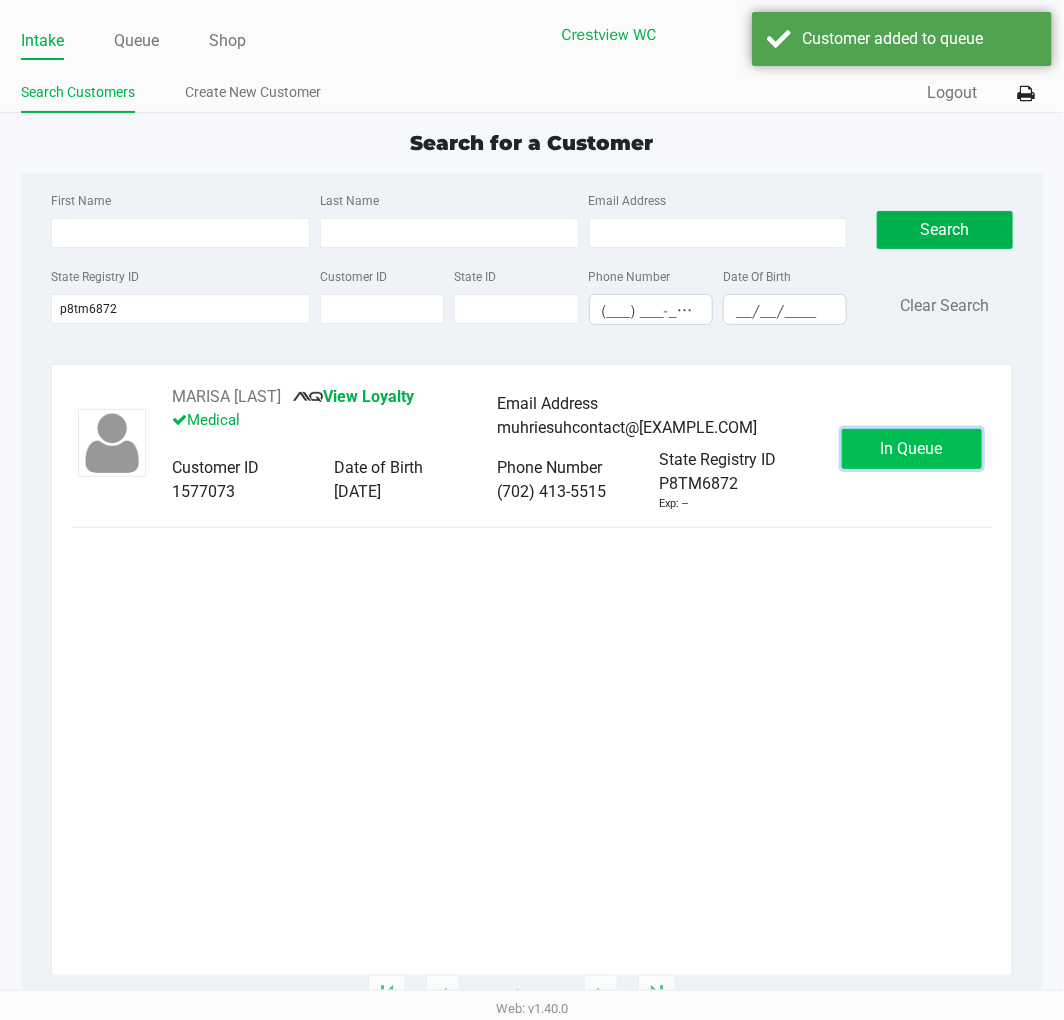 click on "In Queue" 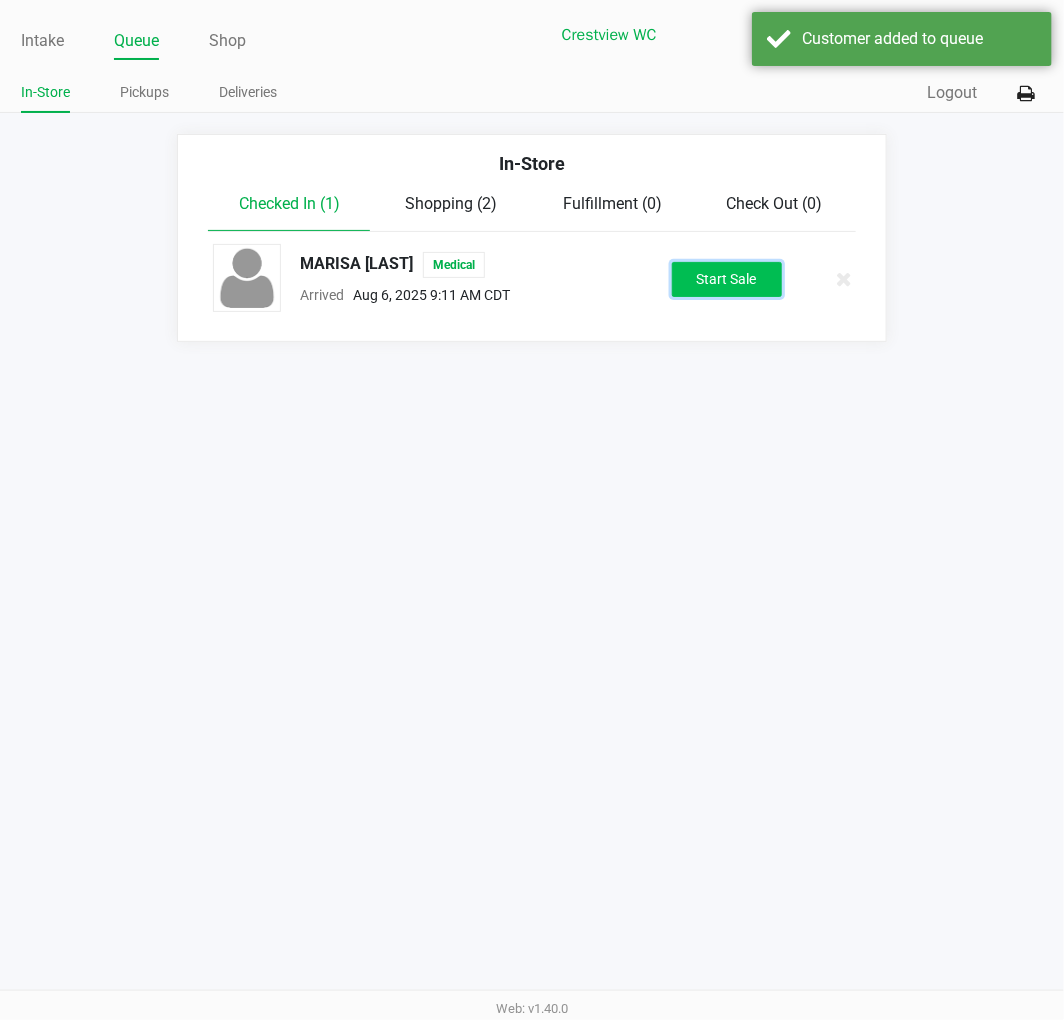 click on "Start Sale" 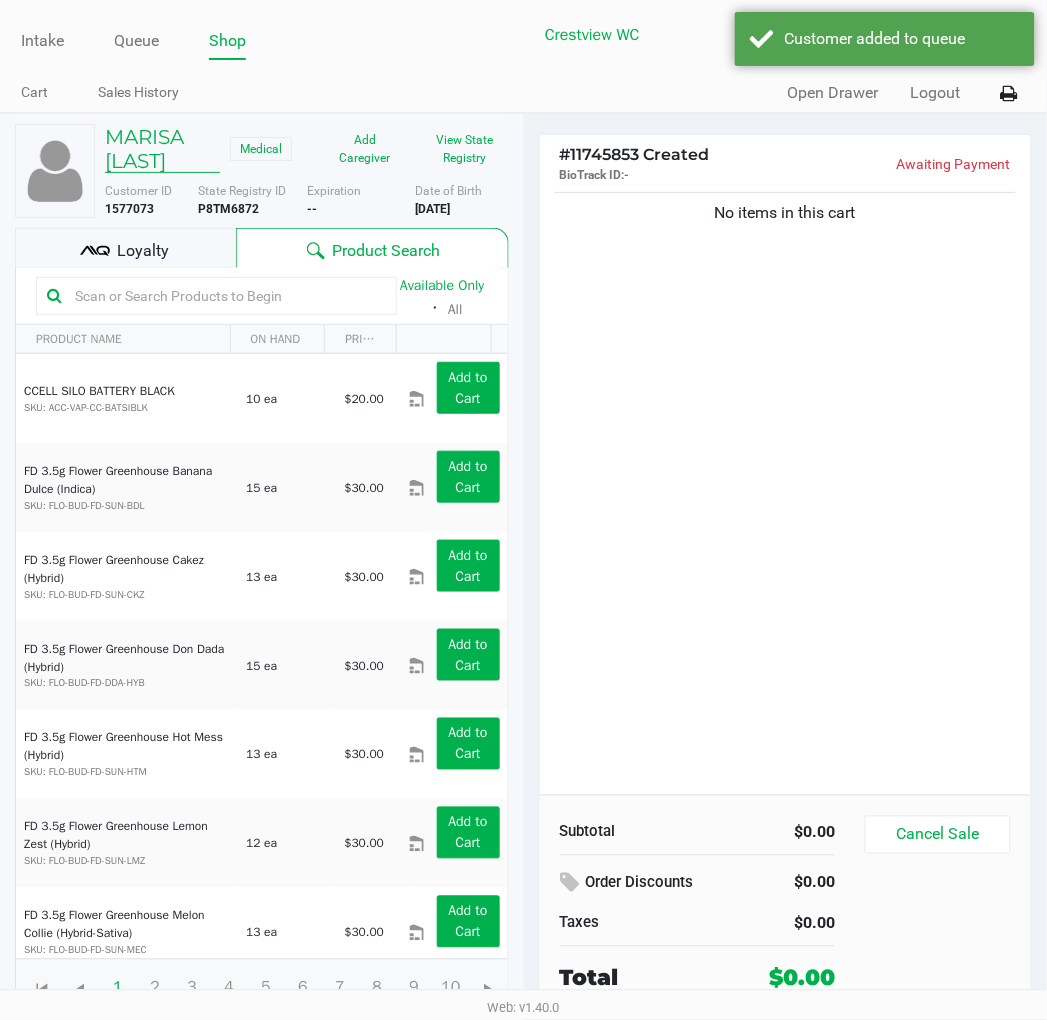 click on "MARISA POLK" 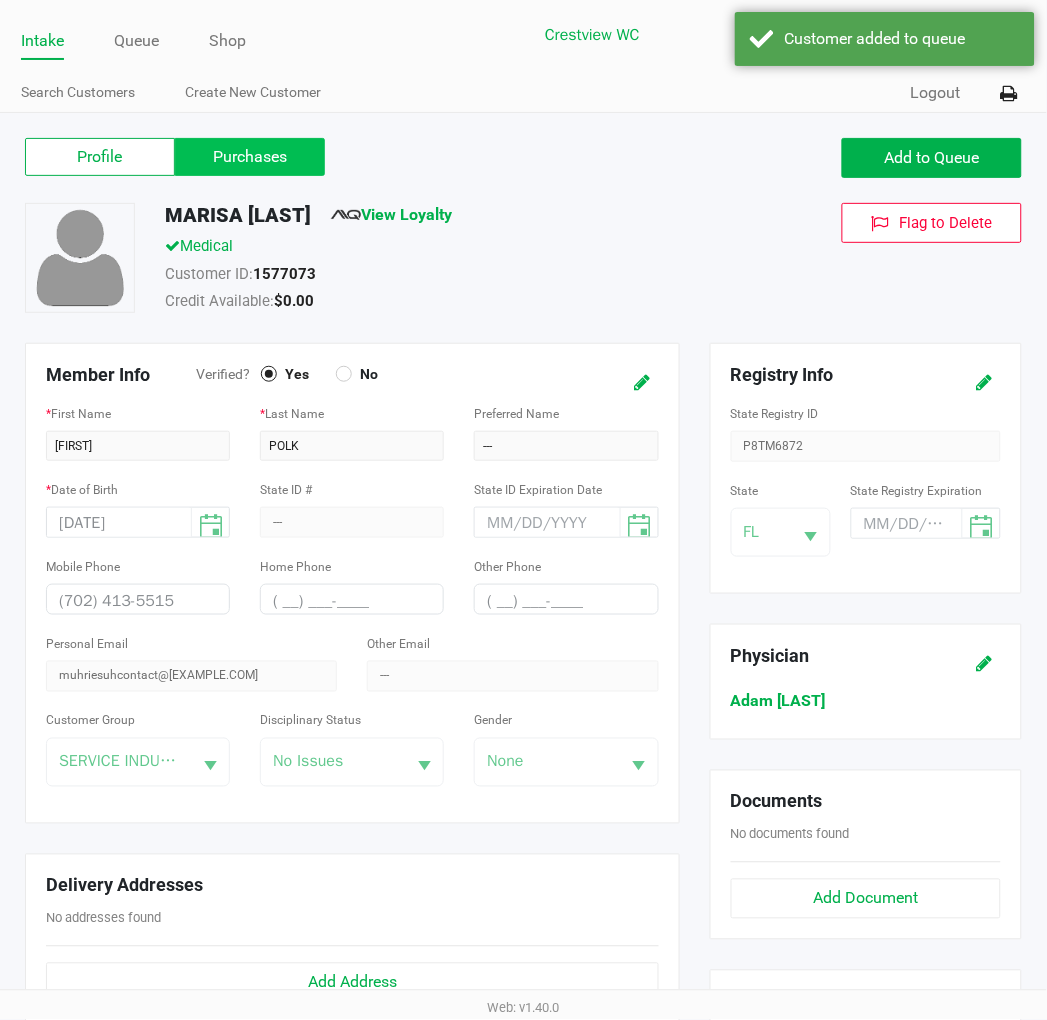 click on "Purchases" 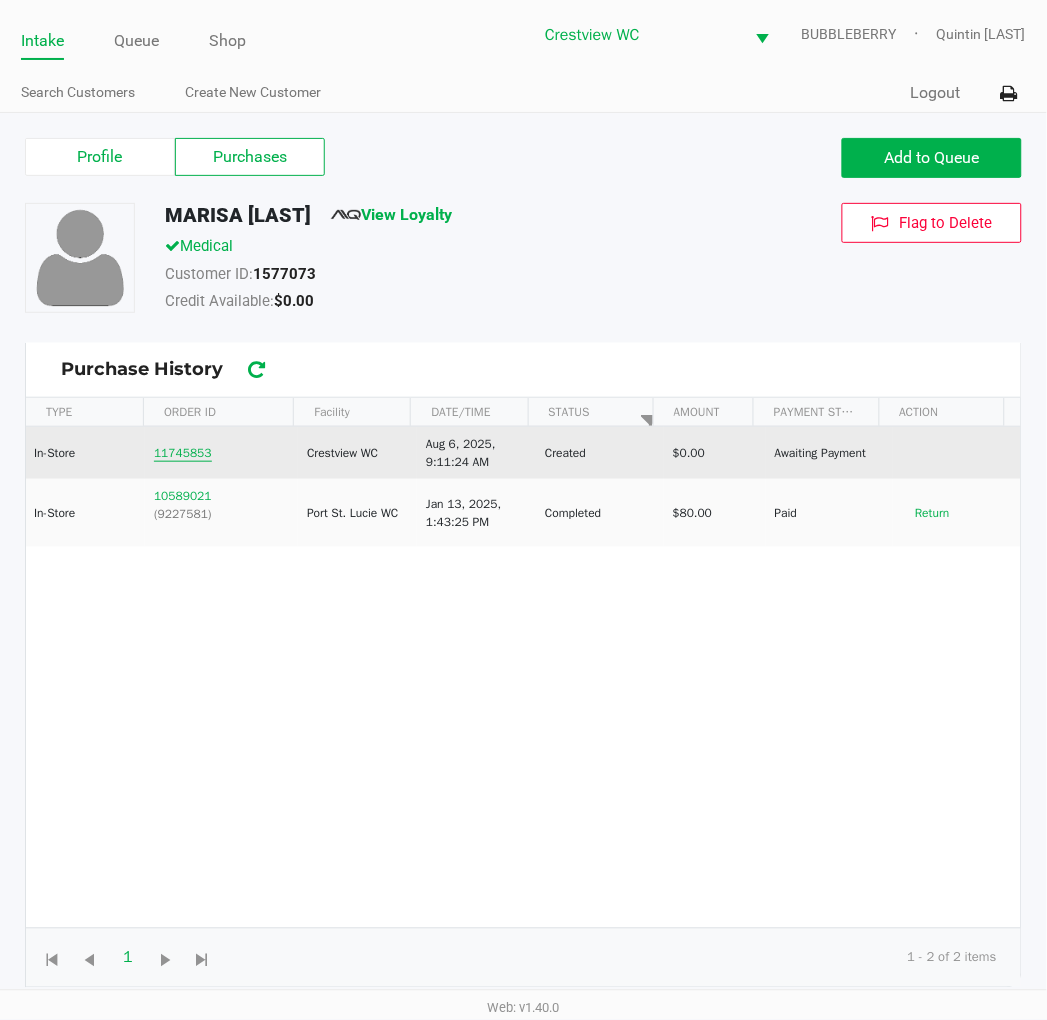 click on "[NUMBER]" 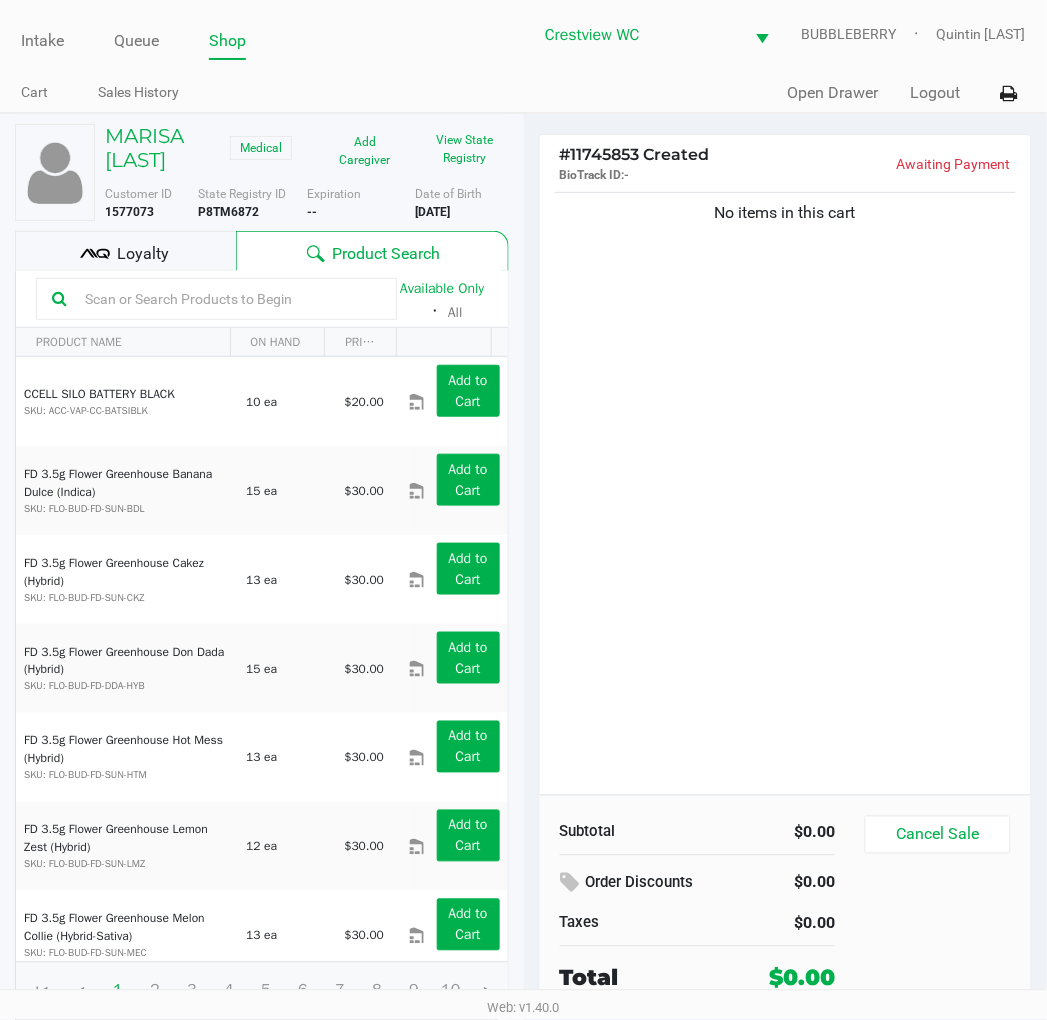 click on "No items in this cart" 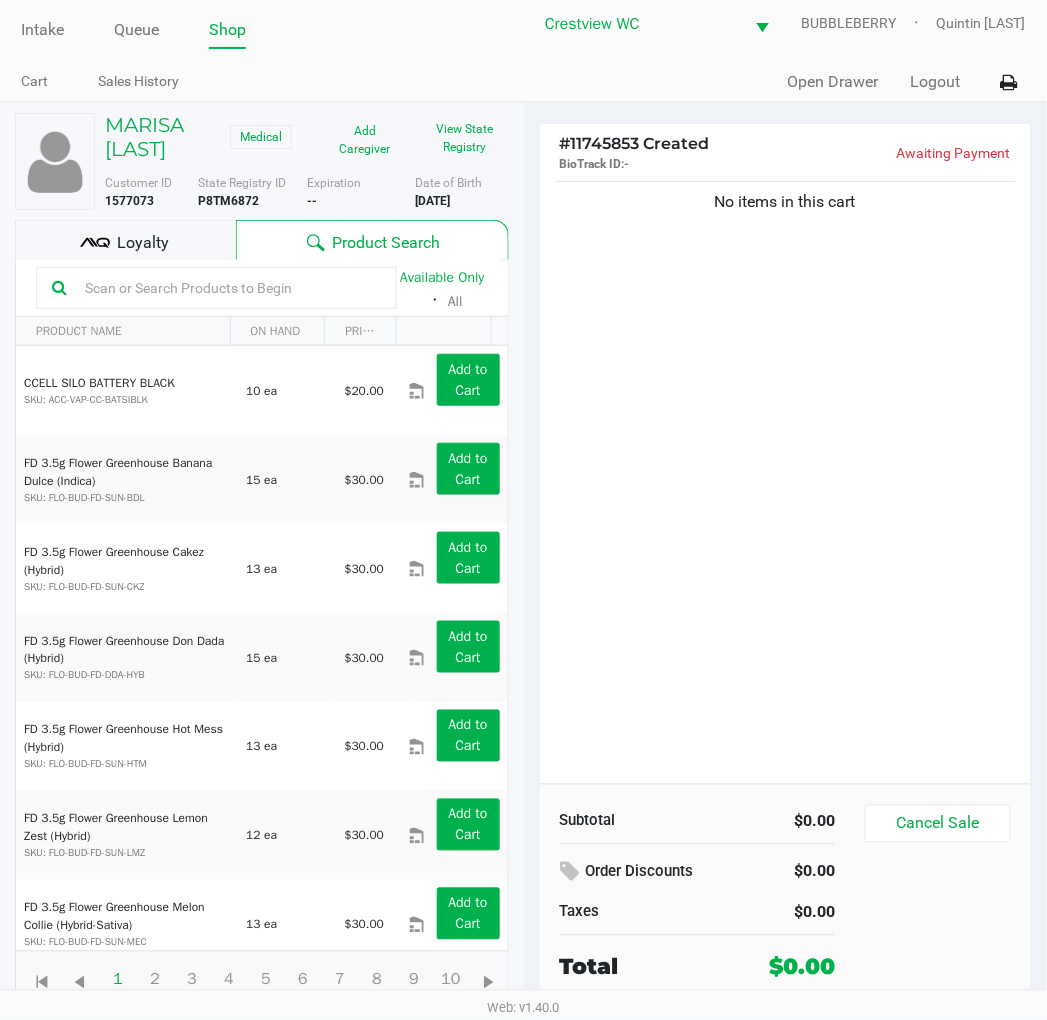 scroll, scrollTop: 37, scrollLeft: 0, axis: vertical 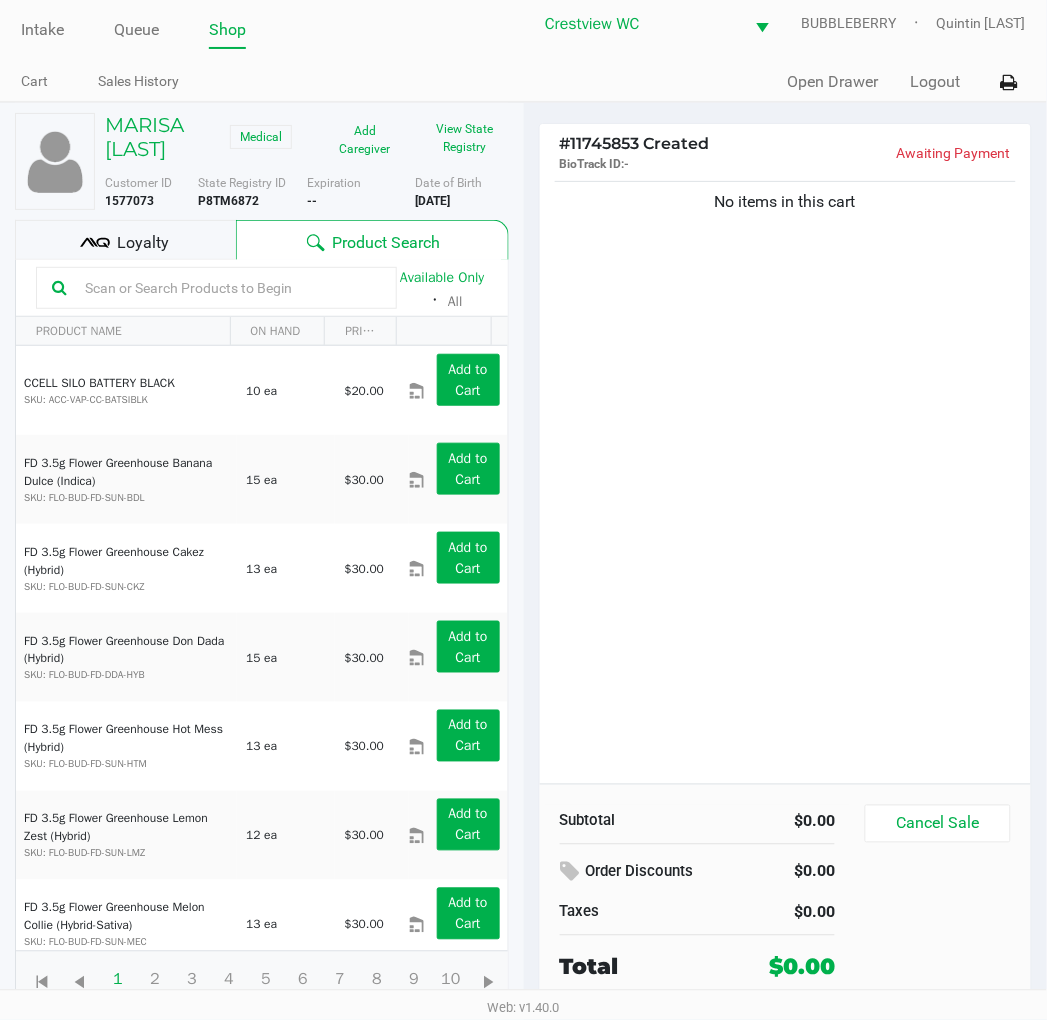 click on "No items in this cart" 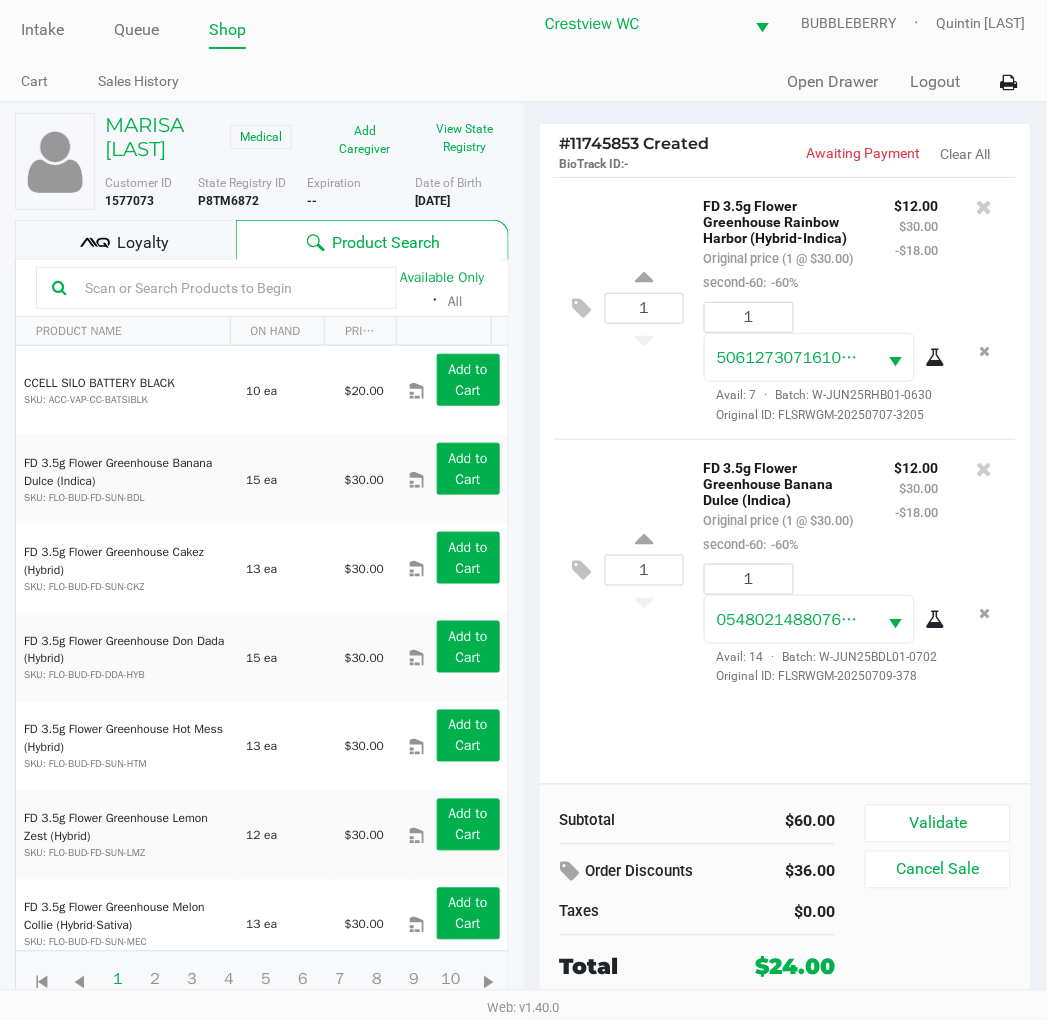 click on "1  FD 3.5g Flower Greenhouse Rainbow Harbor (Hybrid-Indica)   Original price (1 @ $30.00)  second-60:  -60% $12.00 $30.00 -$18.00 1 5061273071610418  Avail: 7  ·  Batch: W-JUN25RHB01-0630   Original ID: FLSRWGM-20250707-3205" 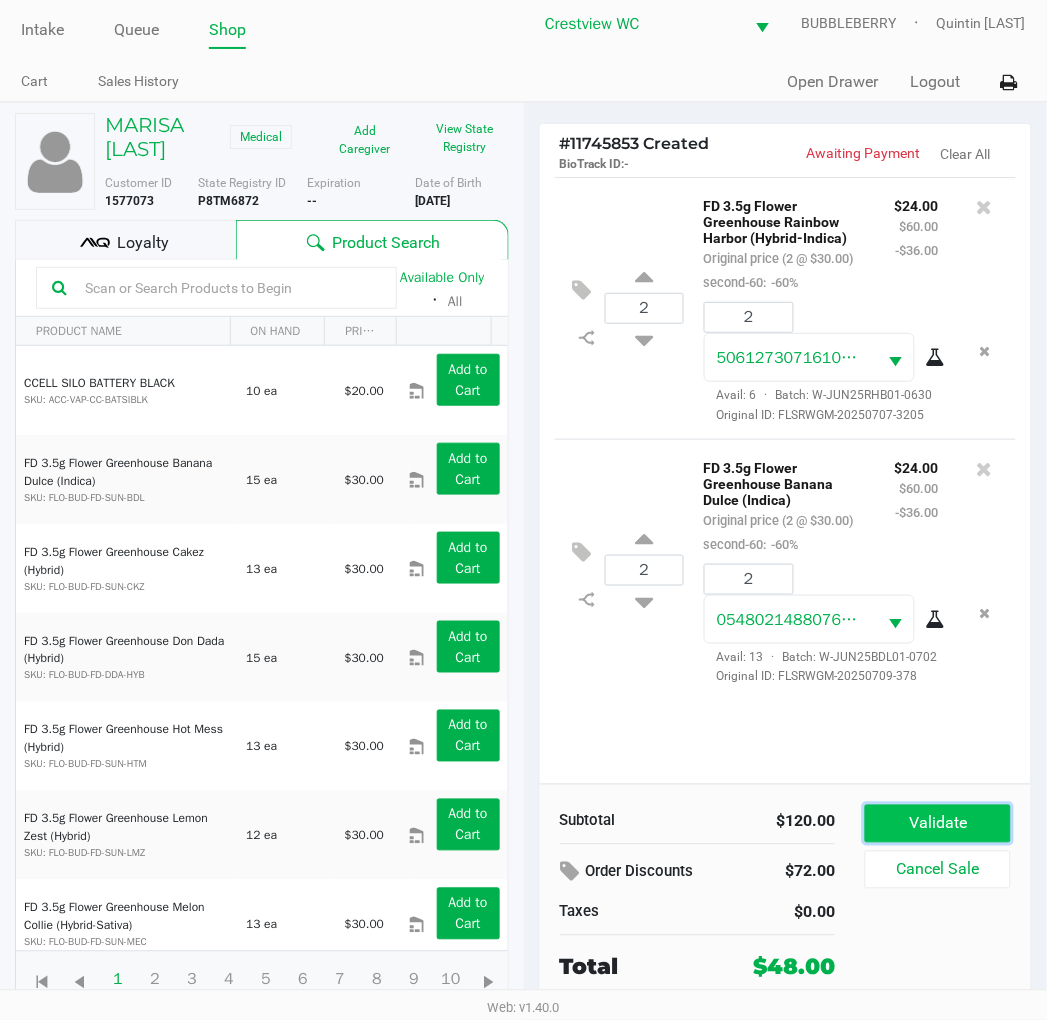 click on "Validate" 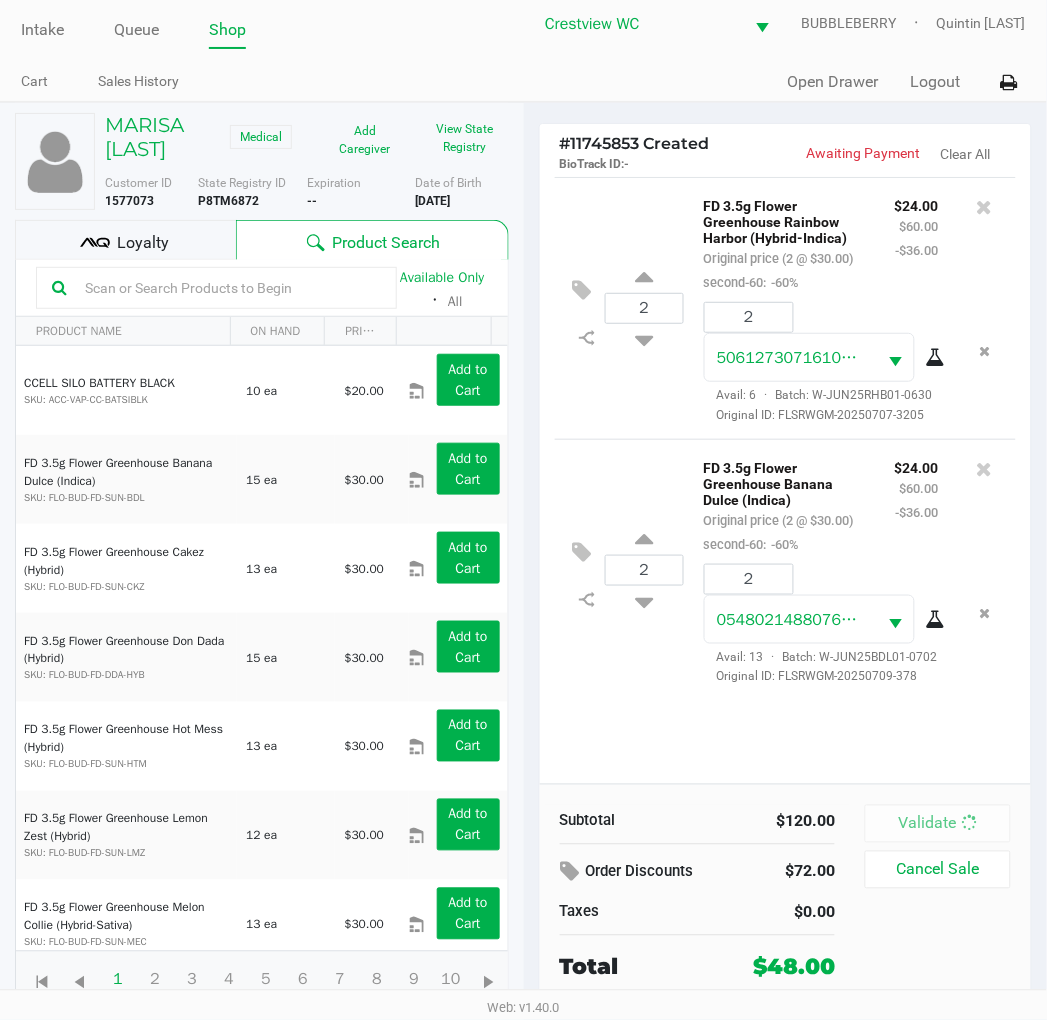 scroll, scrollTop: 0, scrollLeft: 0, axis: both 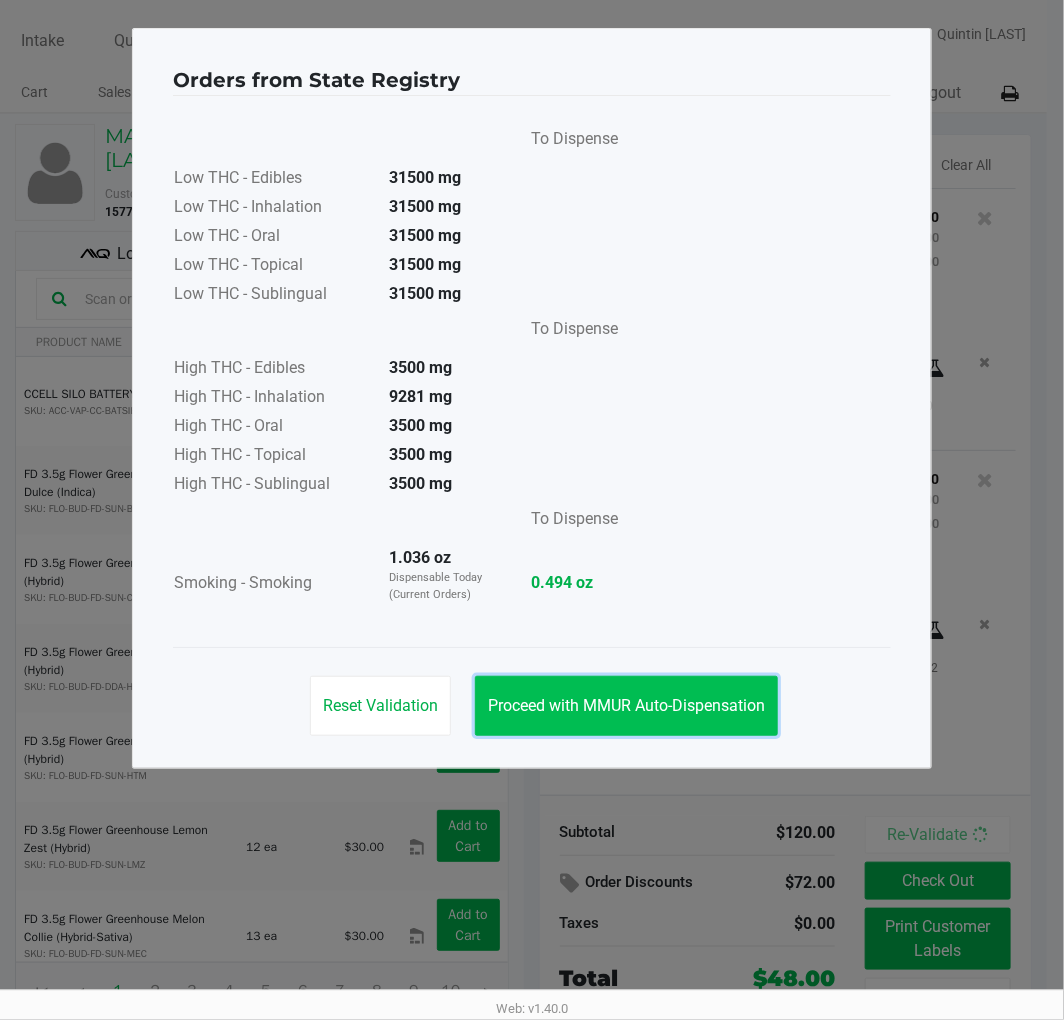 click on "Proceed with MMUR Auto-Dispensation" 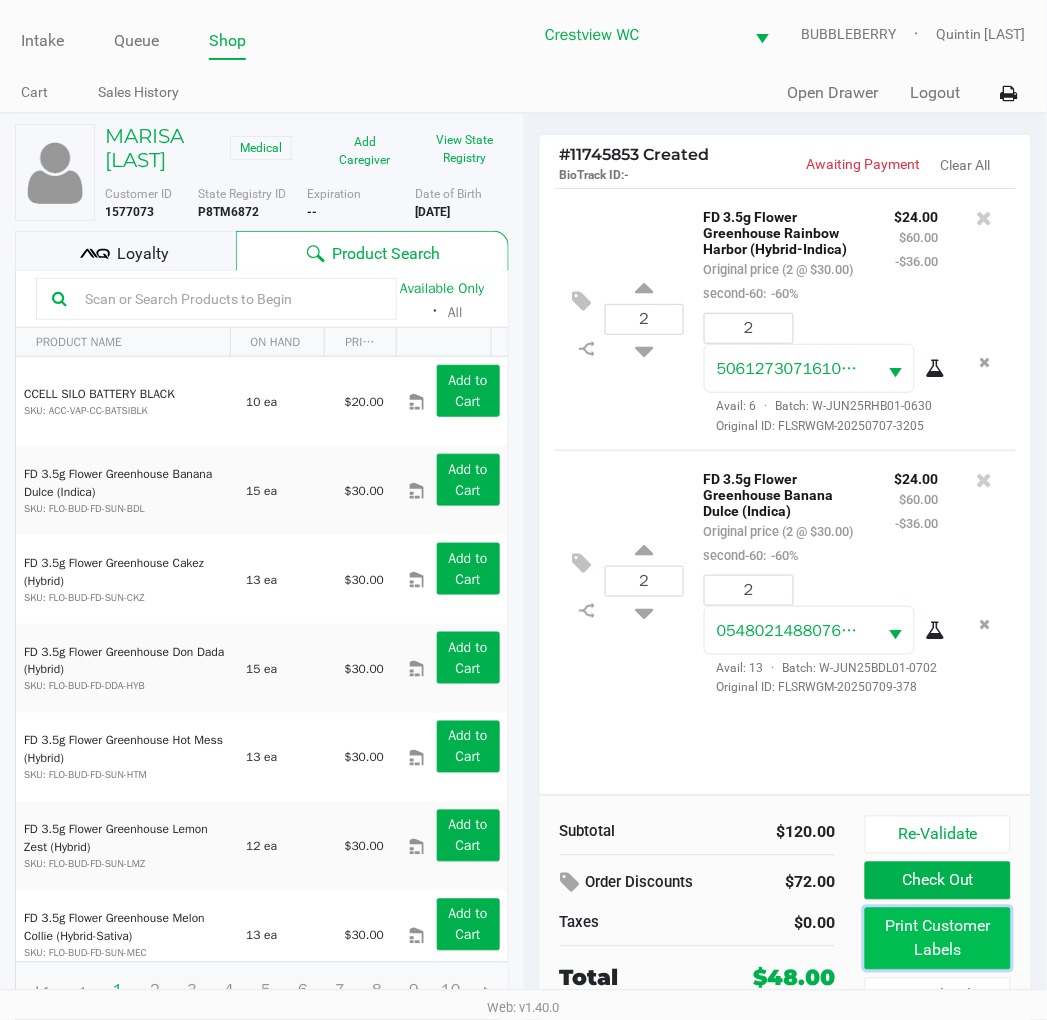 click on "Print Customer Labels" 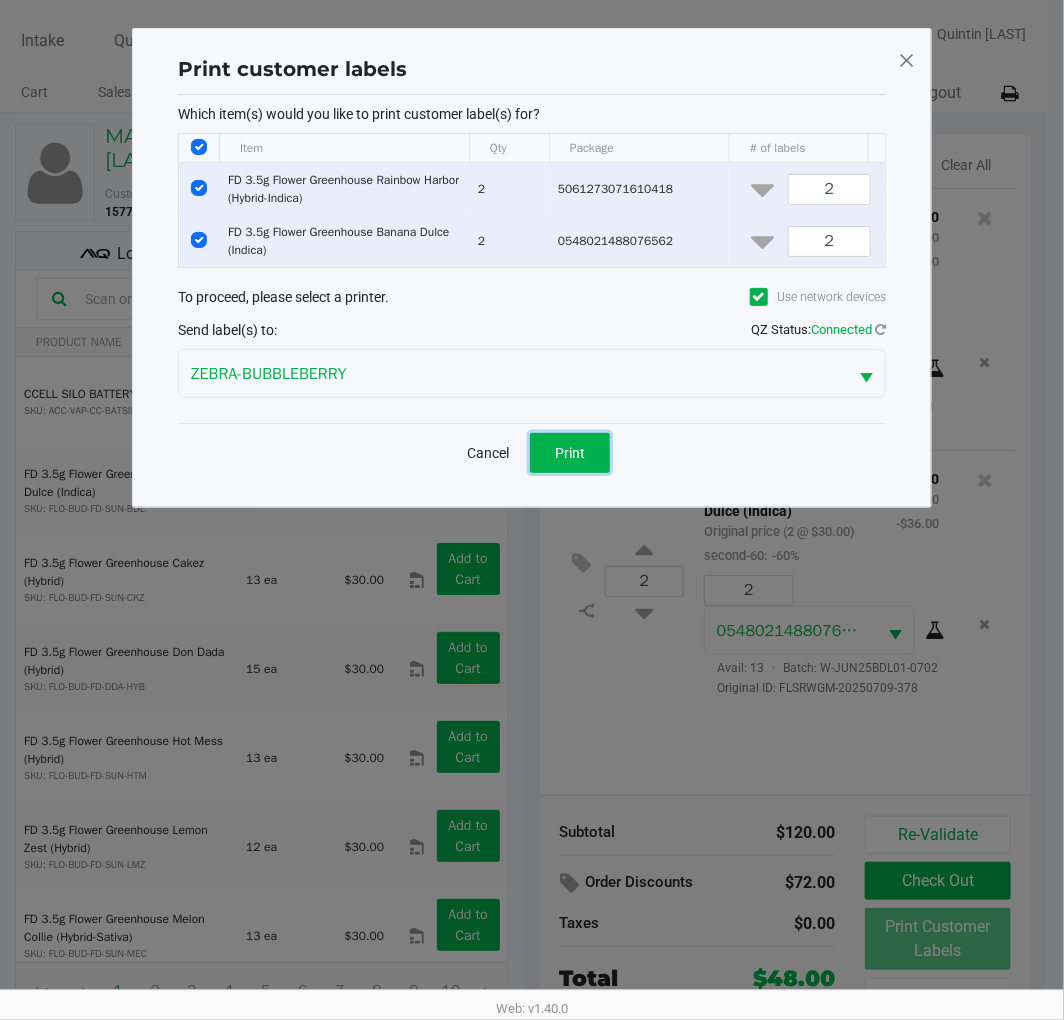 drag, startPoint x: 573, startPoint y: 480, endPoint x: 595, endPoint y: 456, distance: 32.55764 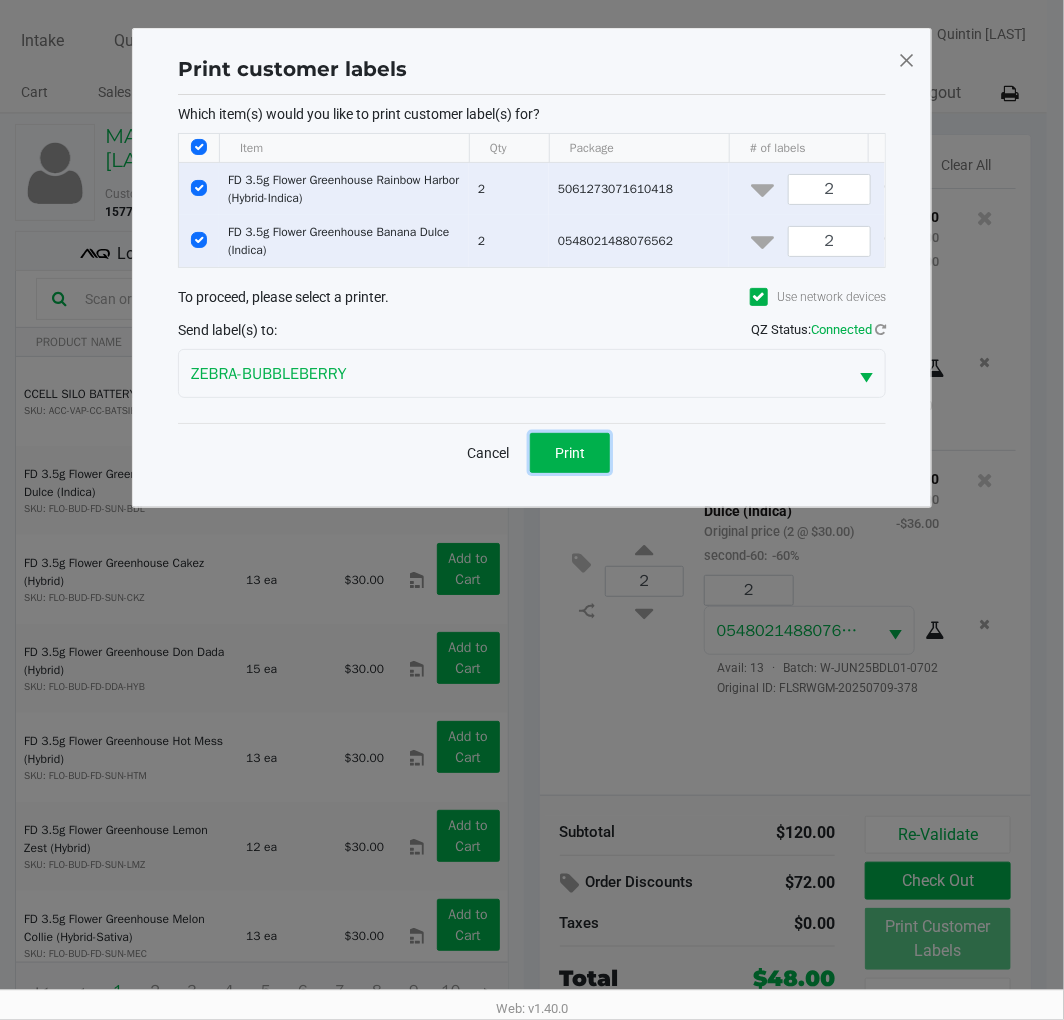 click on "Print" 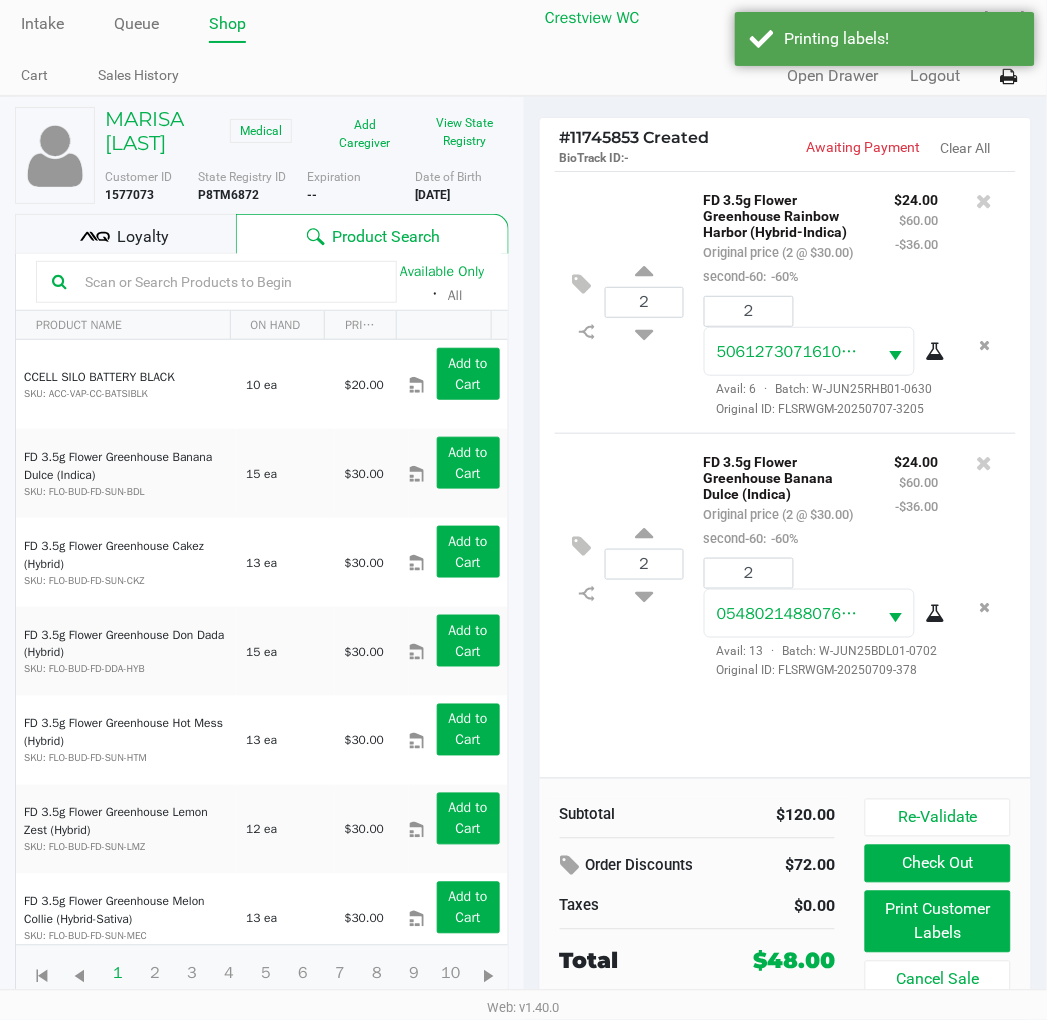 scroll, scrollTop: 37, scrollLeft: 0, axis: vertical 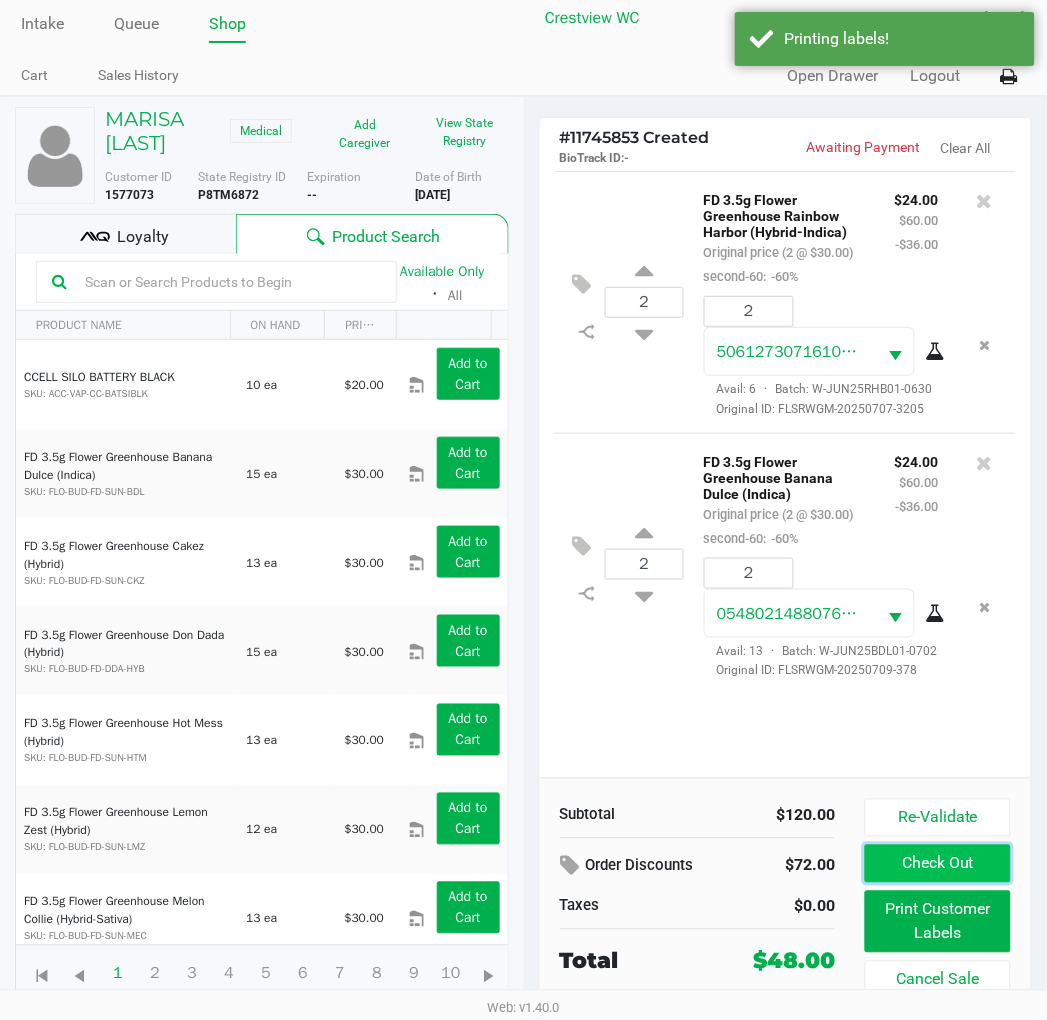 click on "Check Out" 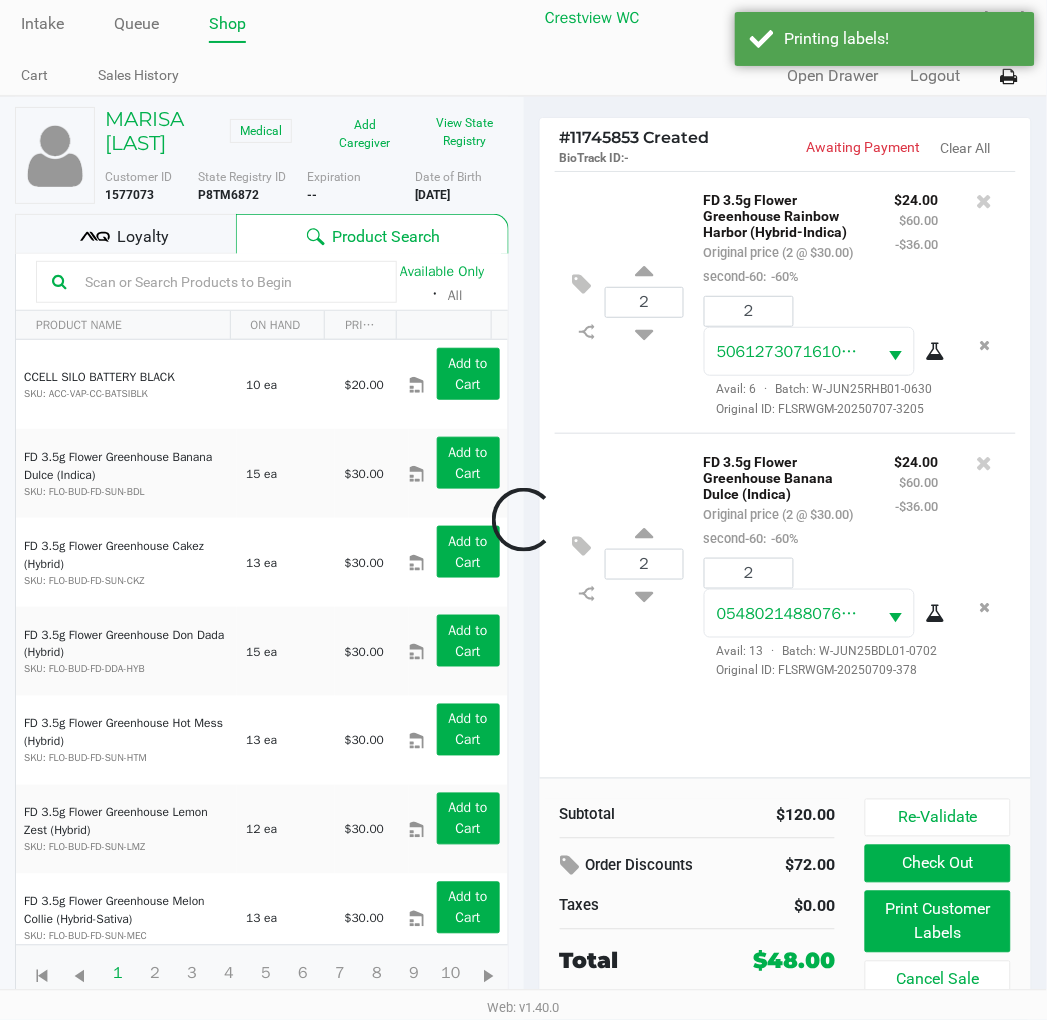 scroll, scrollTop: 17, scrollLeft: 0, axis: vertical 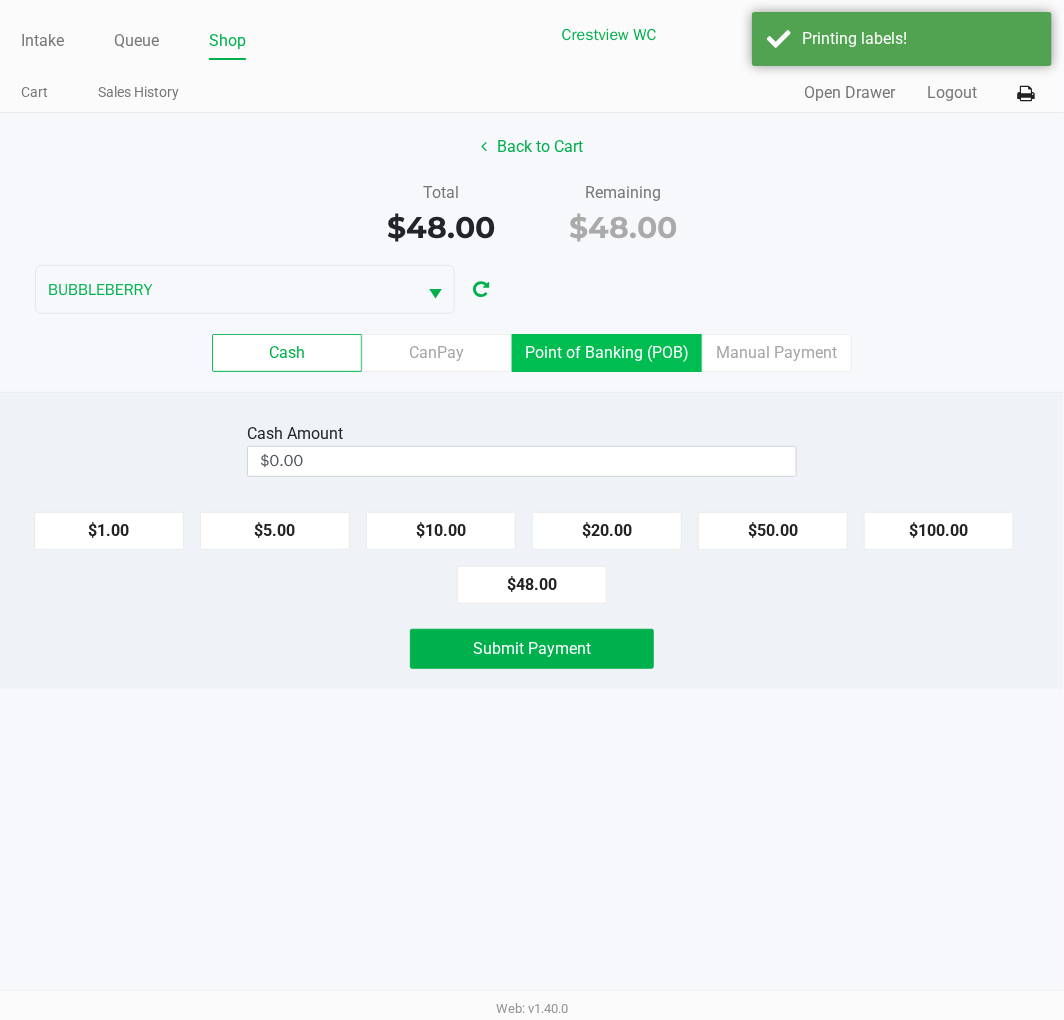 click on "Point of Banking (POB)" 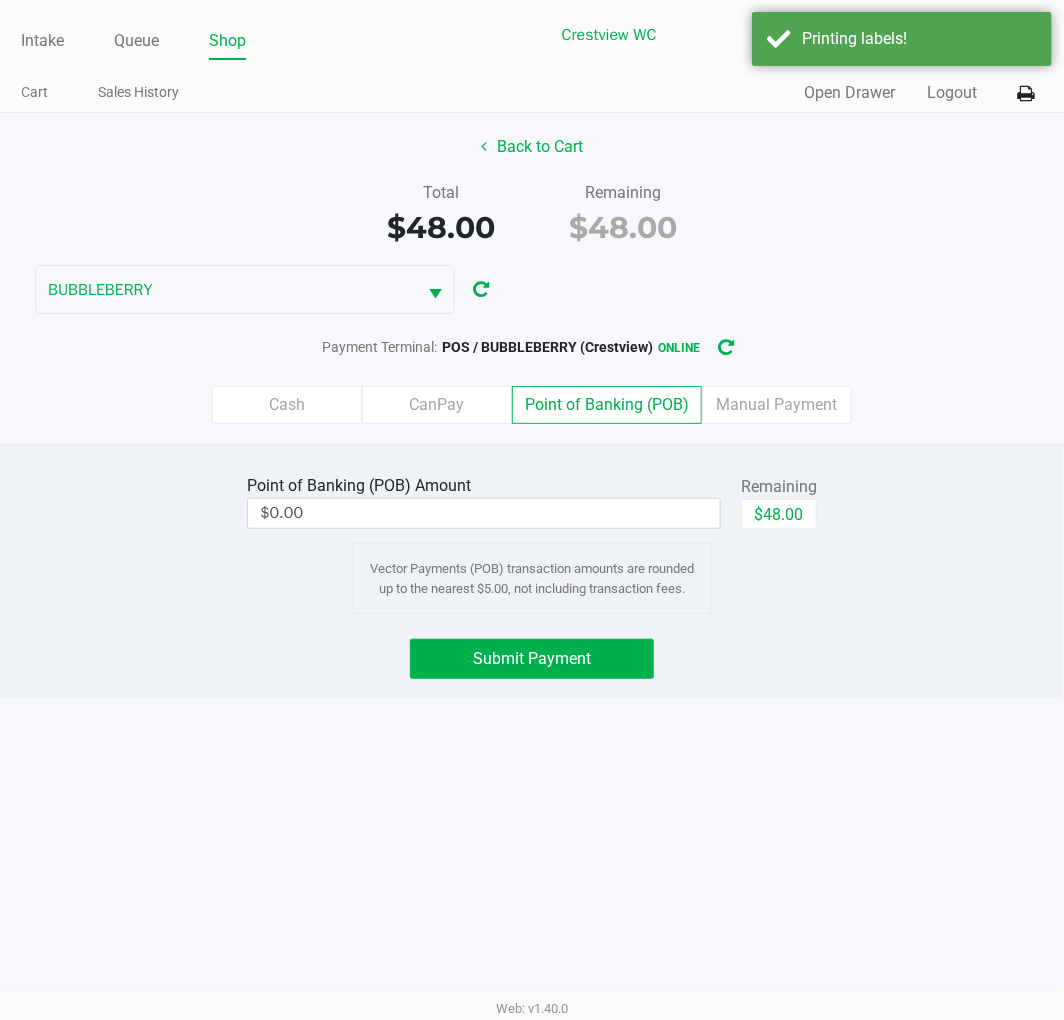 click on "$48.00" 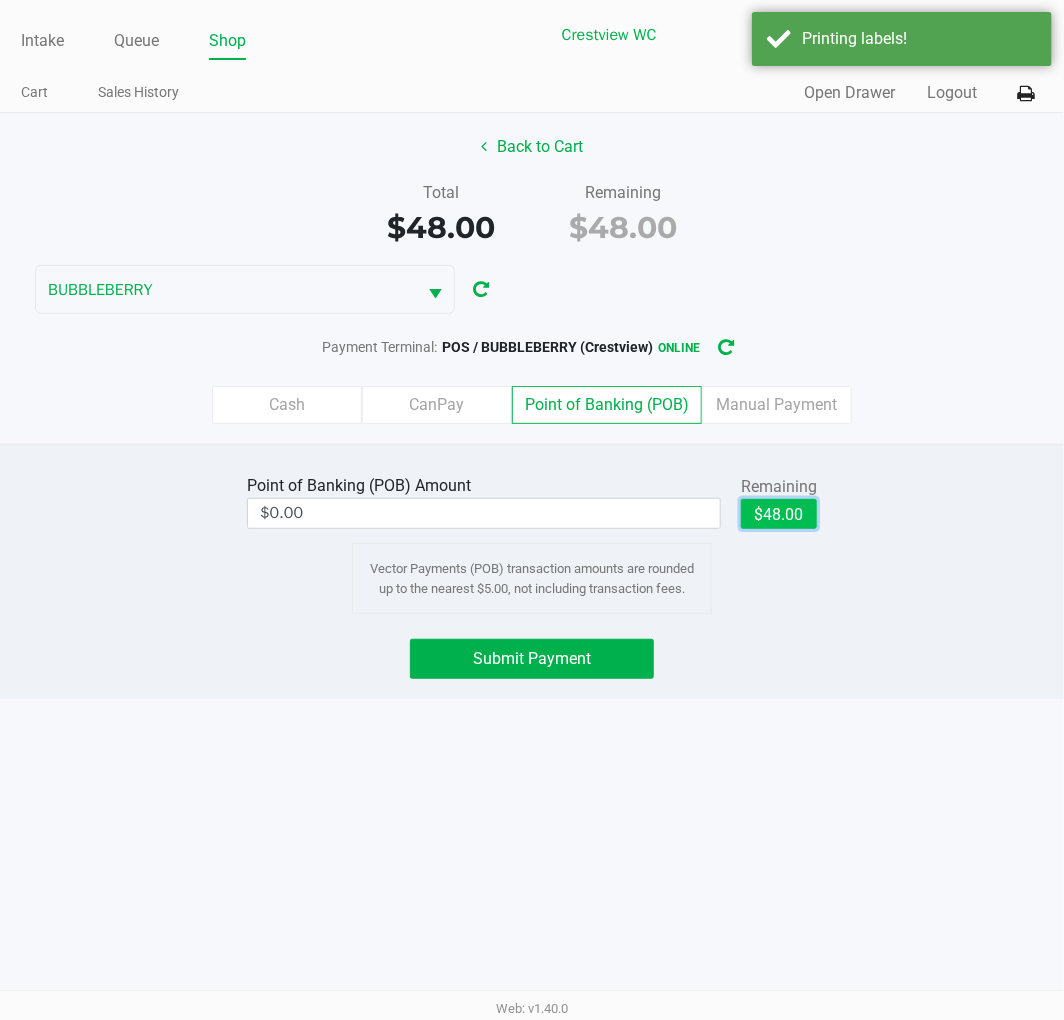 type on "$48.00" 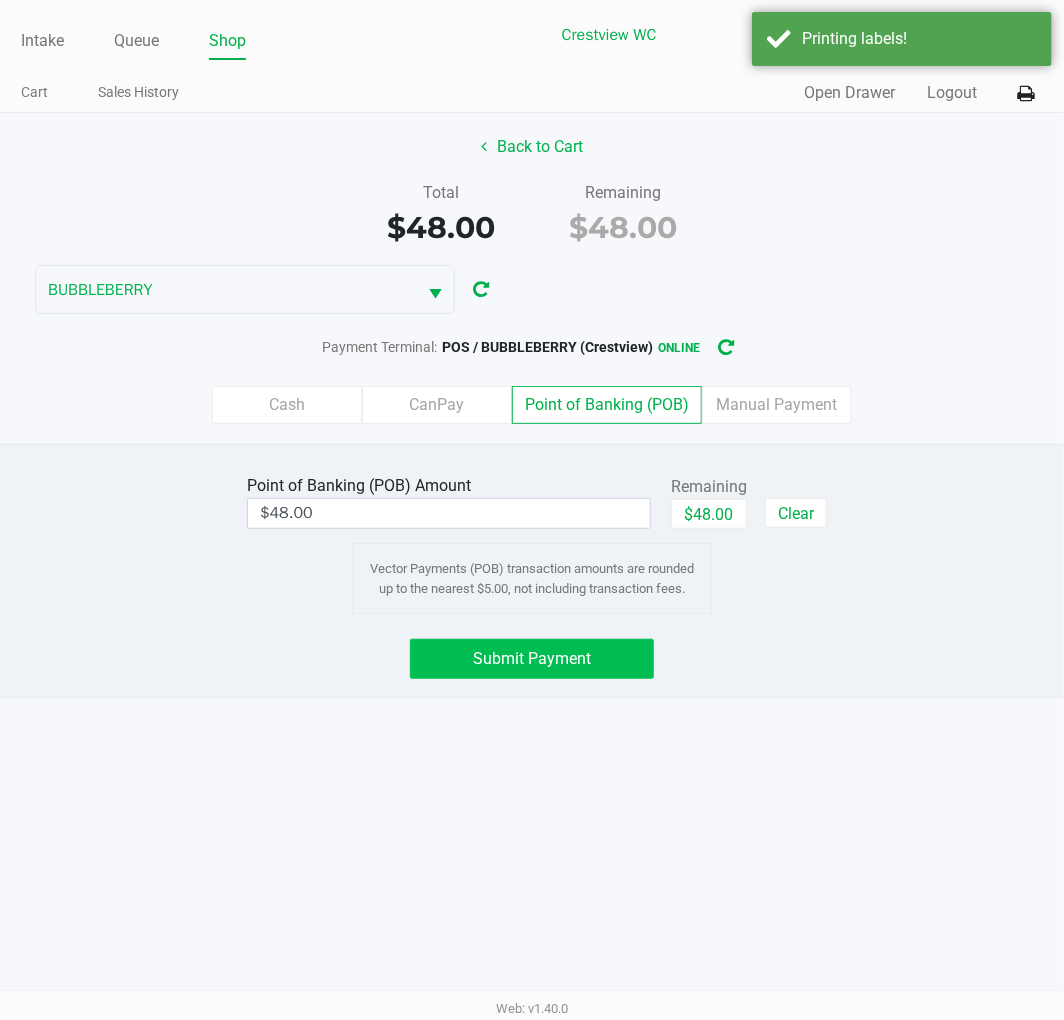 click on "Submit Payment" 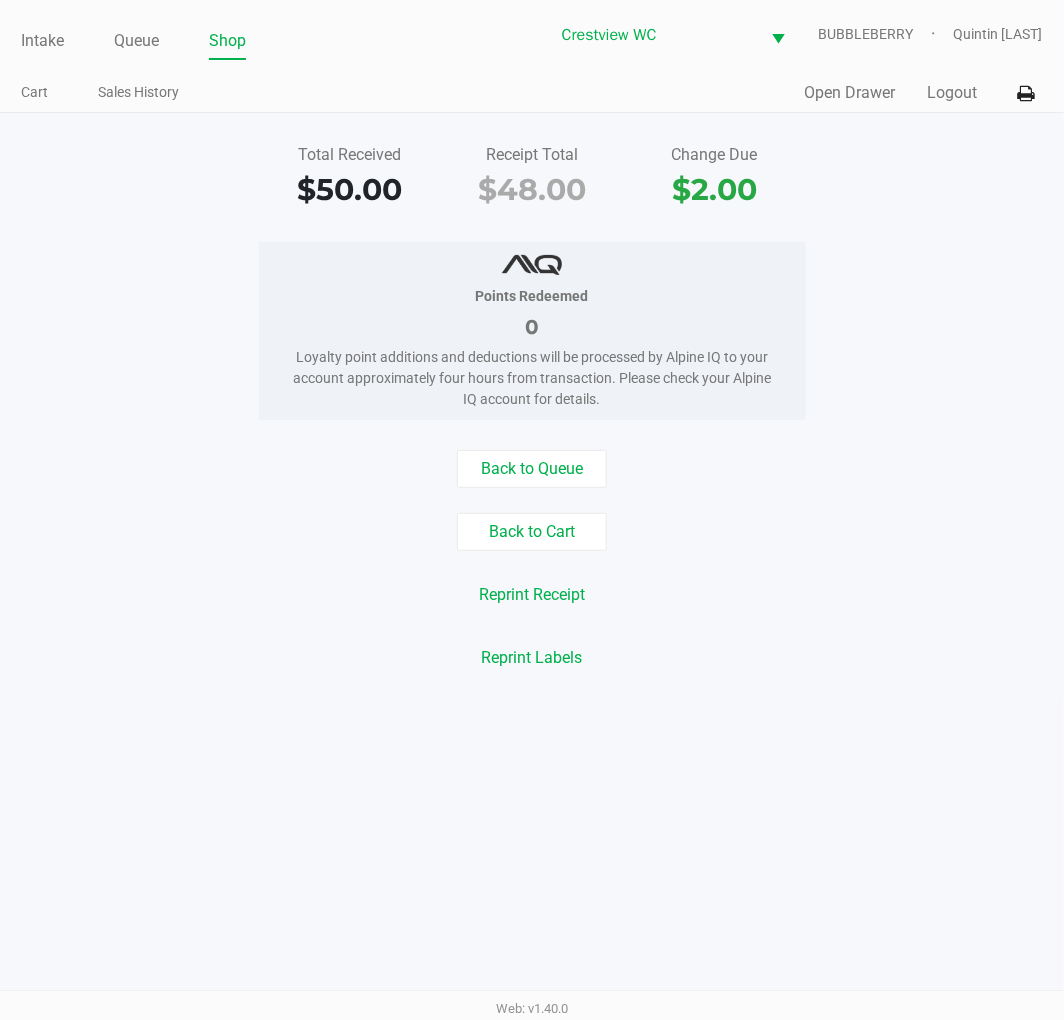 click on "Intake" 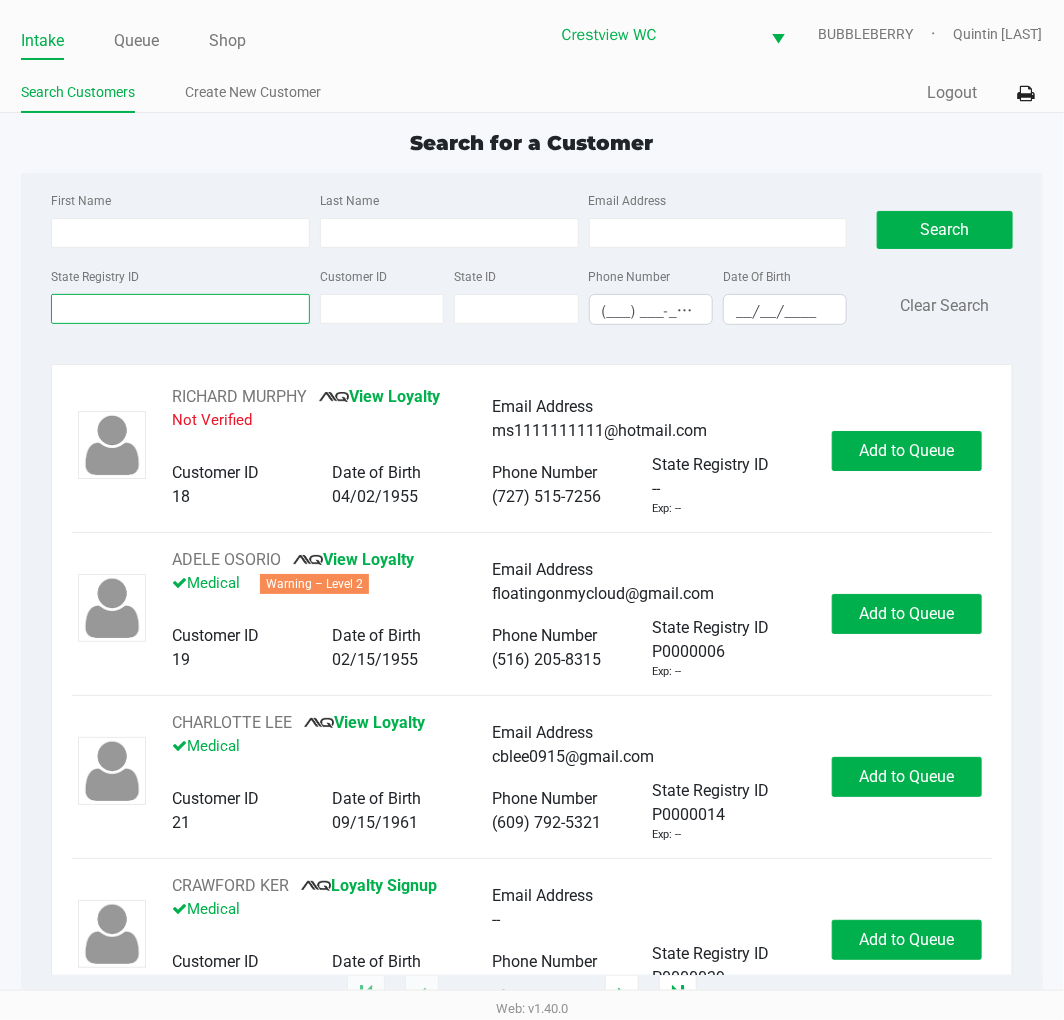 click on "State Registry ID" at bounding box center (180, 309) 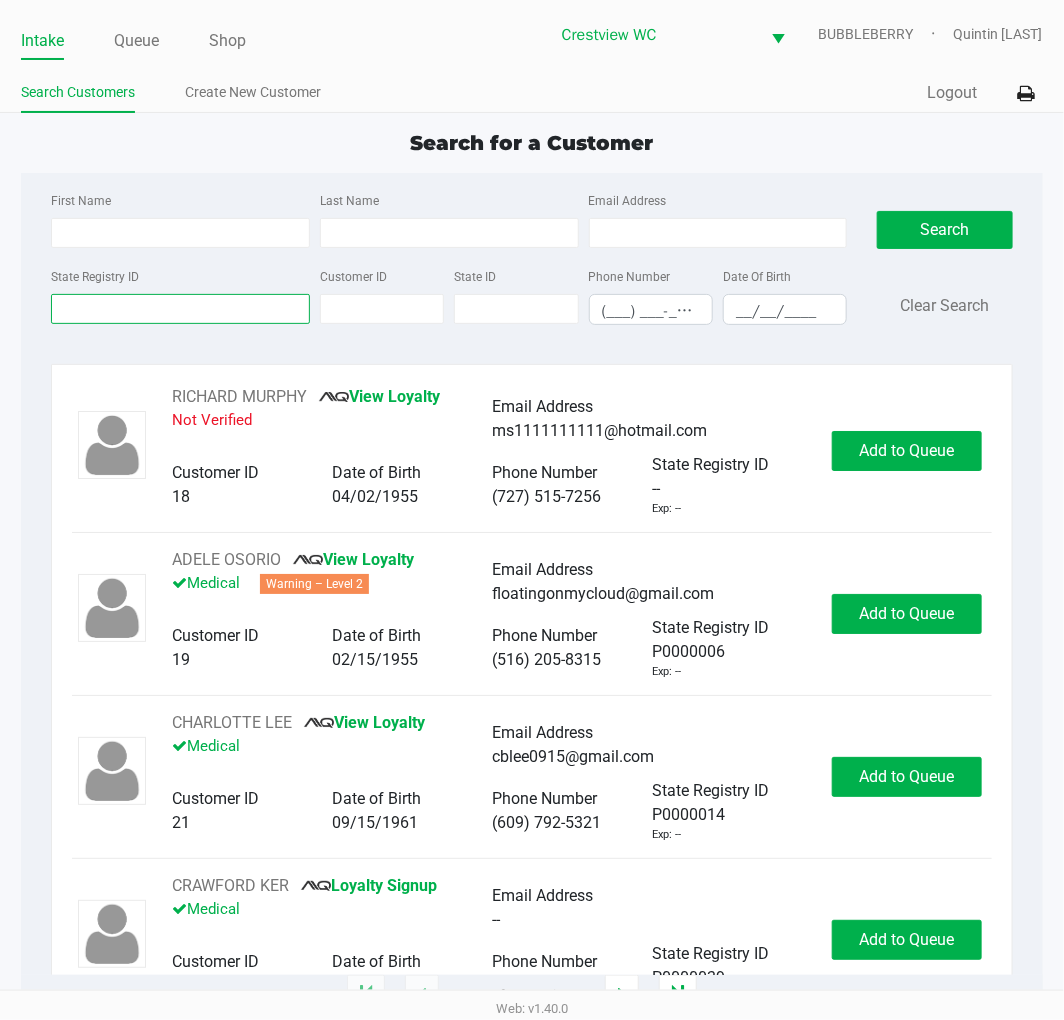 click on "State Registry ID" at bounding box center [180, 309] 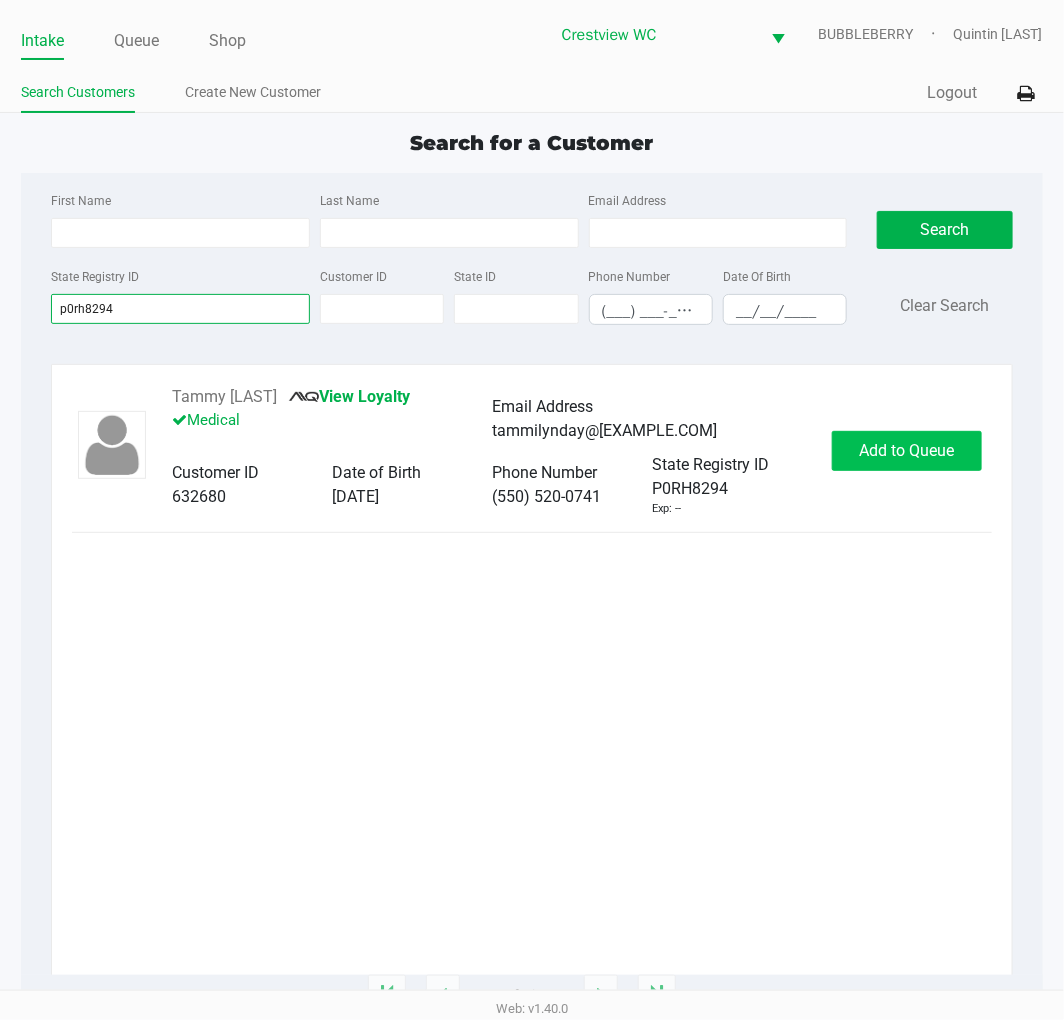 type on "p0rh8294" 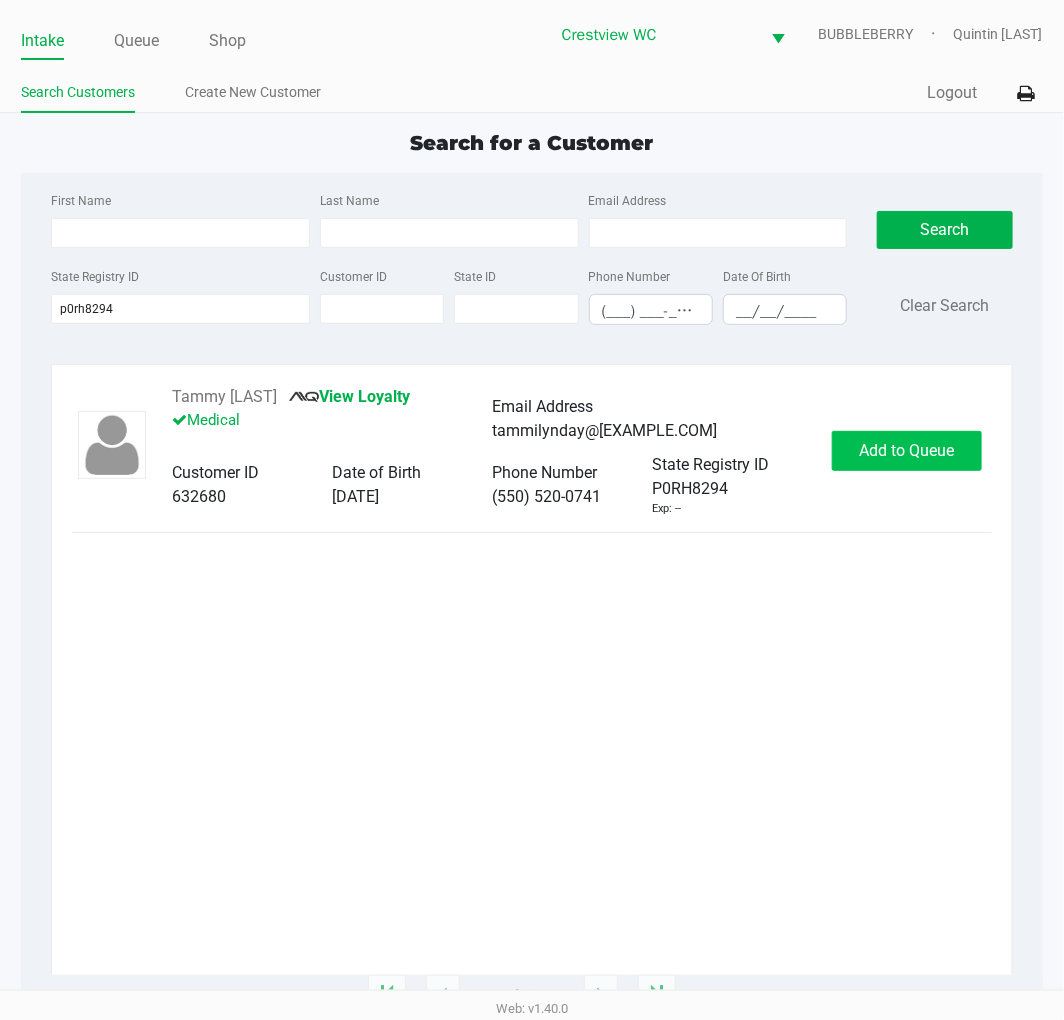 click on "Add to Queue" 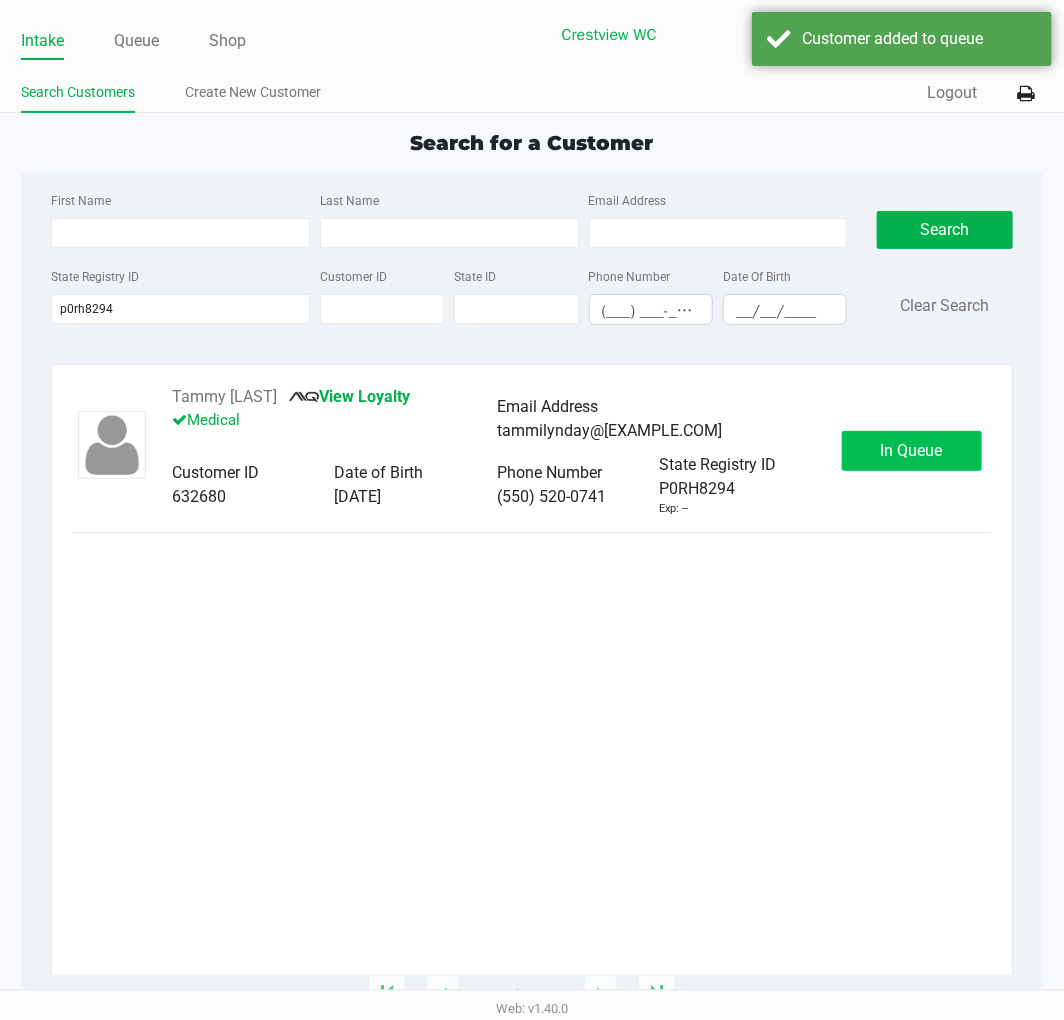 click on "In Queue" 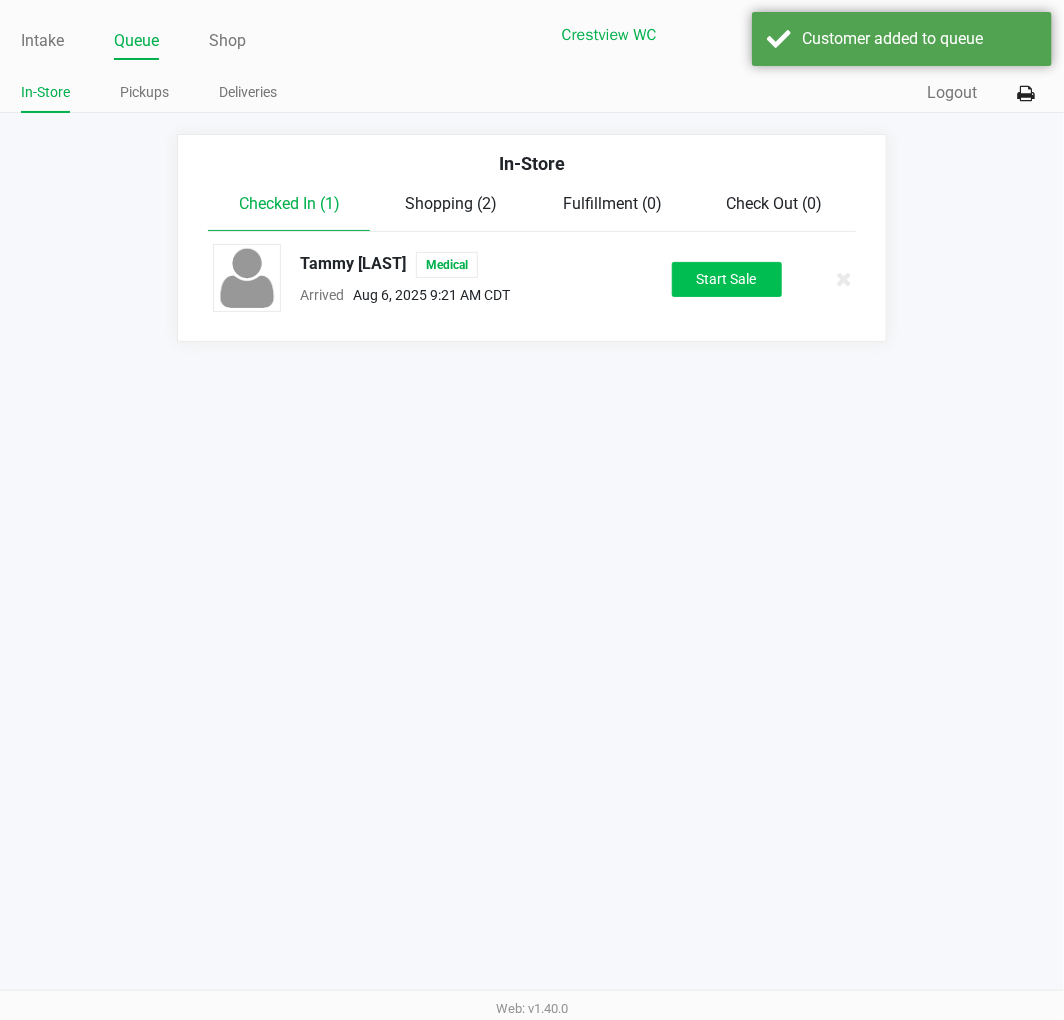 click on "Start Sale" 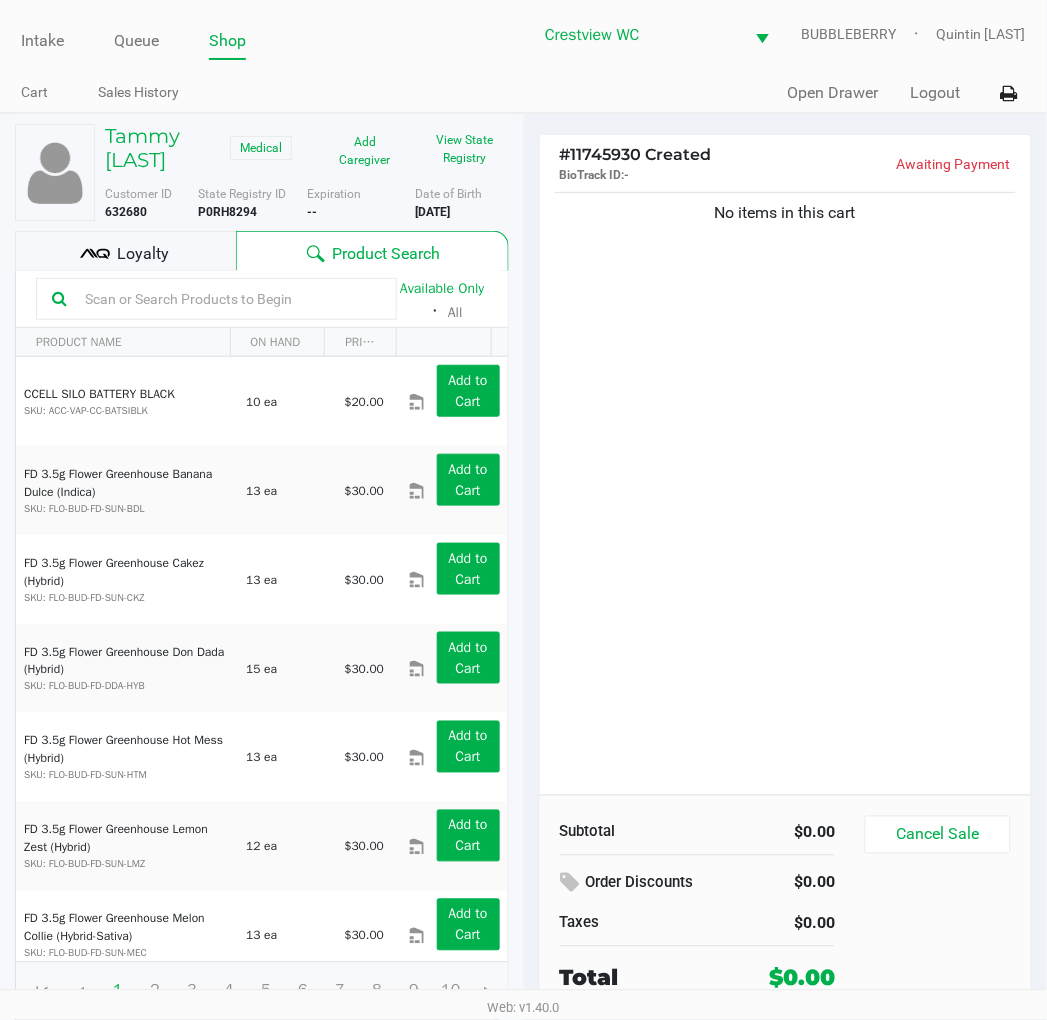 click on "View State Registry" 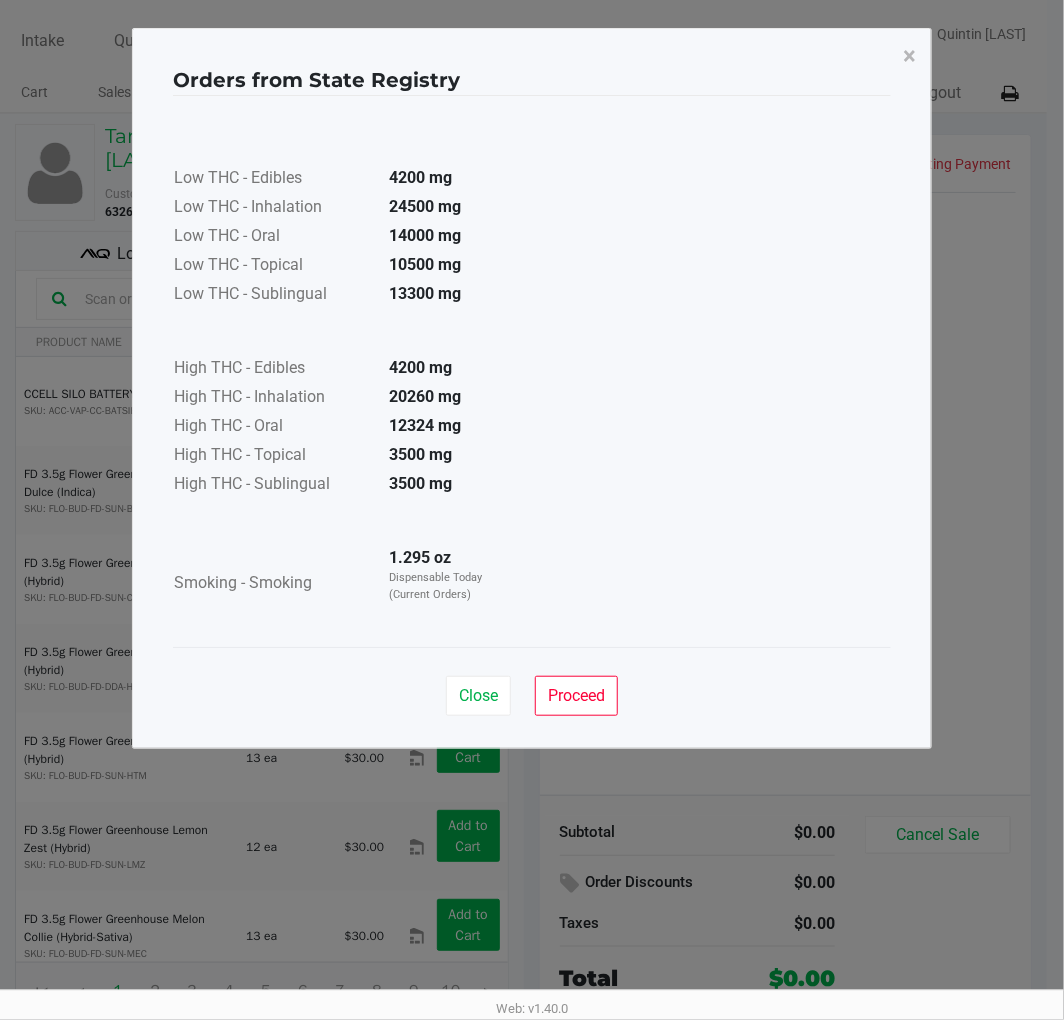 click on "Proceed" 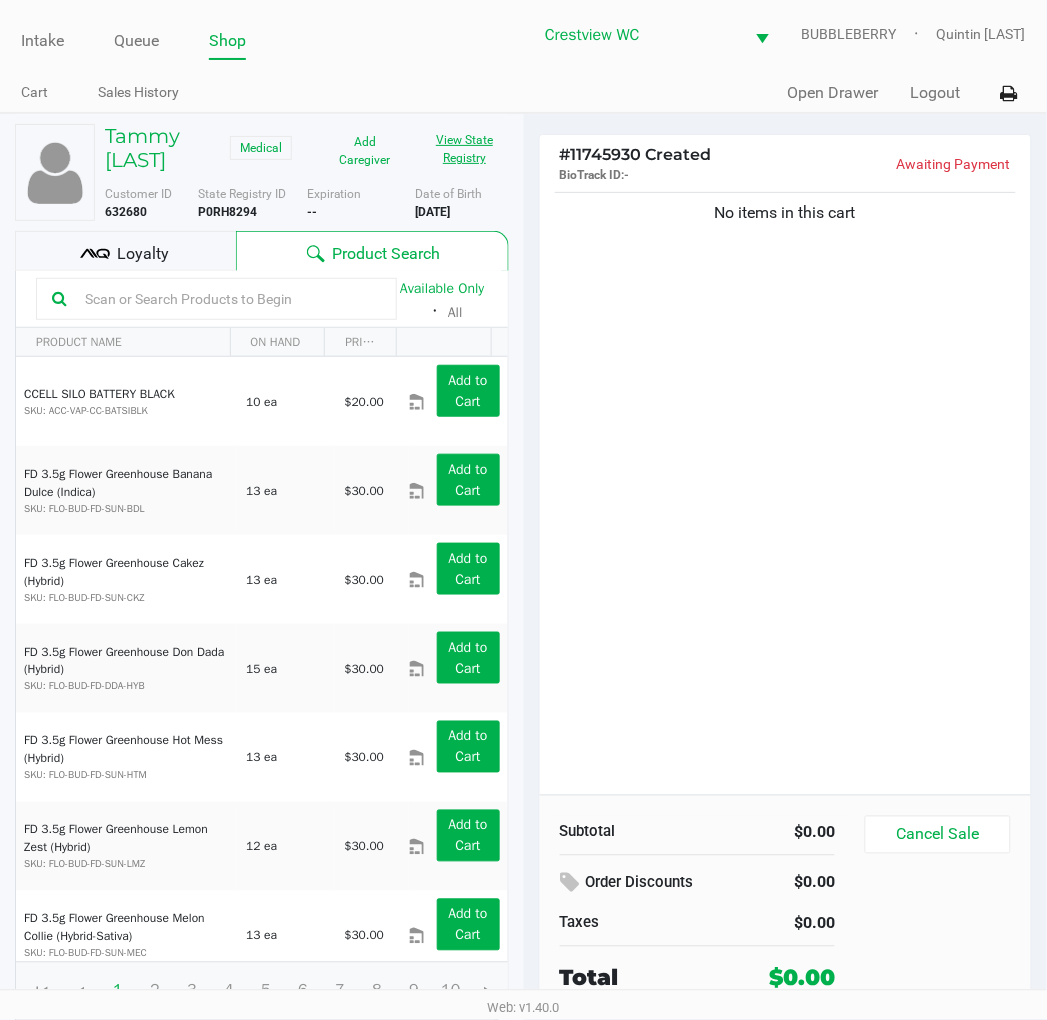 scroll, scrollTop: 37, scrollLeft: 0, axis: vertical 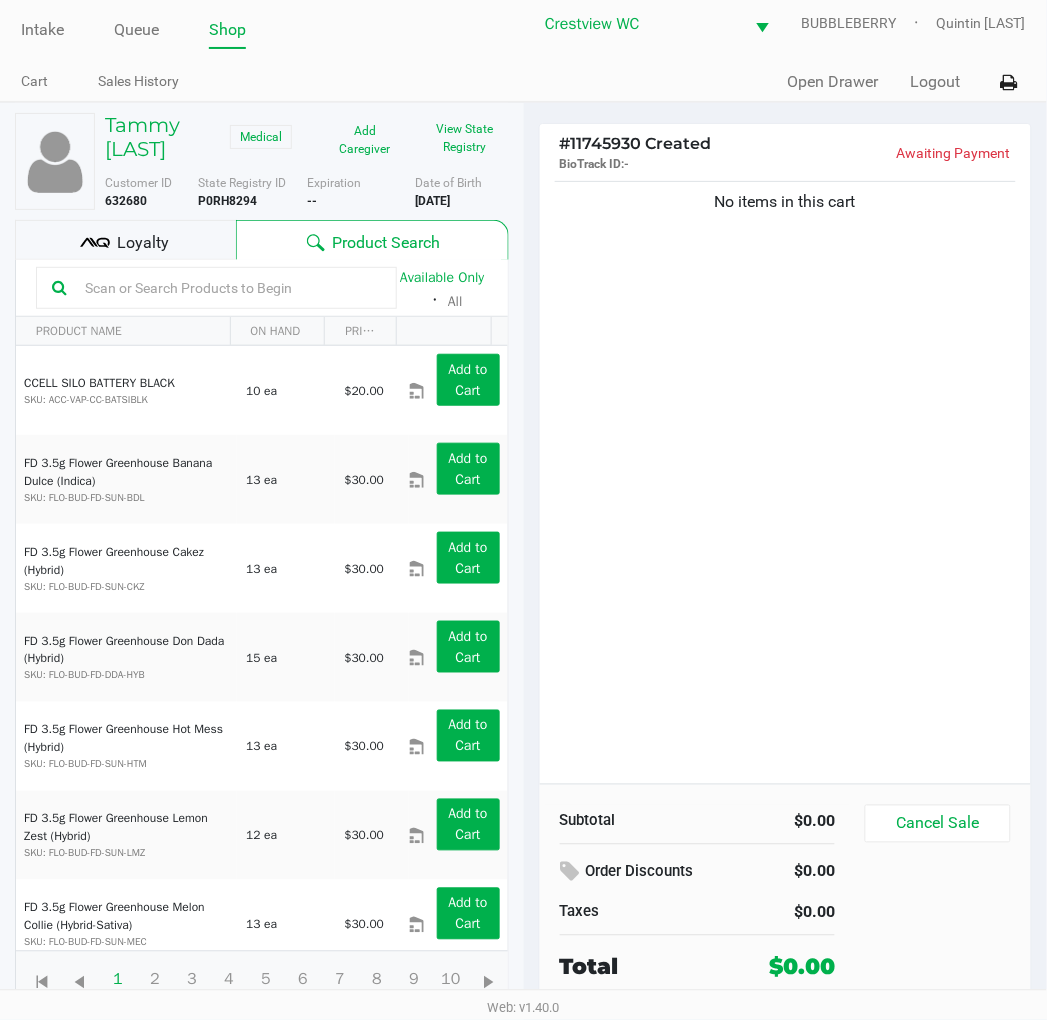 click on "No items in this cart" 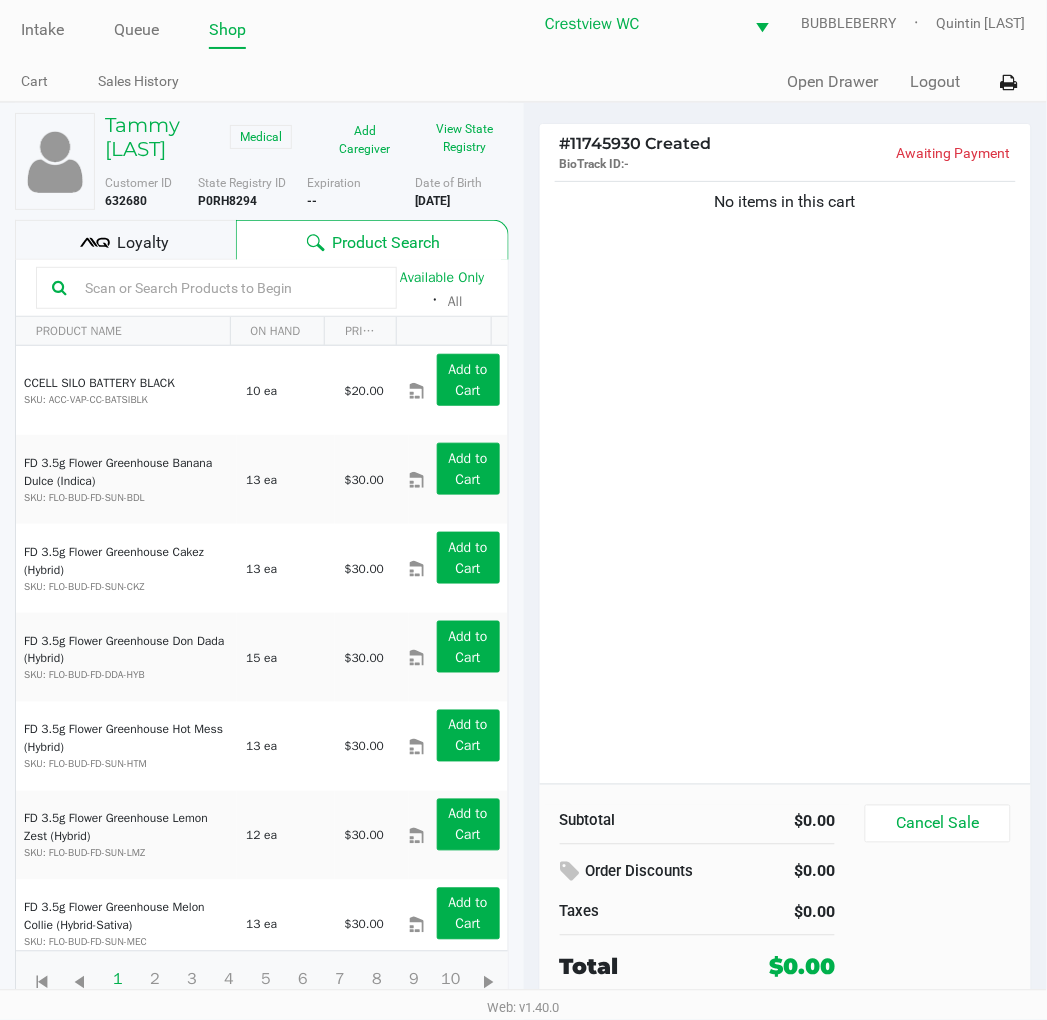 click on "No items in this cart" 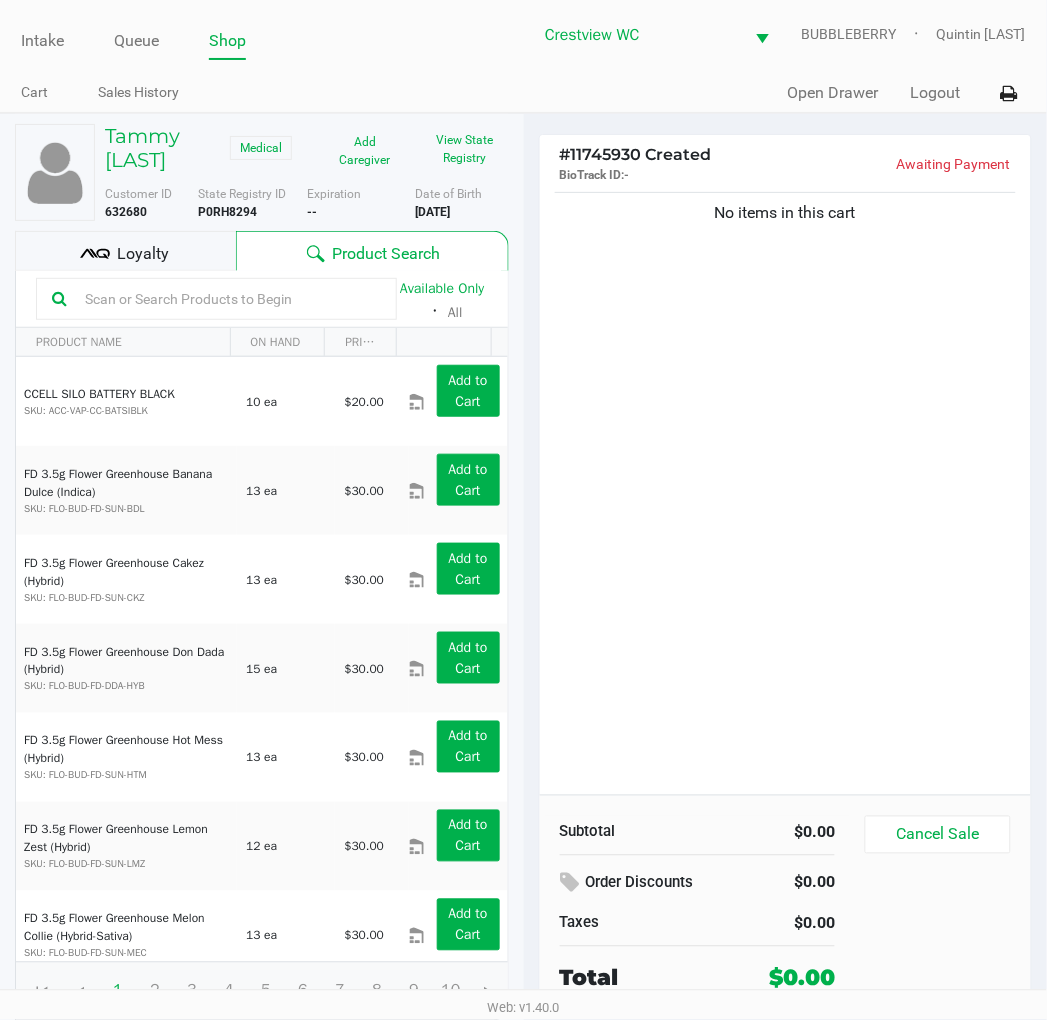 click on "No items in this cart" 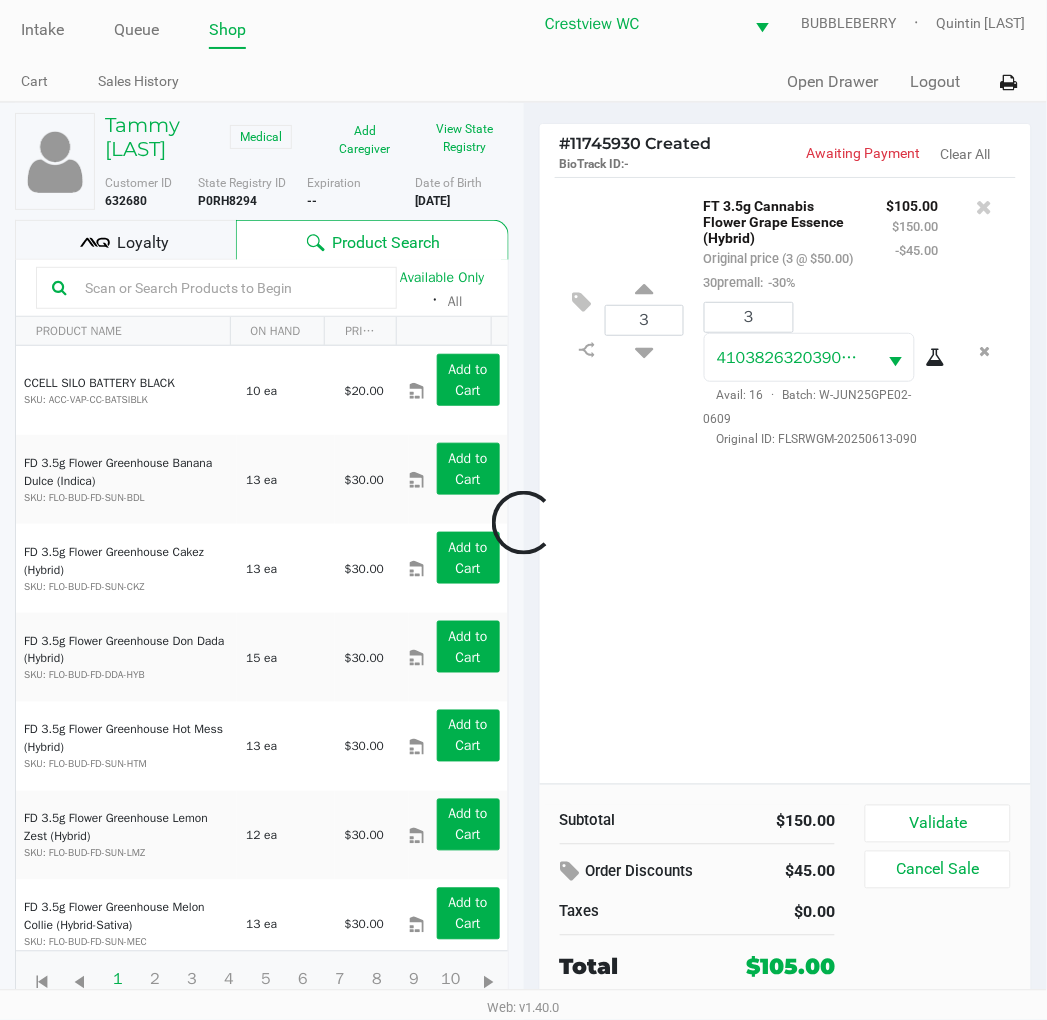scroll, scrollTop: 36, scrollLeft: 0, axis: vertical 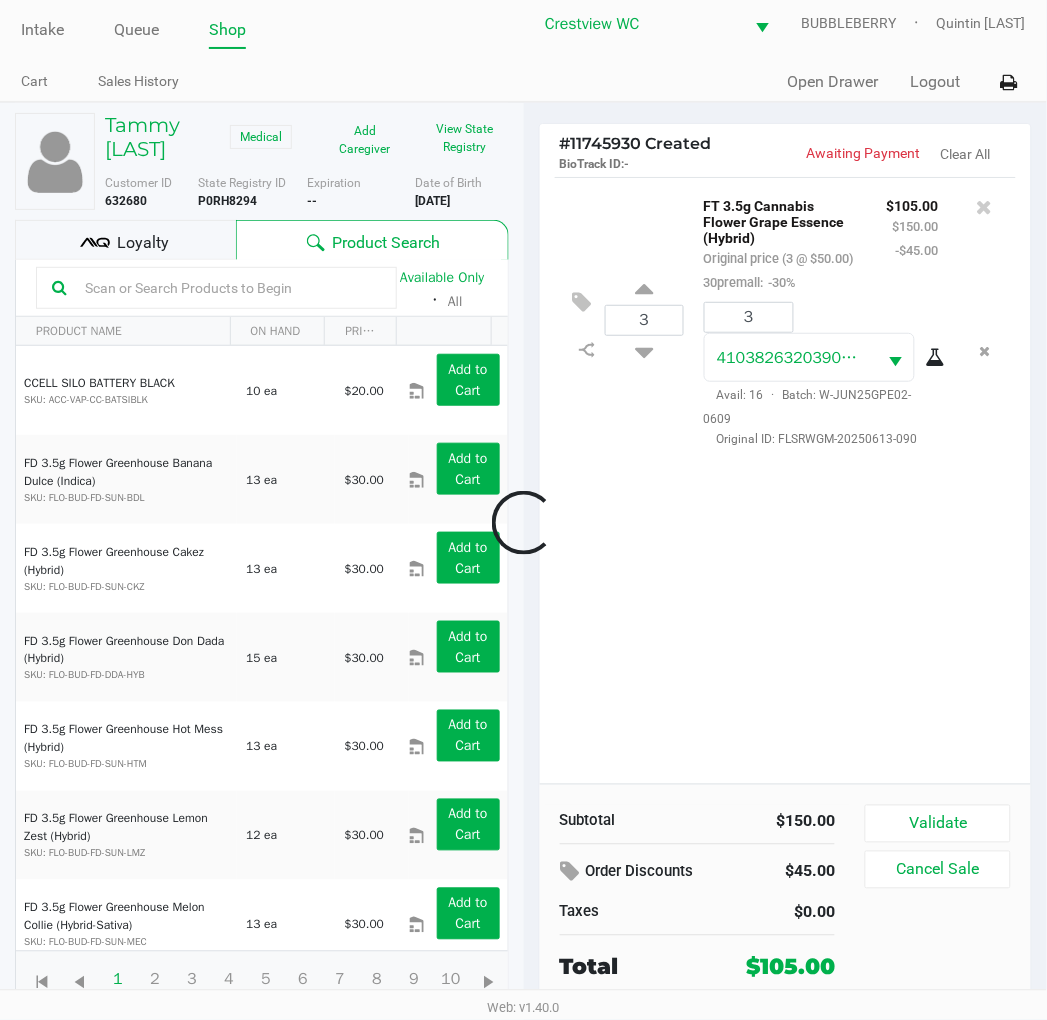 click 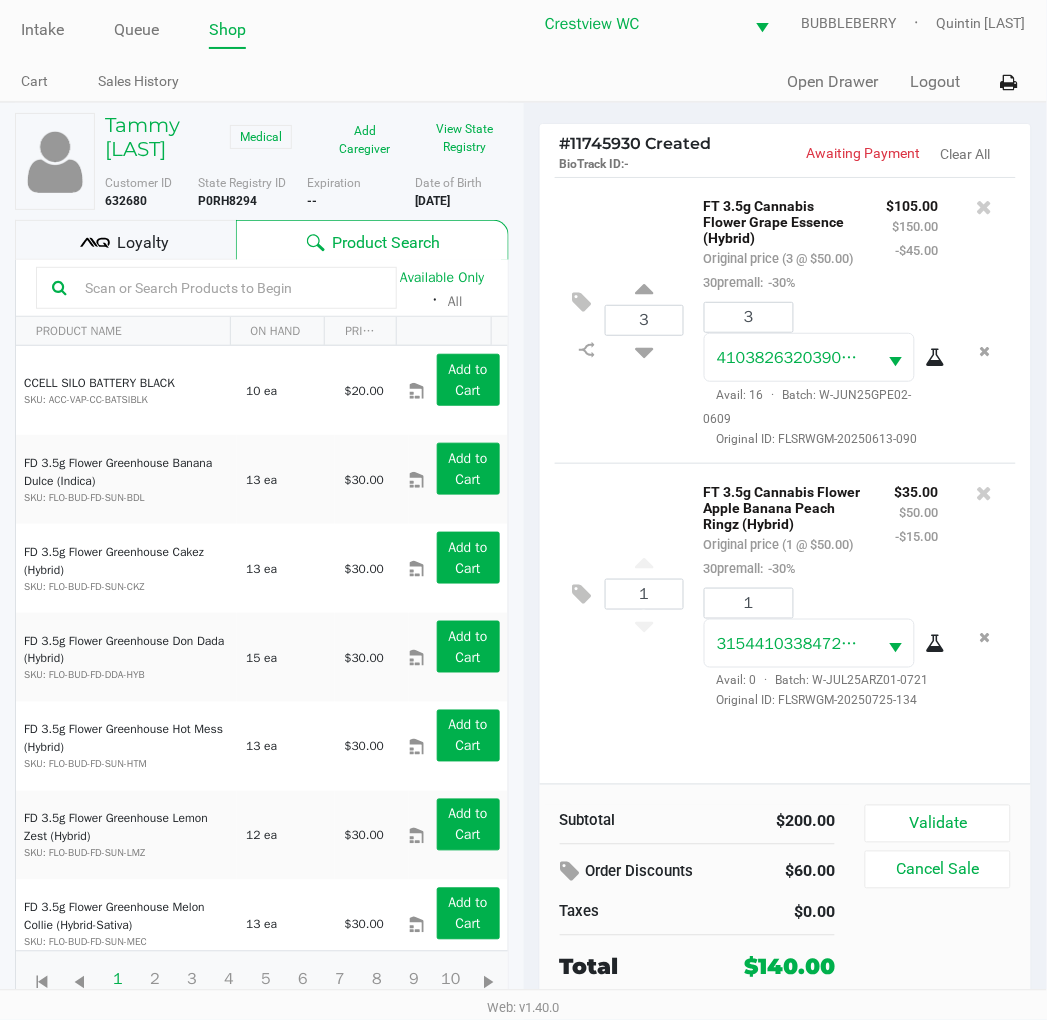 scroll, scrollTop: 37, scrollLeft: 0, axis: vertical 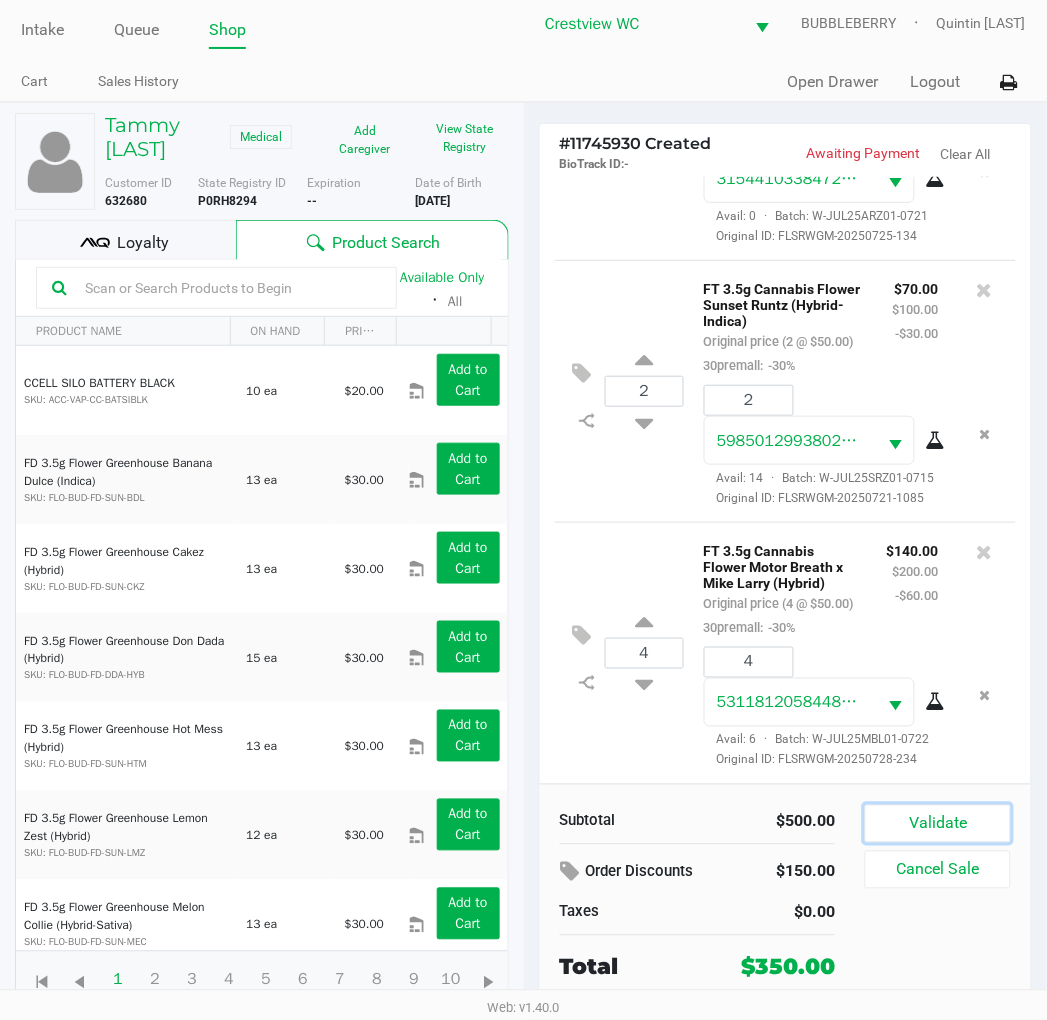 drag, startPoint x: 954, startPoint y: 804, endPoint x: 954, endPoint y: 793, distance: 11 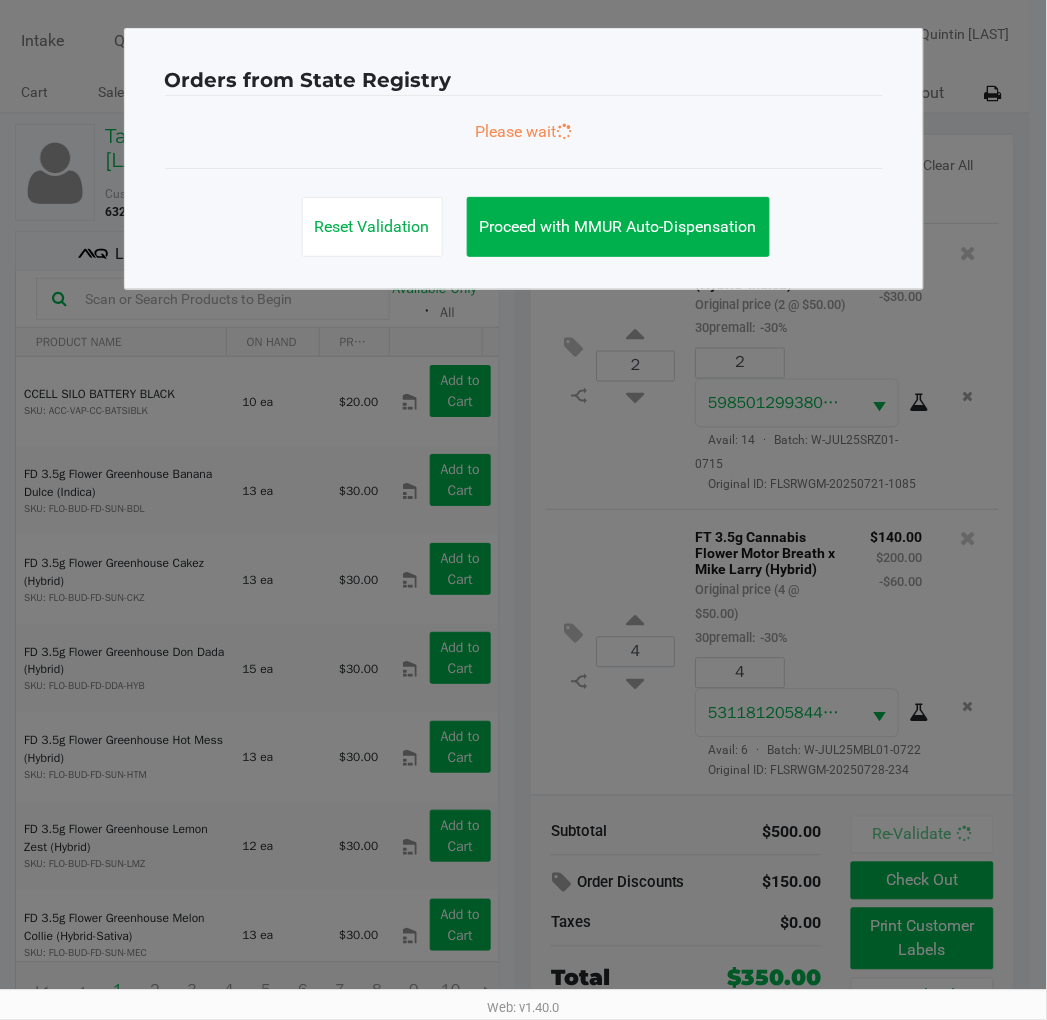scroll, scrollTop: 0, scrollLeft: 0, axis: both 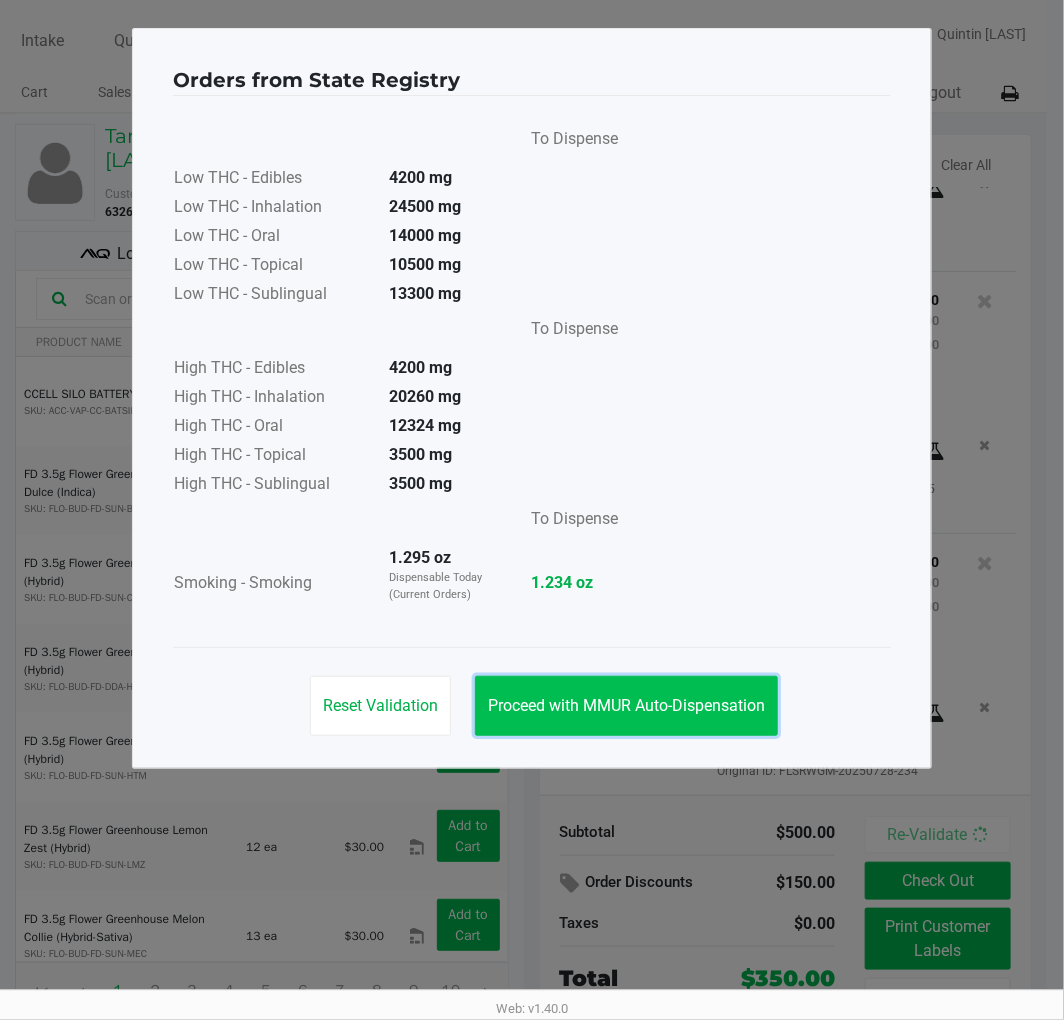 drag, startPoint x: 663, startPoint y: 713, endPoint x: 732, endPoint y: 681, distance: 76.05919 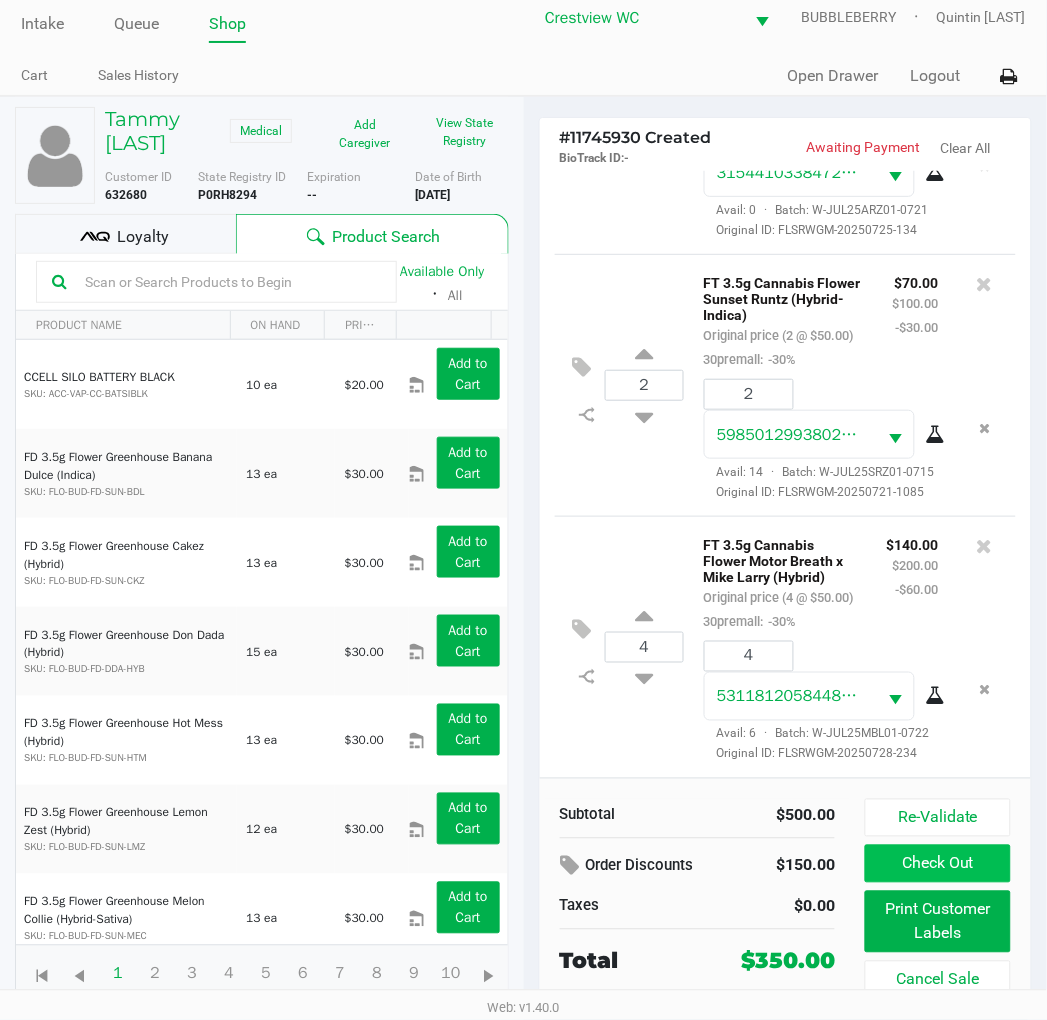 scroll, scrollTop: 37, scrollLeft: 0, axis: vertical 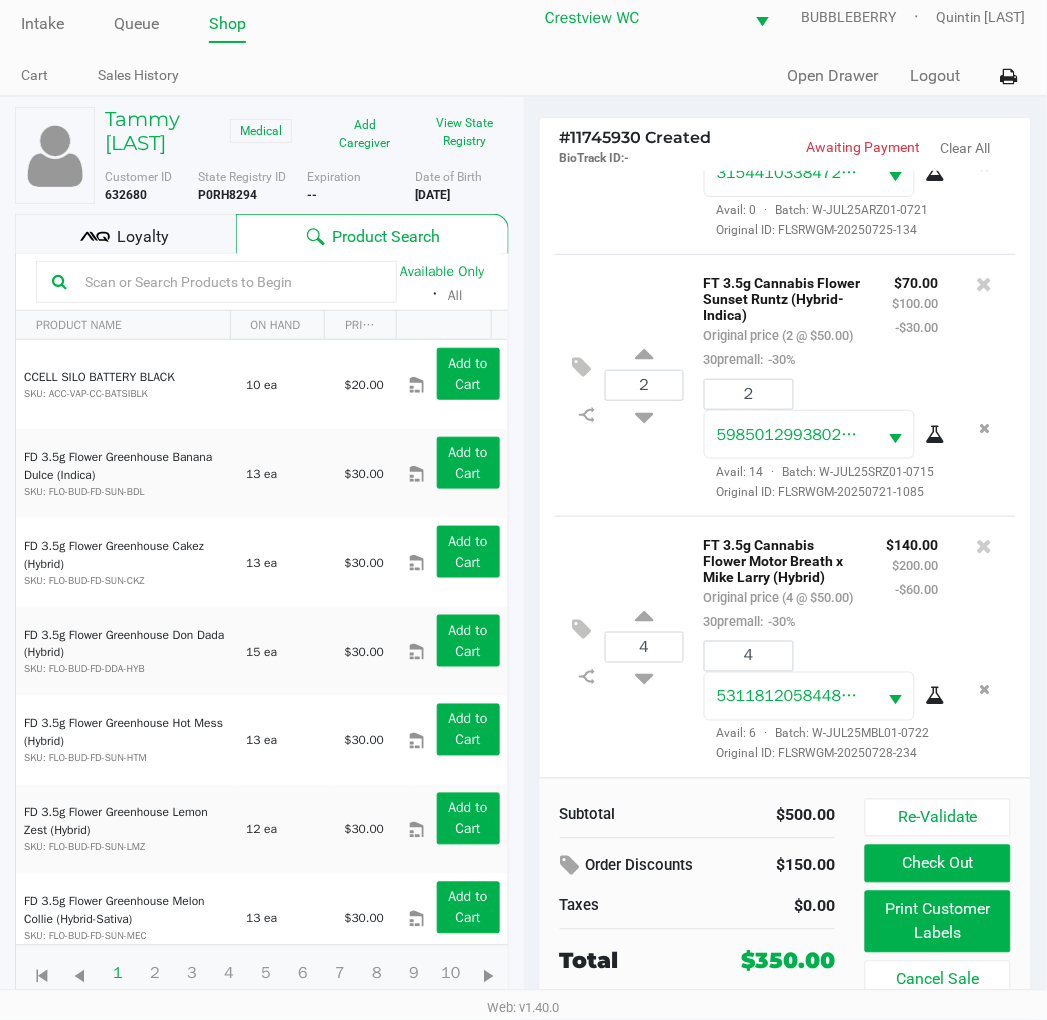 click on "Loyalty" 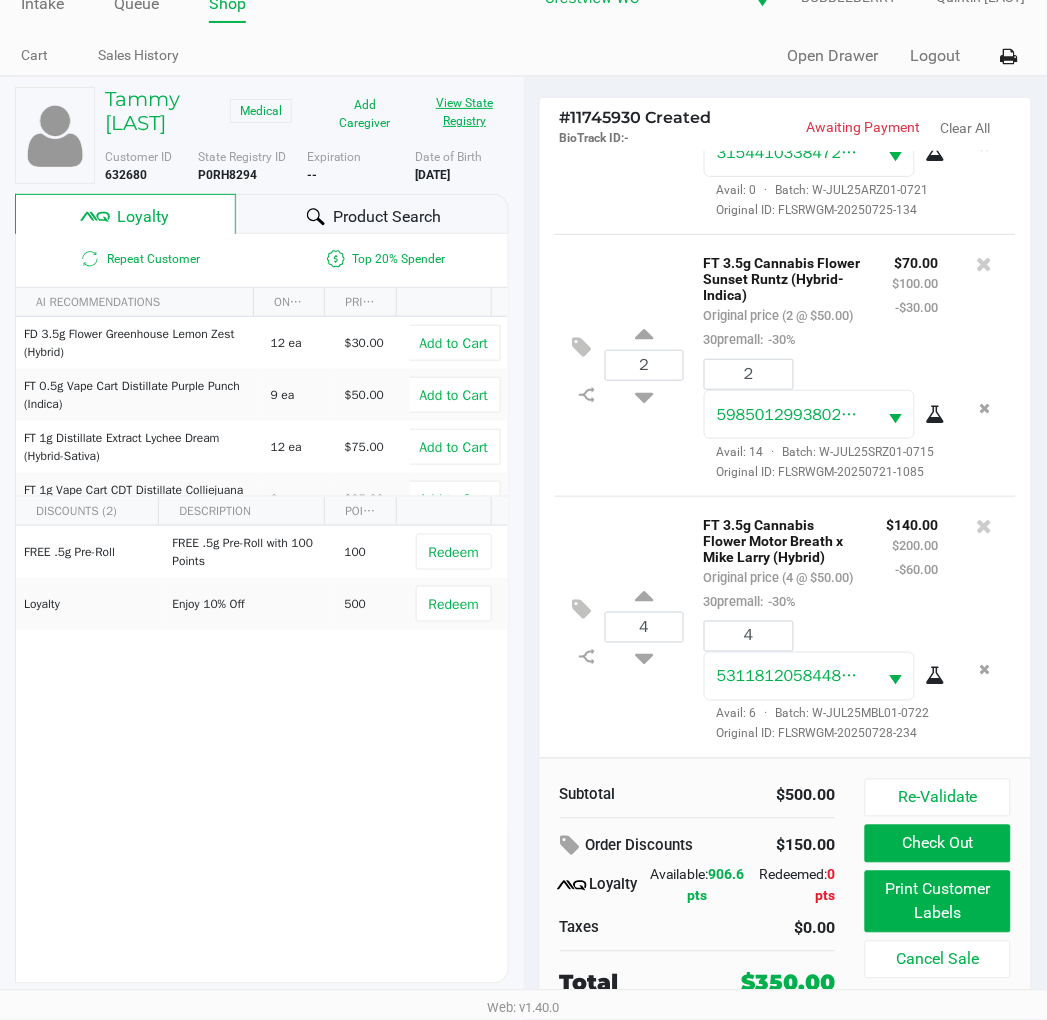 click on "View State Registry" 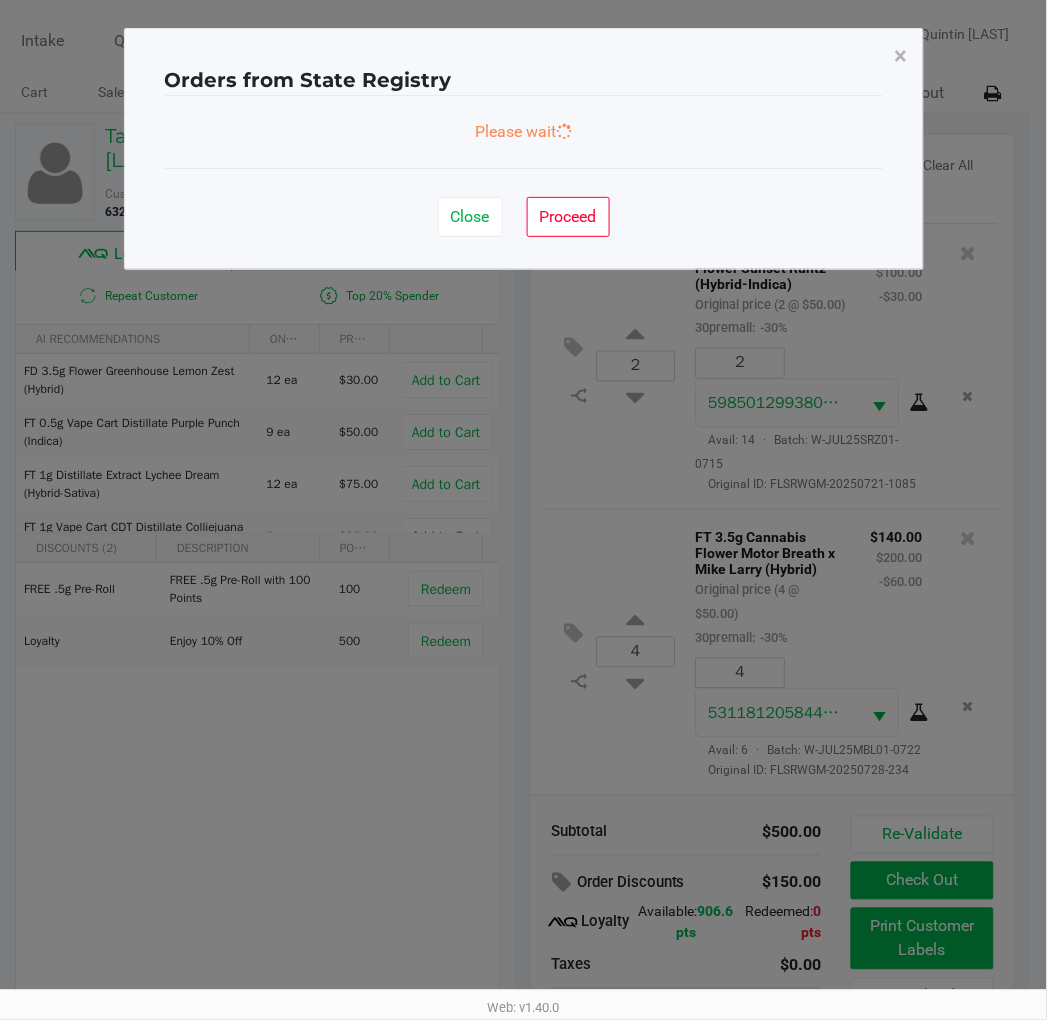 scroll, scrollTop: 0, scrollLeft: 0, axis: both 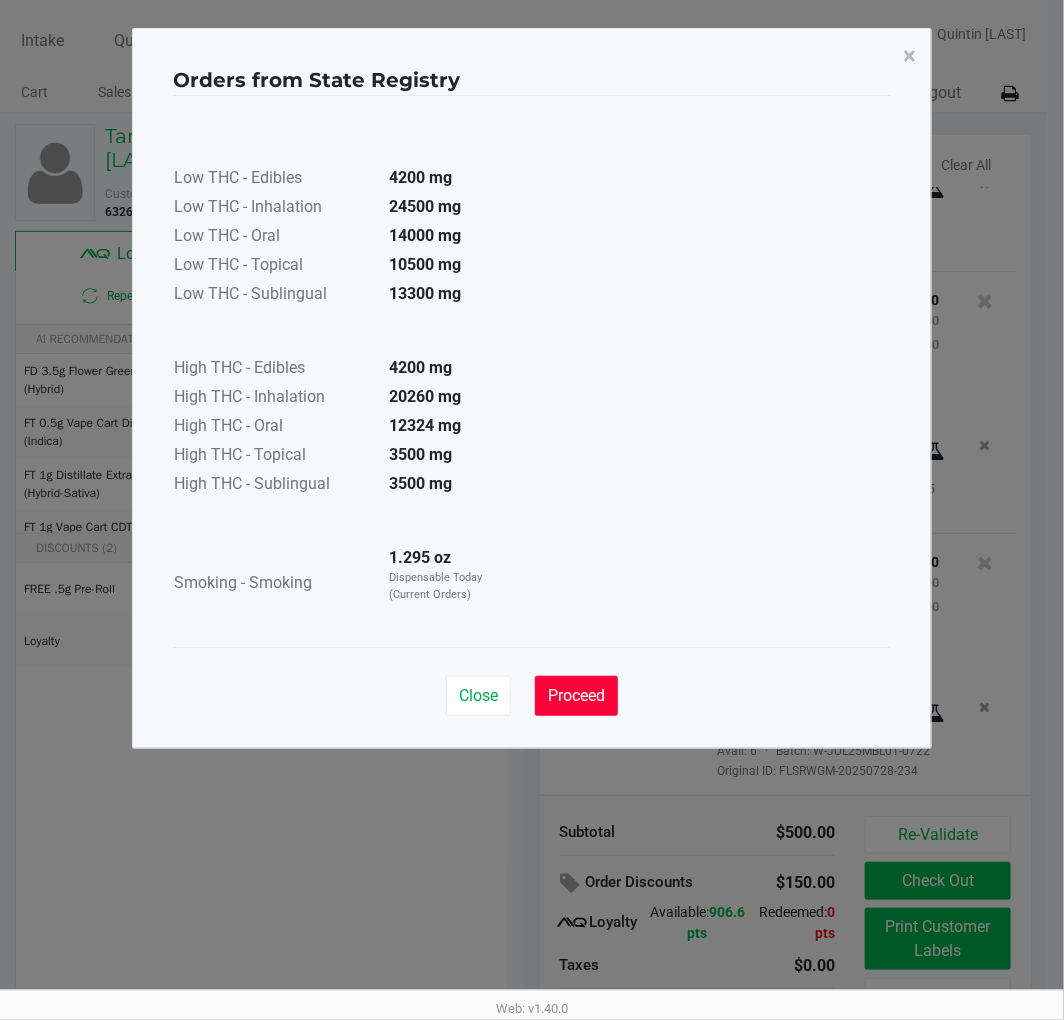 drag, startPoint x: 565, startPoint y: 694, endPoint x: 510, endPoint y: 596, distance: 112.37882 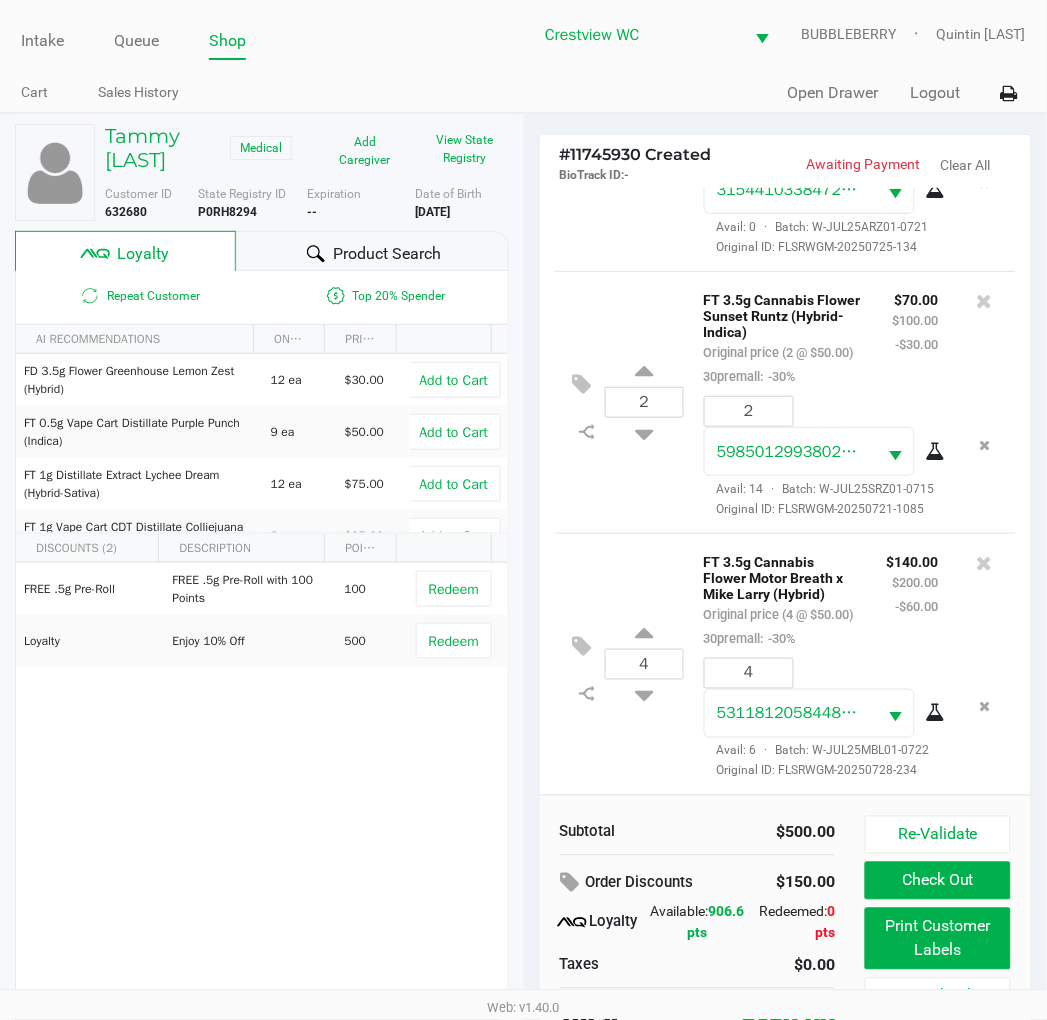 click on "Product Search" 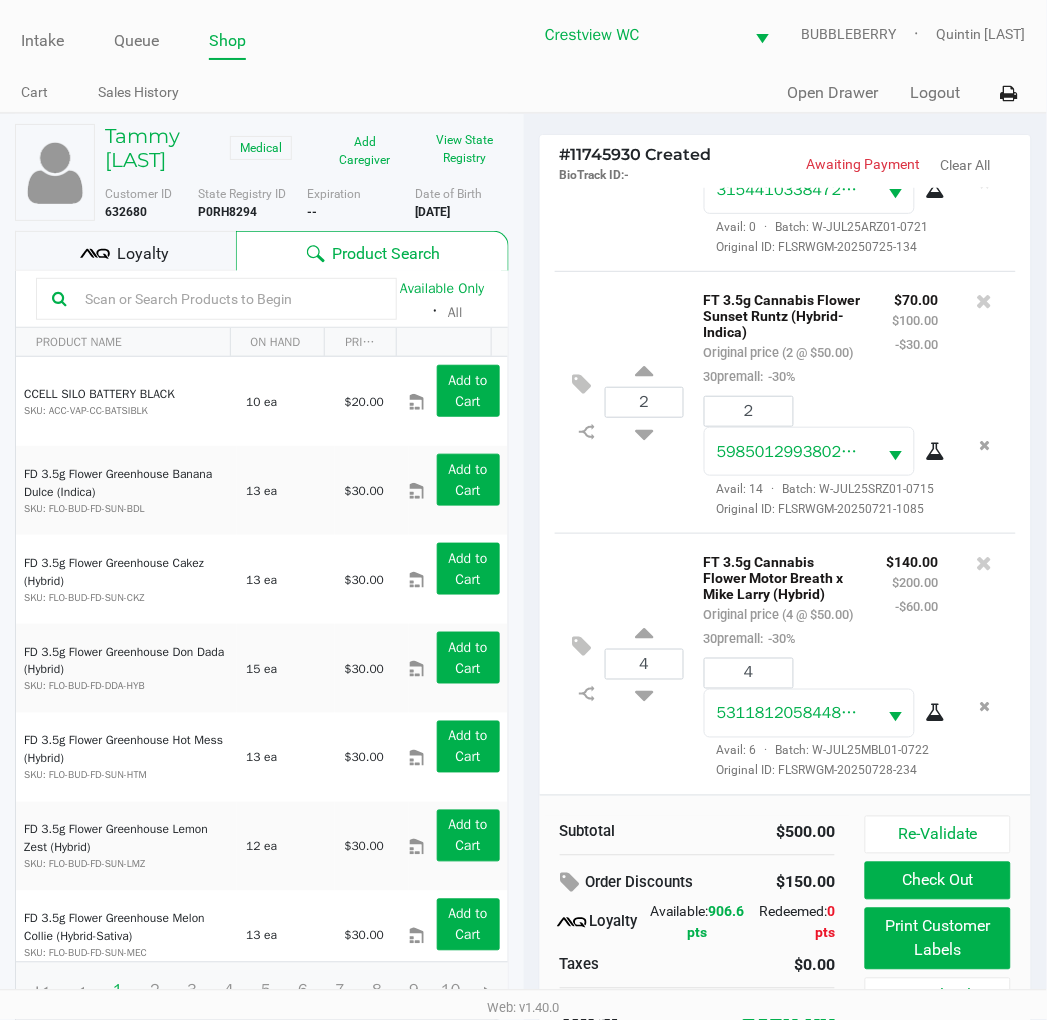 click 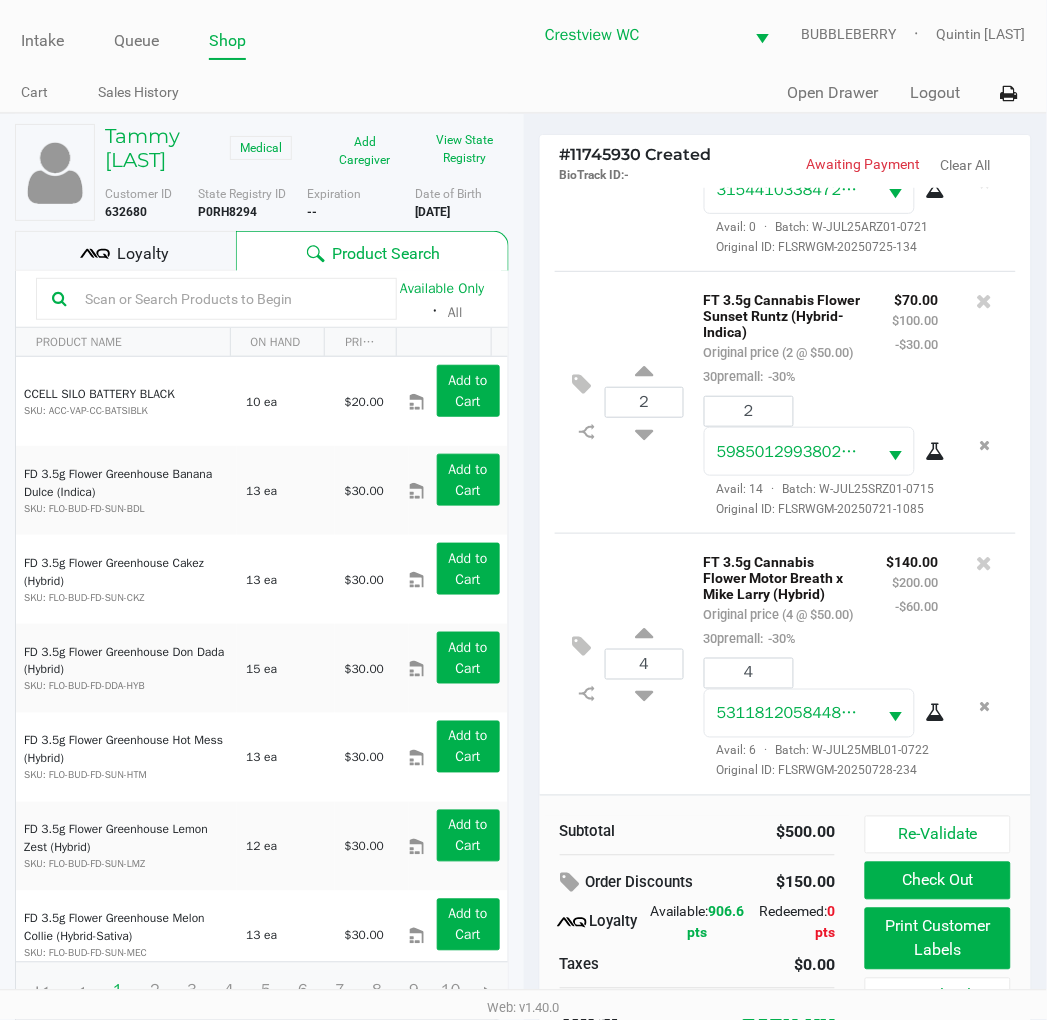 click 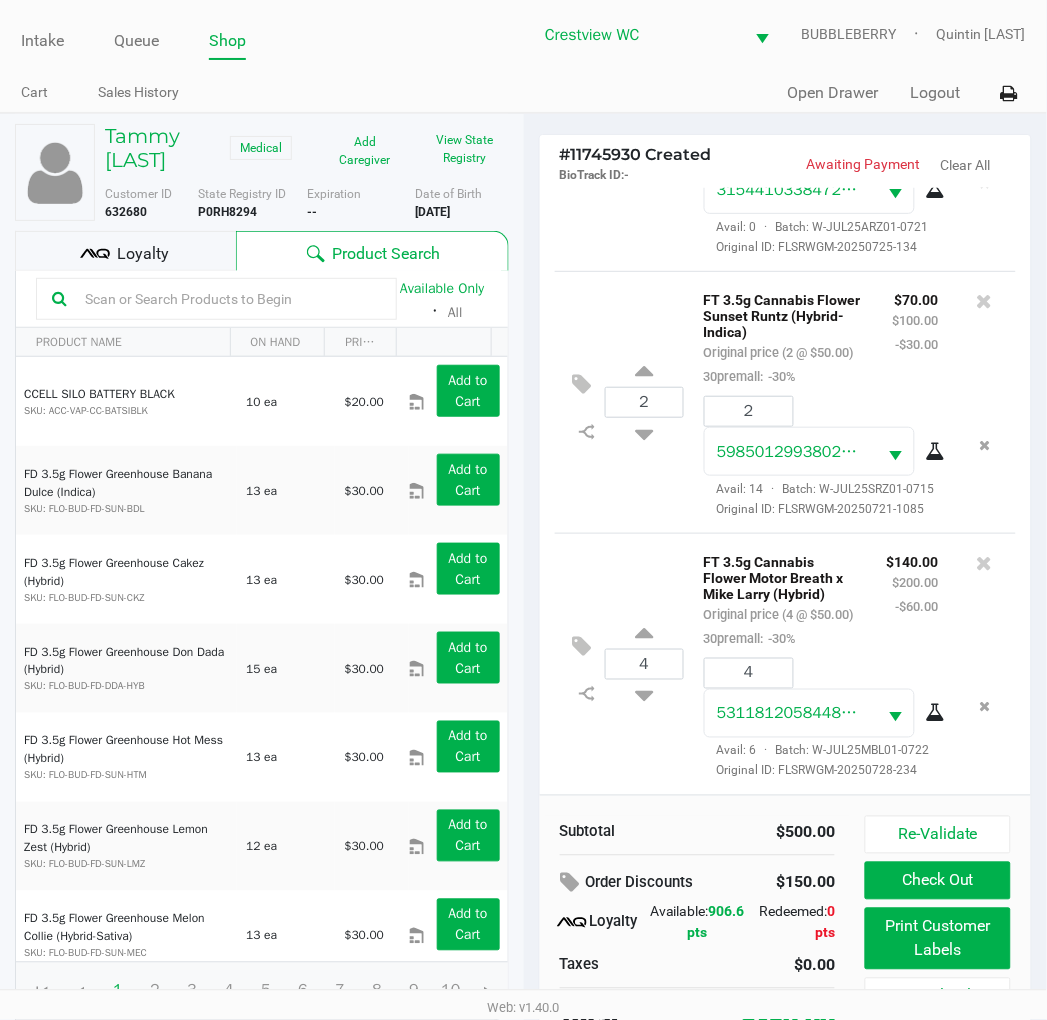 click on "2  FT 3.5g Cannabis Flower Sunset Runtz (Hybrid-Indica)   Original price (2 @ $50.00)  30premall:  -30% $70.00 $100.00 -$30.00 2 5985012993802568  Avail: 14  ·  Batch: W-JUL25SRZ01-0715   Original ID: FLSRWGM-20250721-1085" 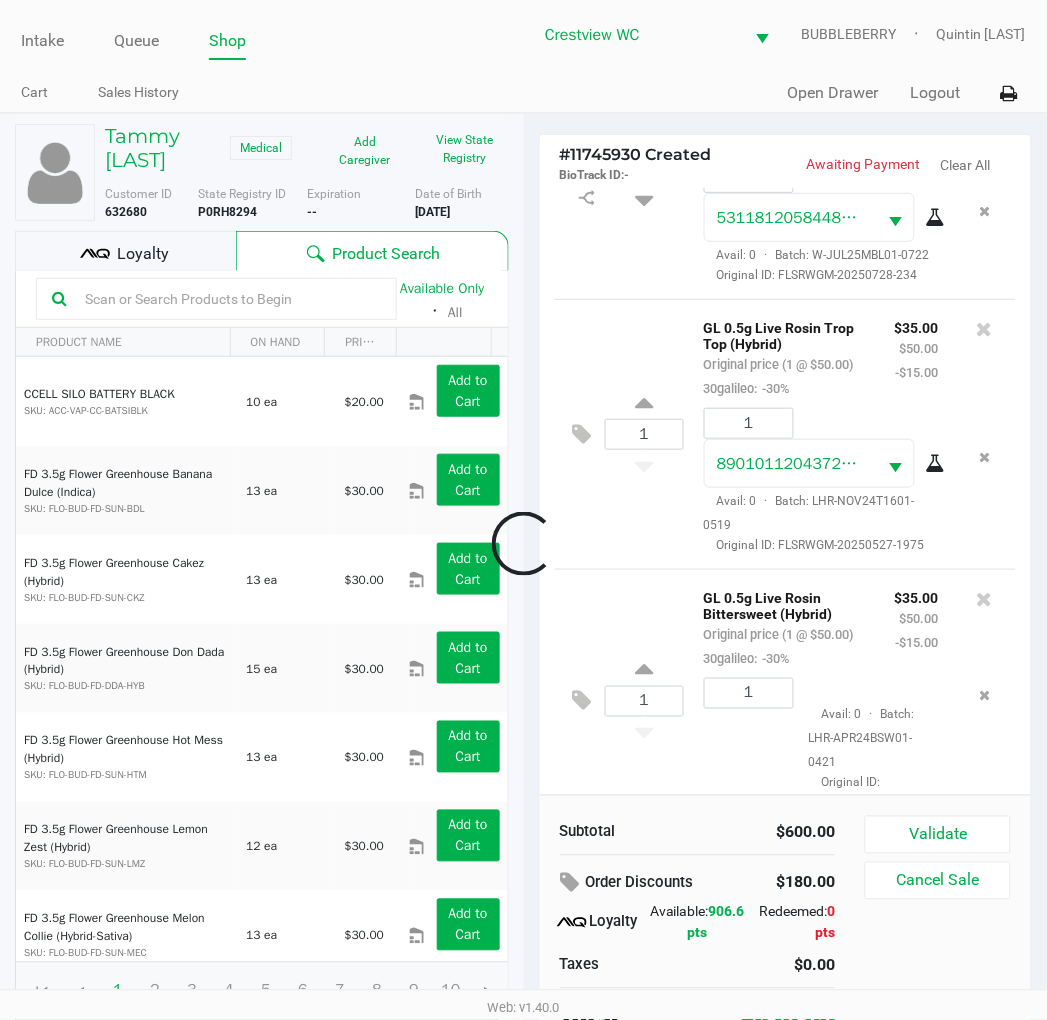 scroll, scrollTop: 1227, scrollLeft: 0, axis: vertical 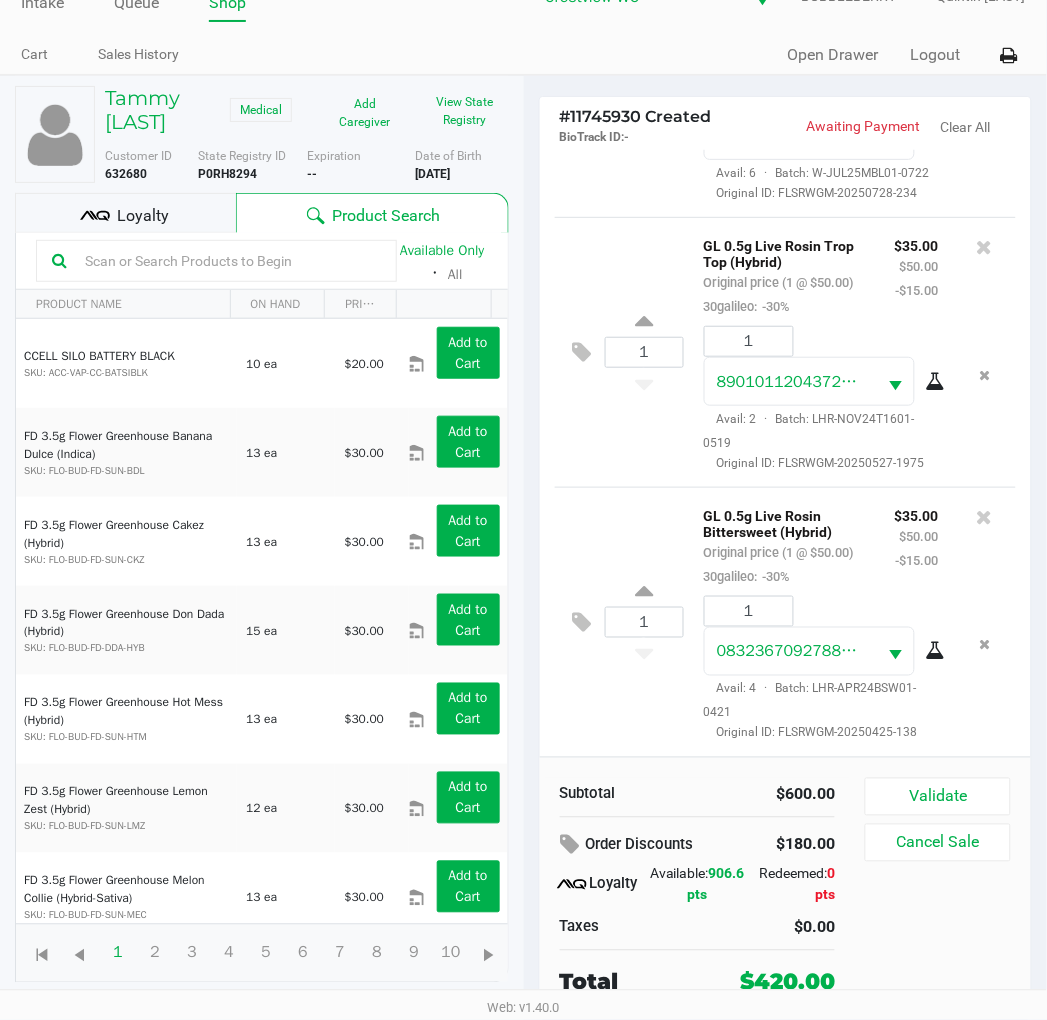 click 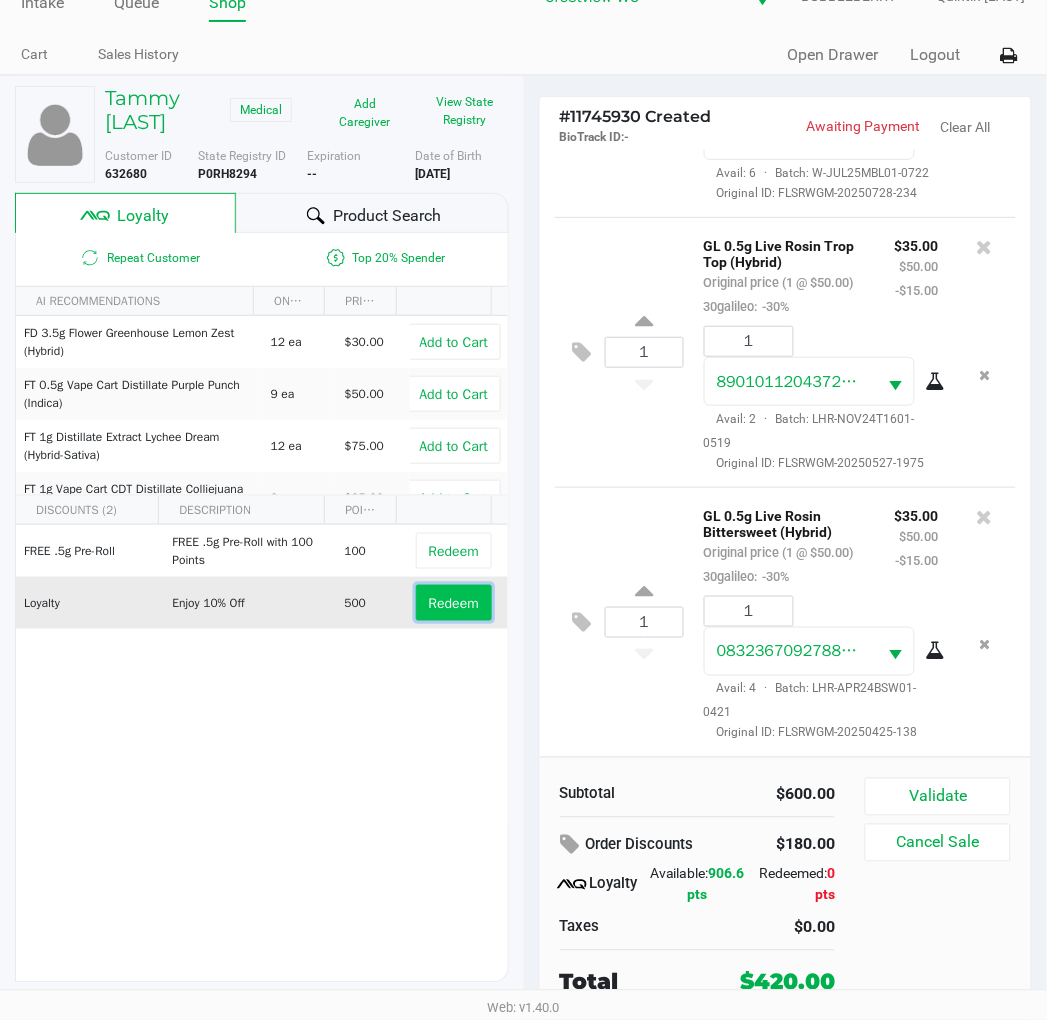 click on "Redeem" 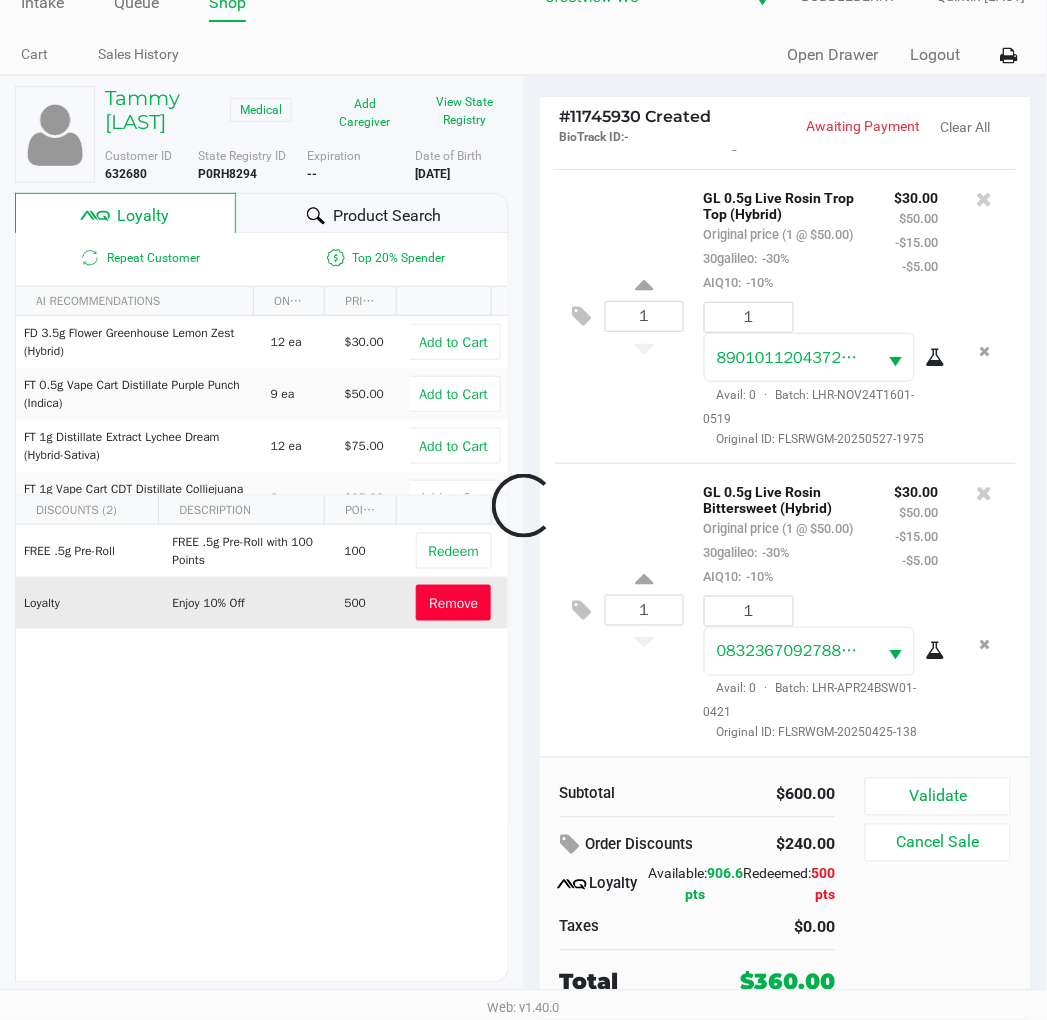 scroll, scrollTop: 1377, scrollLeft: 0, axis: vertical 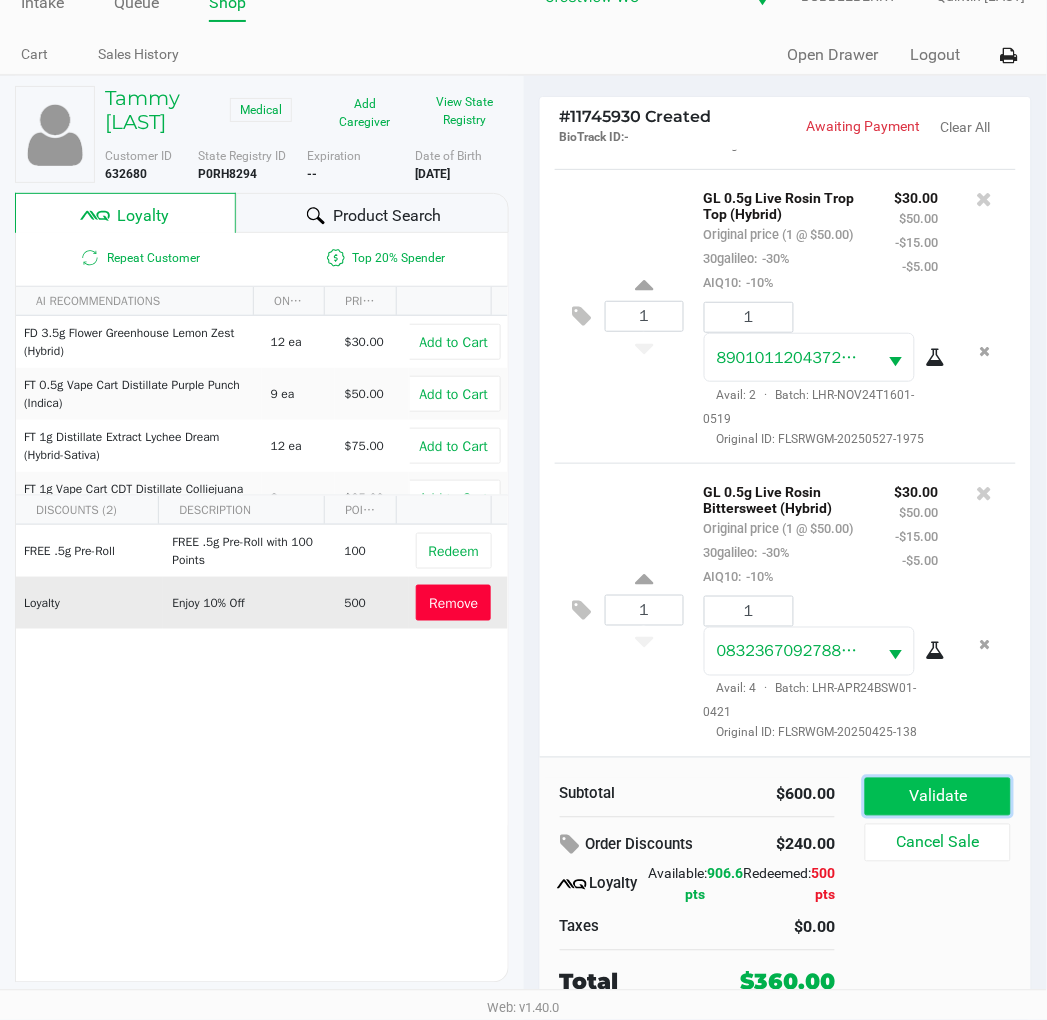 click on "Validate" 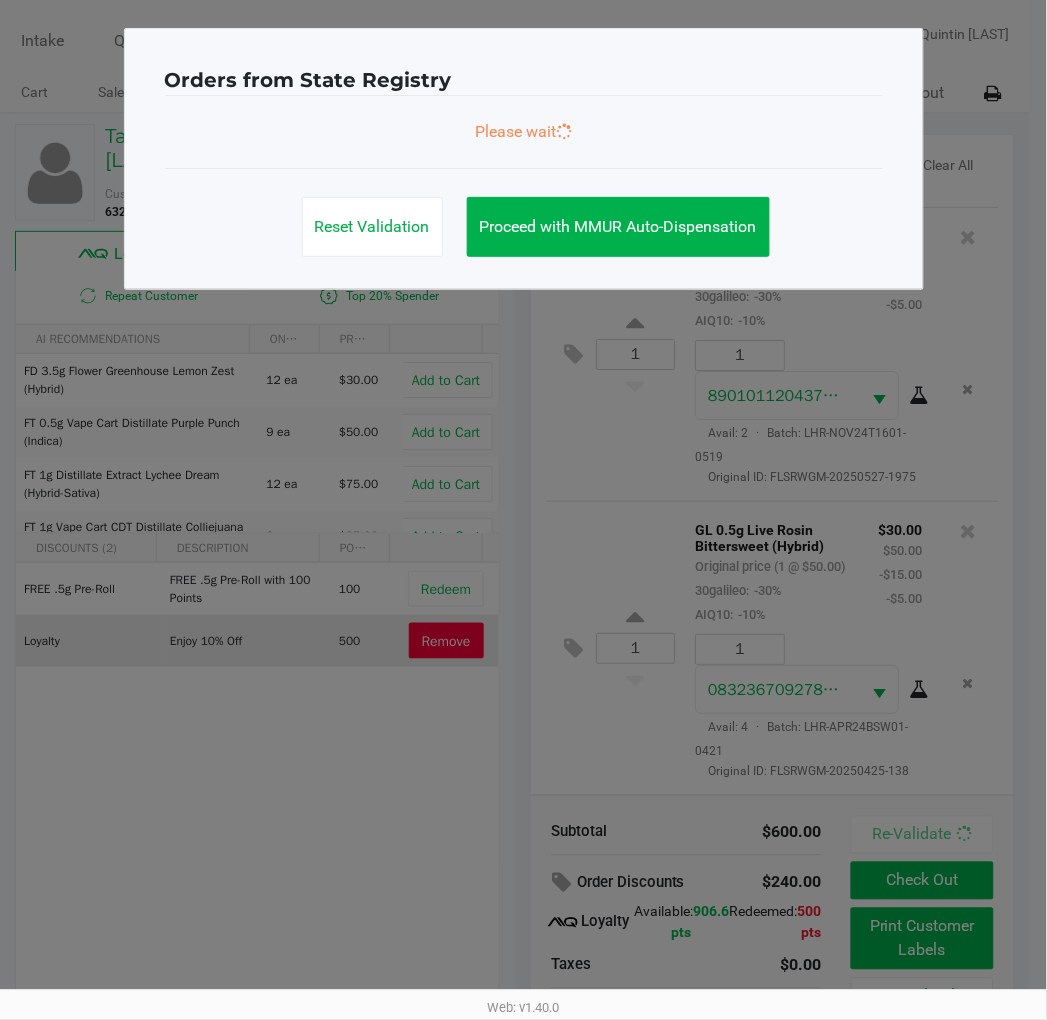 scroll, scrollTop: 0, scrollLeft: 0, axis: both 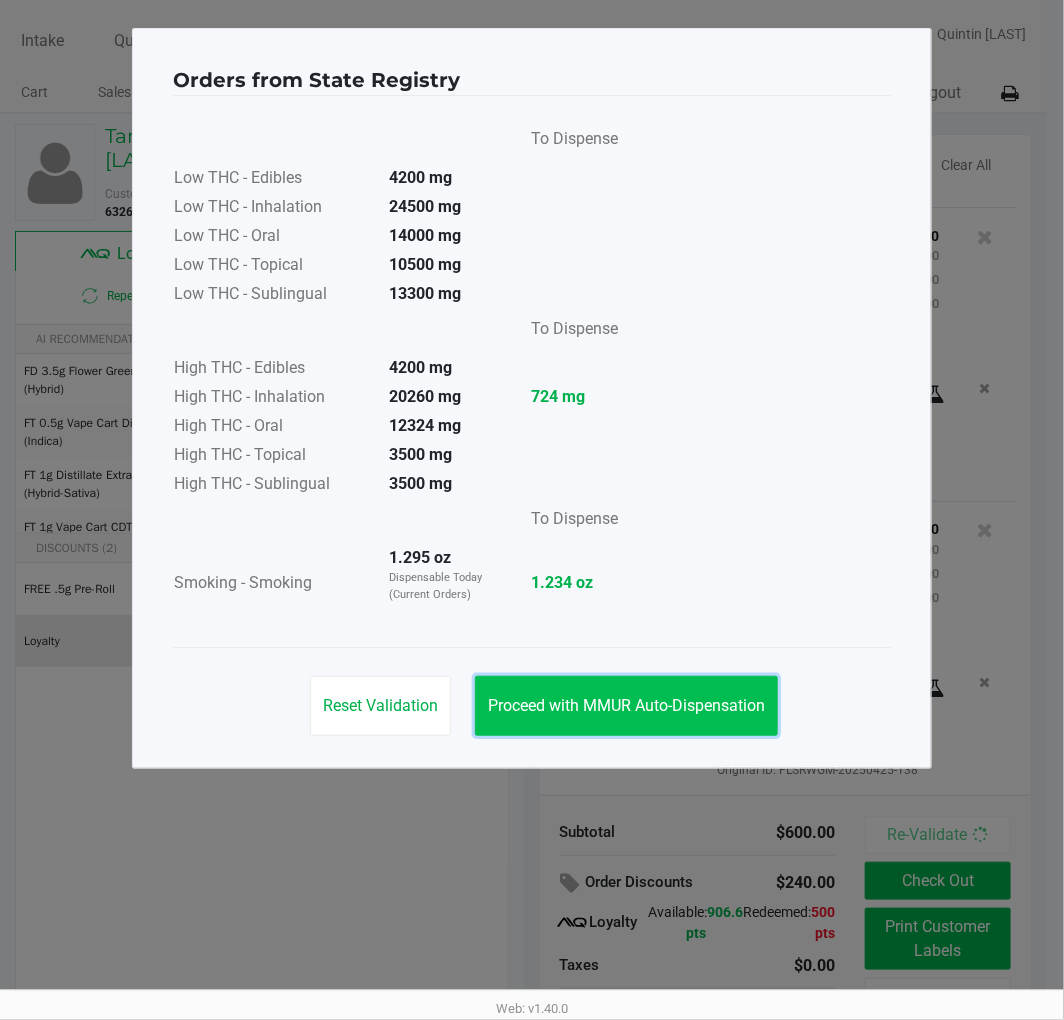 click on "Proceed with MMUR Auto-Dispensation" 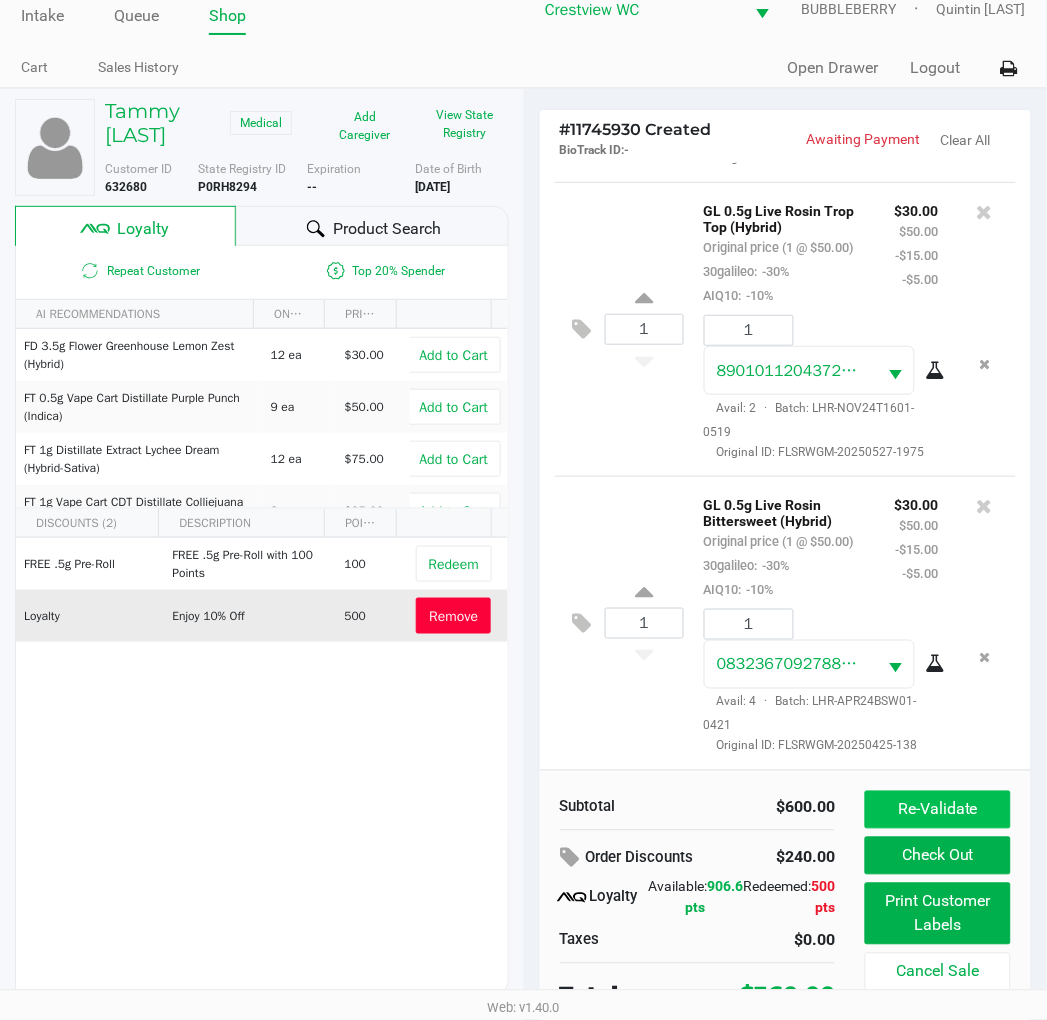 scroll, scrollTop: 38, scrollLeft: 0, axis: vertical 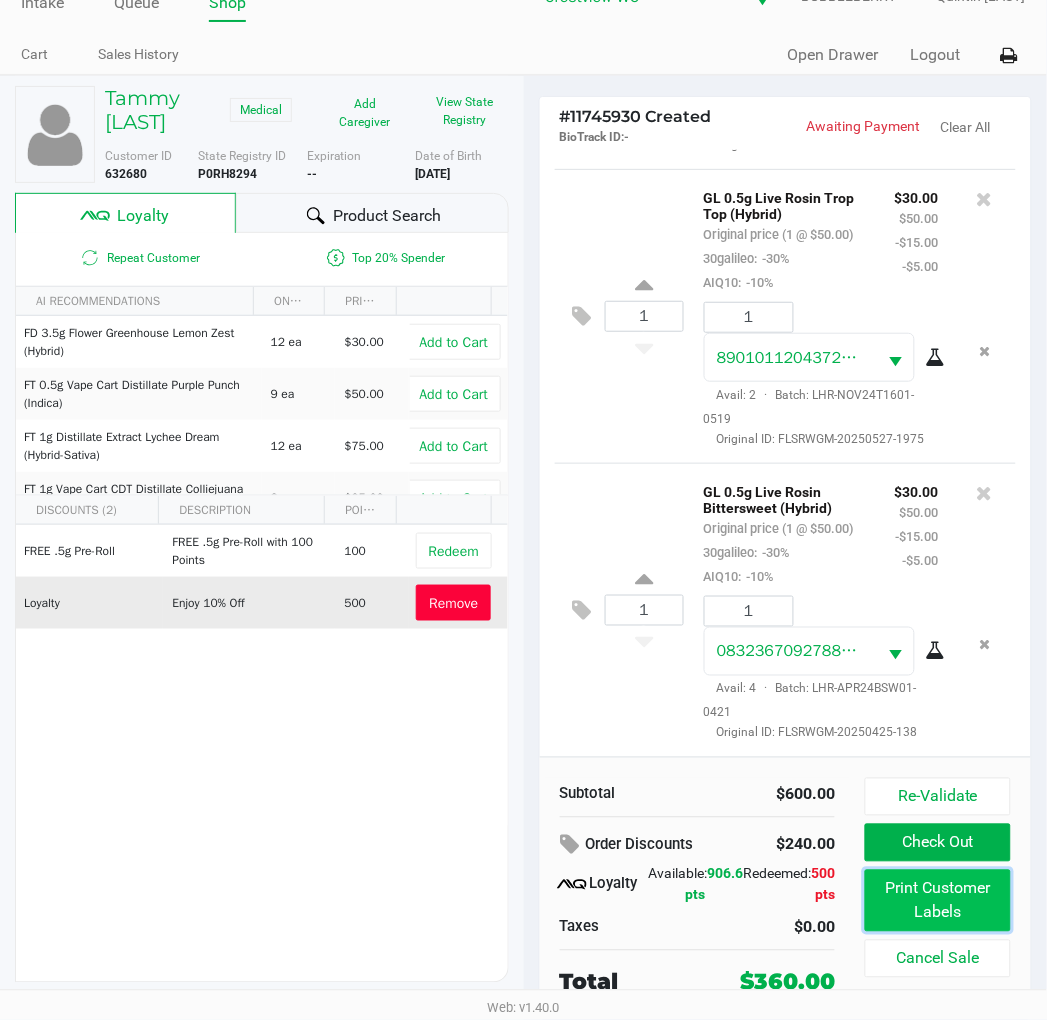 click on "Print Customer Labels" 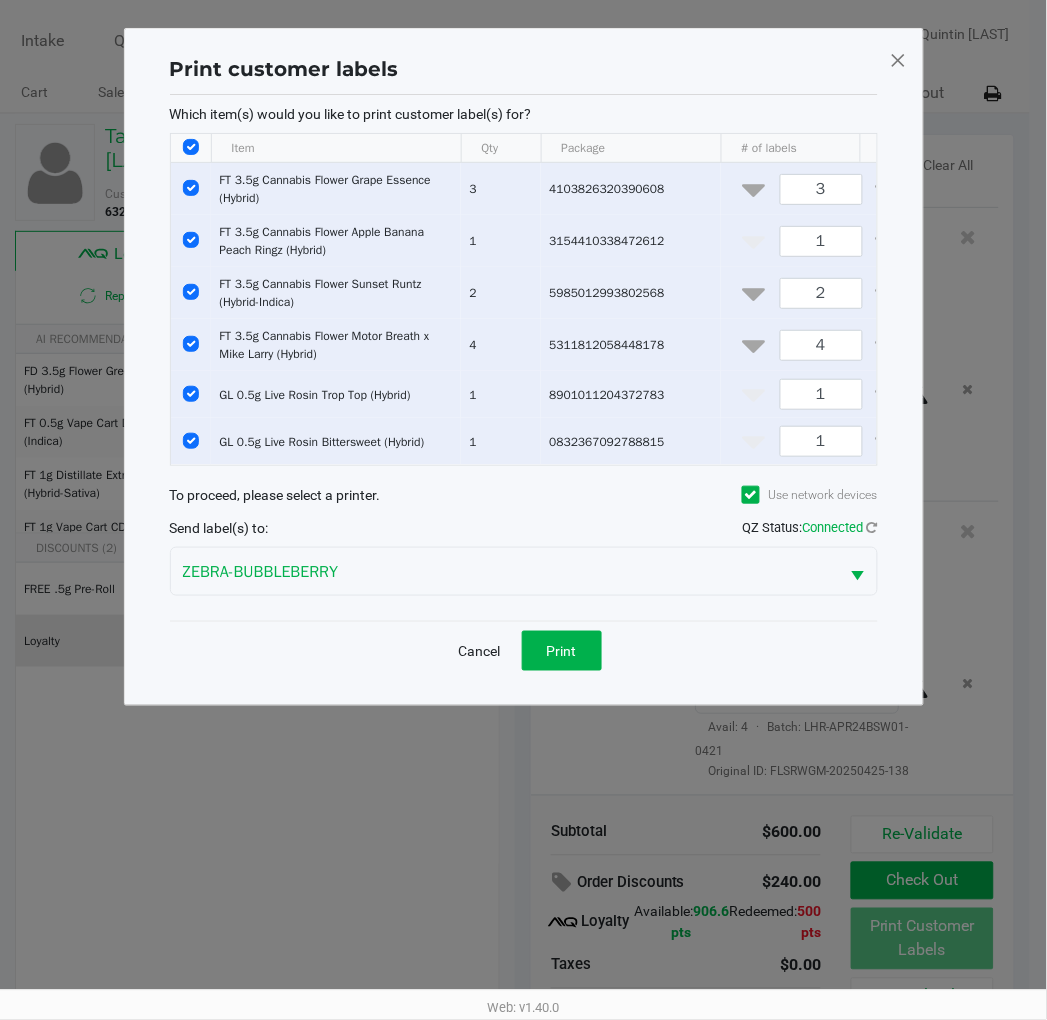 scroll, scrollTop: 0, scrollLeft: 0, axis: both 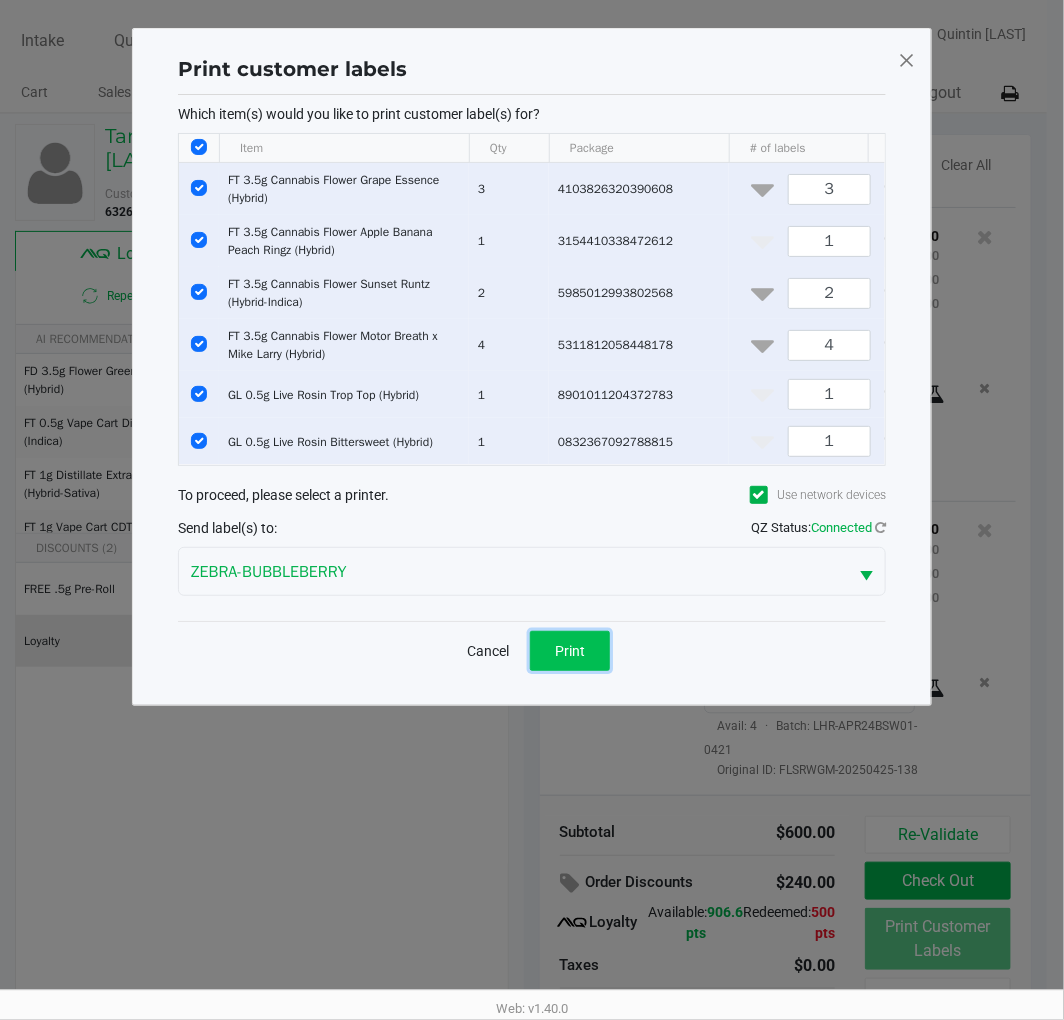 click on "Print" 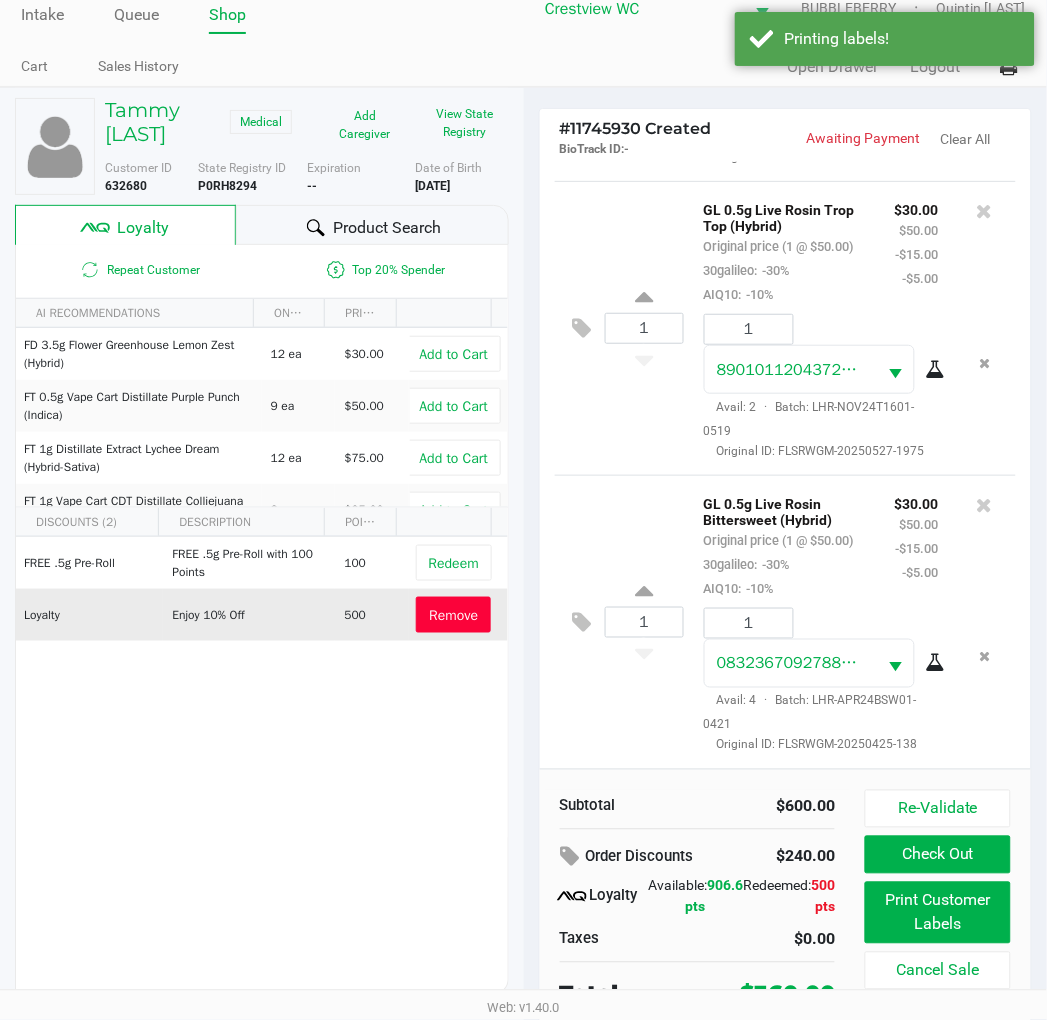 scroll, scrollTop: 38, scrollLeft: 0, axis: vertical 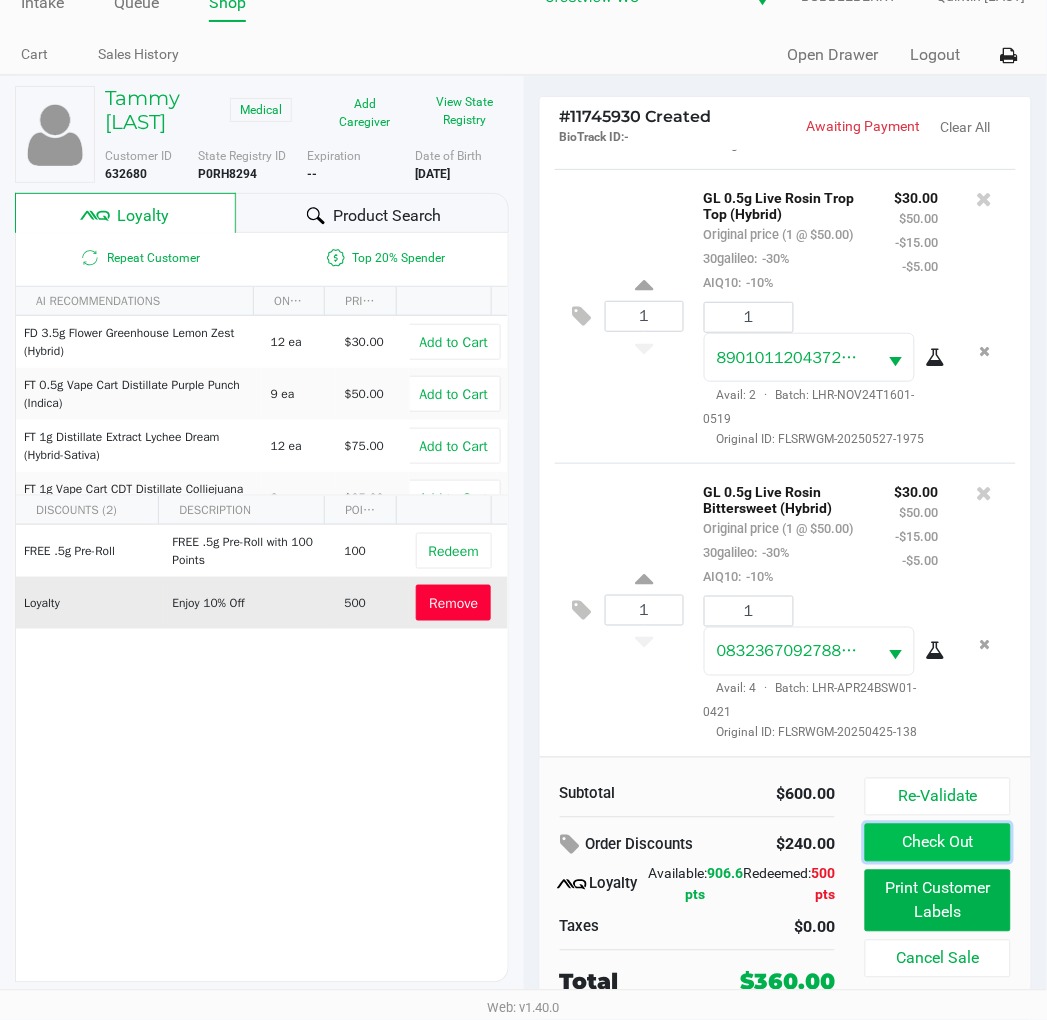 click on "Check Out" 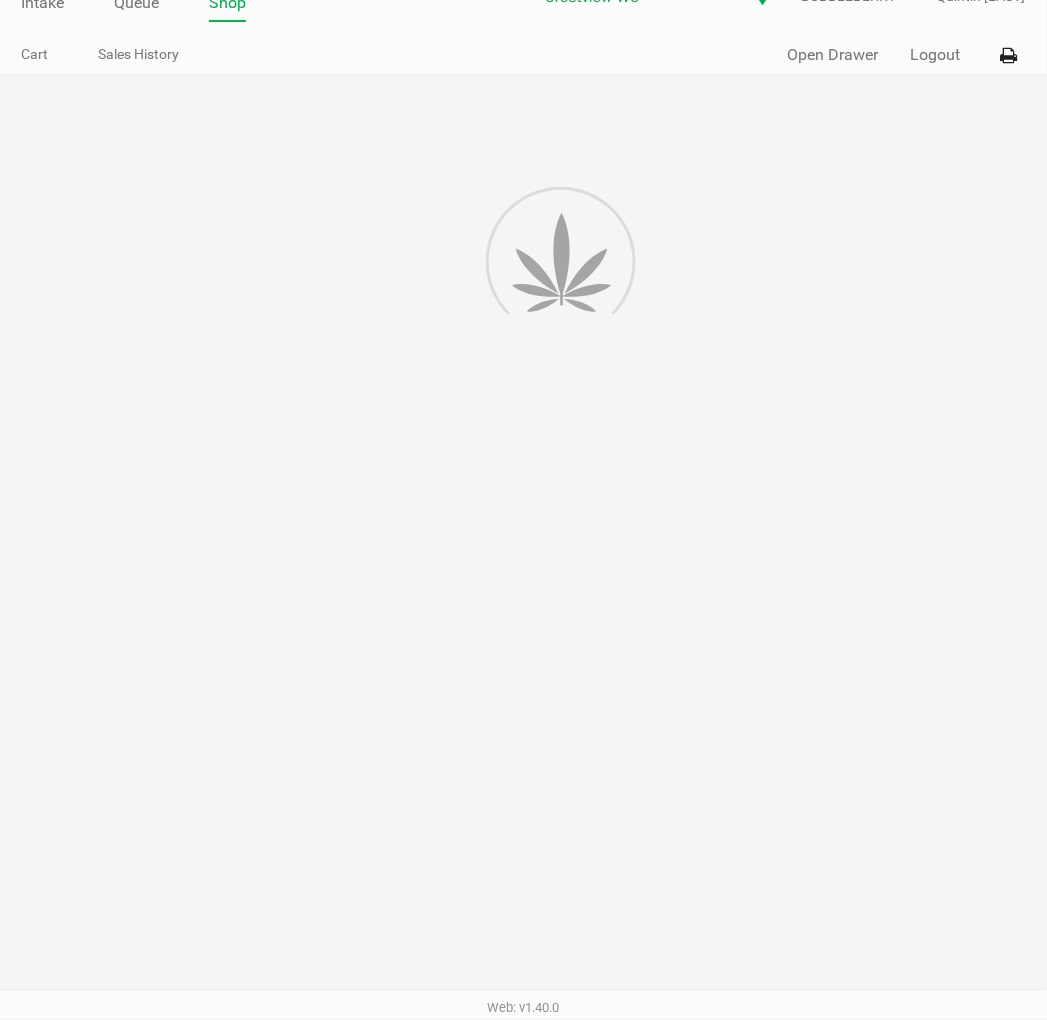 scroll, scrollTop: 0, scrollLeft: 0, axis: both 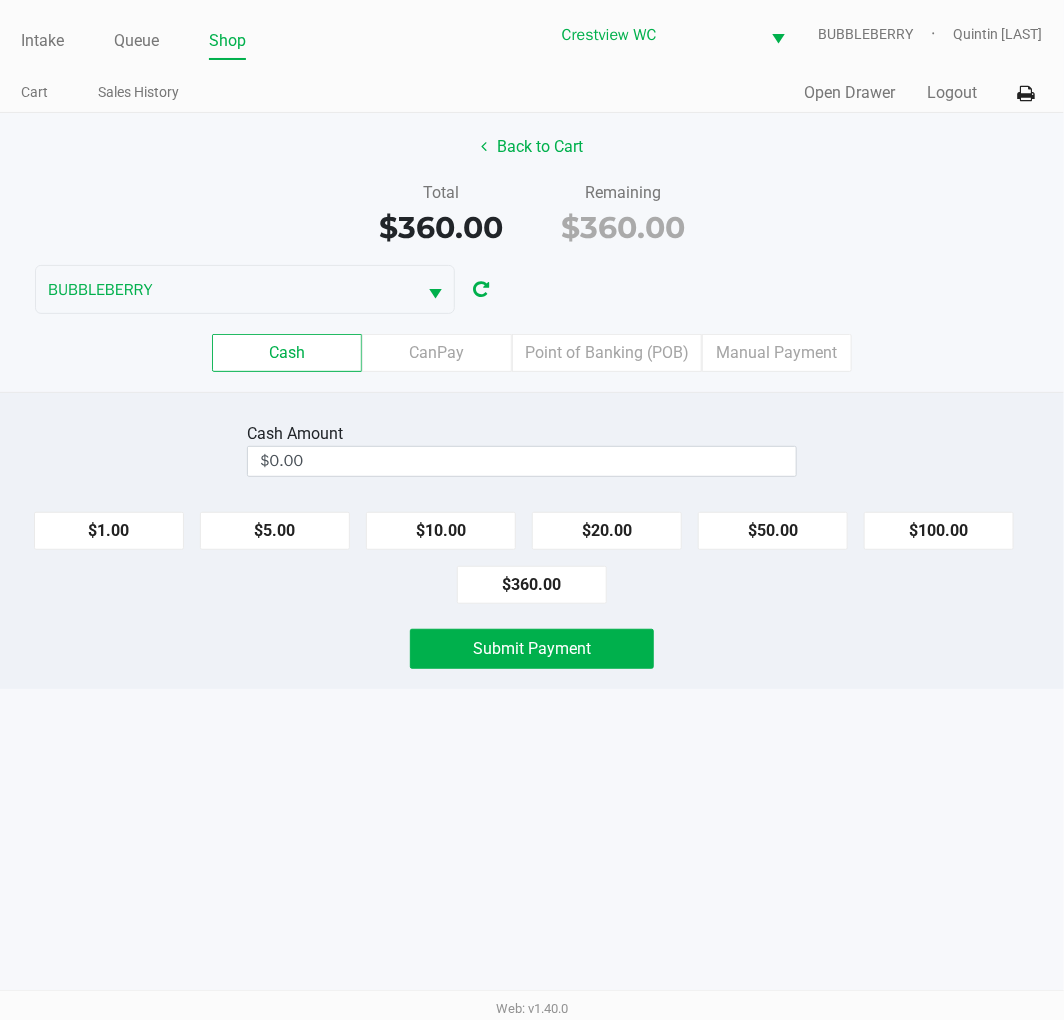 click on "Total   $360.00   Remaining   $360.00" 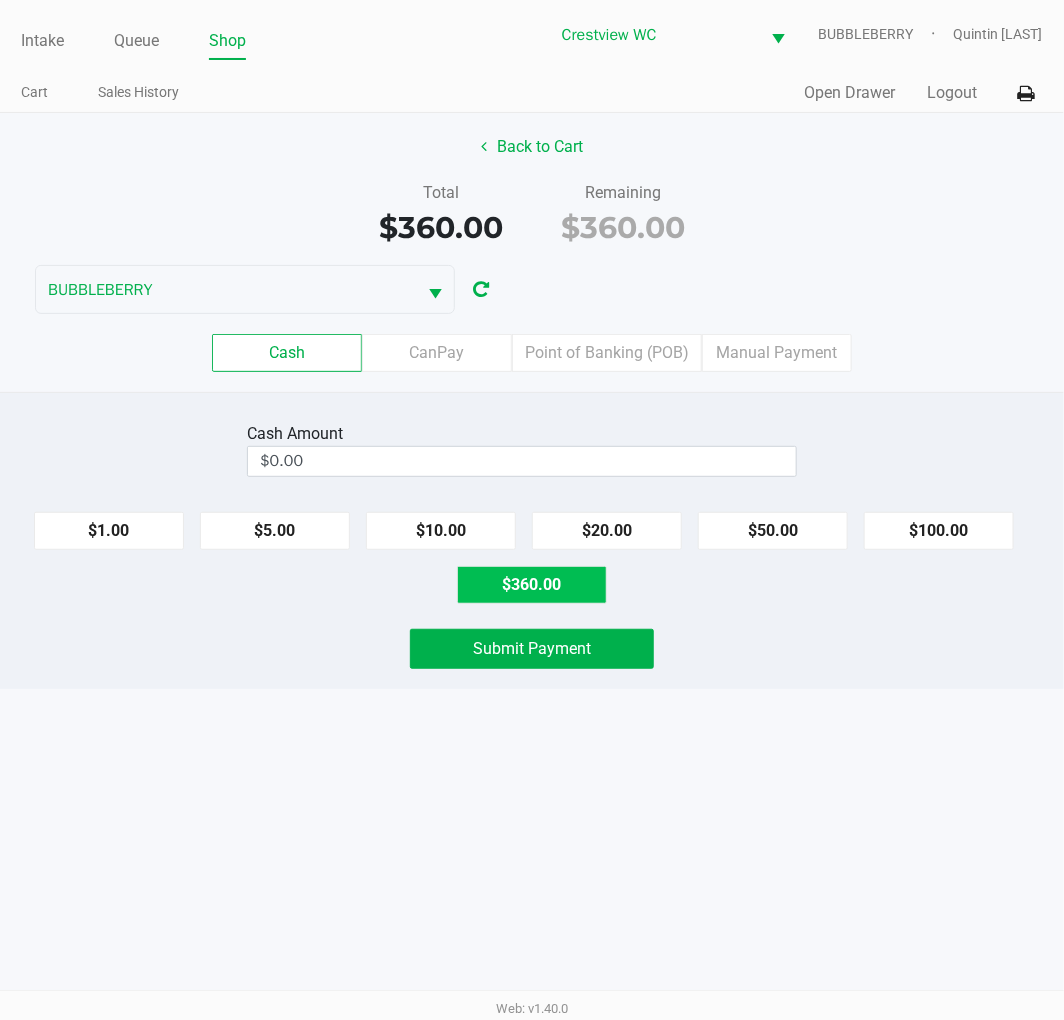 click on "$360.00" 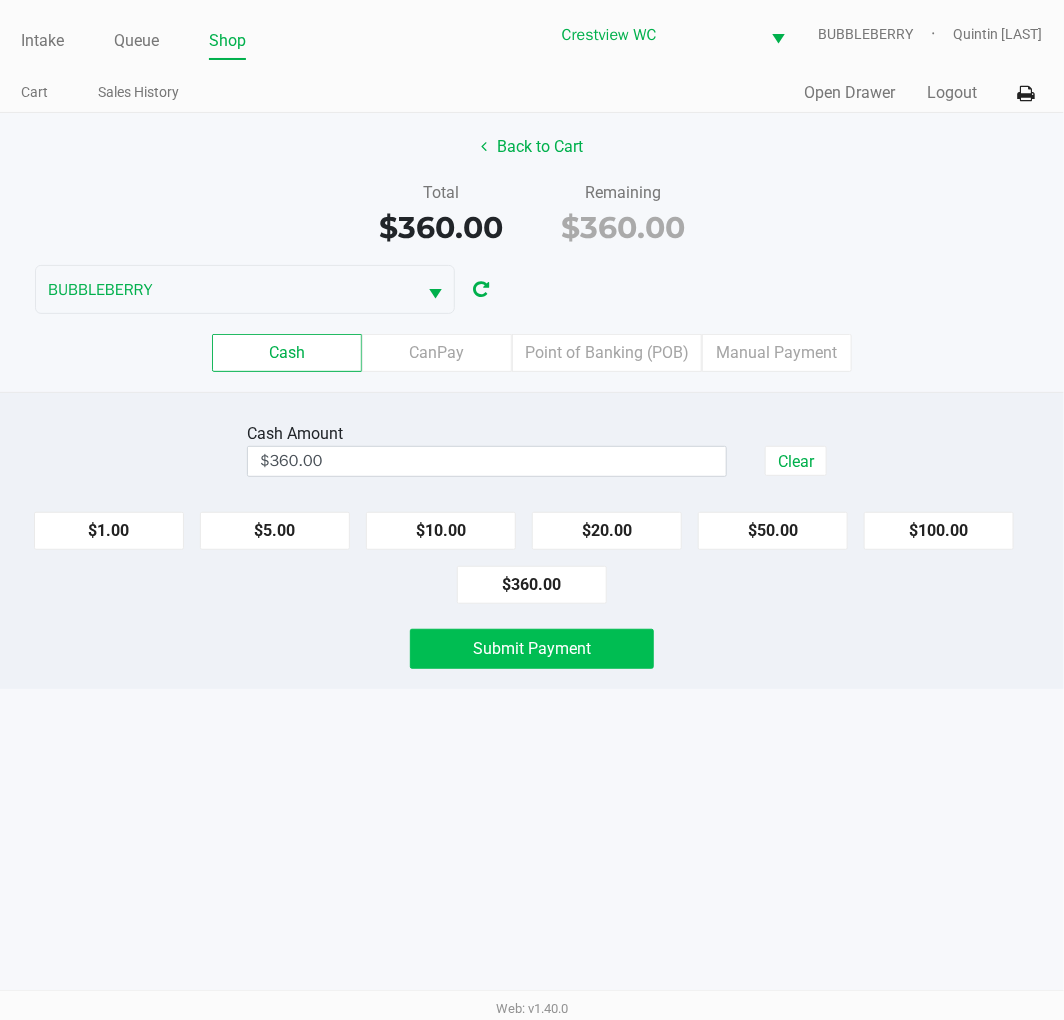 click on "Submit Payment" 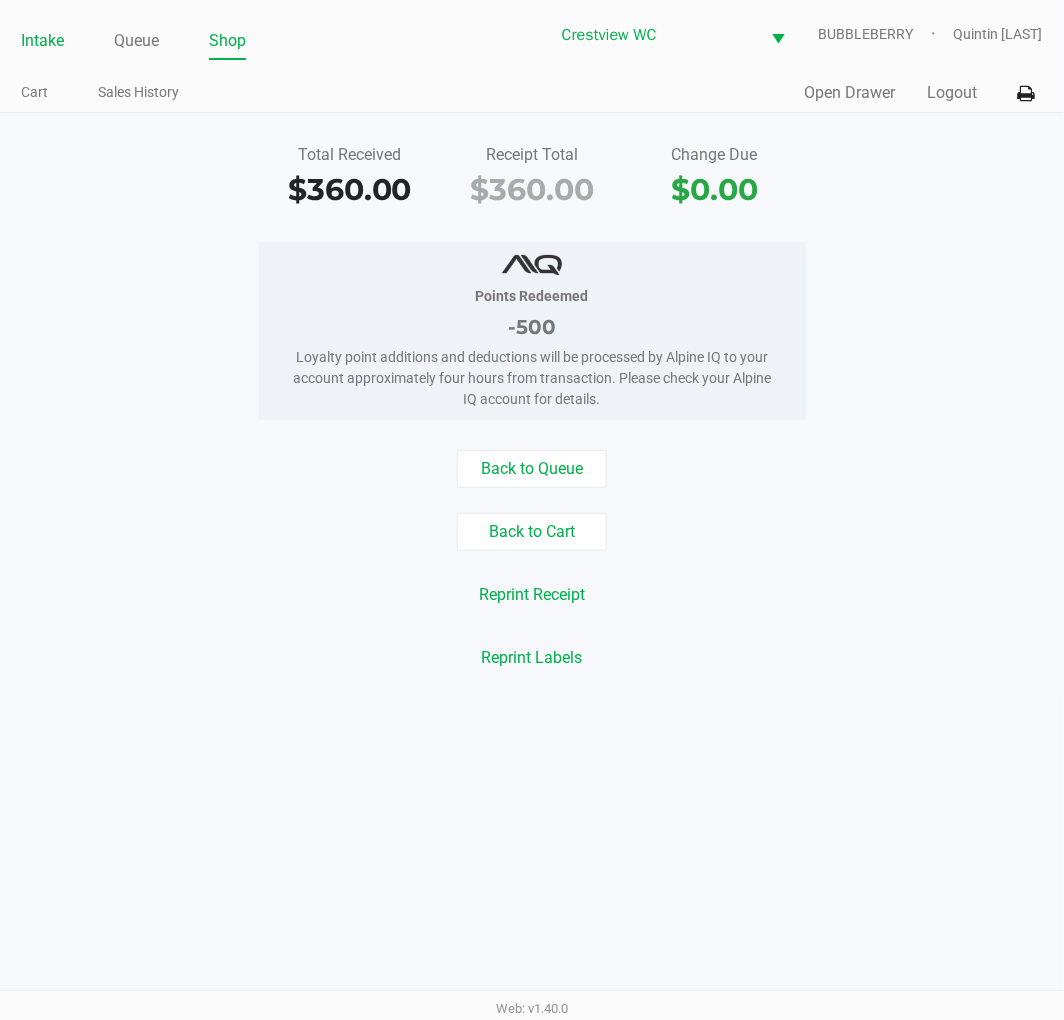 click on "Intake" 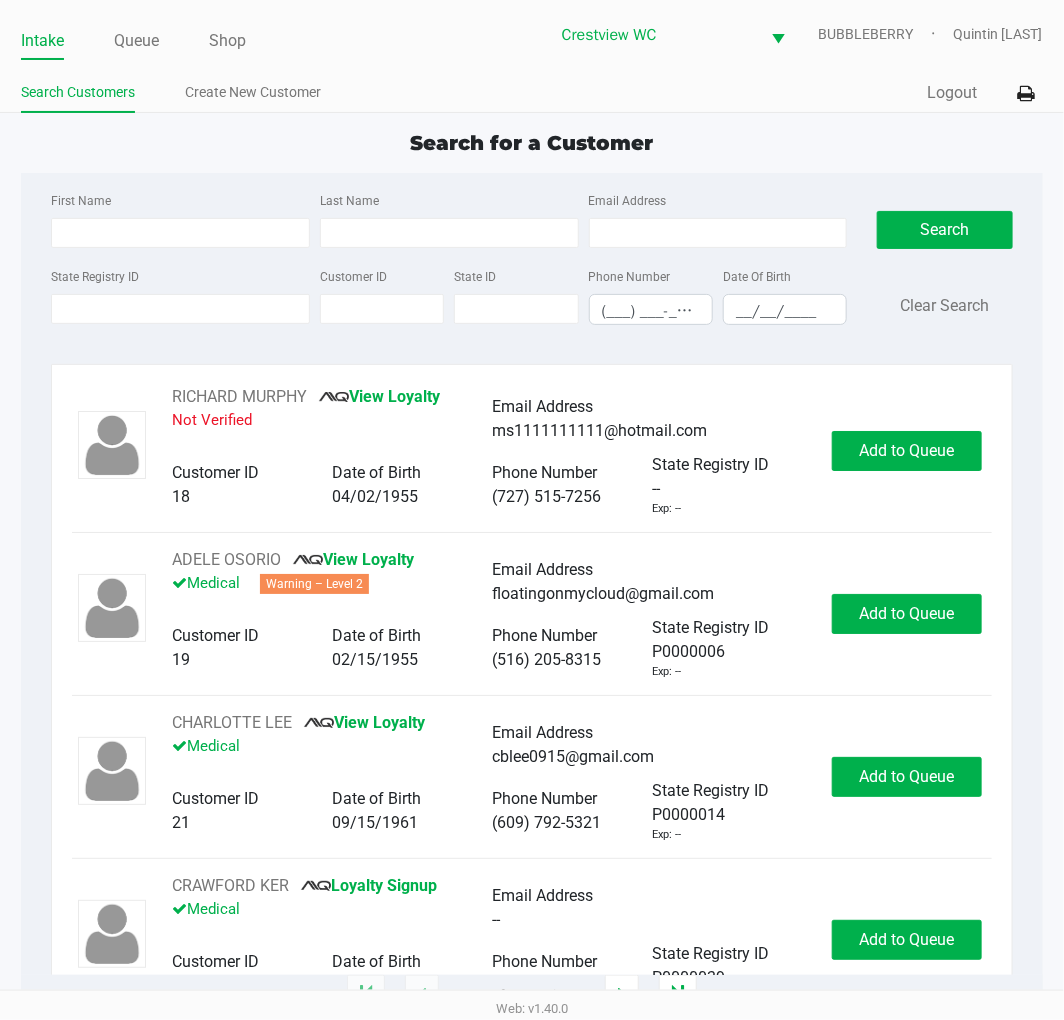 click on "State Registry ID" 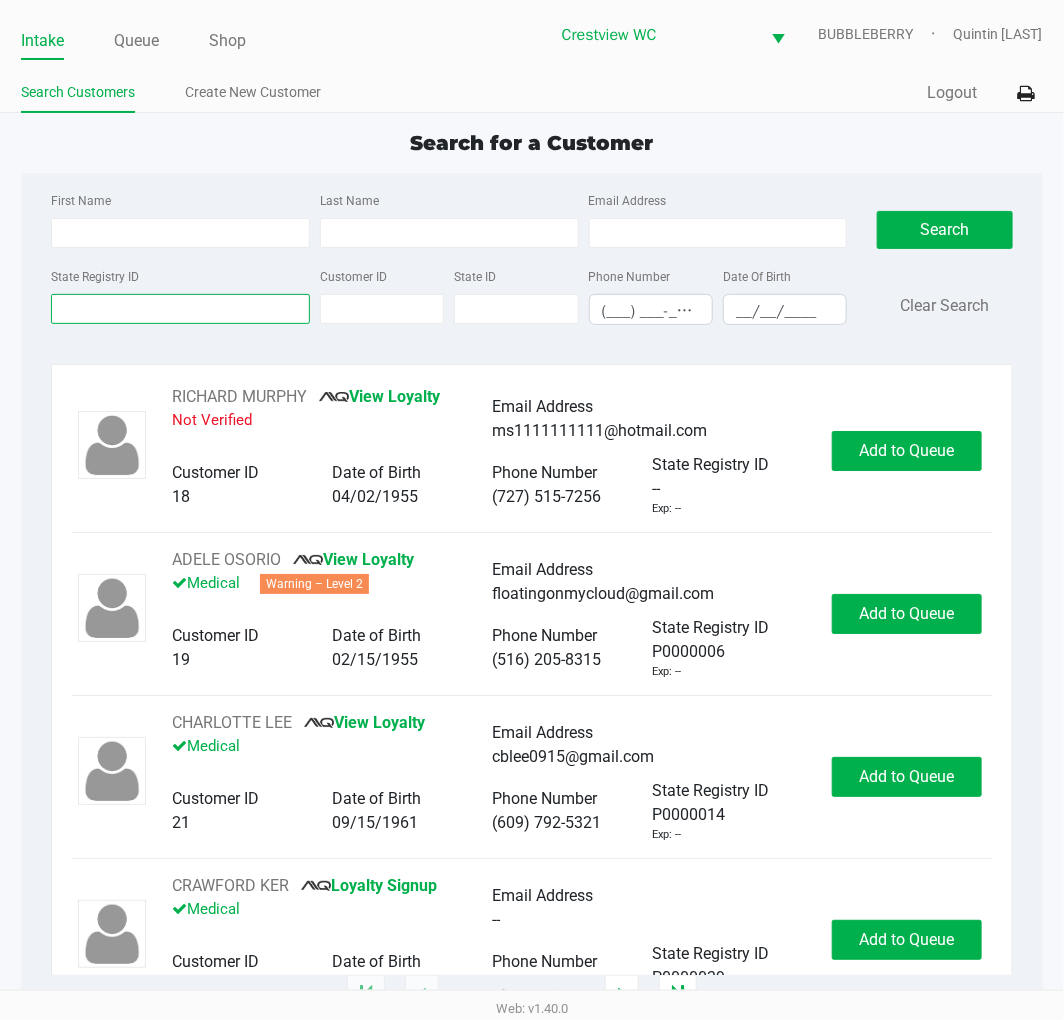 click on "State Registry ID" at bounding box center (180, 309) 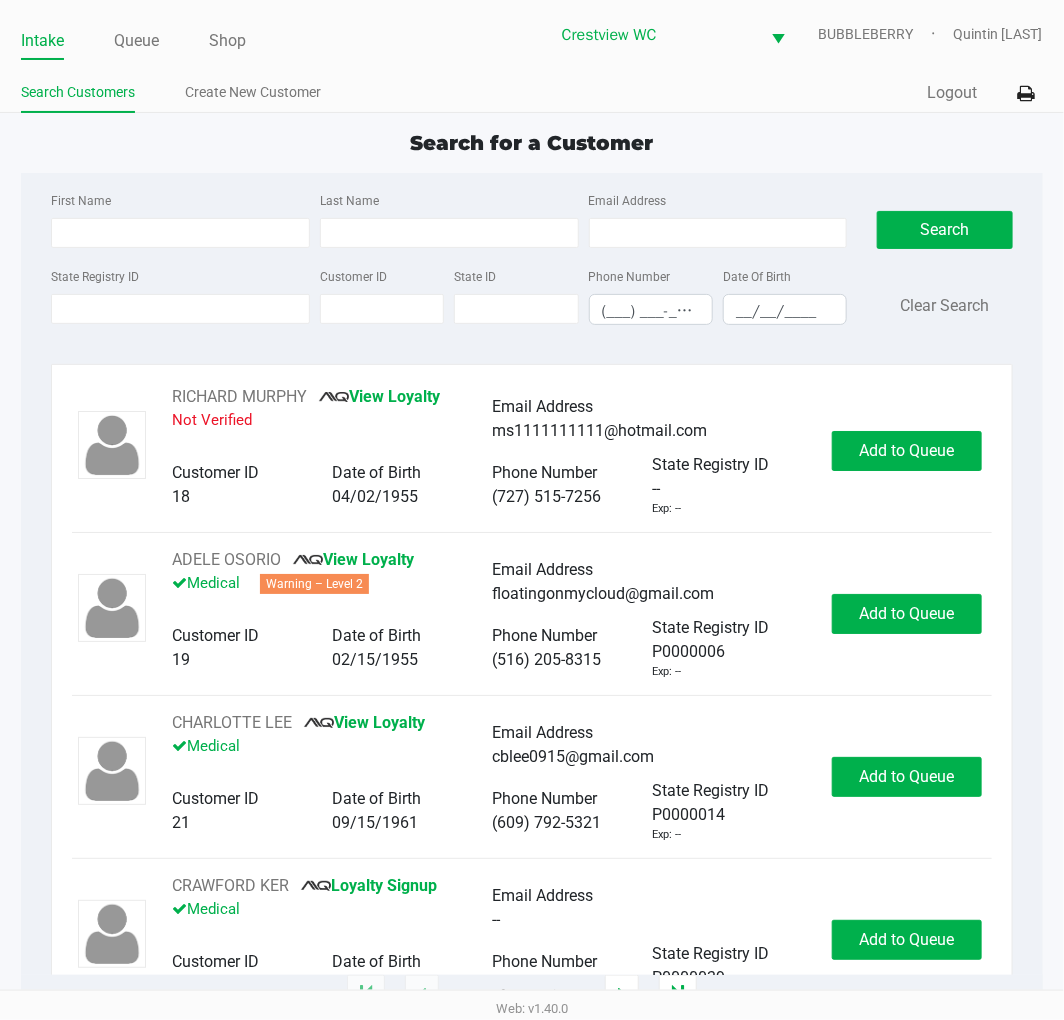 click on "Quick Sale   Logout" 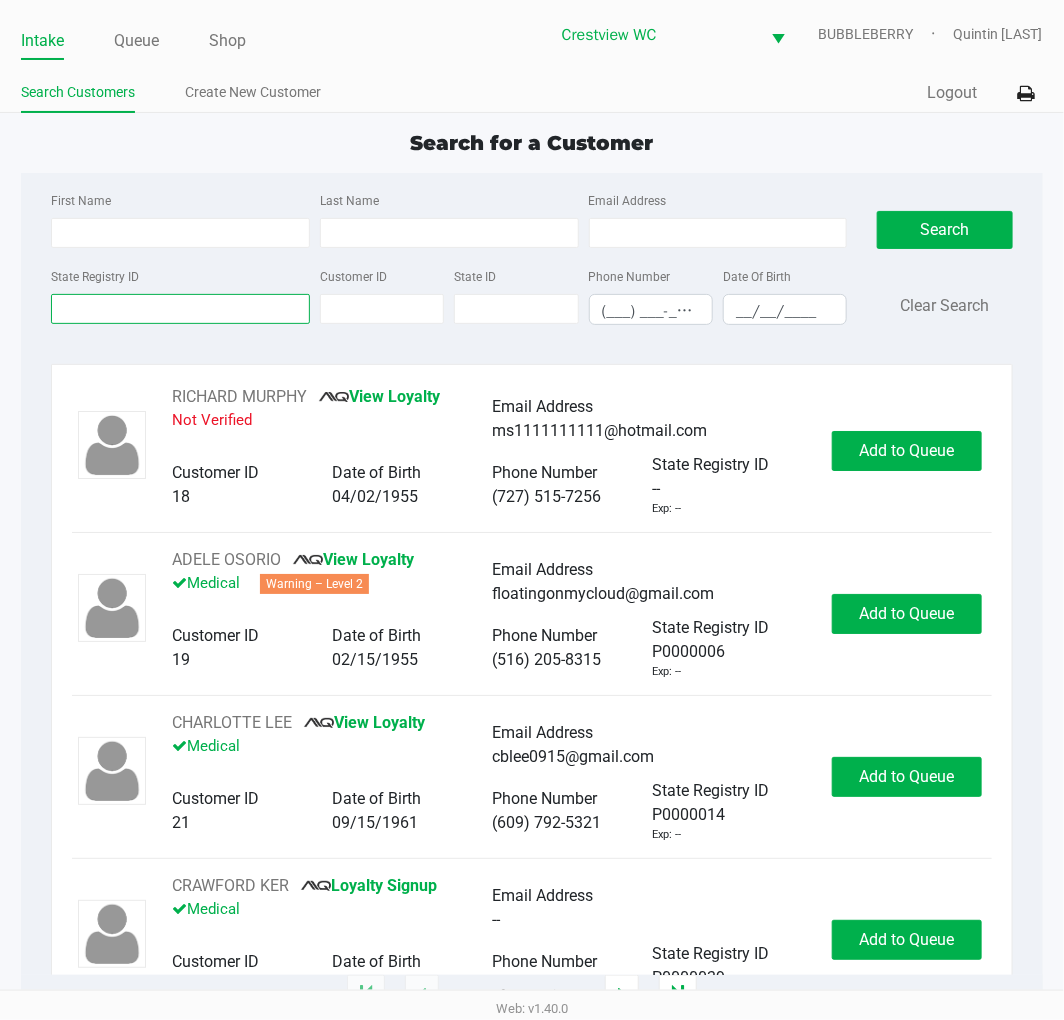 click on "State Registry ID" at bounding box center (180, 309) 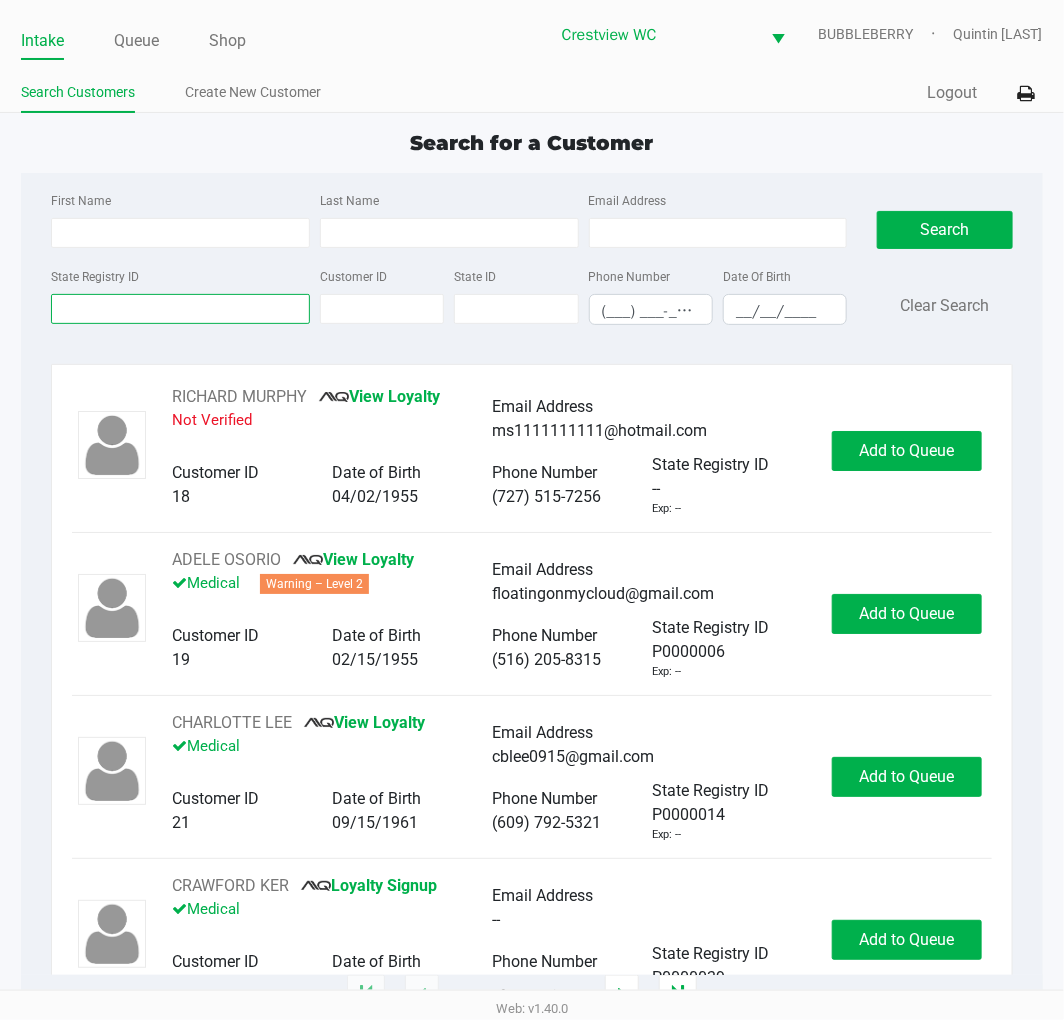 click on "State Registry ID" at bounding box center [180, 309] 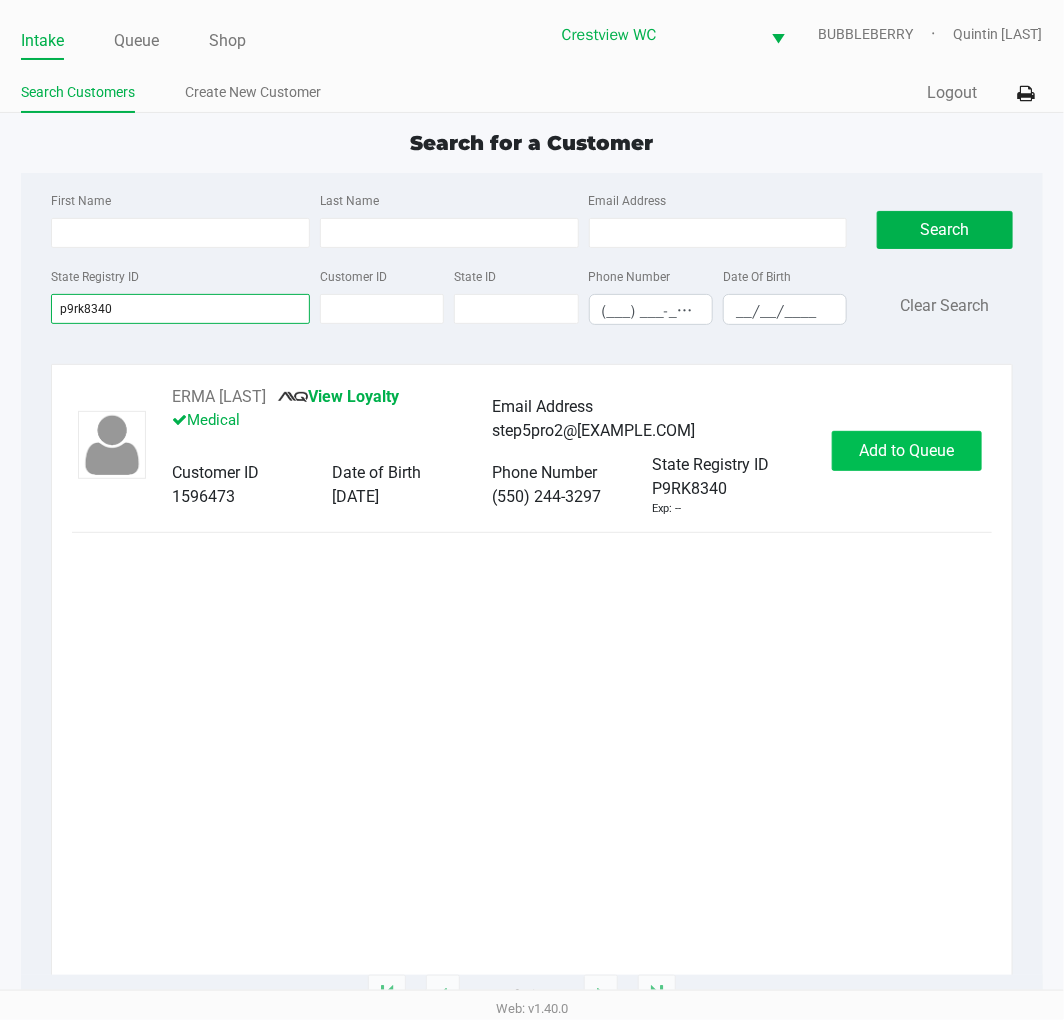 type on "p9rk8340" 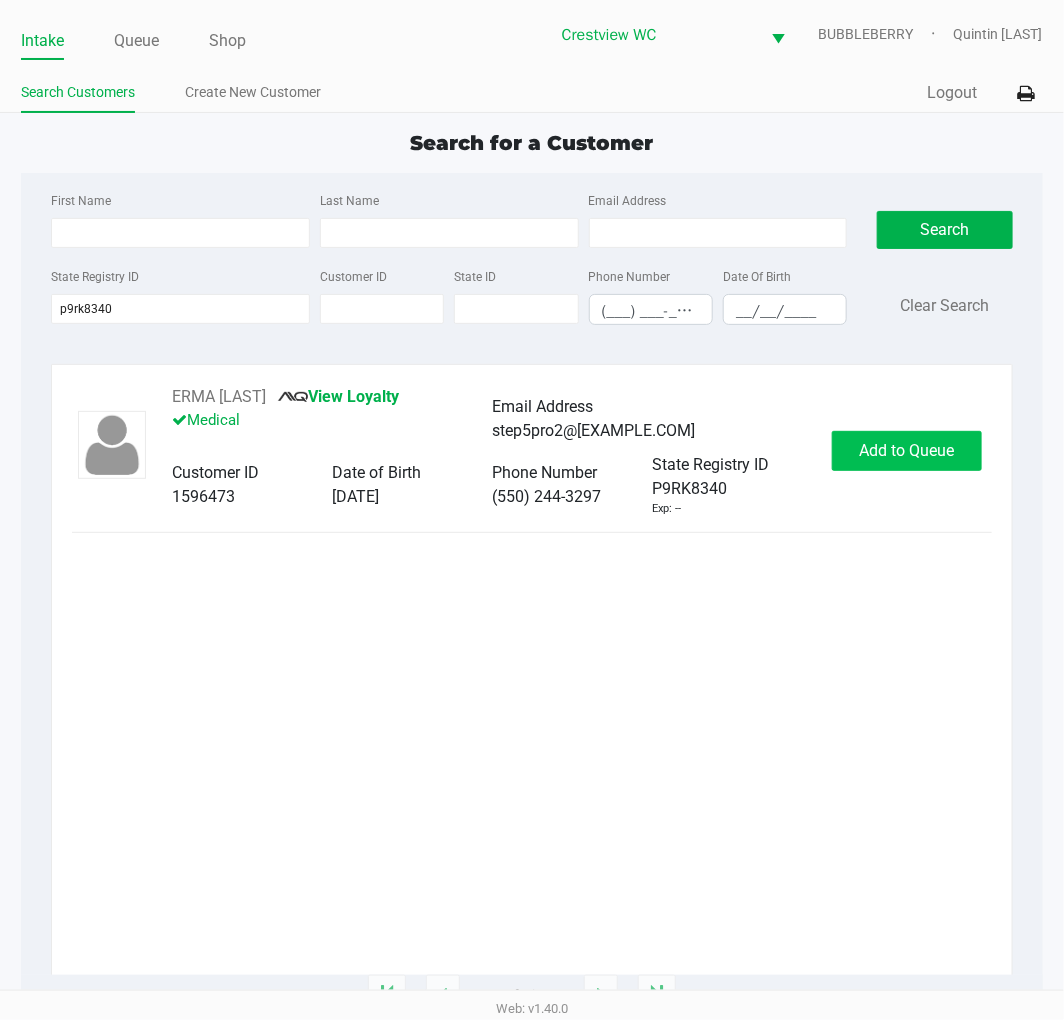 click on "Add to Queue" 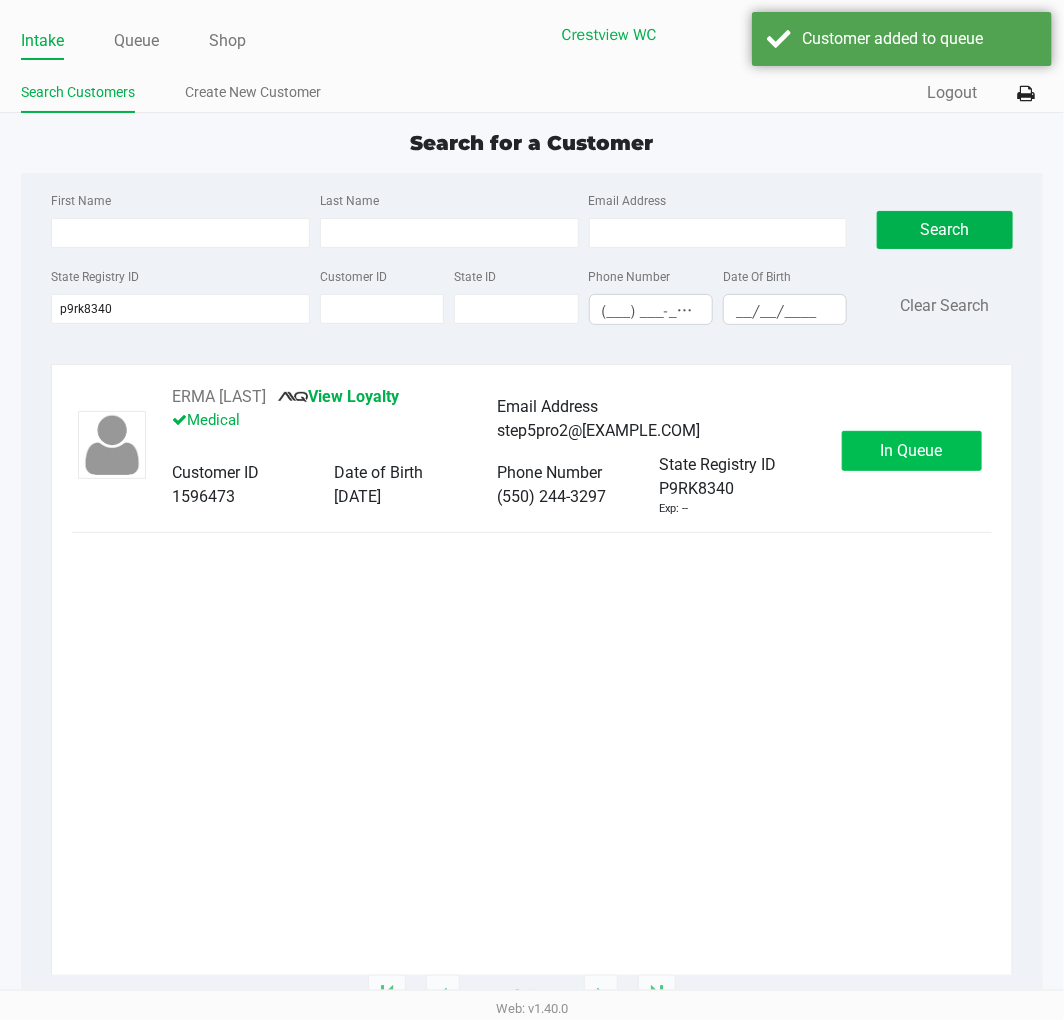 click on "In Queue" 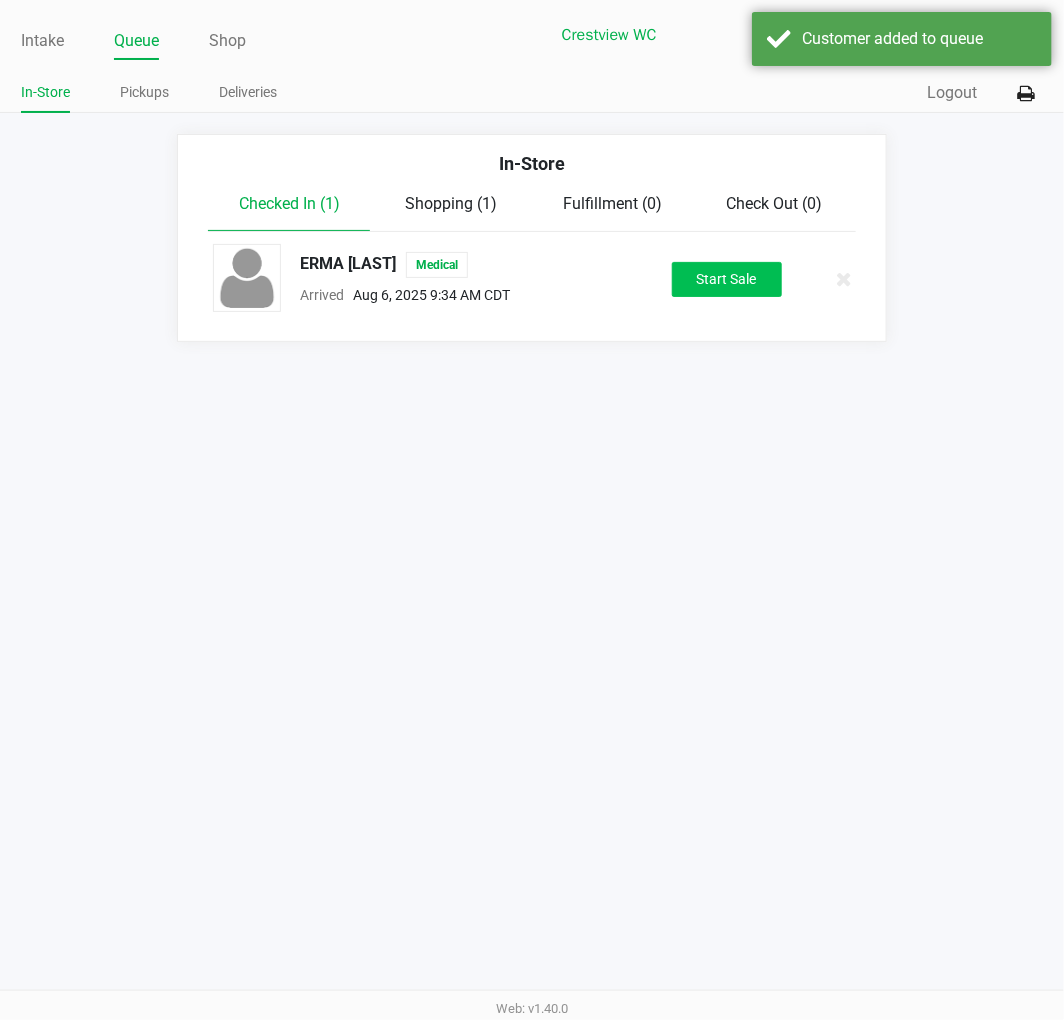 click on "Start Sale" 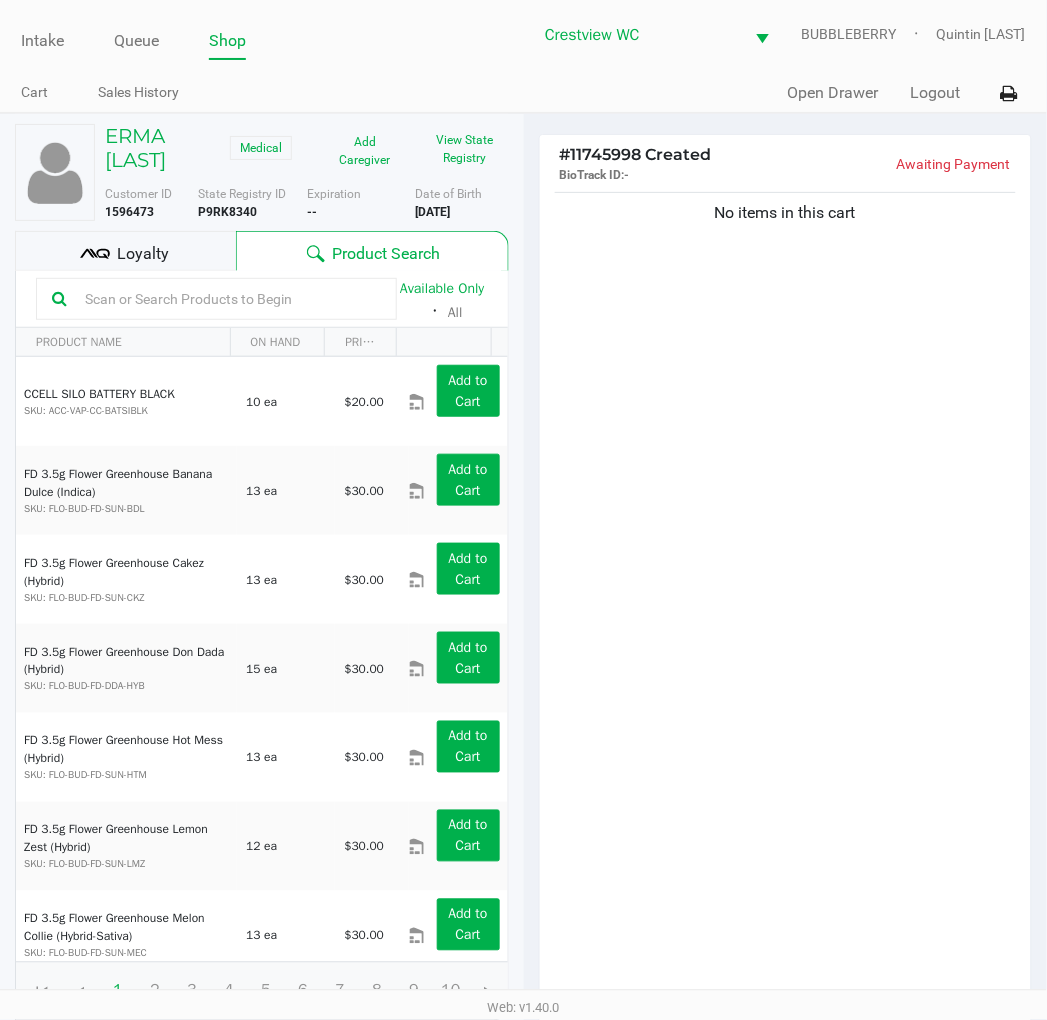 click on "View State Registry" 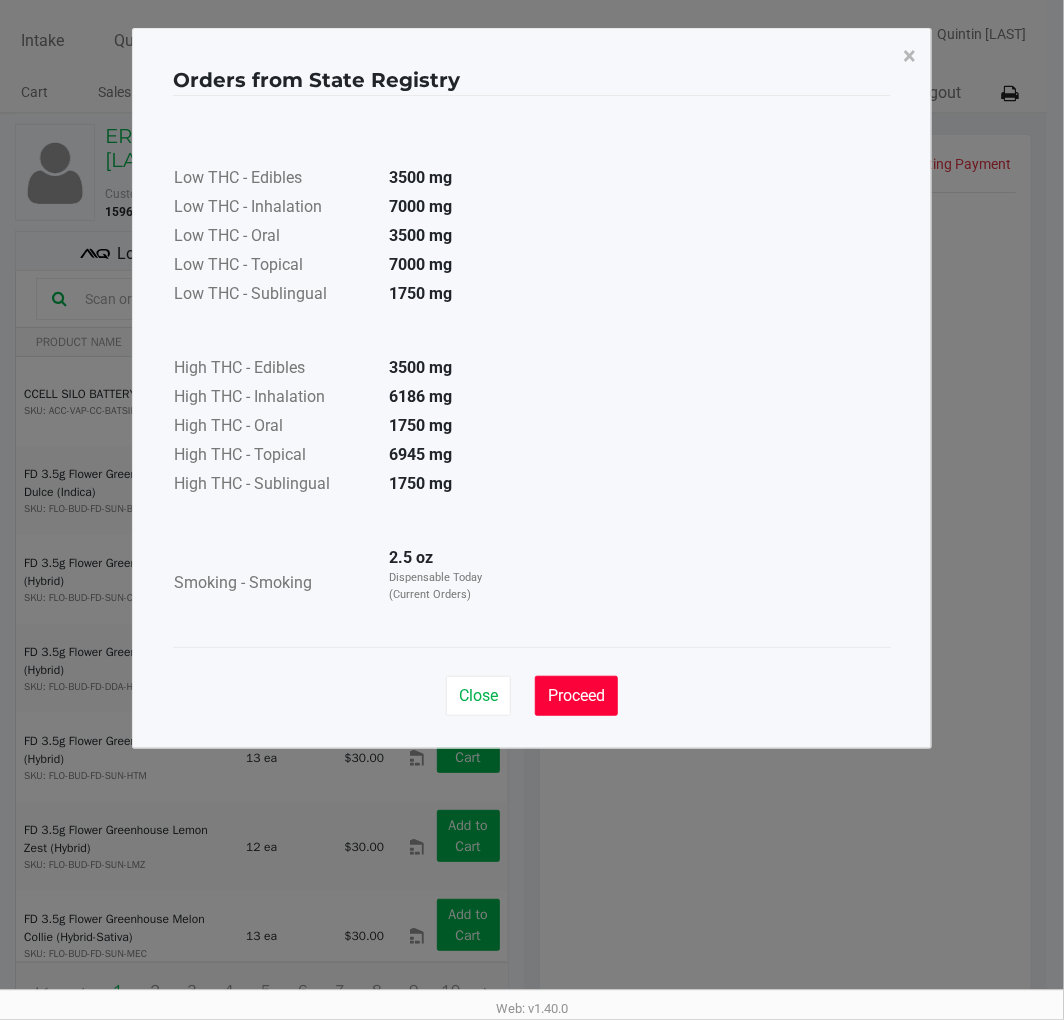 click on "Proceed" 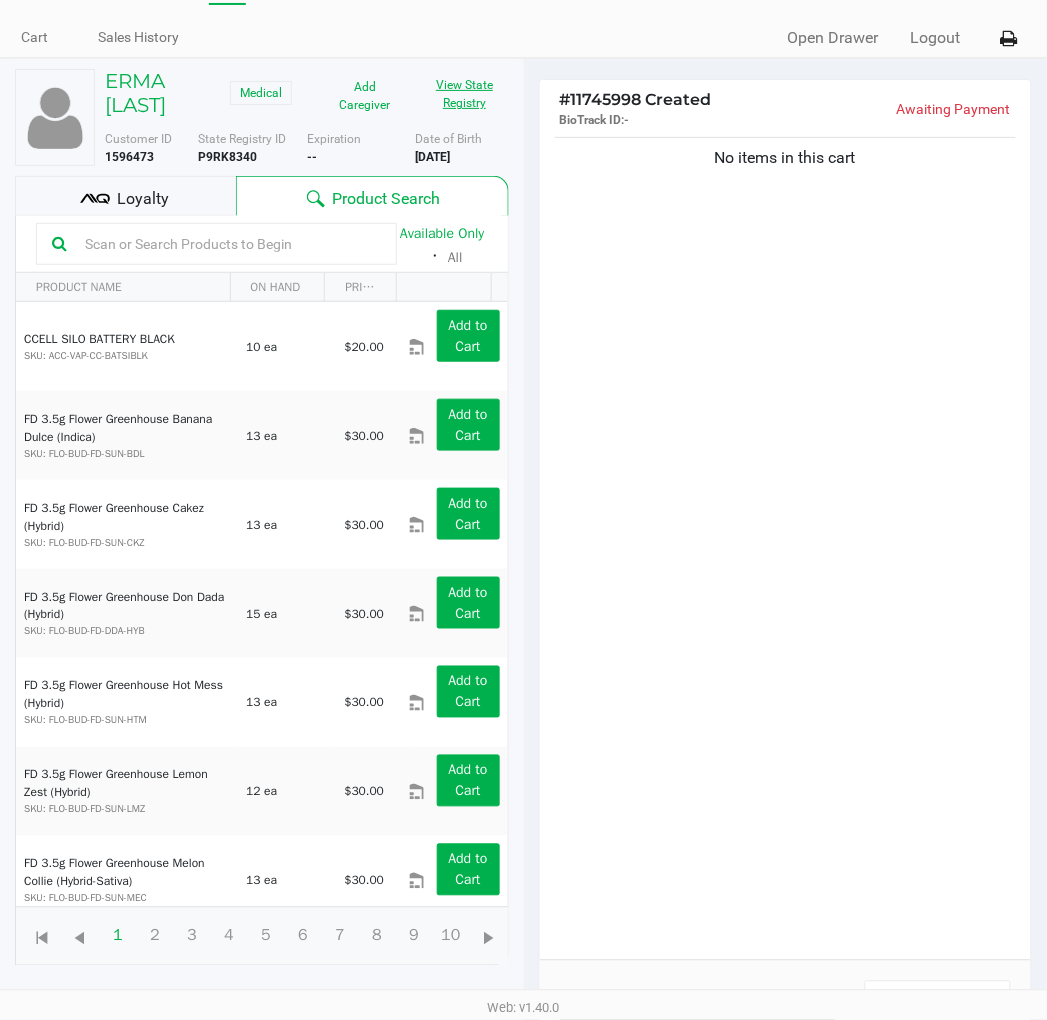scroll, scrollTop: 90, scrollLeft: 0, axis: vertical 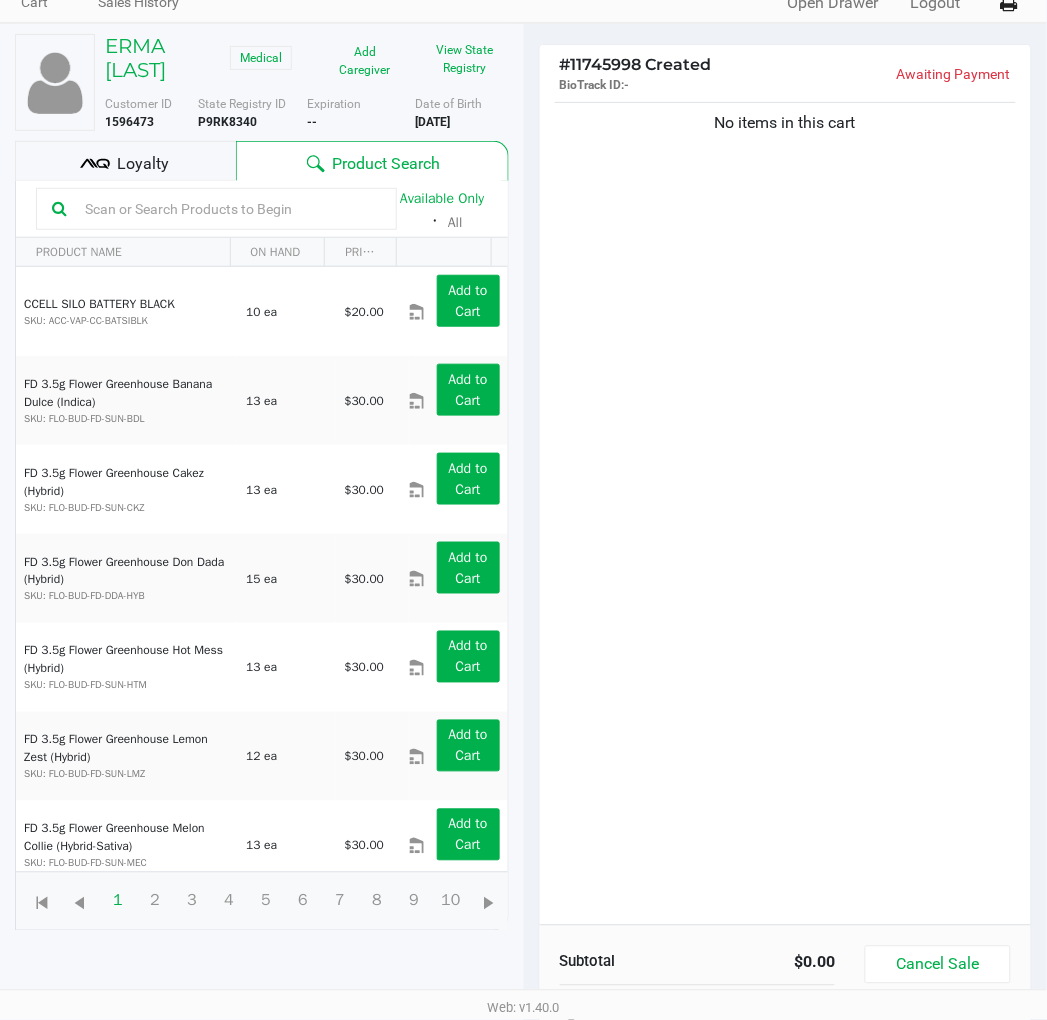 click on "No items in this cart" 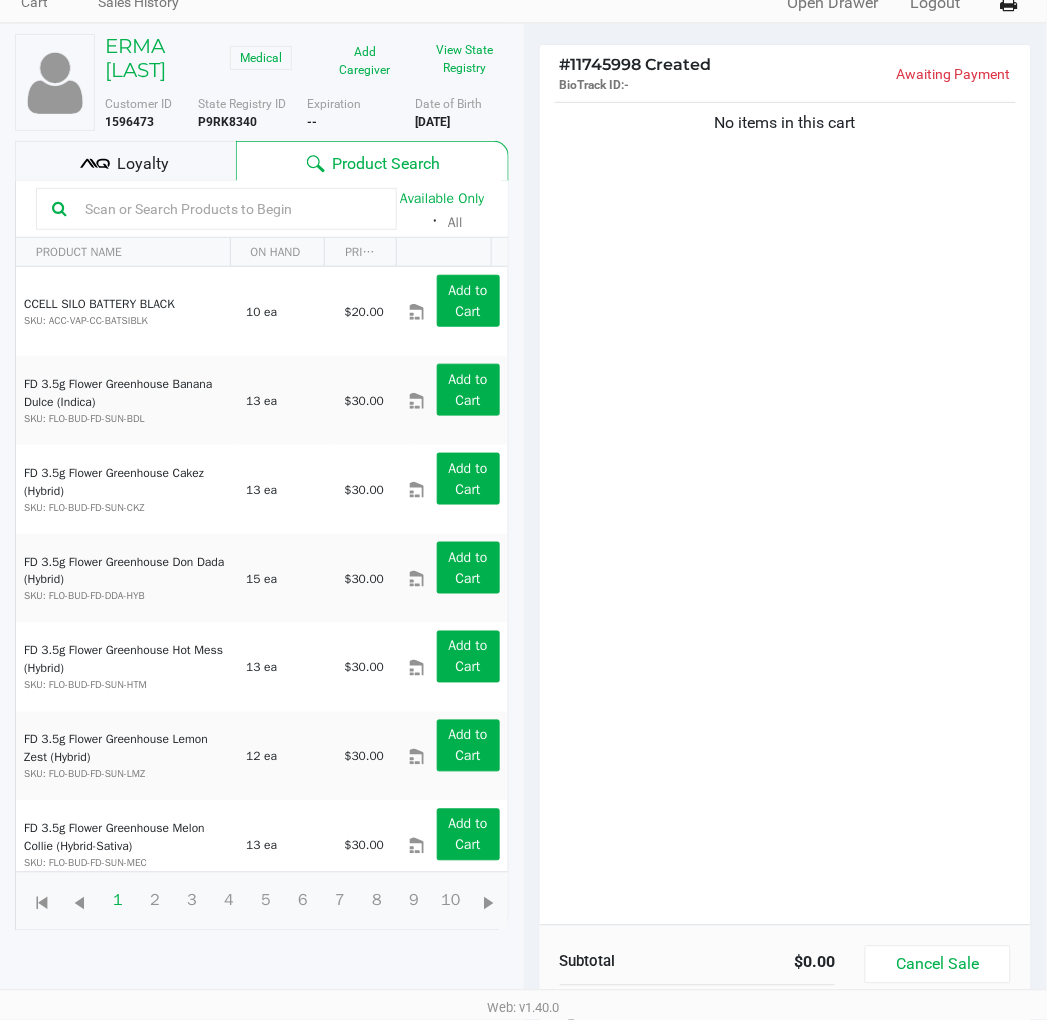 click on "No items in this cart" 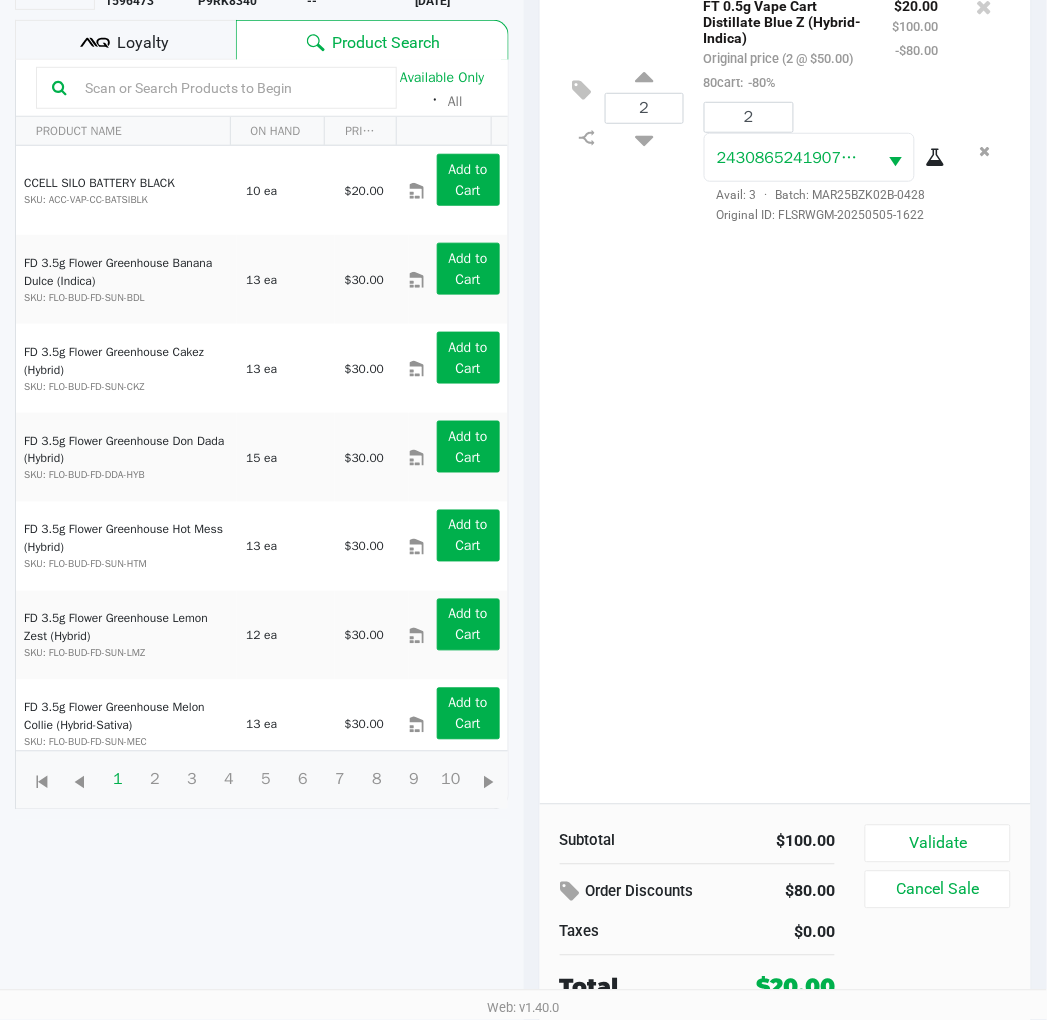 scroll, scrollTop: 217, scrollLeft: 0, axis: vertical 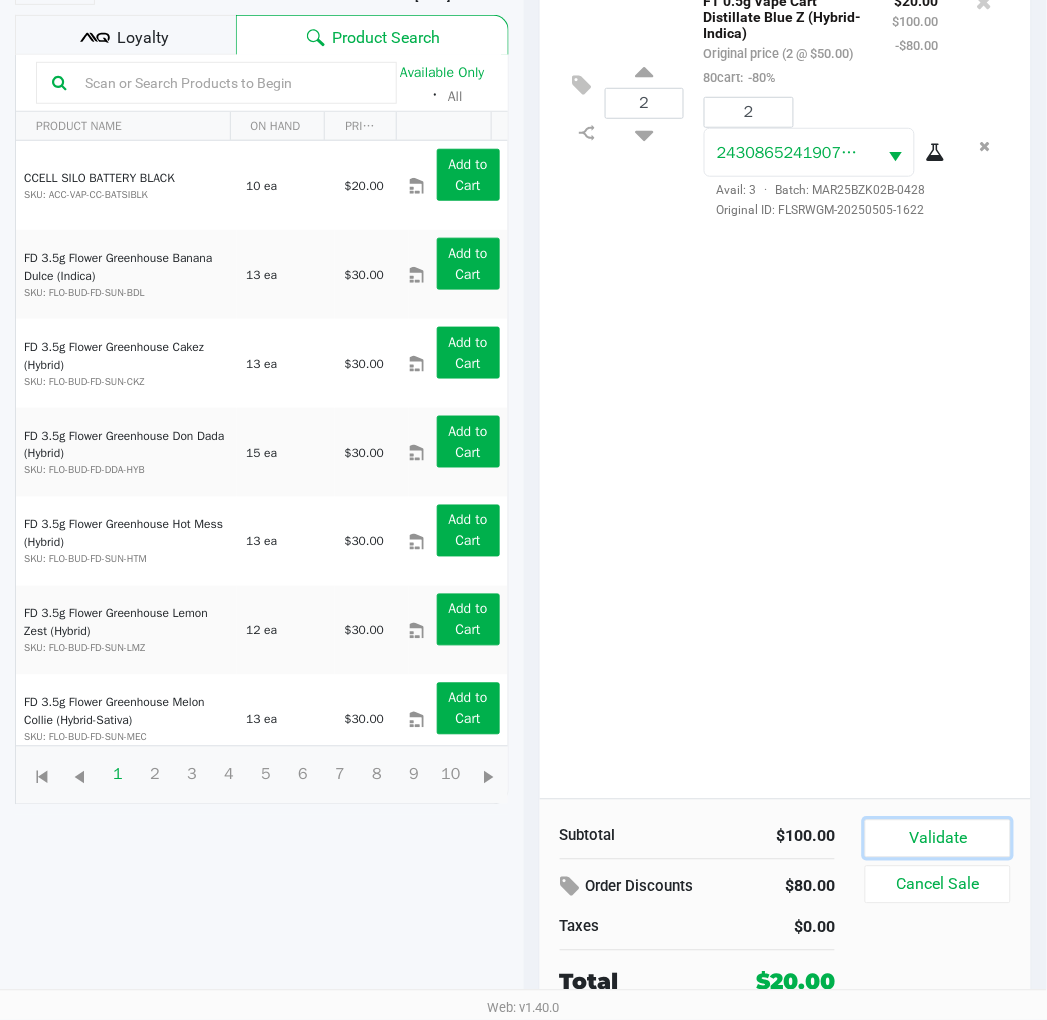 drag, startPoint x: 908, startPoint y: 840, endPoint x: 921, endPoint y: 838, distance: 13.152946 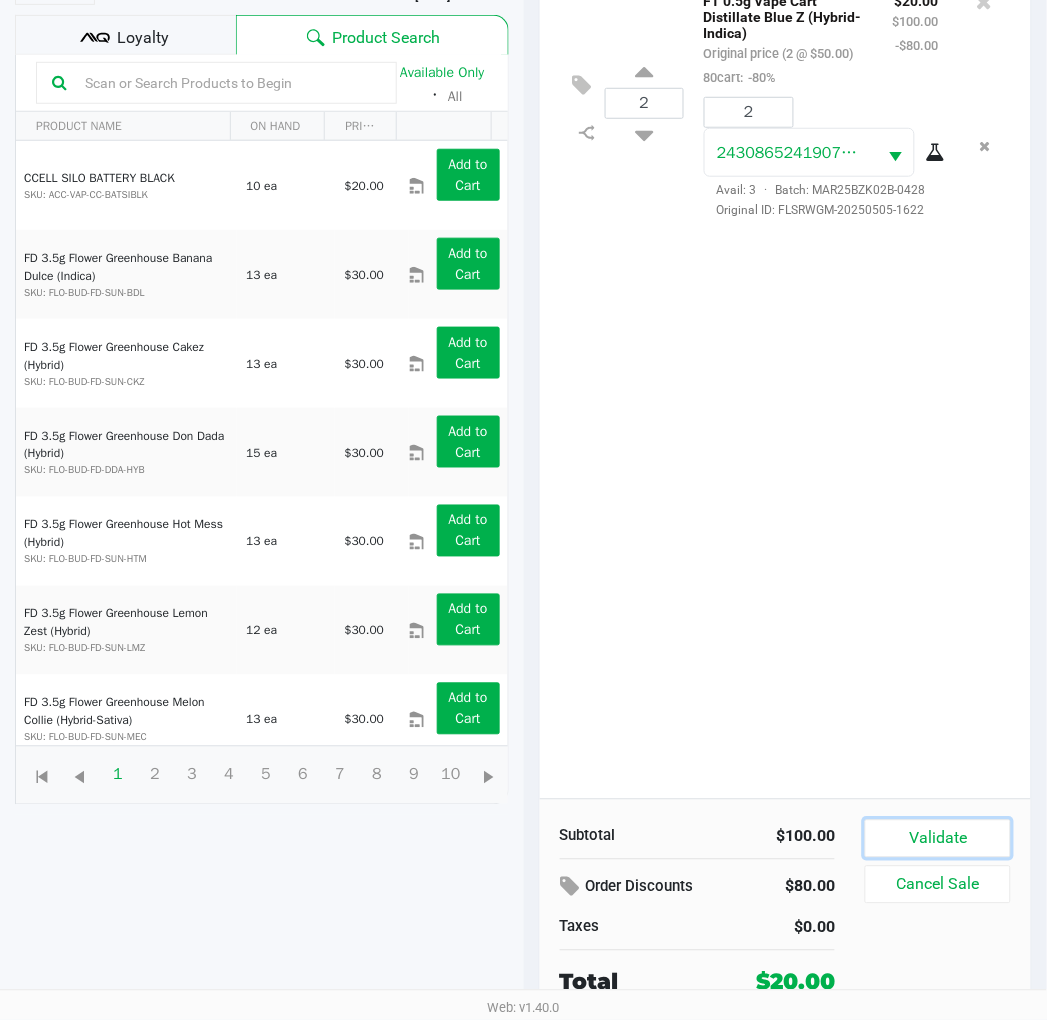 click on "Validate" 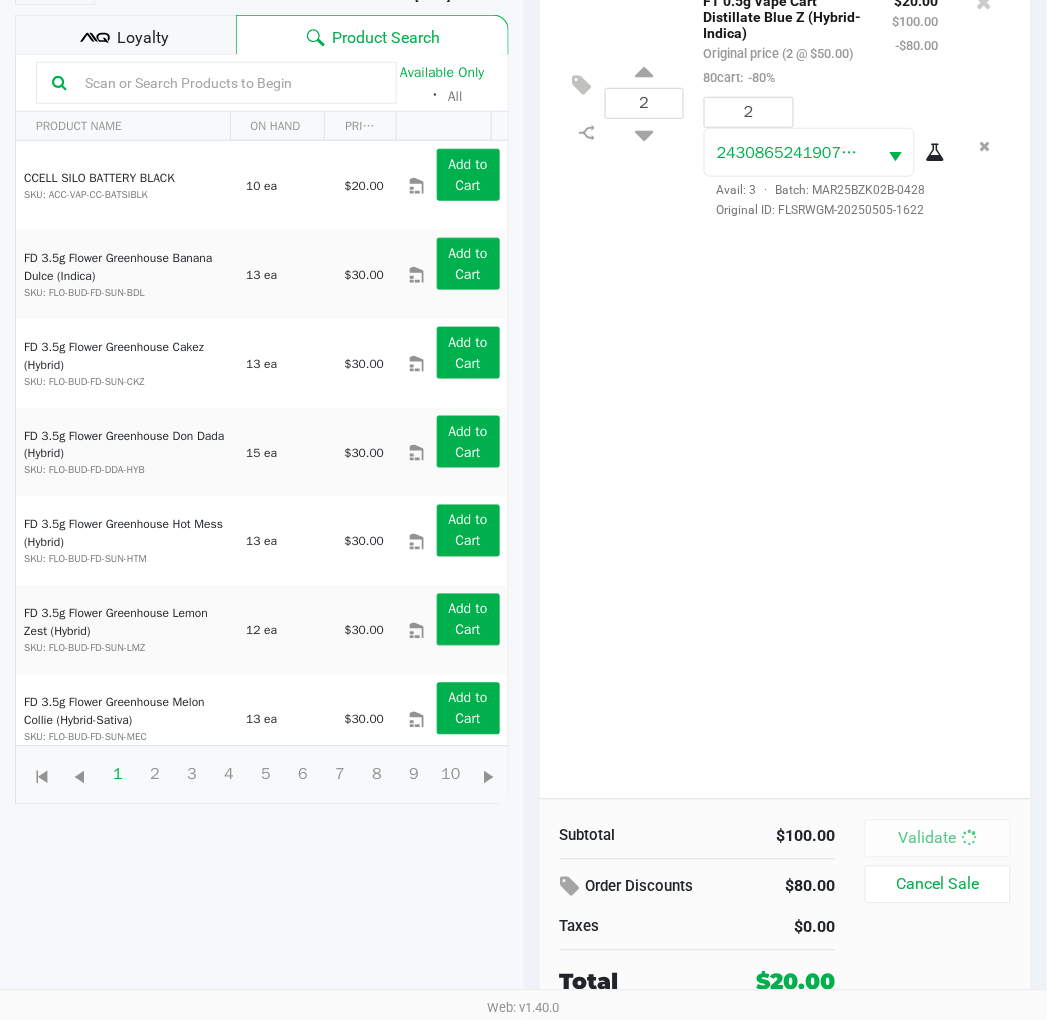 scroll, scrollTop: 0, scrollLeft: 0, axis: both 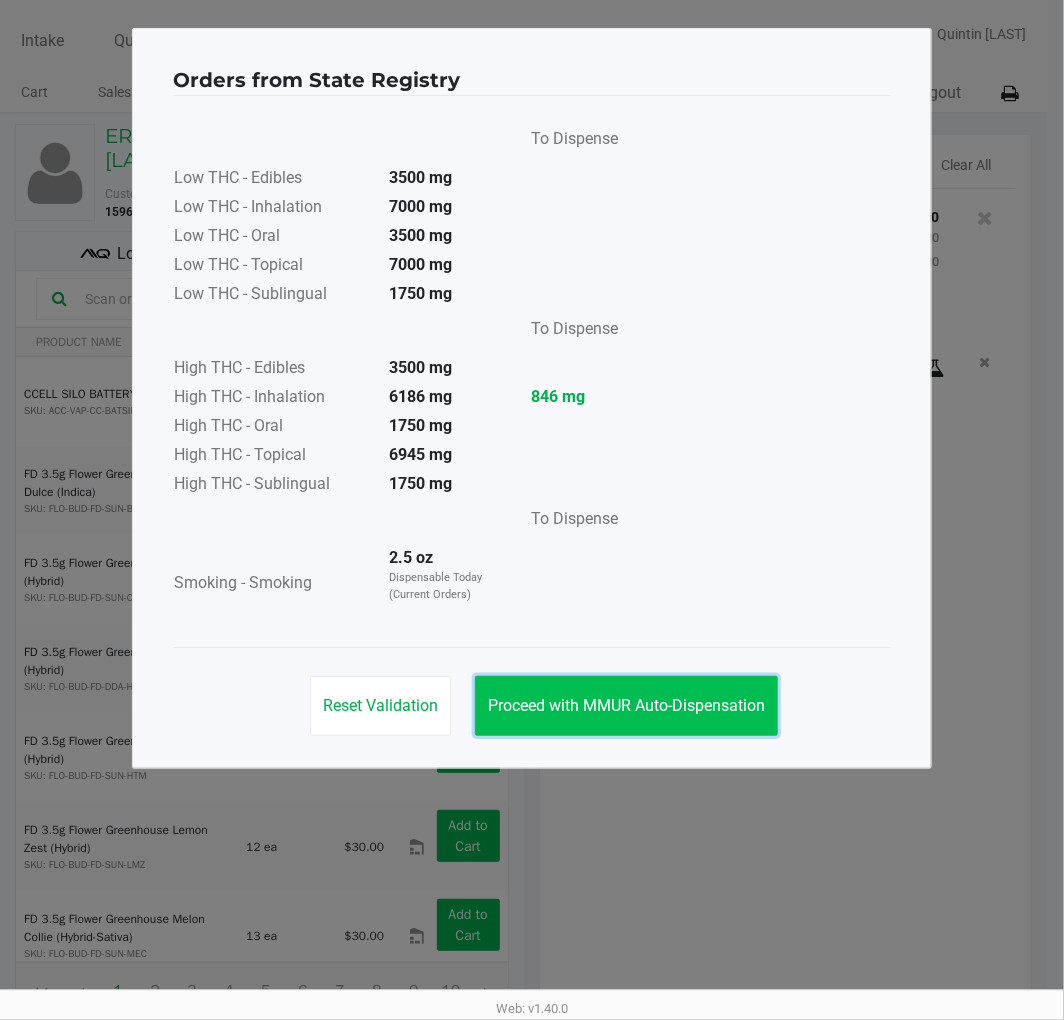 click on "Proceed with MMUR Auto-Dispensation" 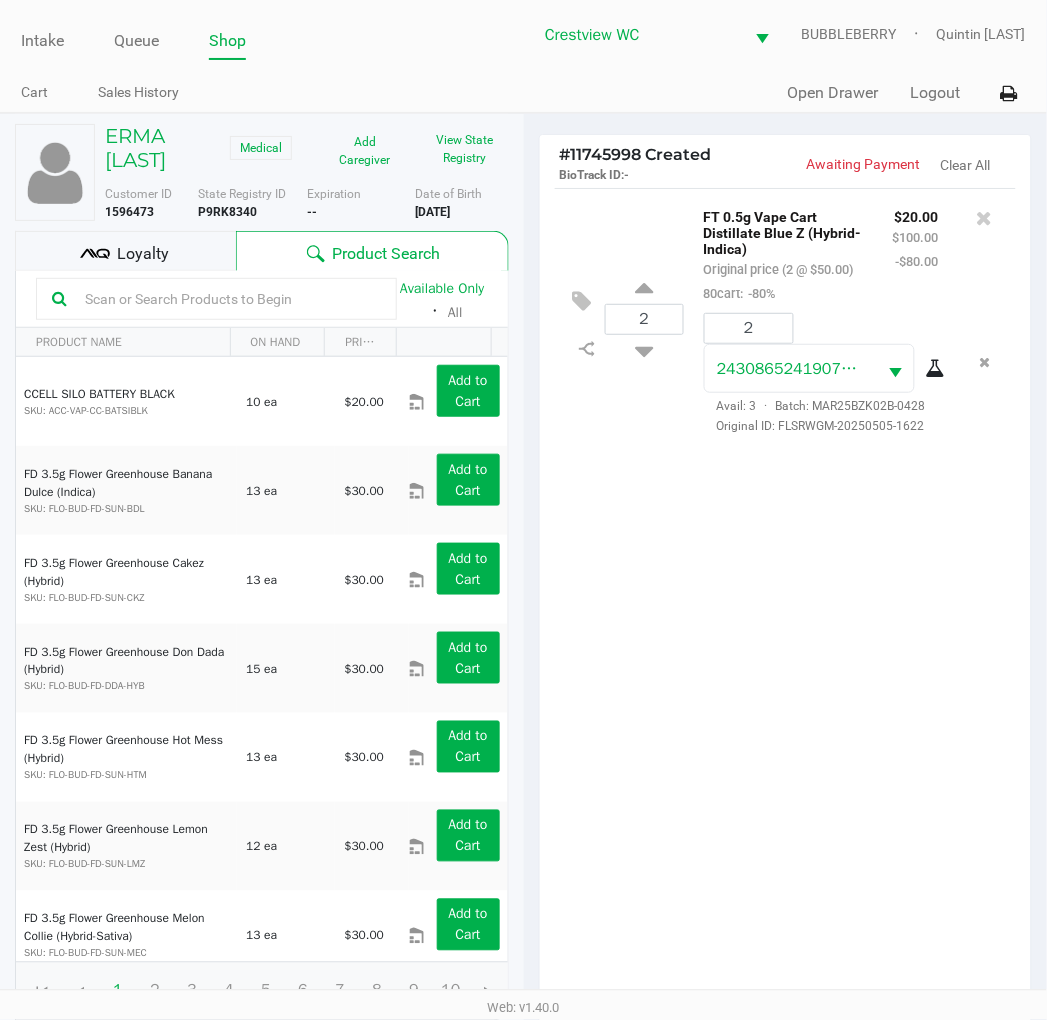 scroll, scrollTop: 238, scrollLeft: 0, axis: vertical 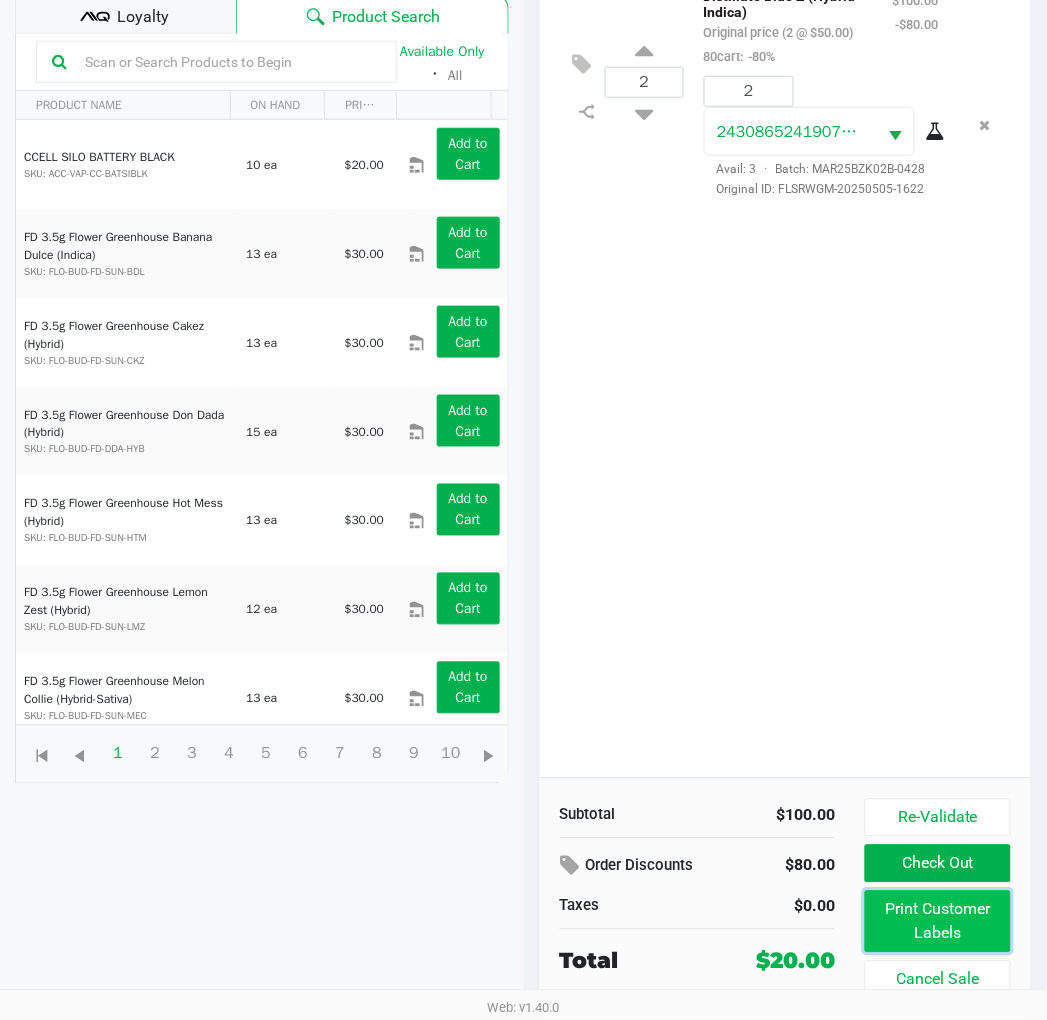 click on "Print Customer Labels" 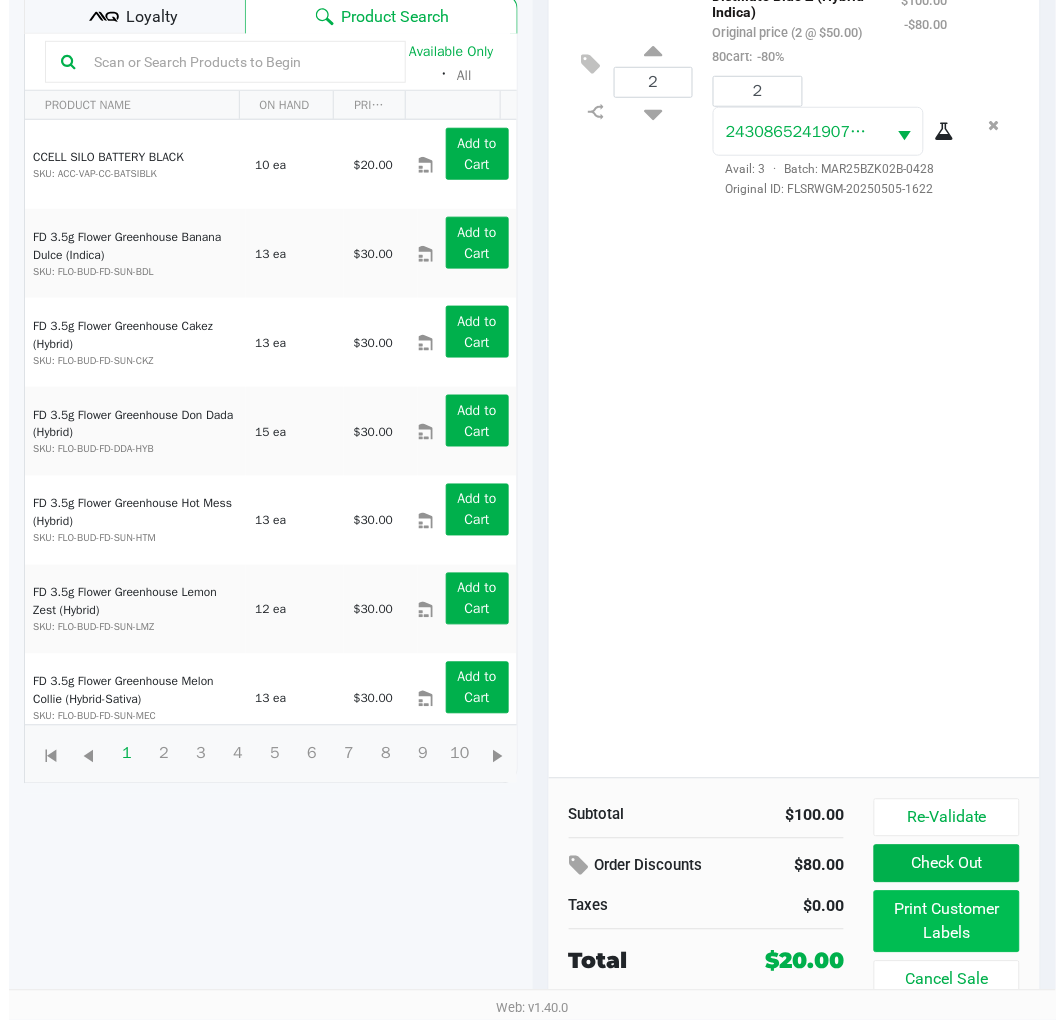 scroll, scrollTop: 0, scrollLeft: 0, axis: both 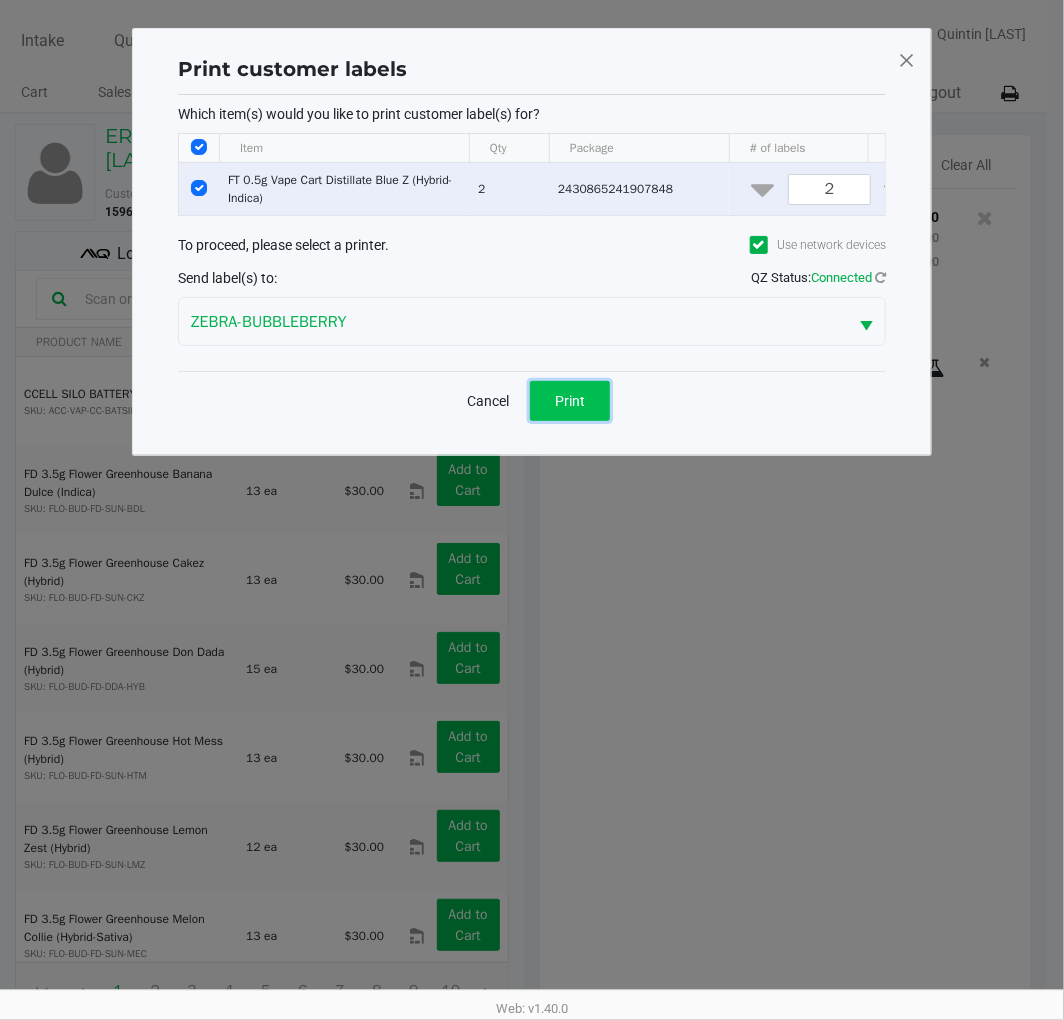 click on "Print" 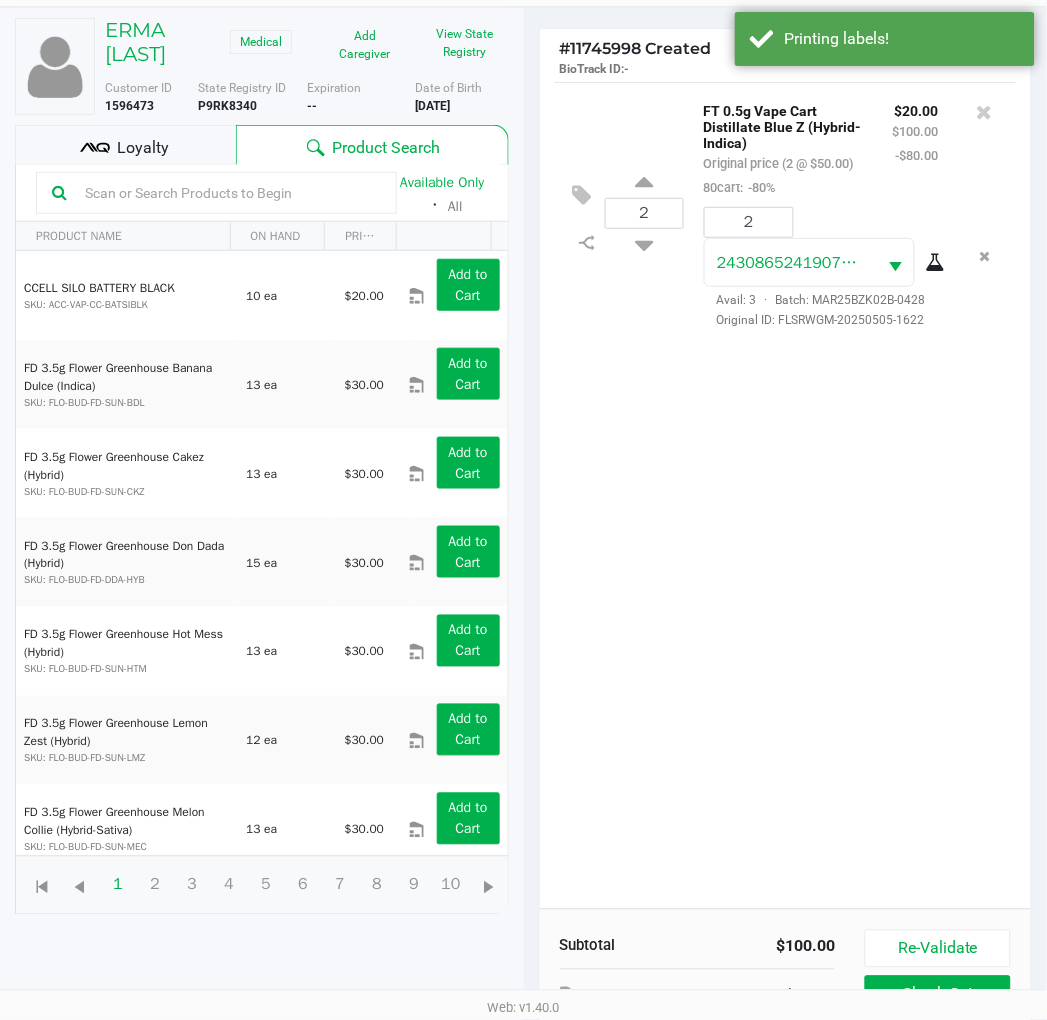 scroll, scrollTop: 238, scrollLeft: 0, axis: vertical 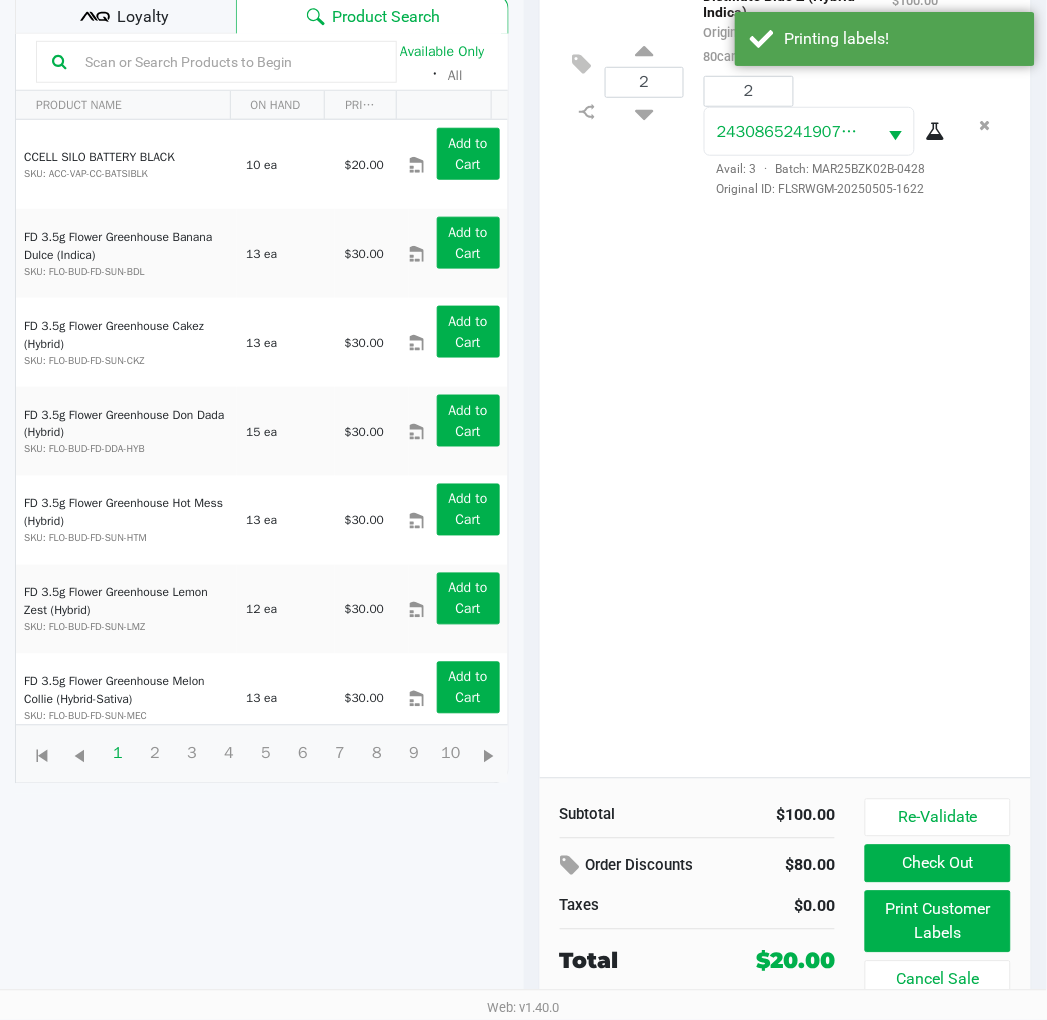 click on "2  FT 0.5g Vape Cart Distillate Blue Z (Hybrid-Indica)   Original price (2 @ $50.00)  80cart:  -80% $20.00 $100.00 -$80.00 2 2430865241907848  Avail: 3  ·  Batch: MAR25BZK02B-0428   Original ID: FLSRWGM-20250505-1622" 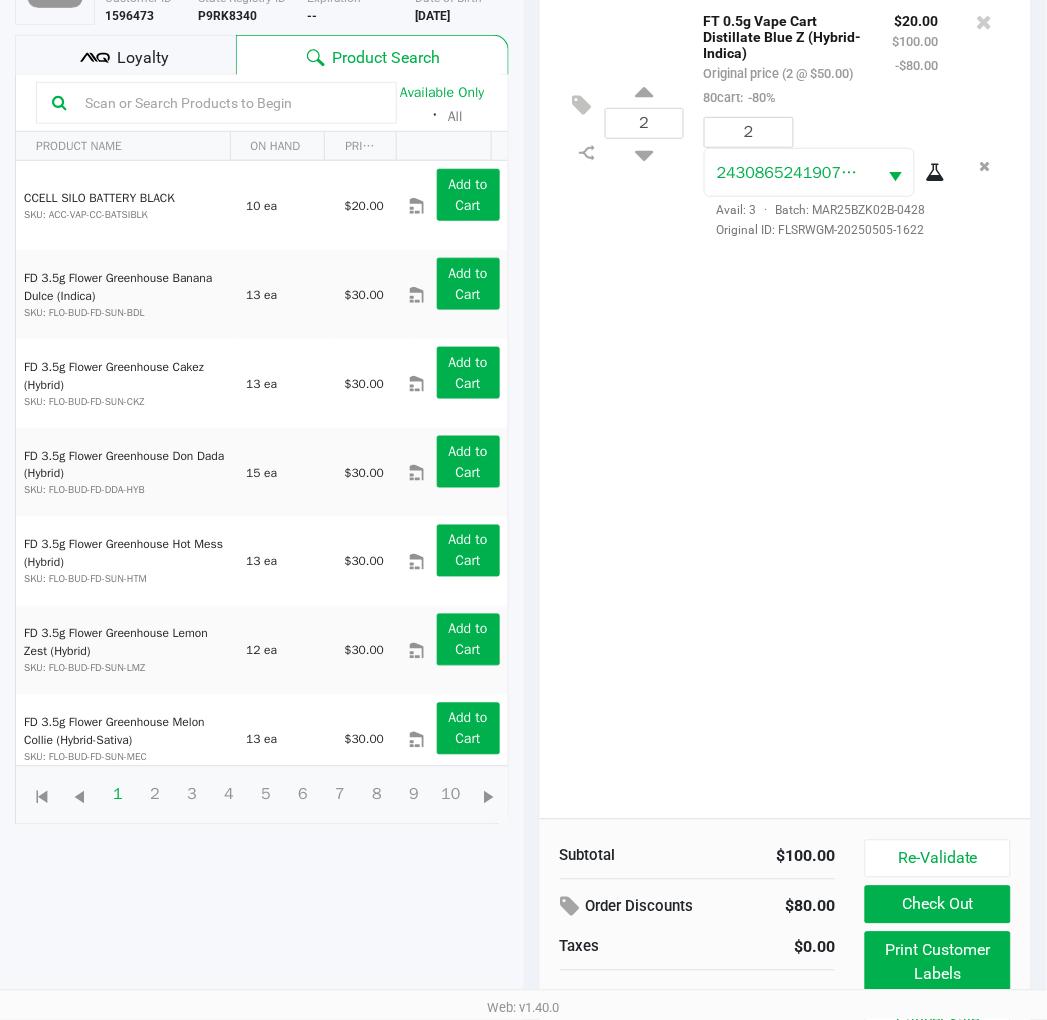 scroll, scrollTop: 238, scrollLeft: 0, axis: vertical 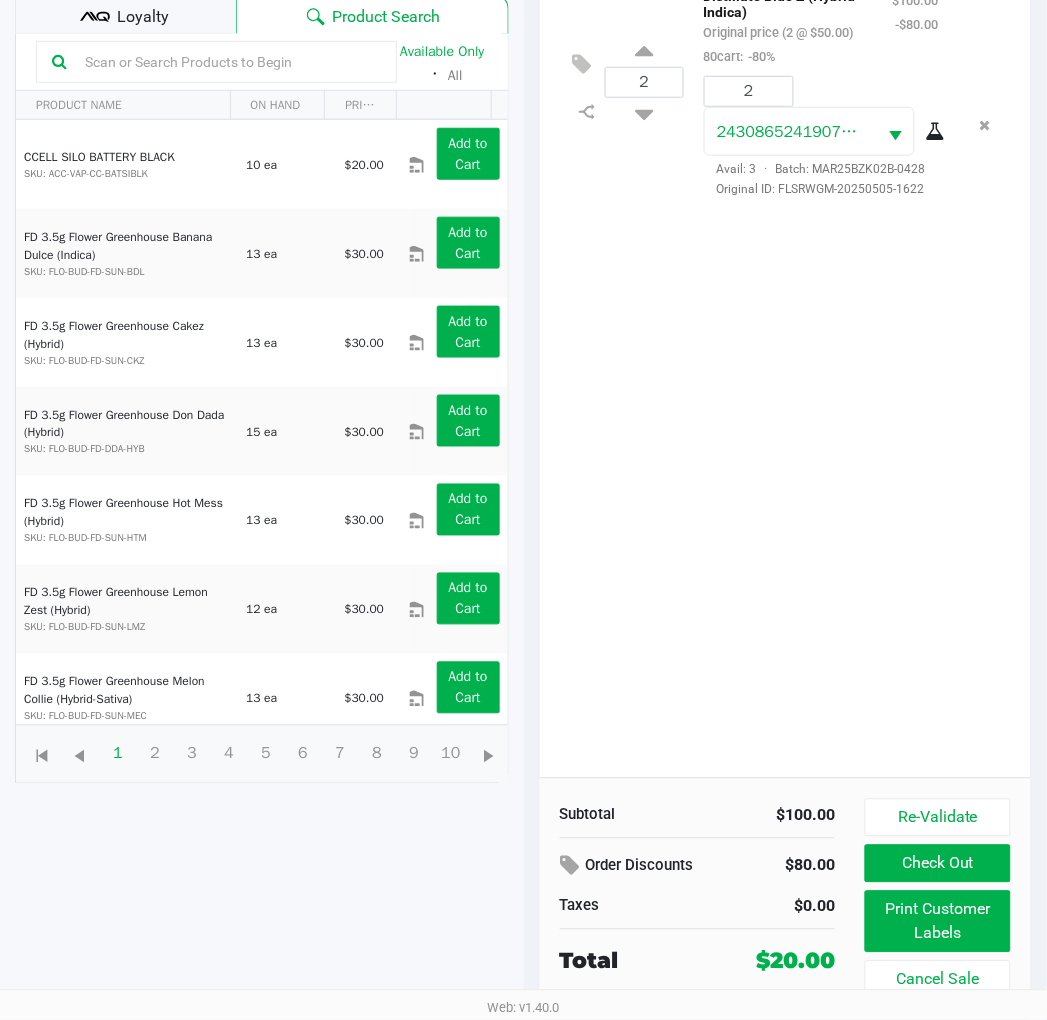 click on "Check Out" 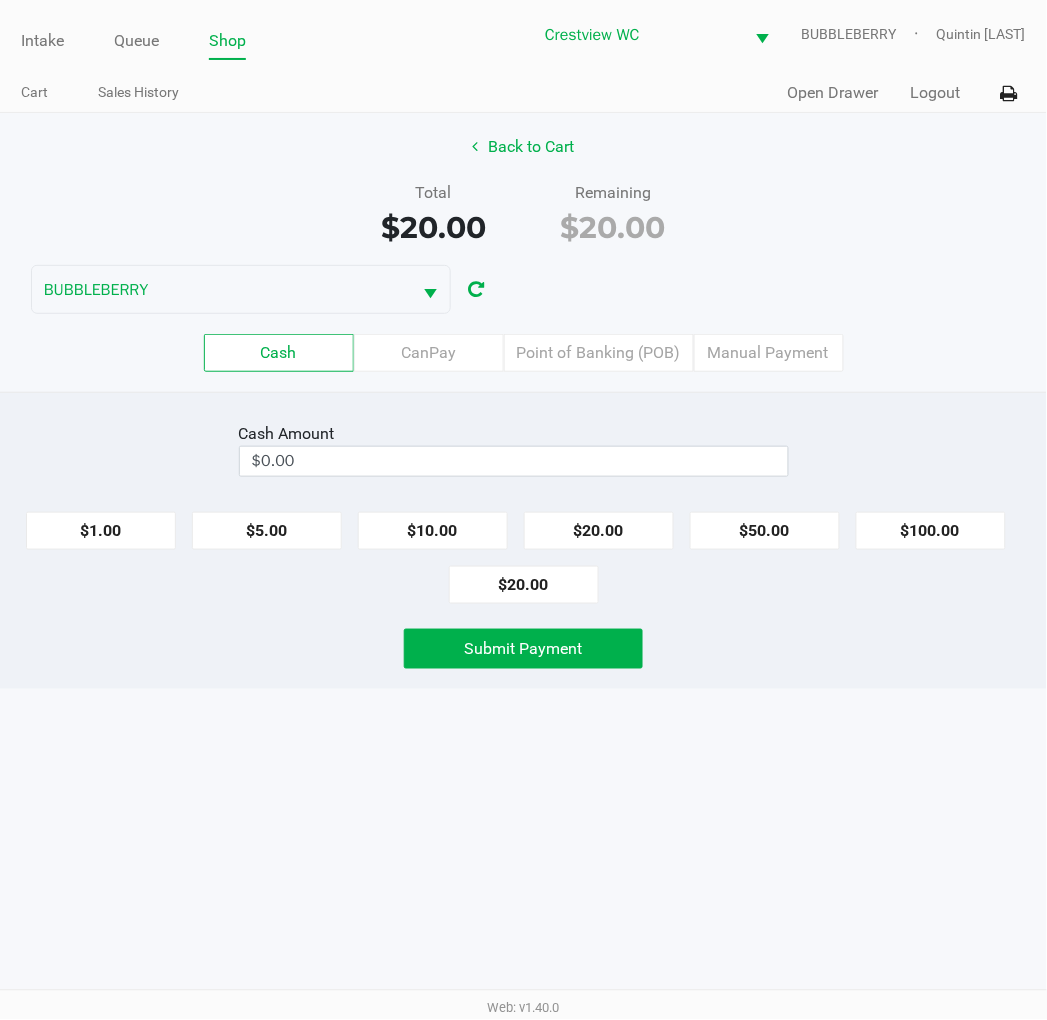 scroll, scrollTop: 0, scrollLeft: 0, axis: both 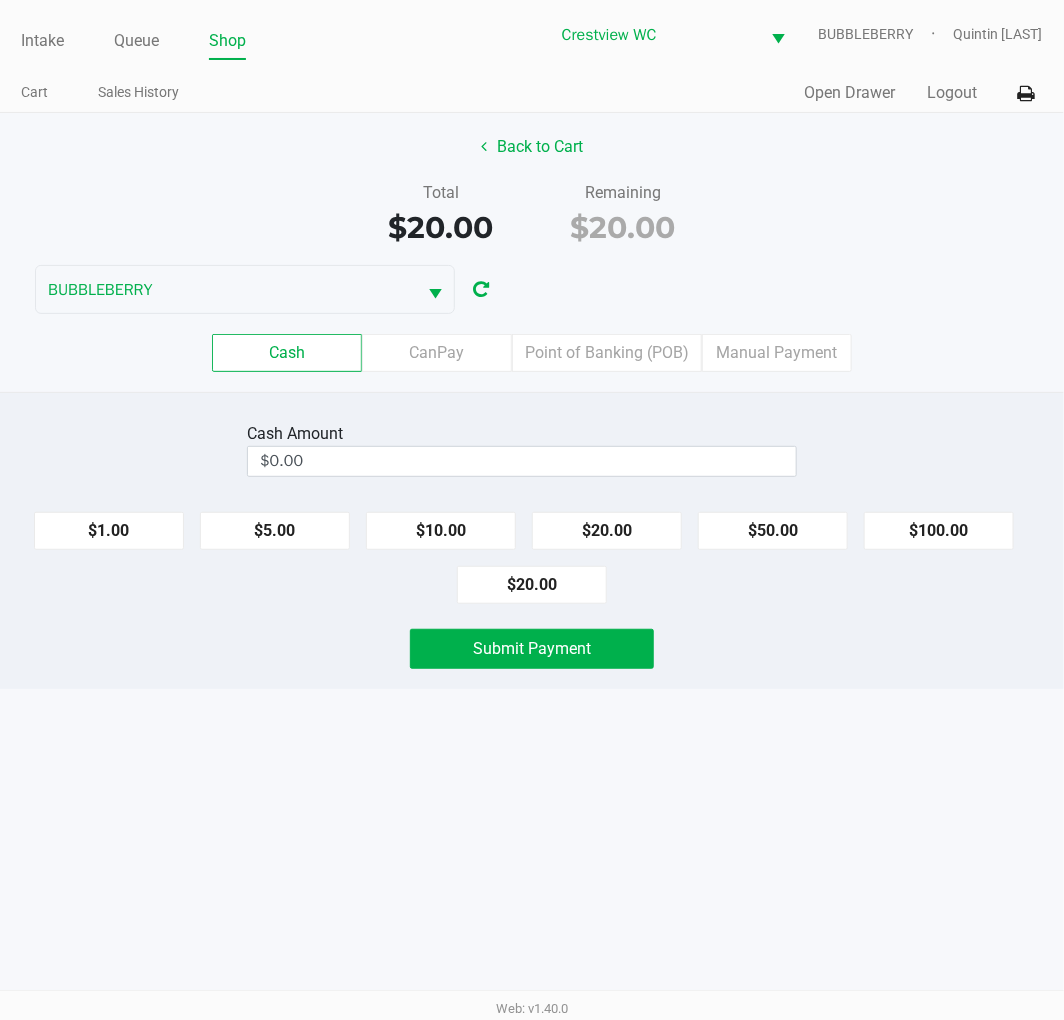 click on "$20.00" 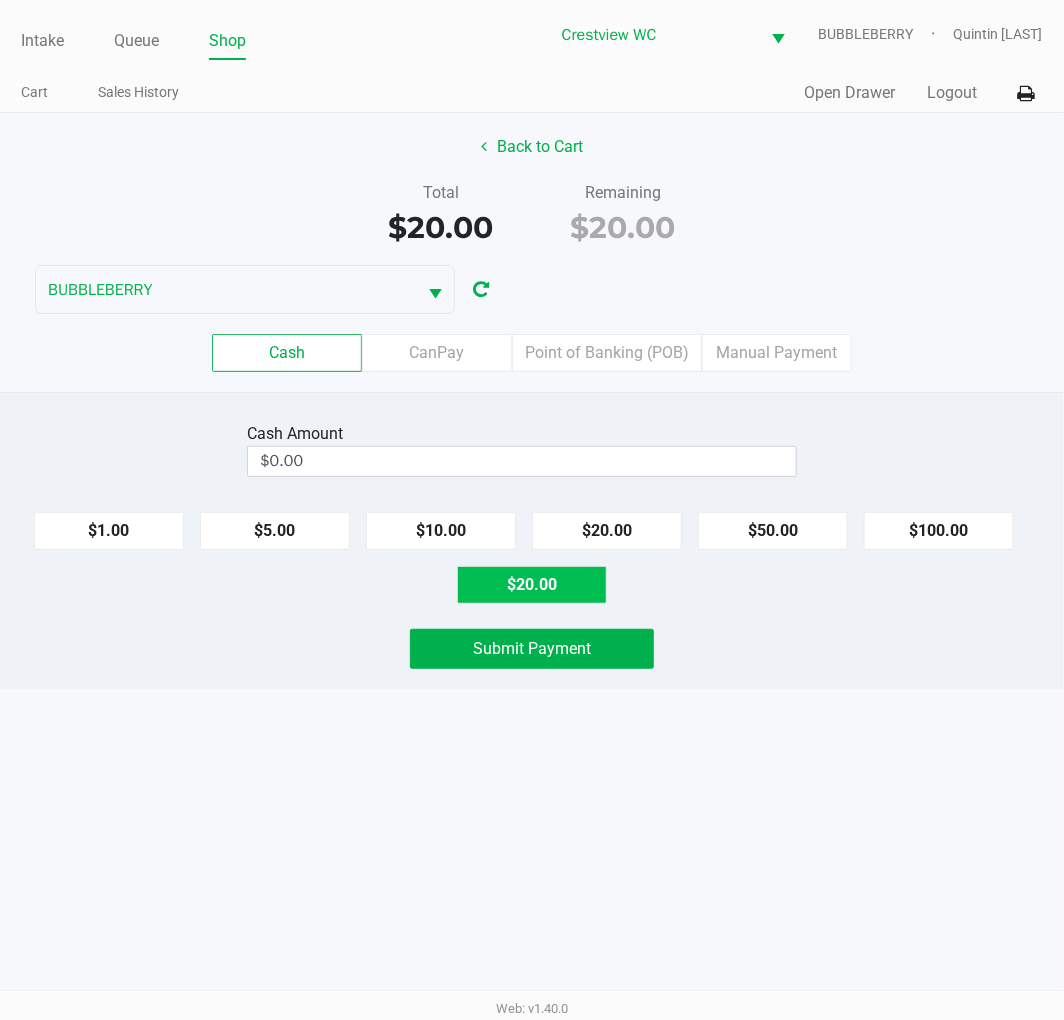type on "$20.00" 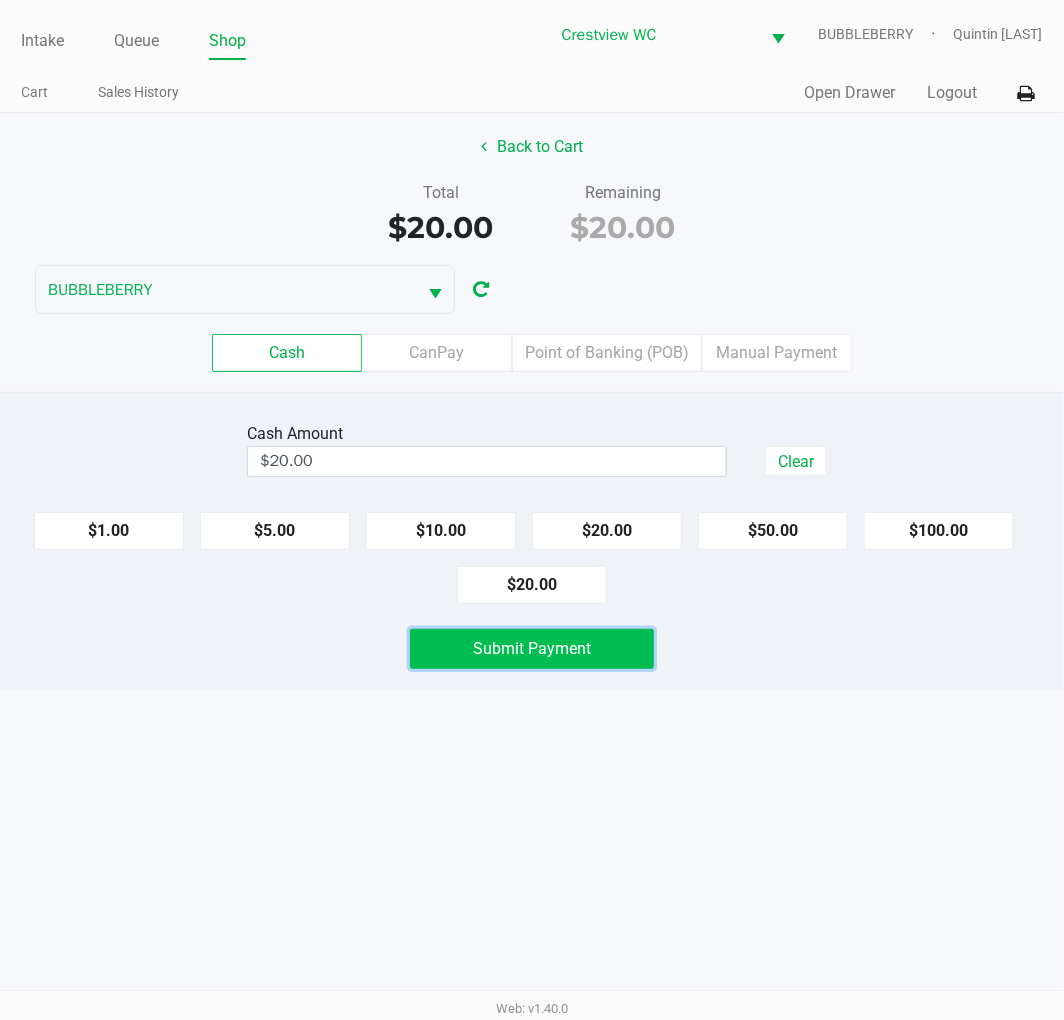 click on "Submit Payment" 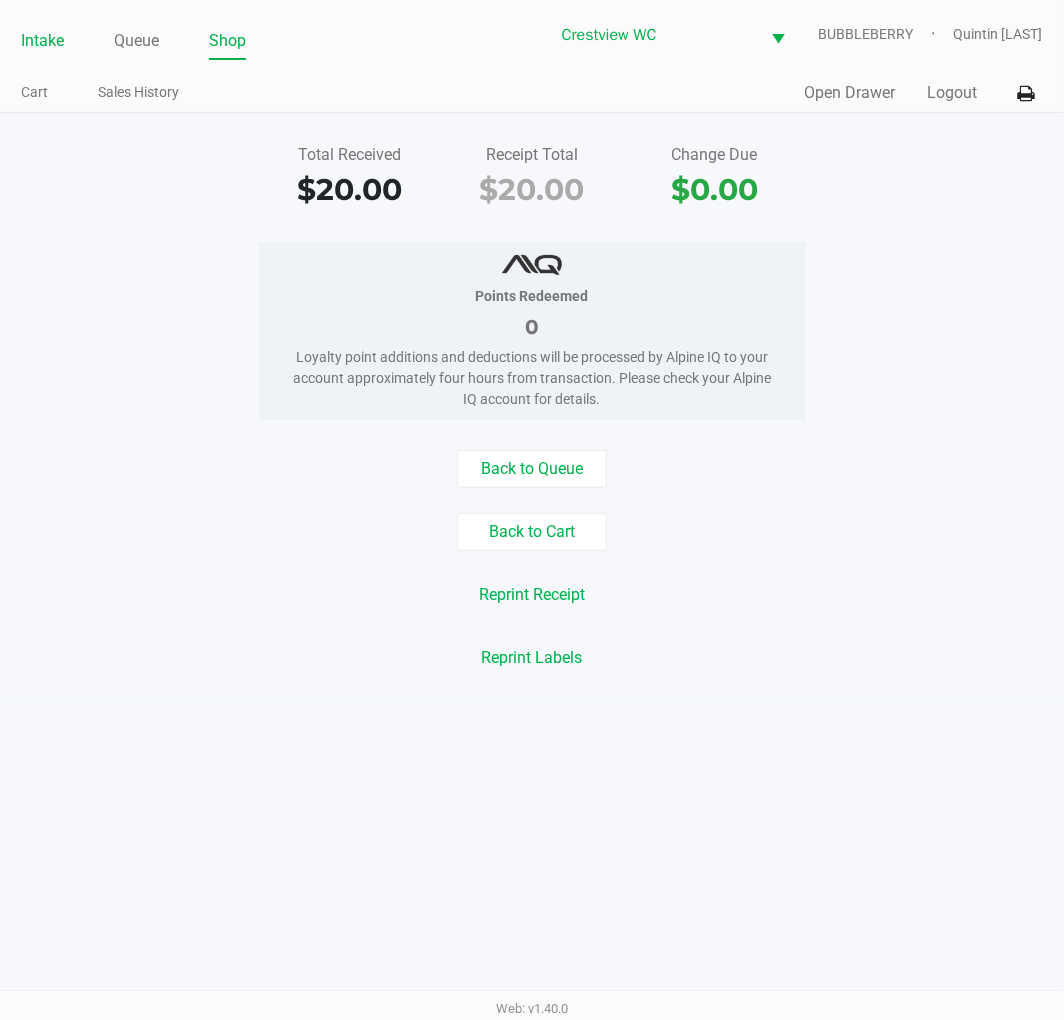 click on "Intake" 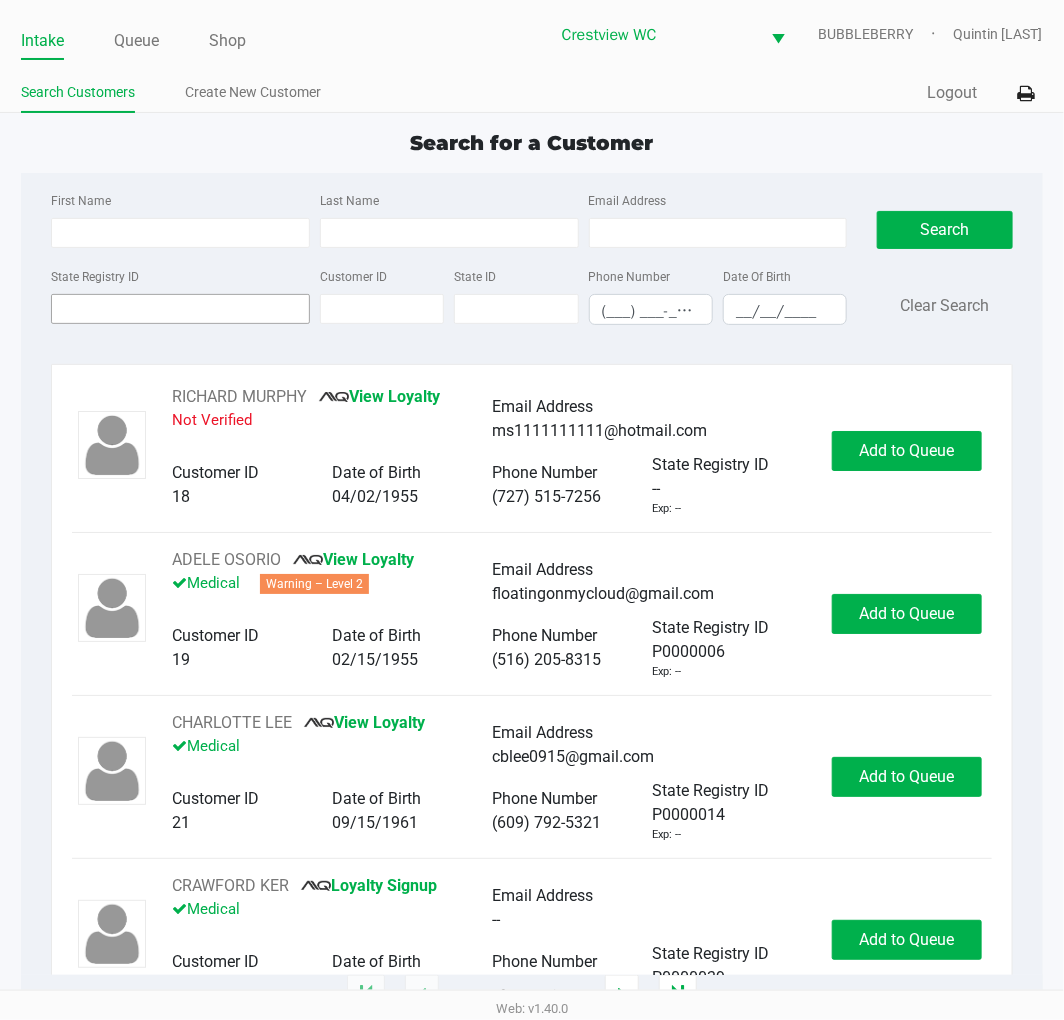 click on "State Registry ID" at bounding box center (180, 309) 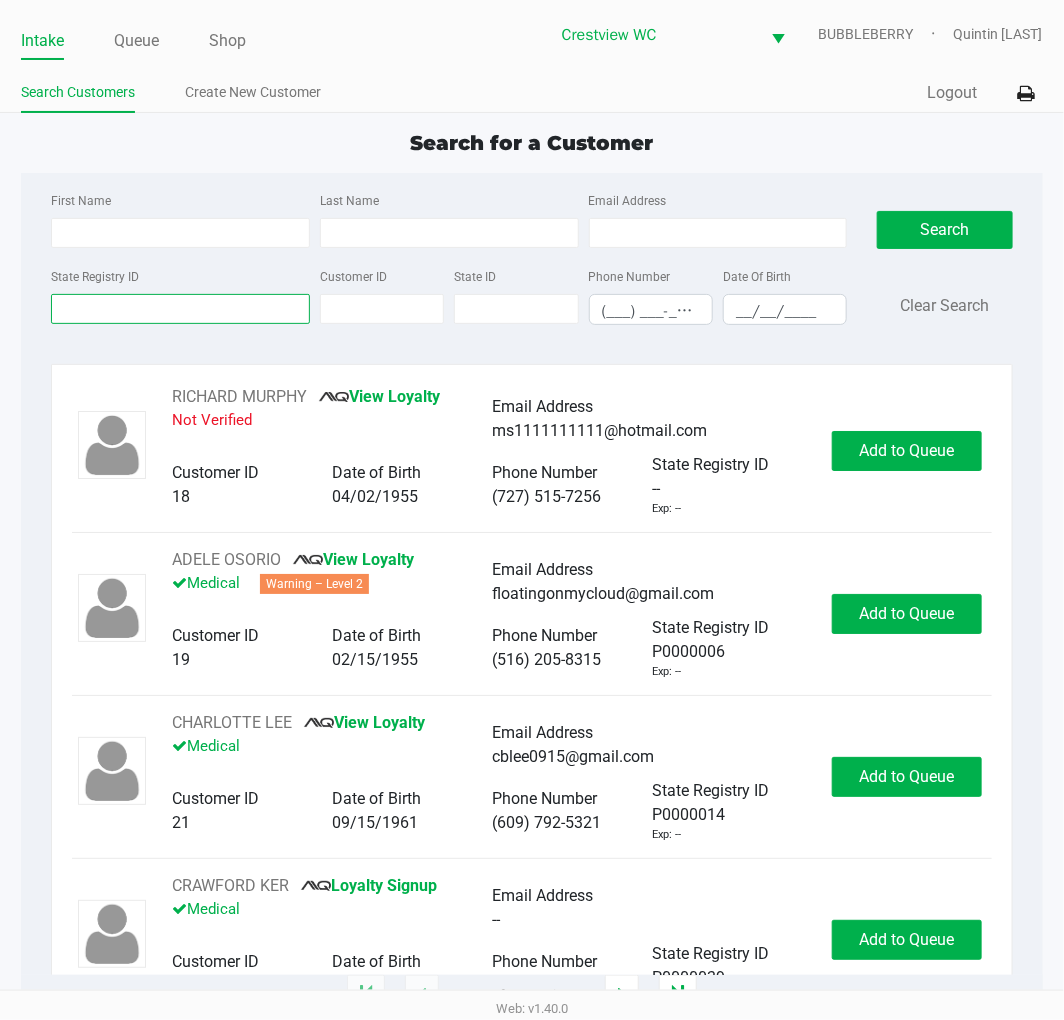 click on "State Registry ID" at bounding box center [180, 309] 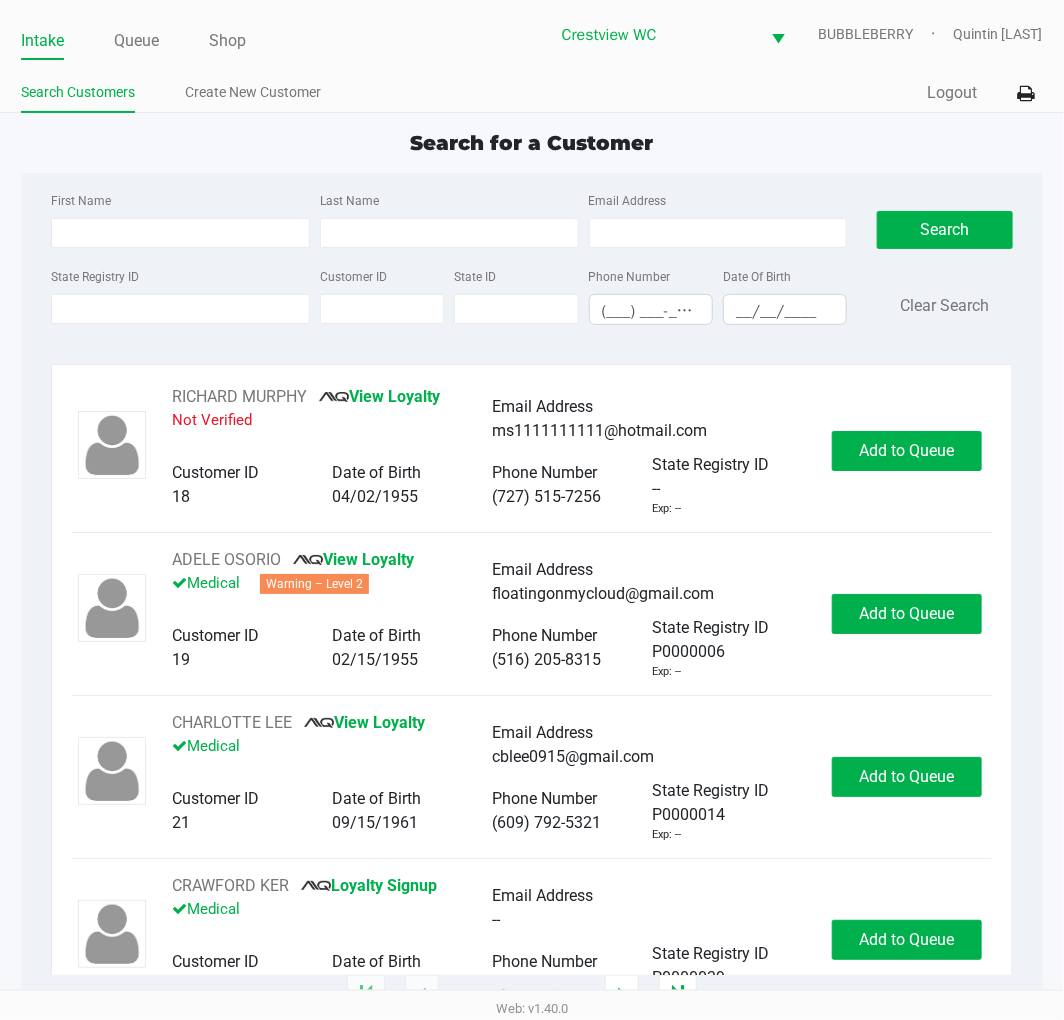 click on "Last Name" 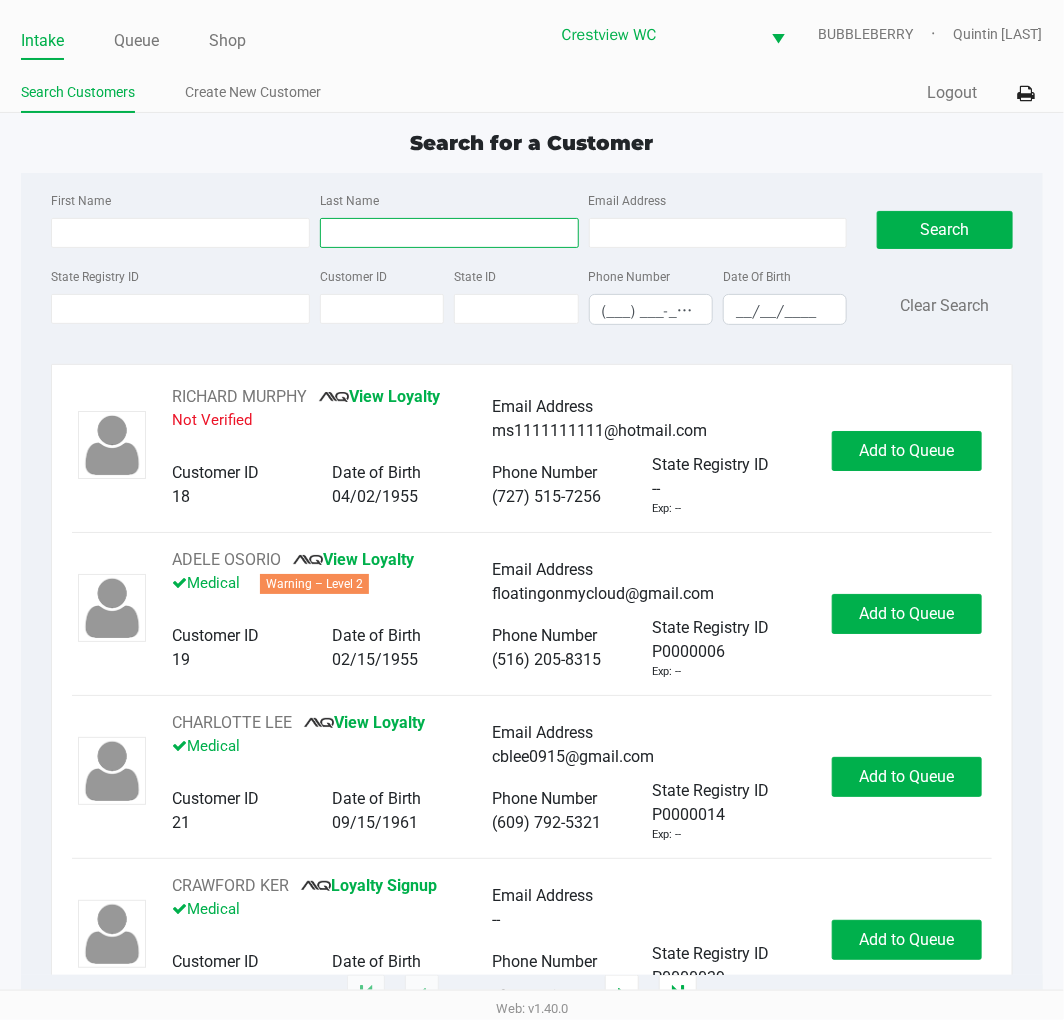 click on "Last Name" at bounding box center [449, 233] 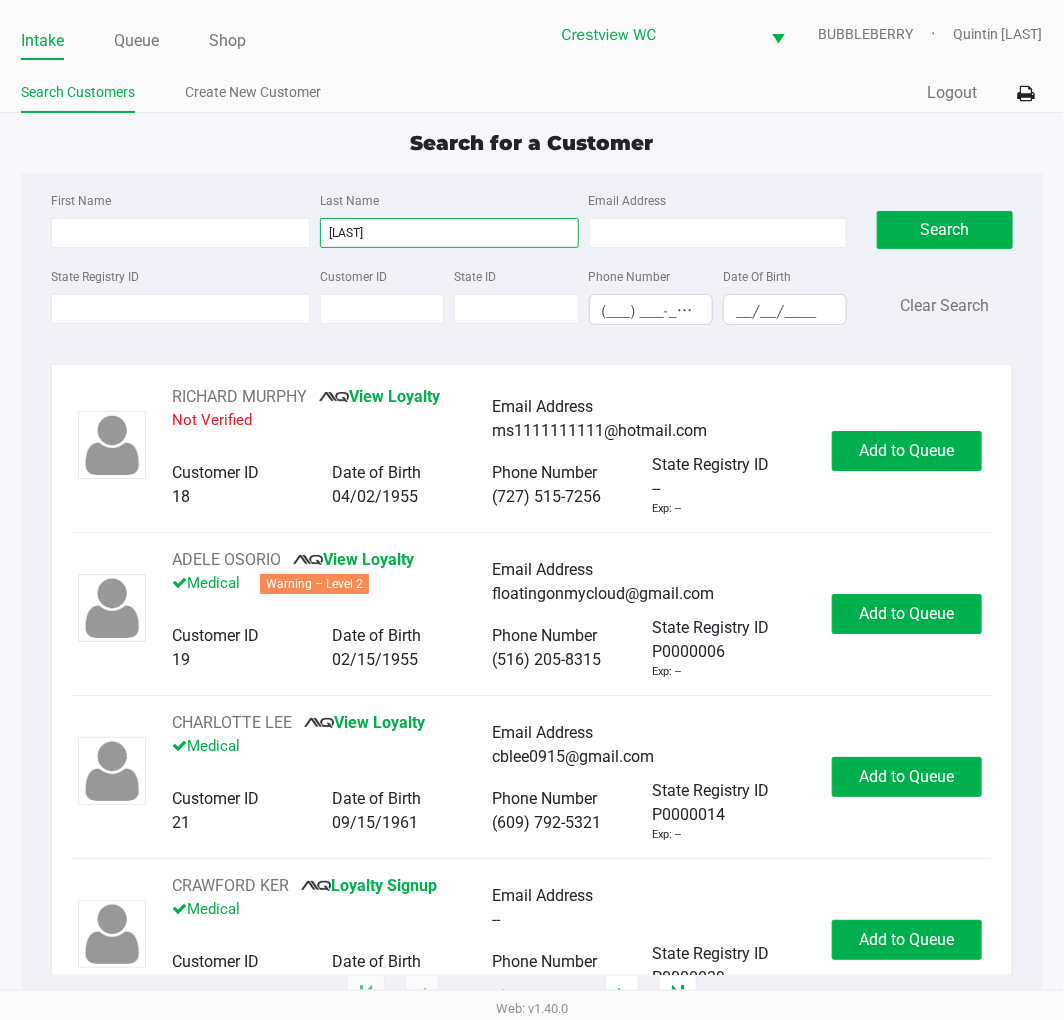 type on "mason" 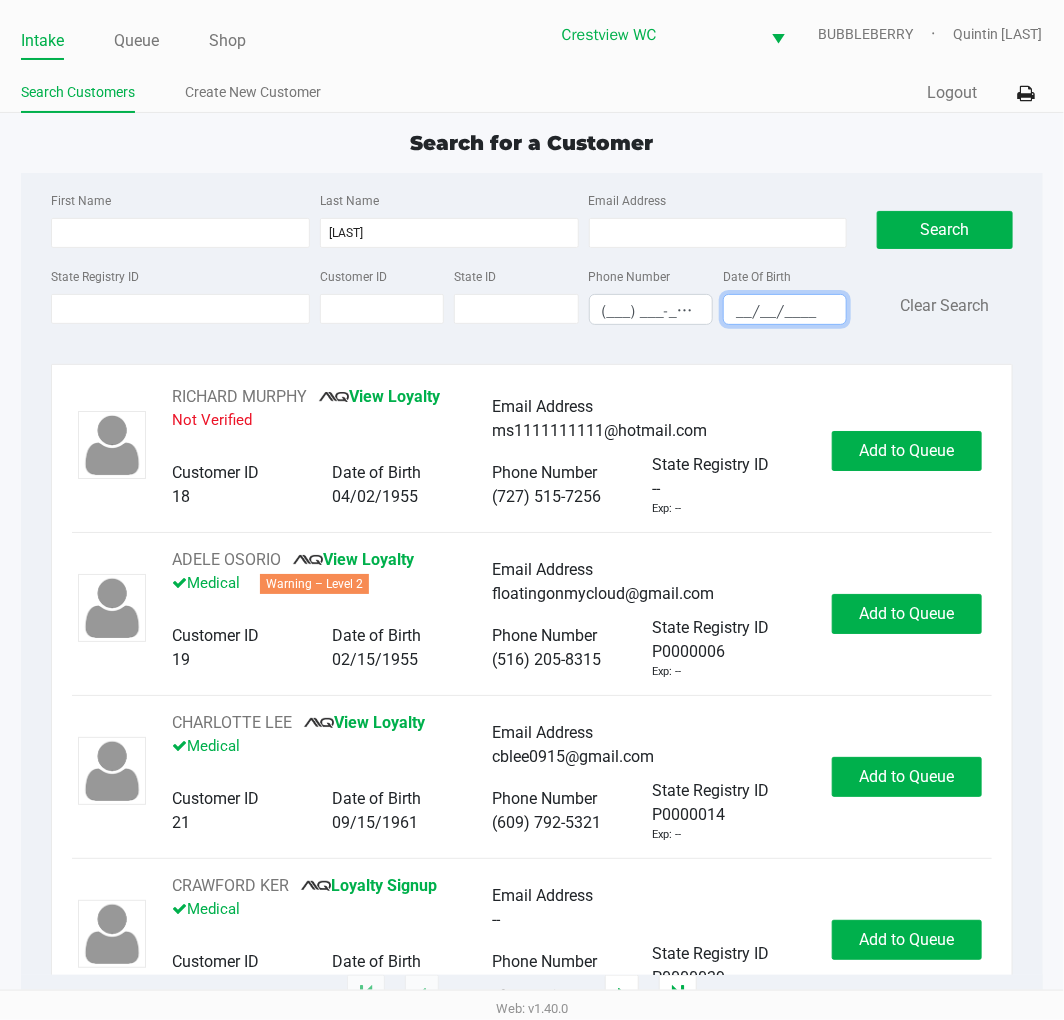 click on "__/__/____" at bounding box center [785, 311] 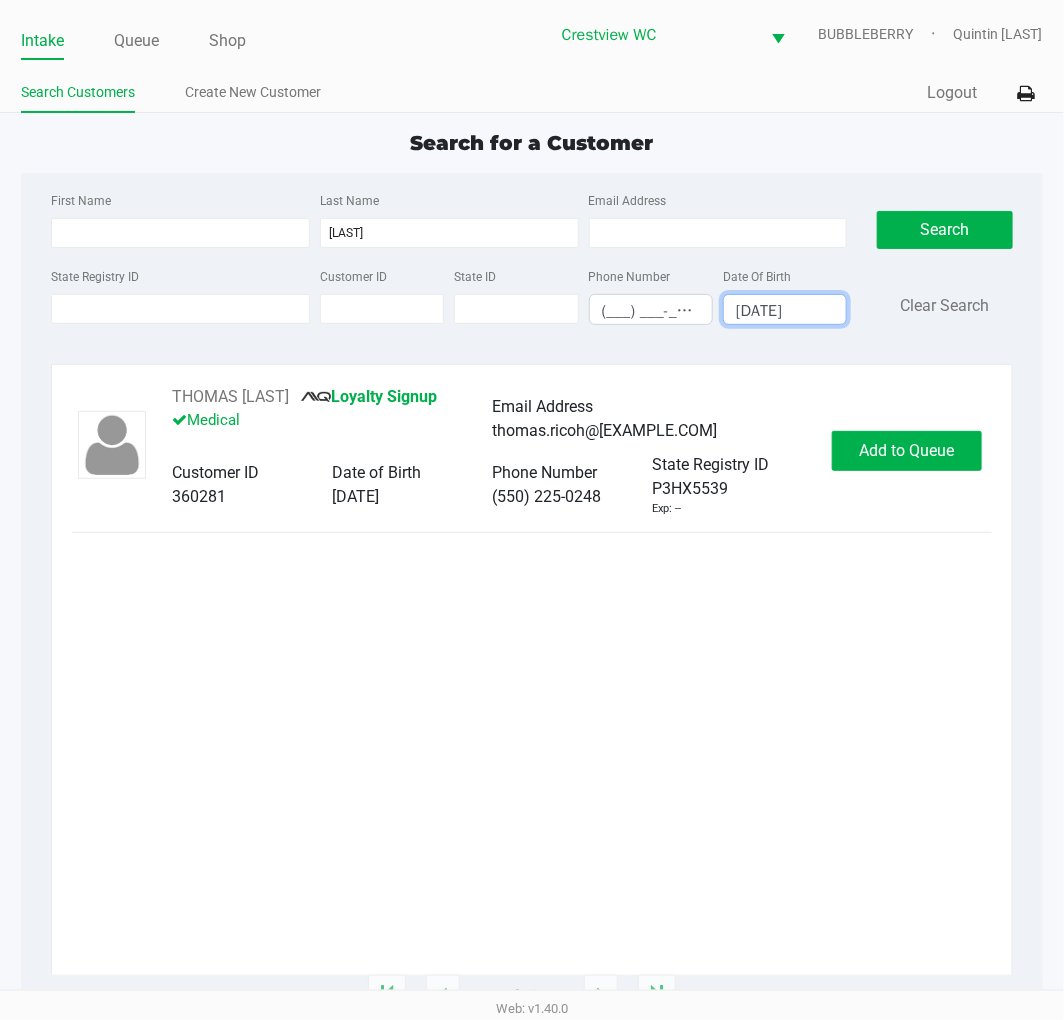 type on "11/04/1964" 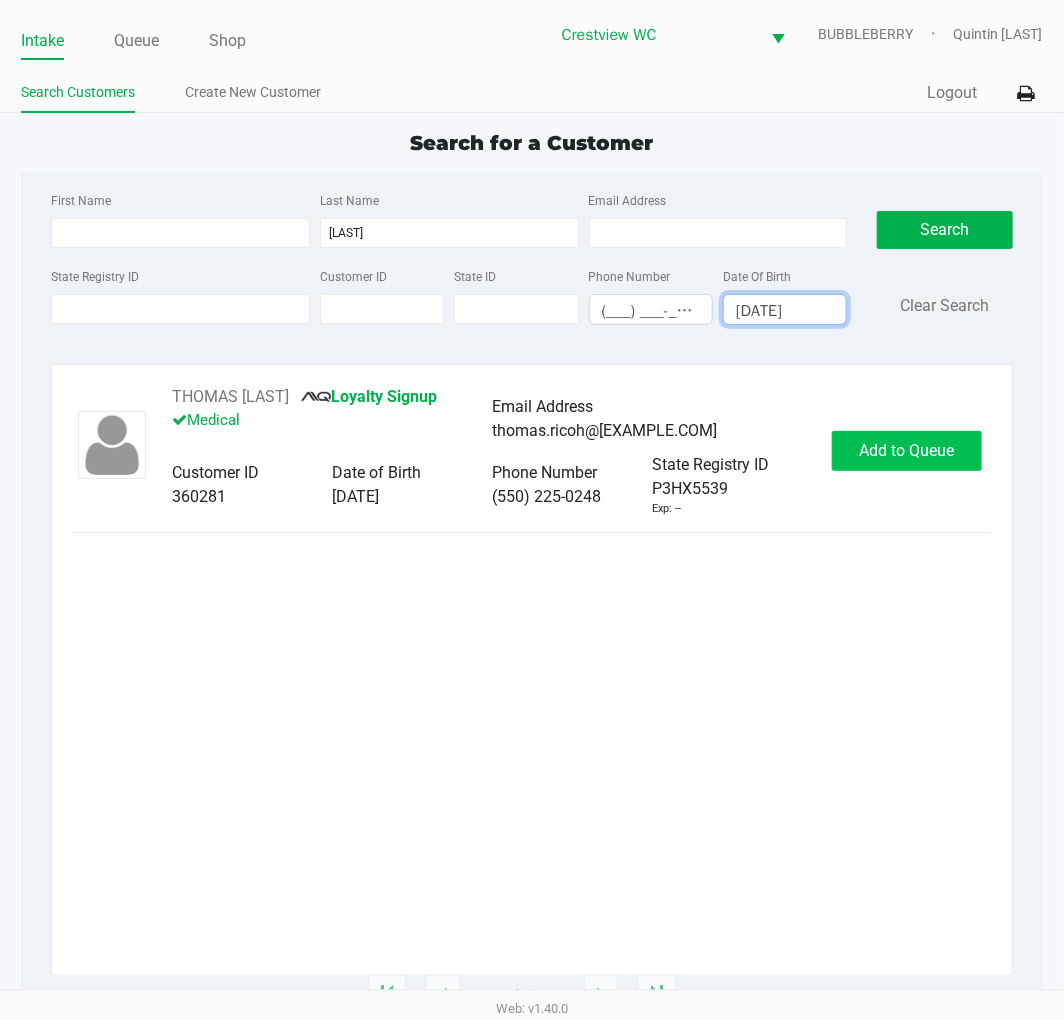click on "Add to Queue" 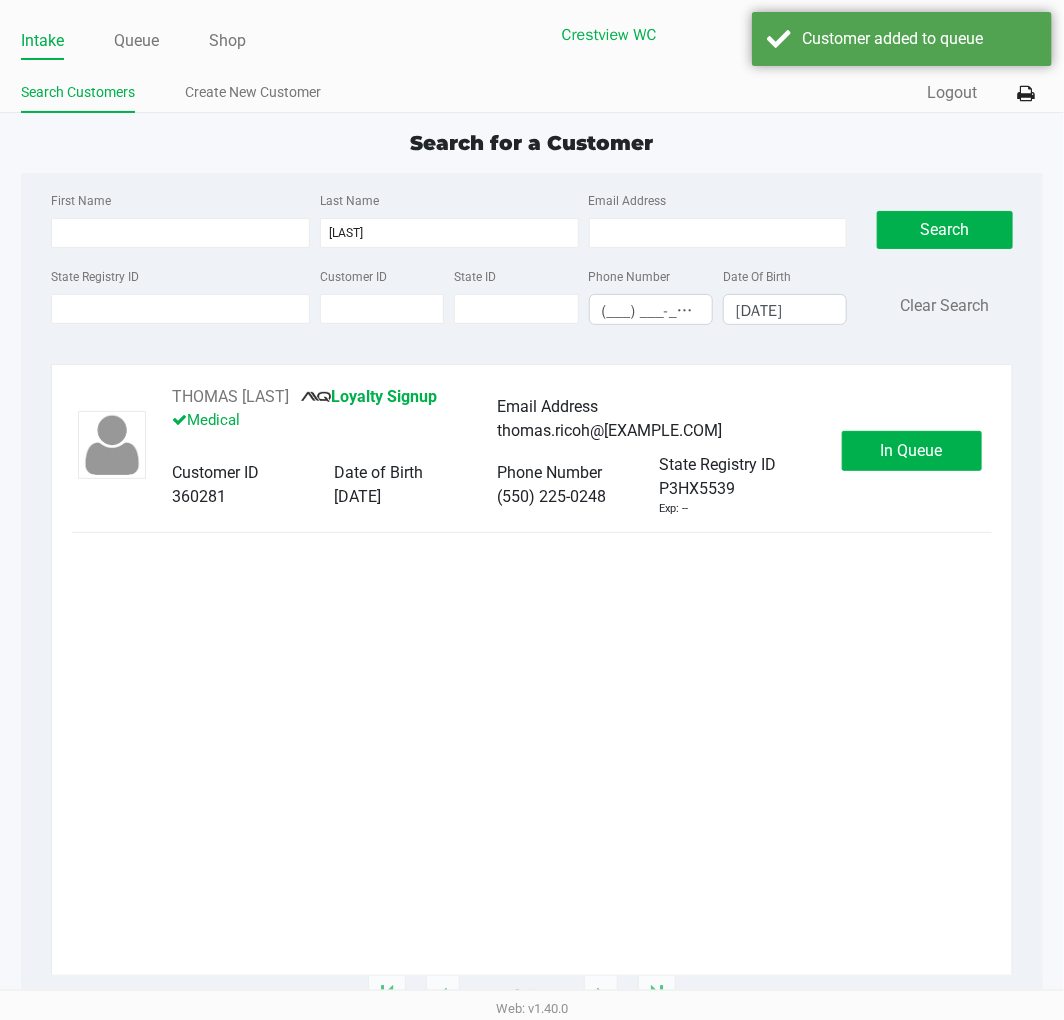 click on "In Queue" 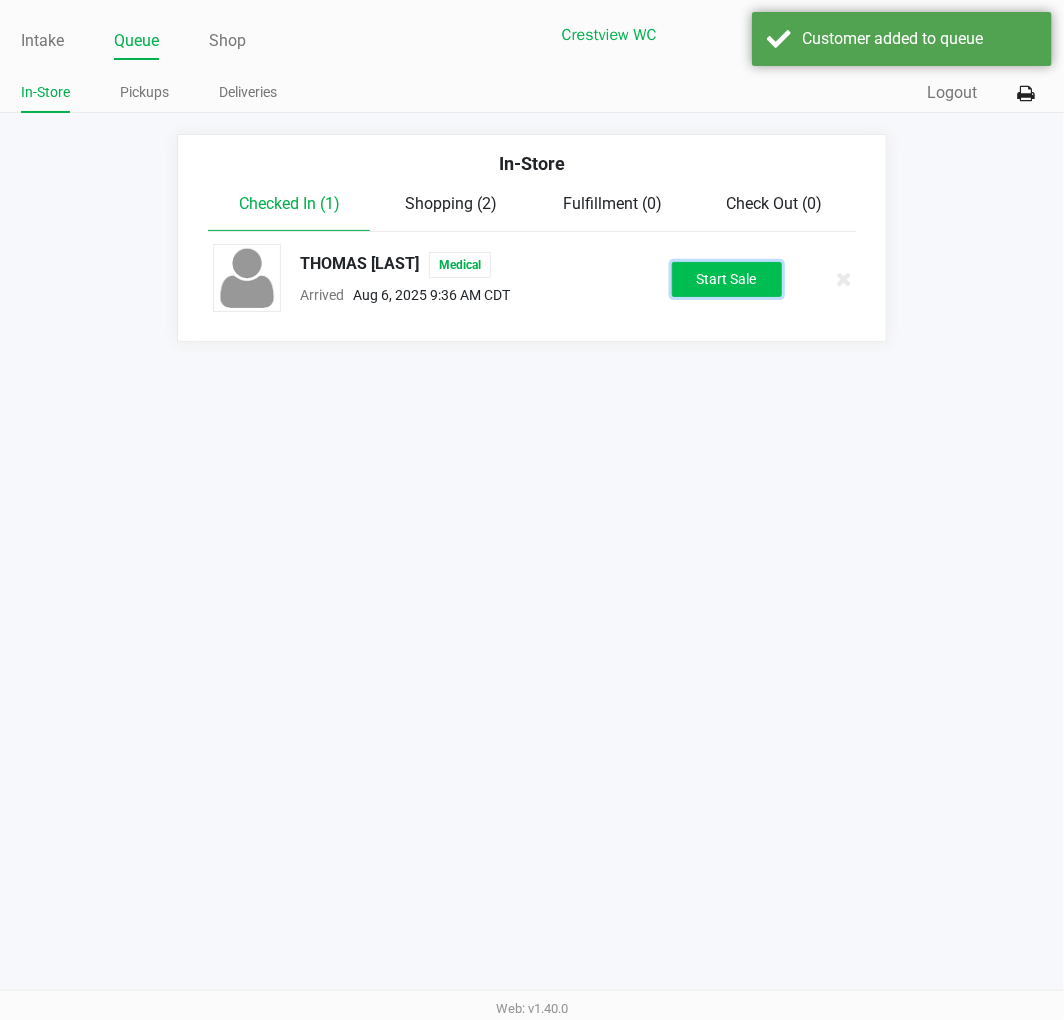 click on "Start Sale" 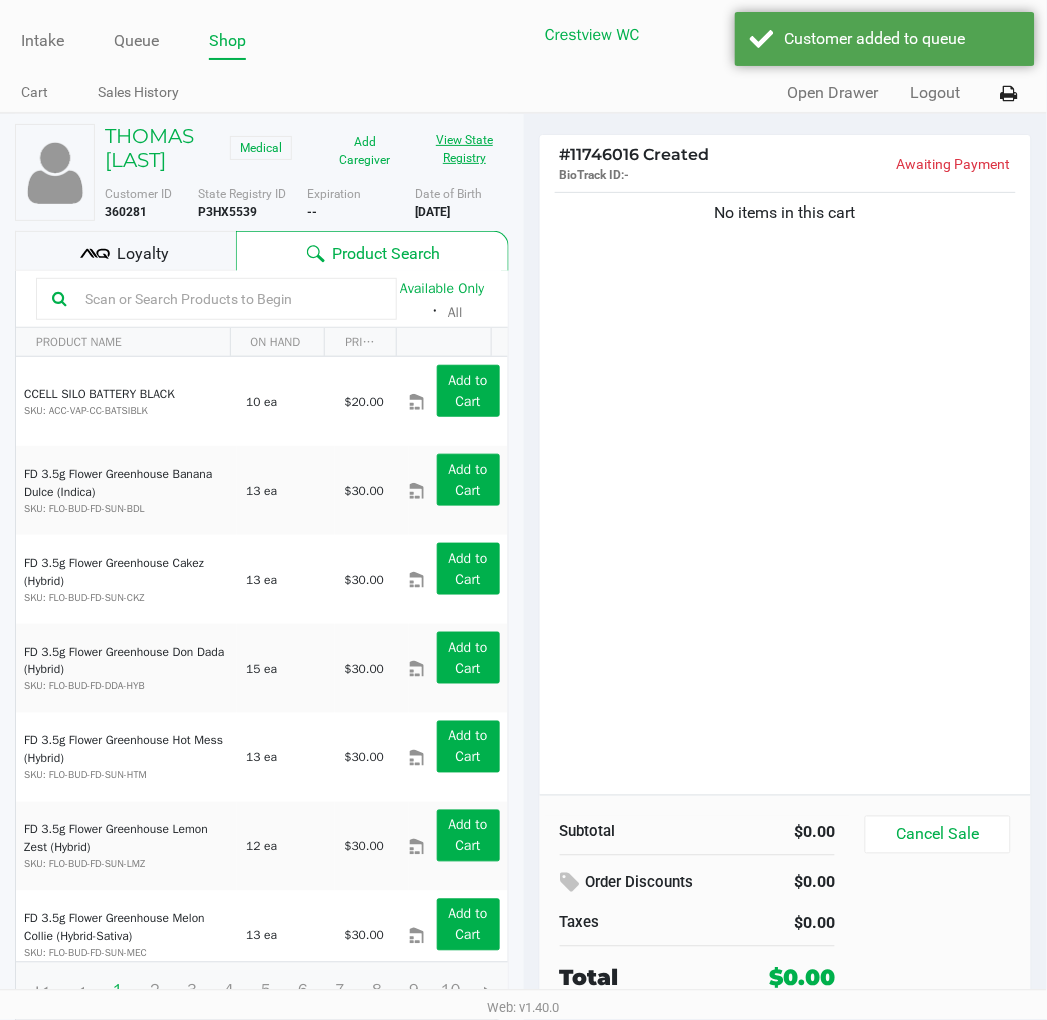 click on "View State Registry" 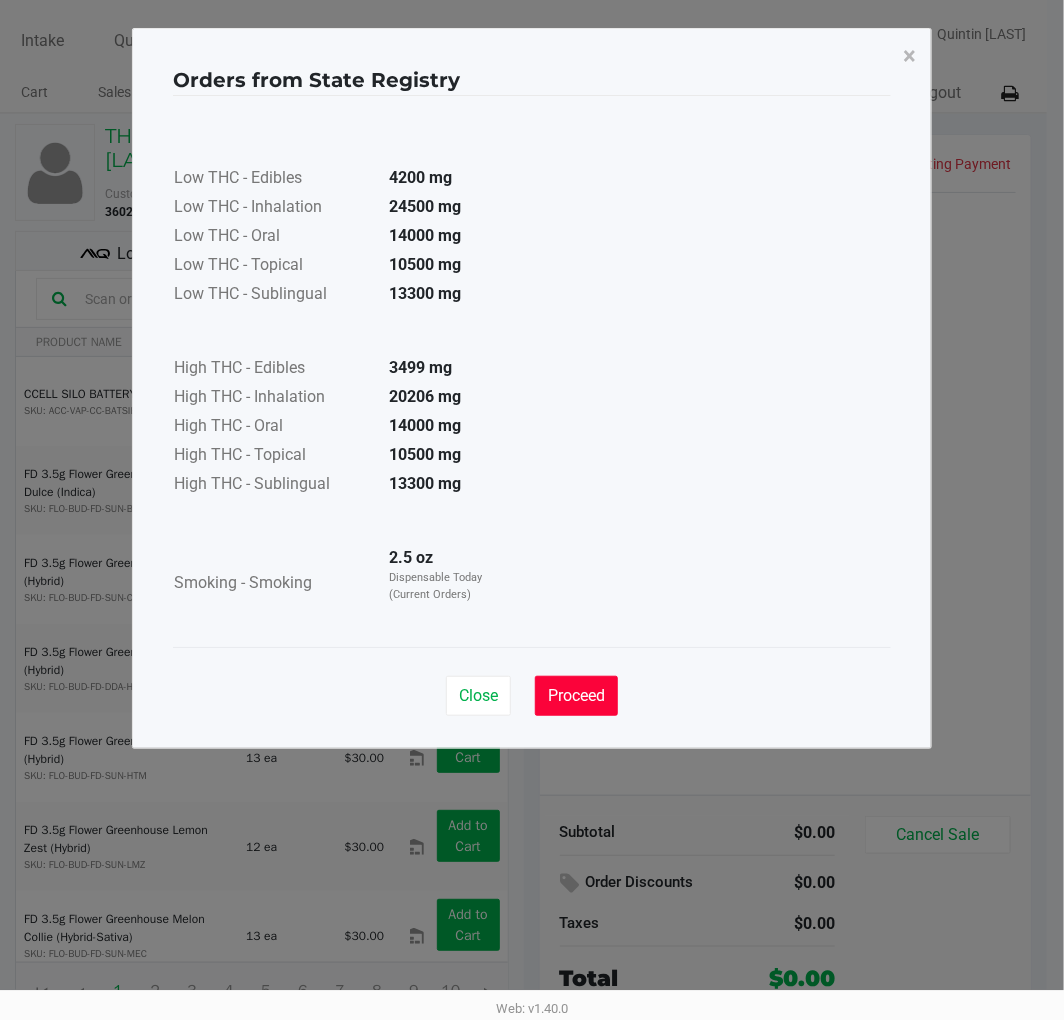 click on "Proceed" 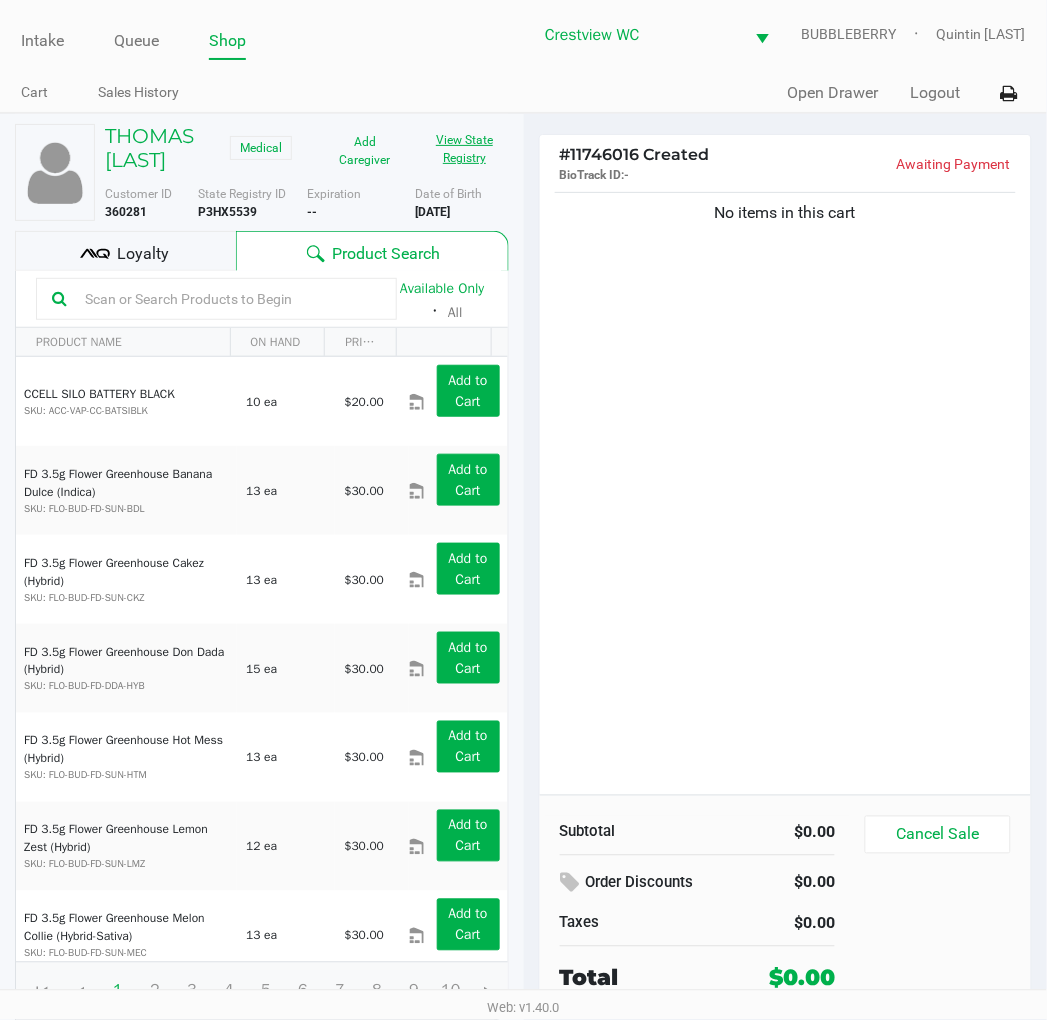 scroll, scrollTop: 37, scrollLeft: 0, axis: vertical 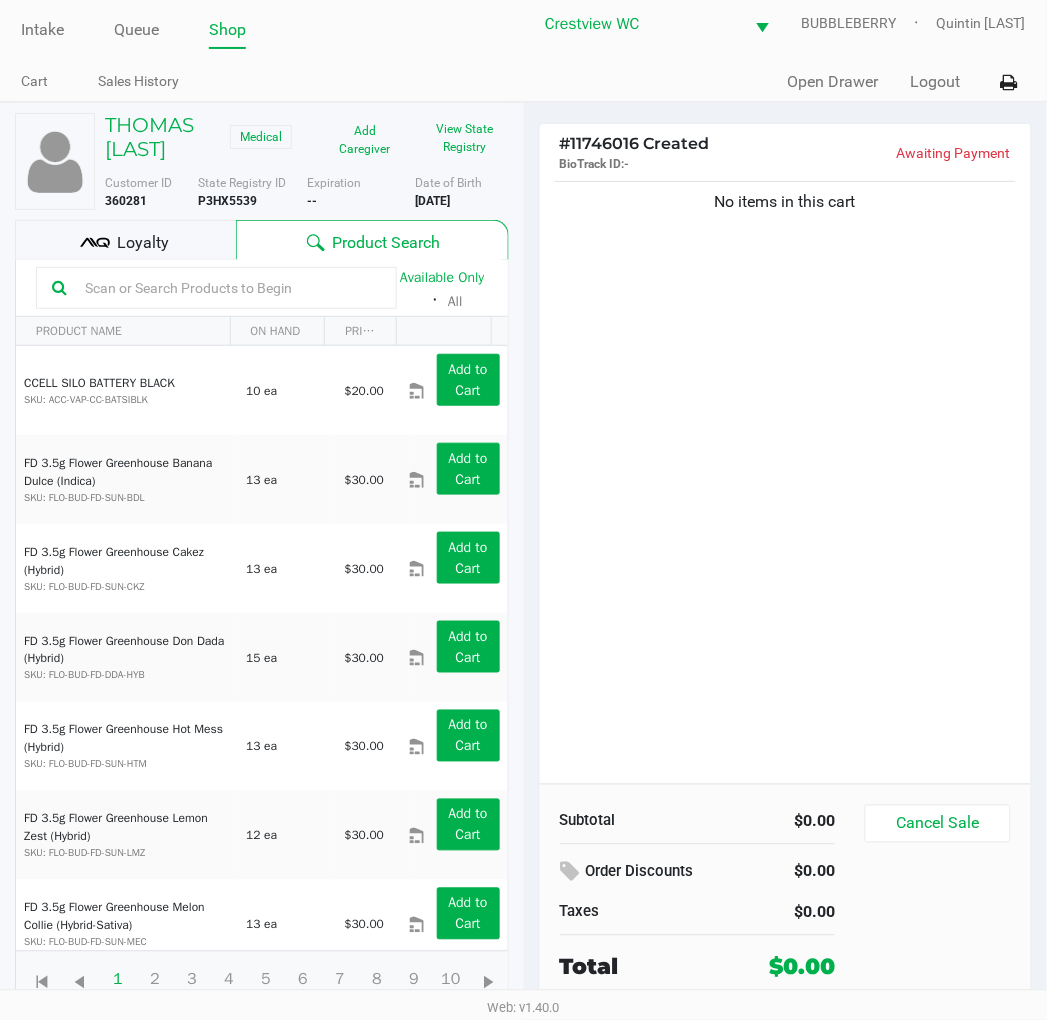 click 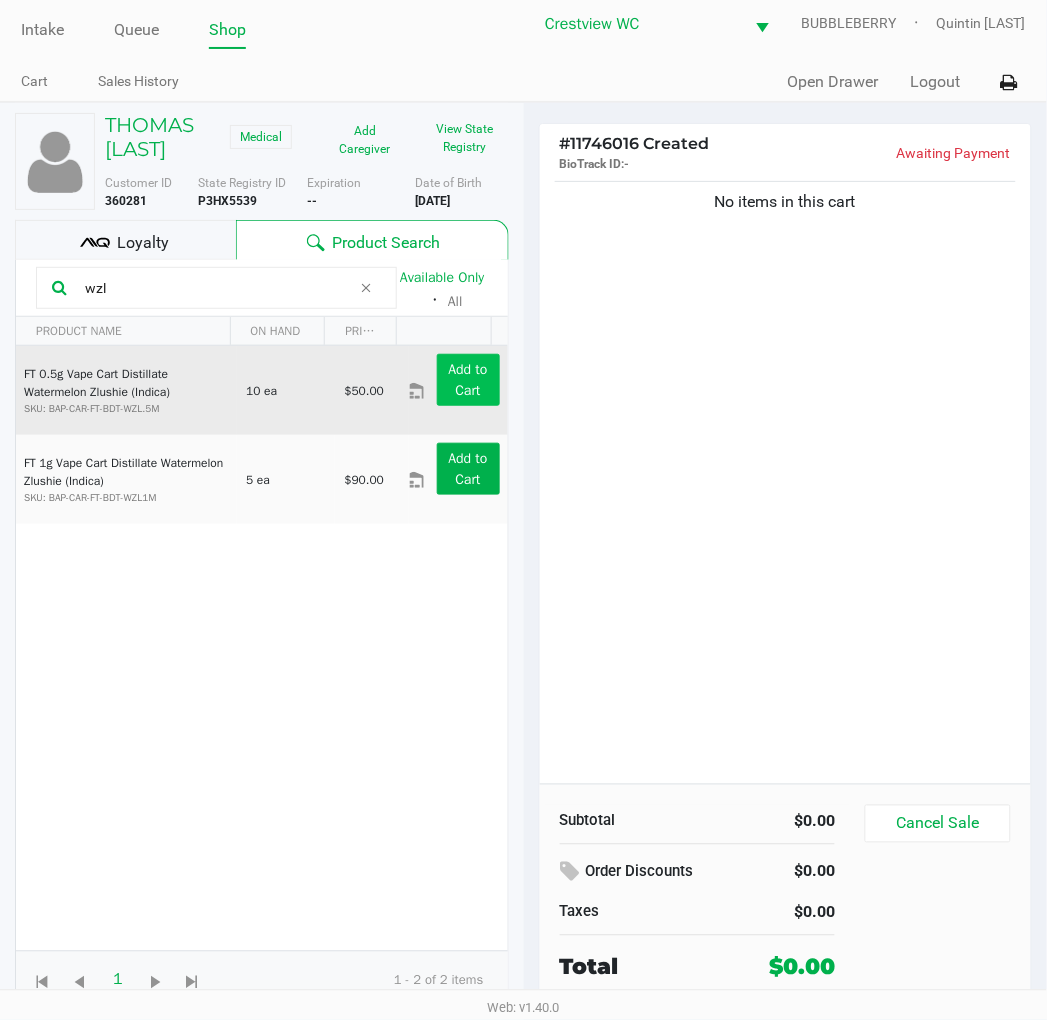 type on "wzl" 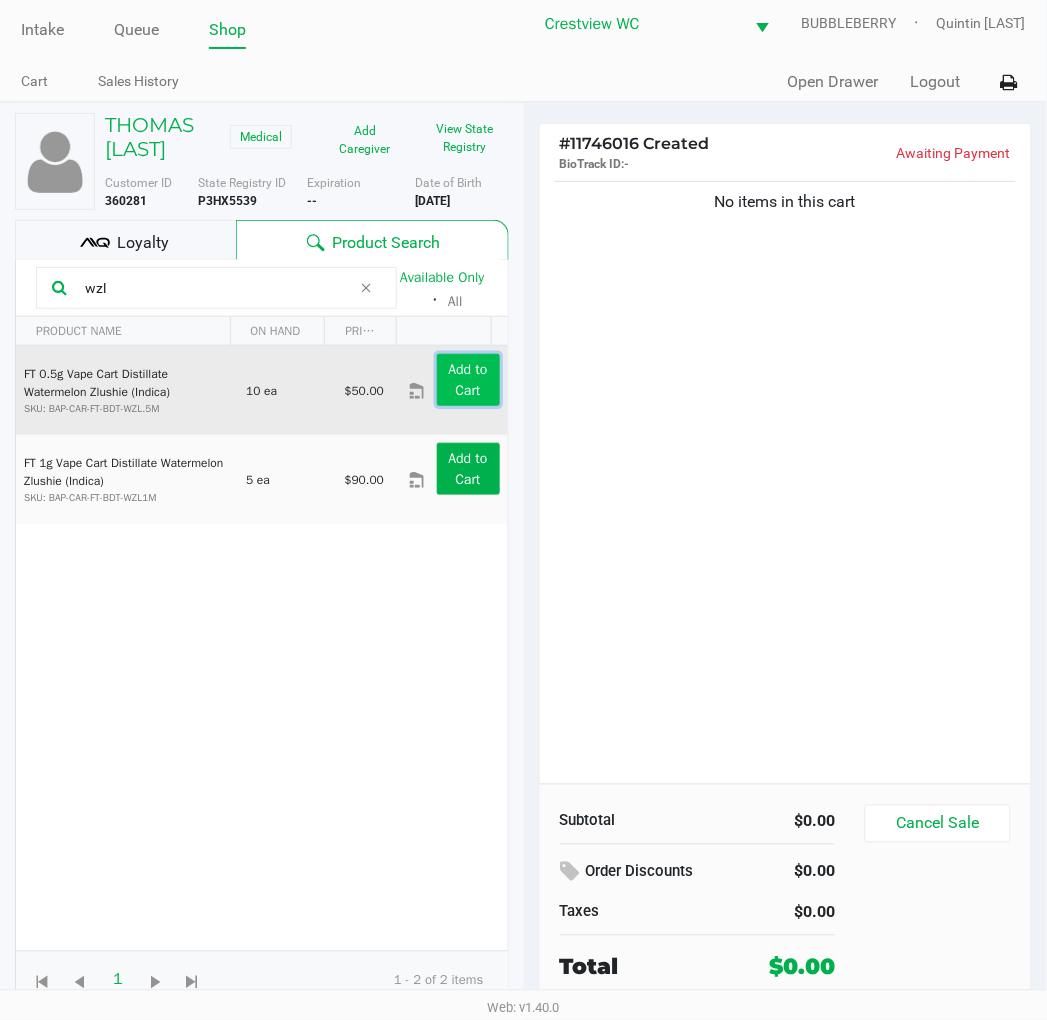 click on "Add to Cart" 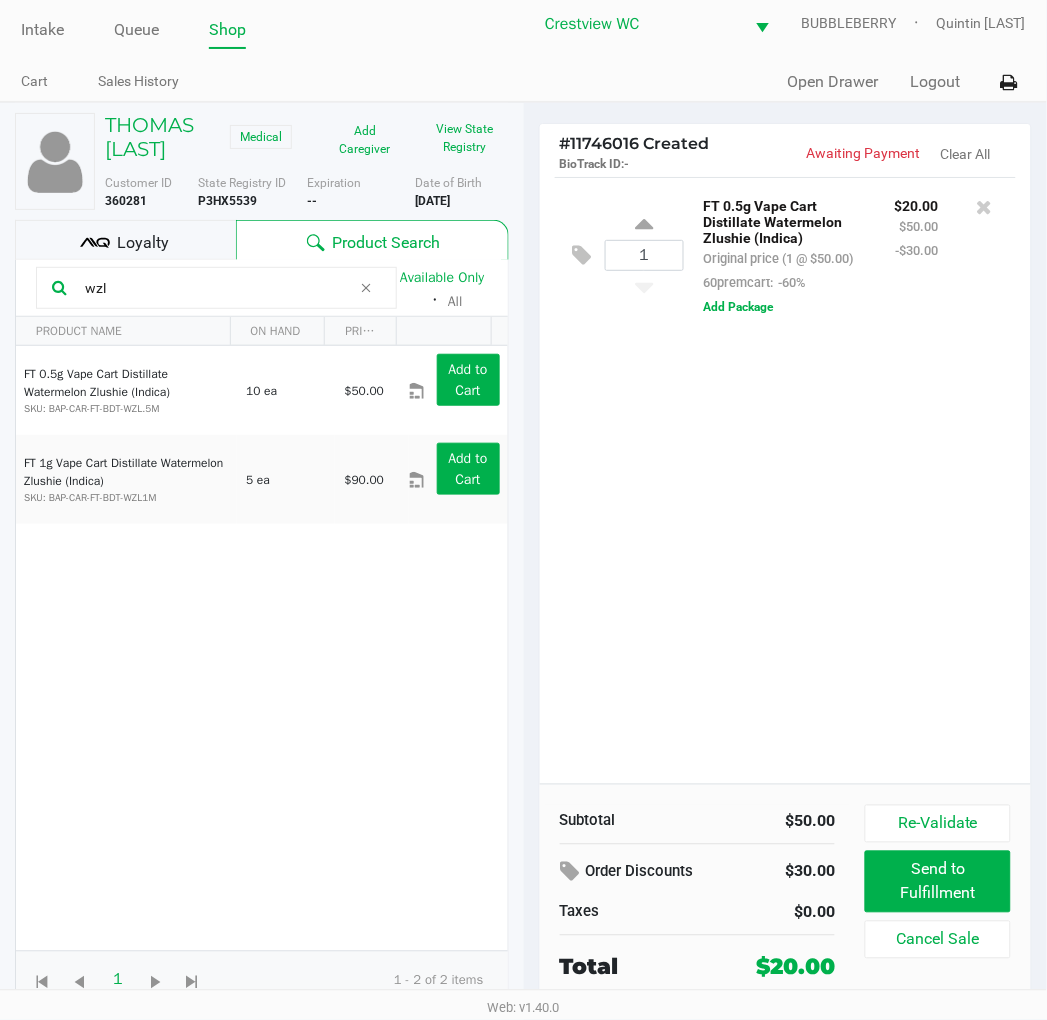 click on "wzl" 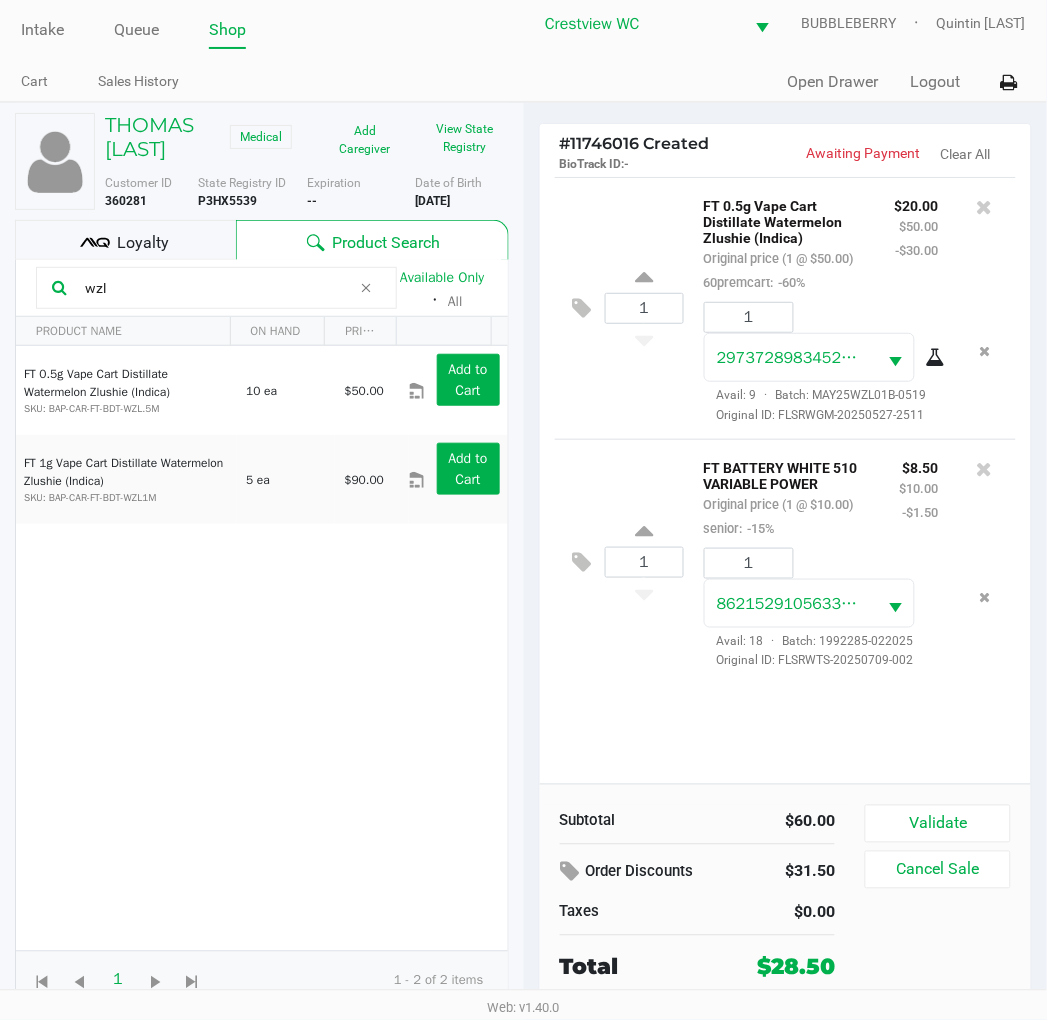 click on "Validate" 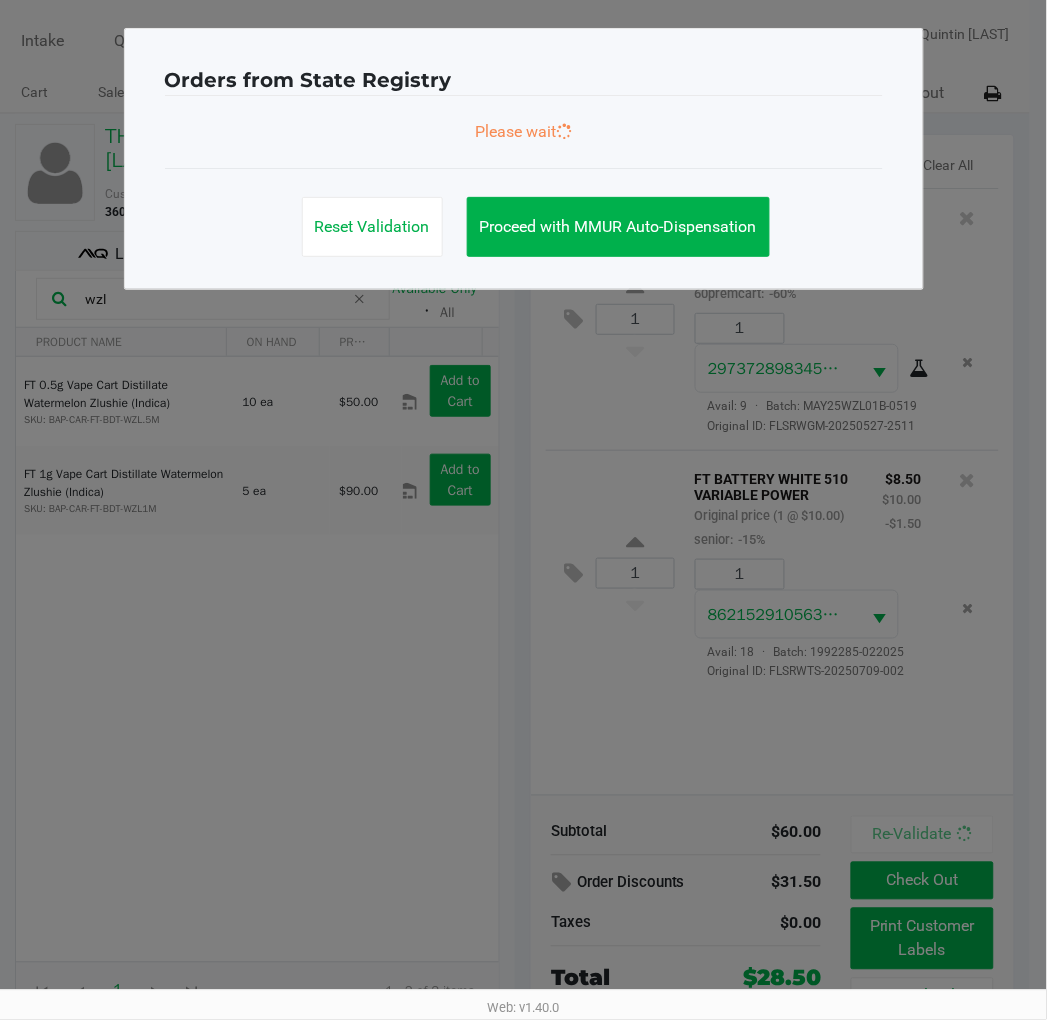 scroll, scrollTop: 0, scrollLeft: 0, axis: both 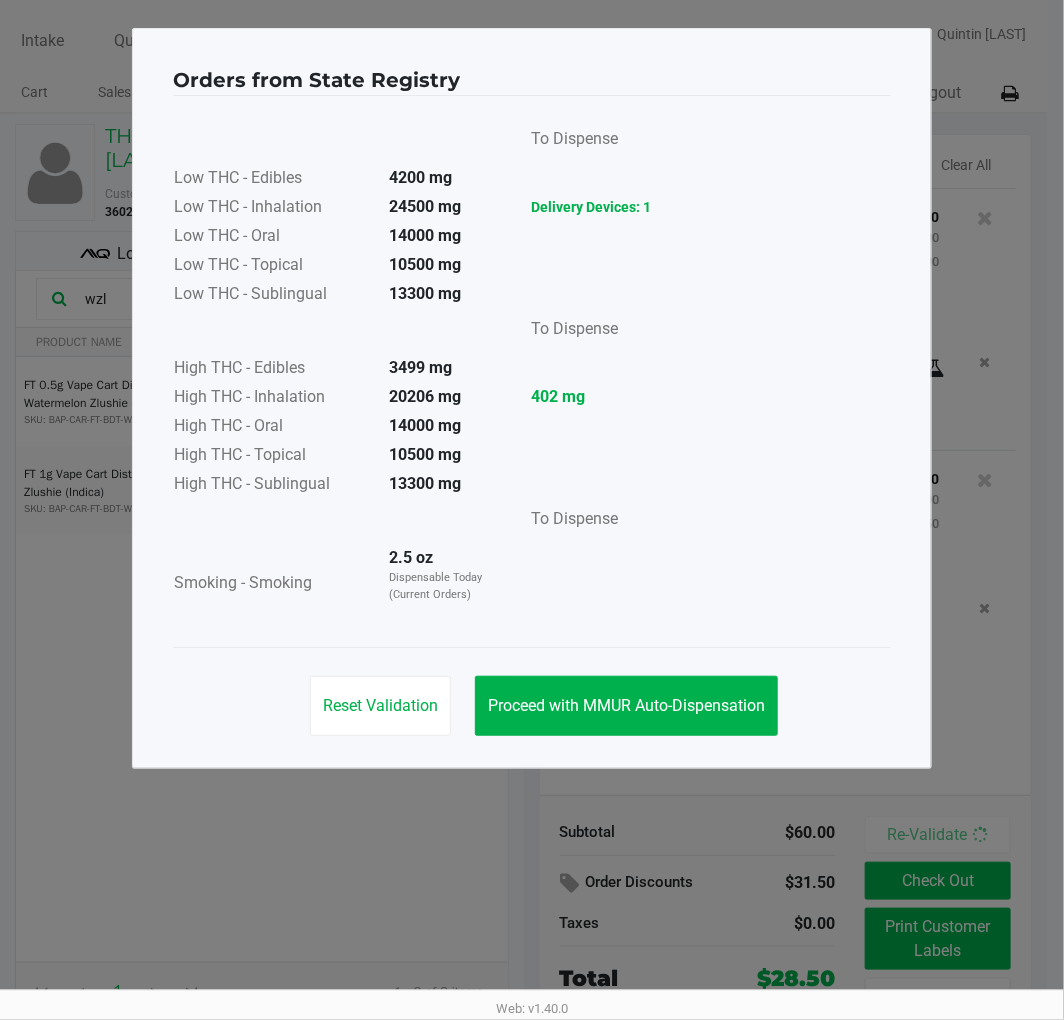 click on "Proceed with MMUR Auto-Dispensation" 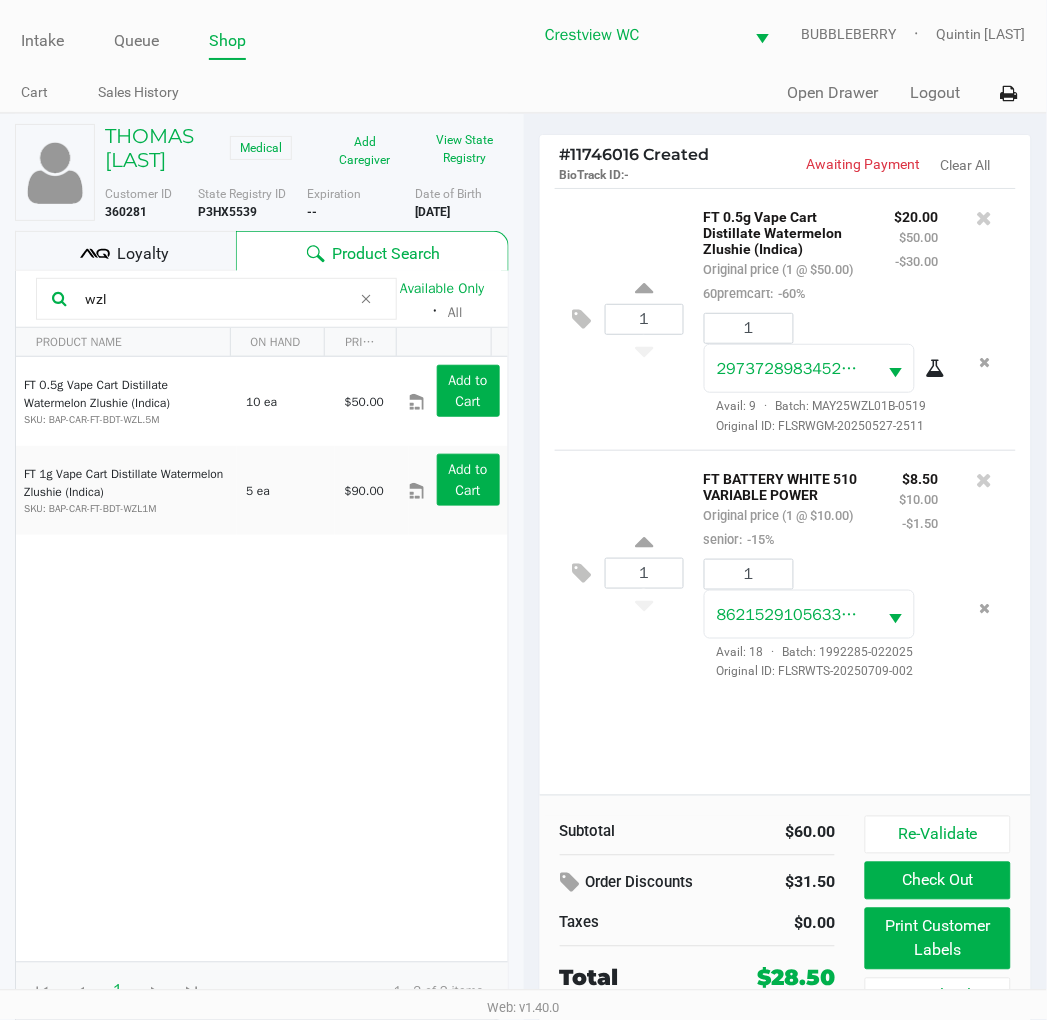 scroll, scrollTop: 37, scrollLeft: 0, axis: vertical 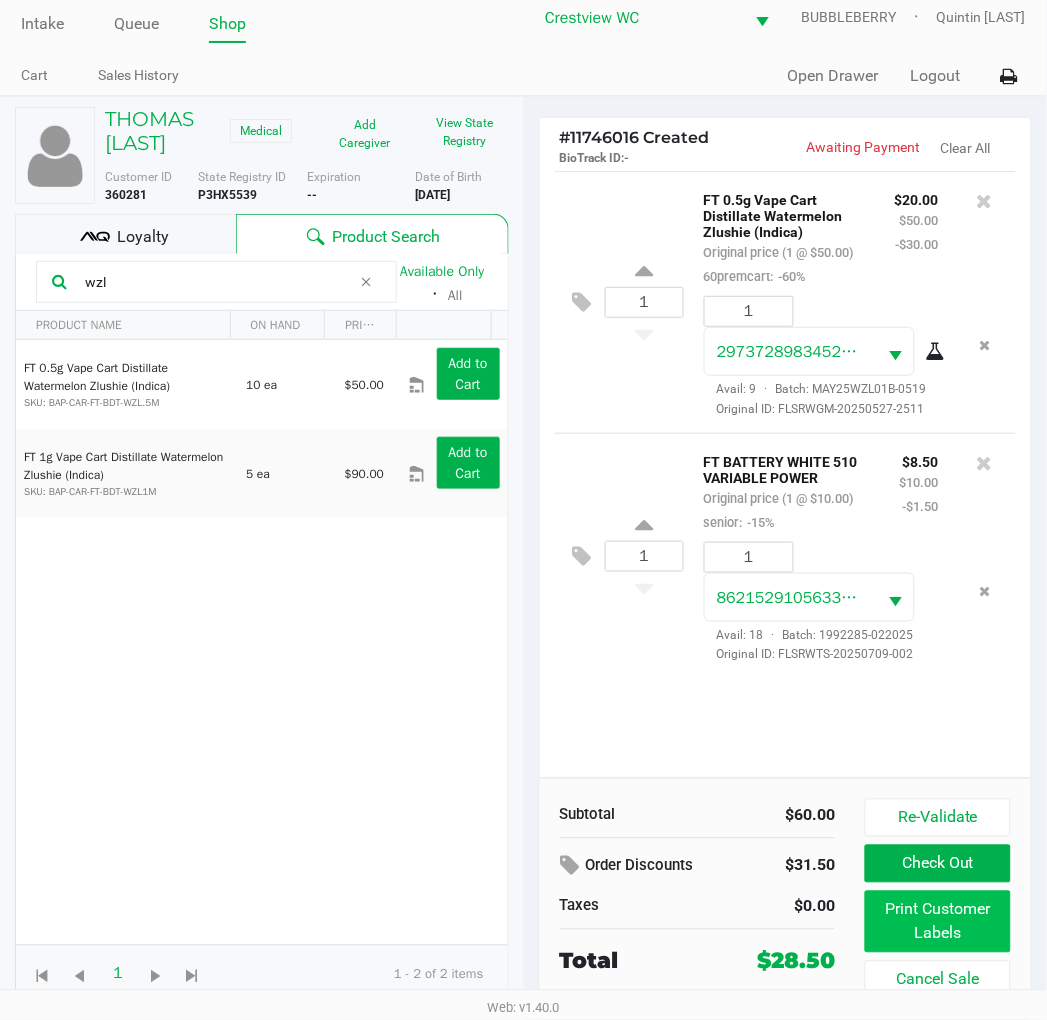 click on "Print Customer Labels" 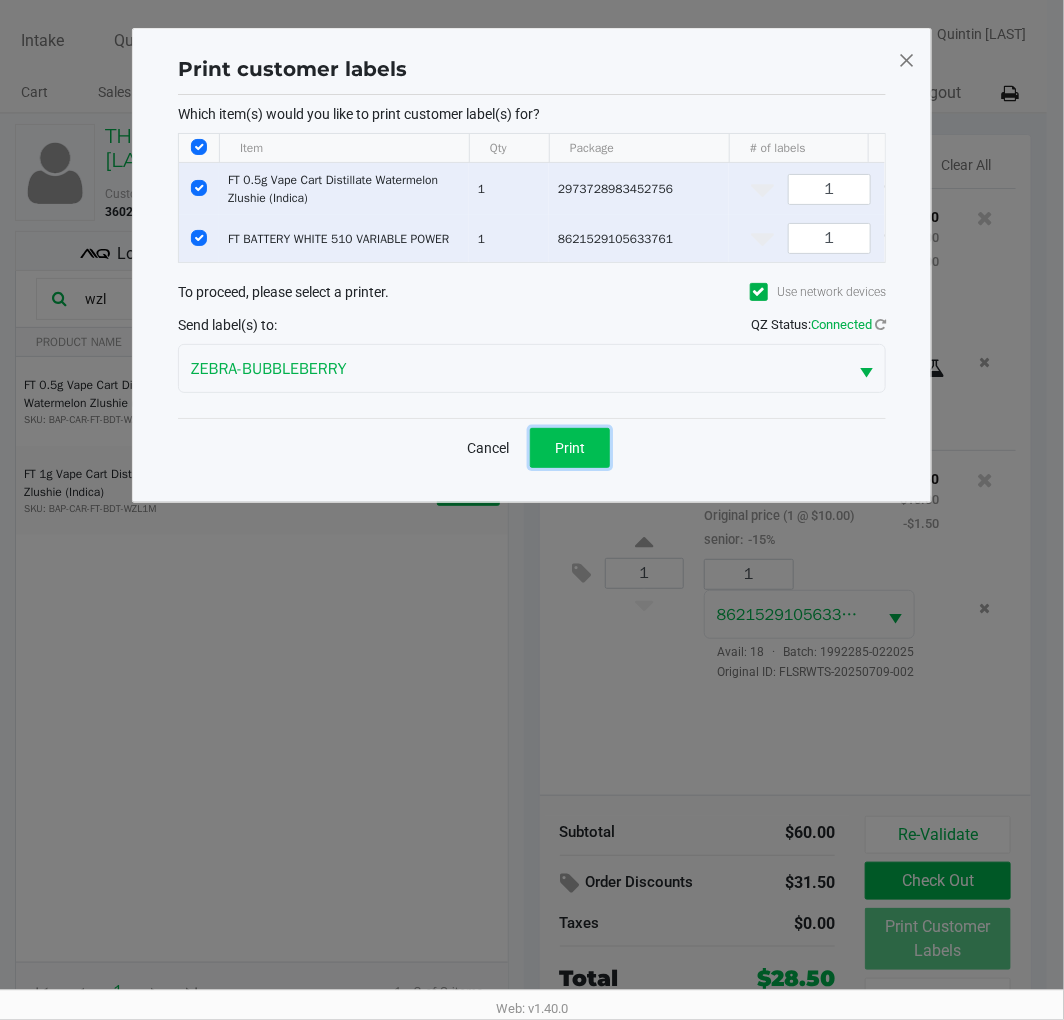 click on "Print" 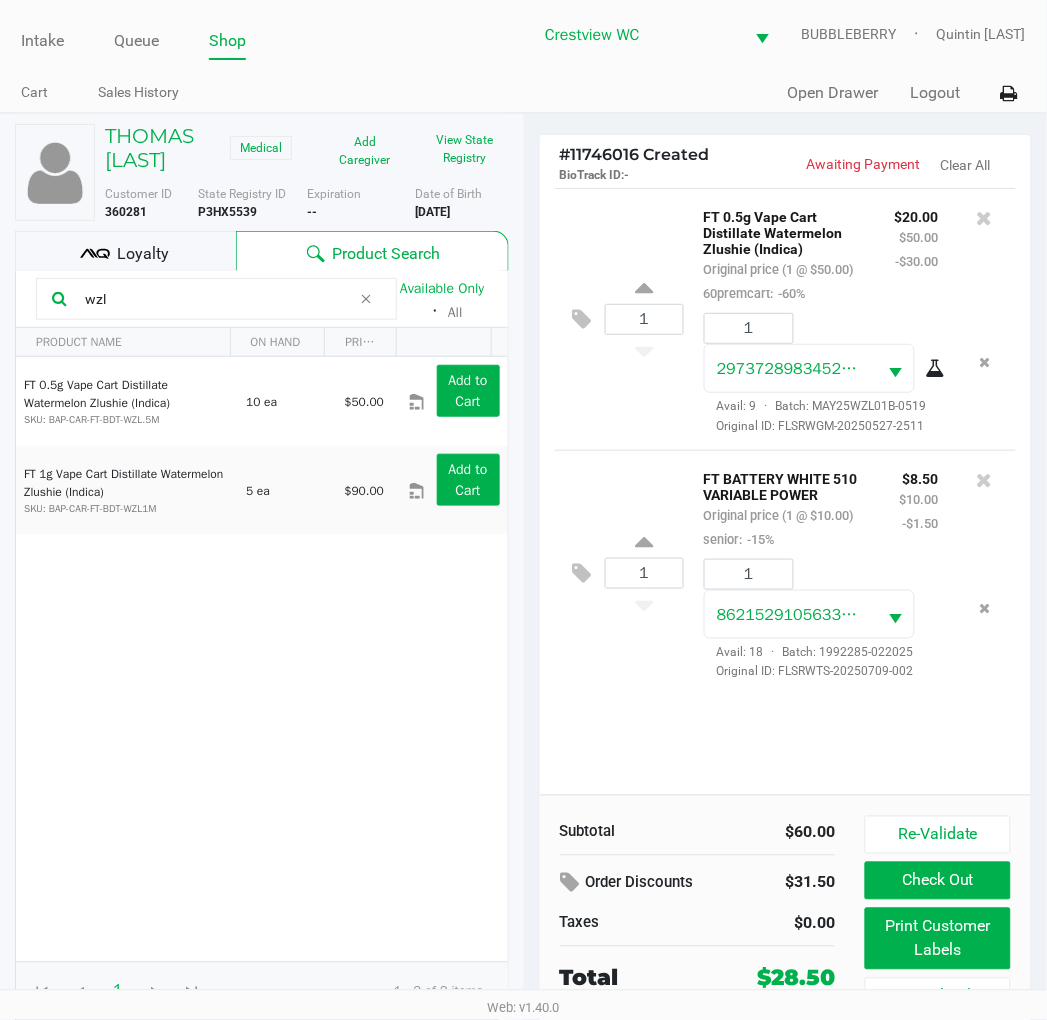 click on "Check Out" 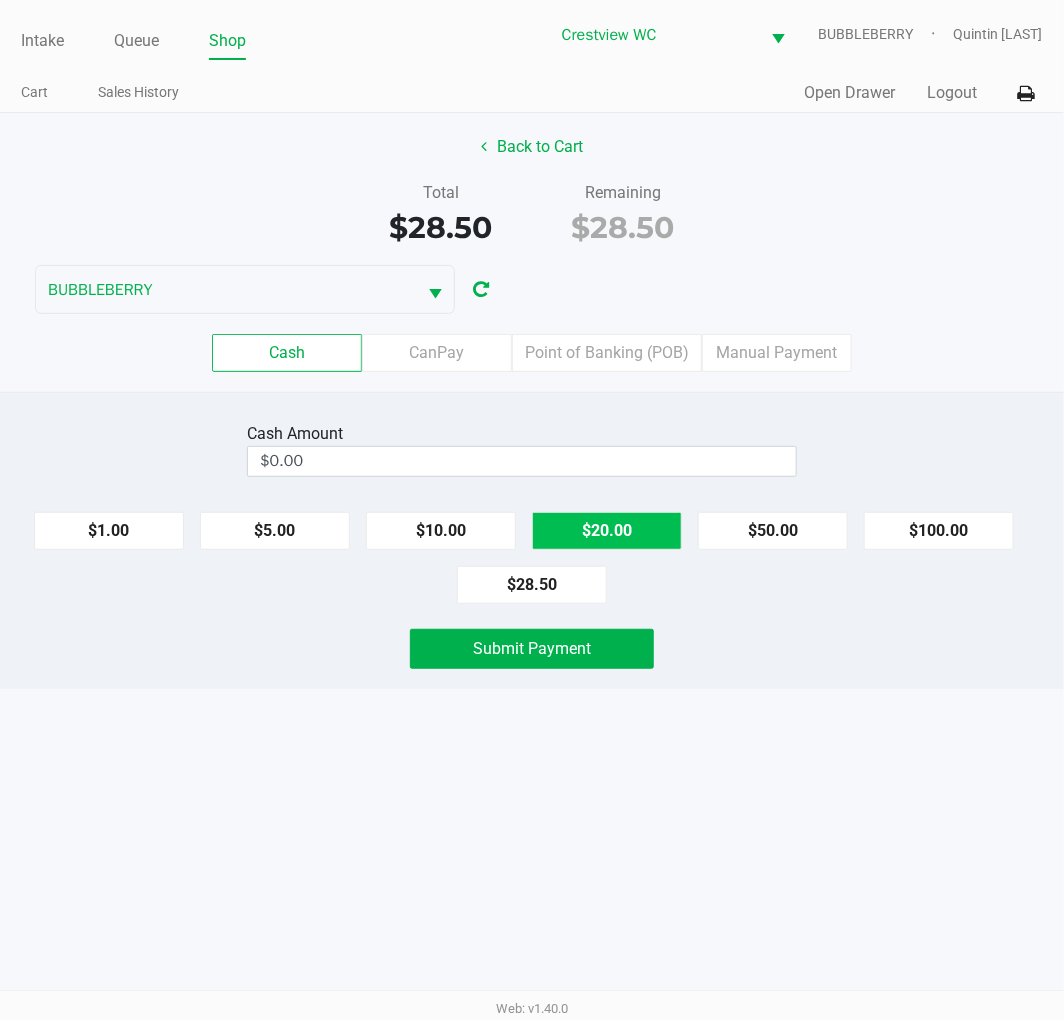 click on "$20.00" 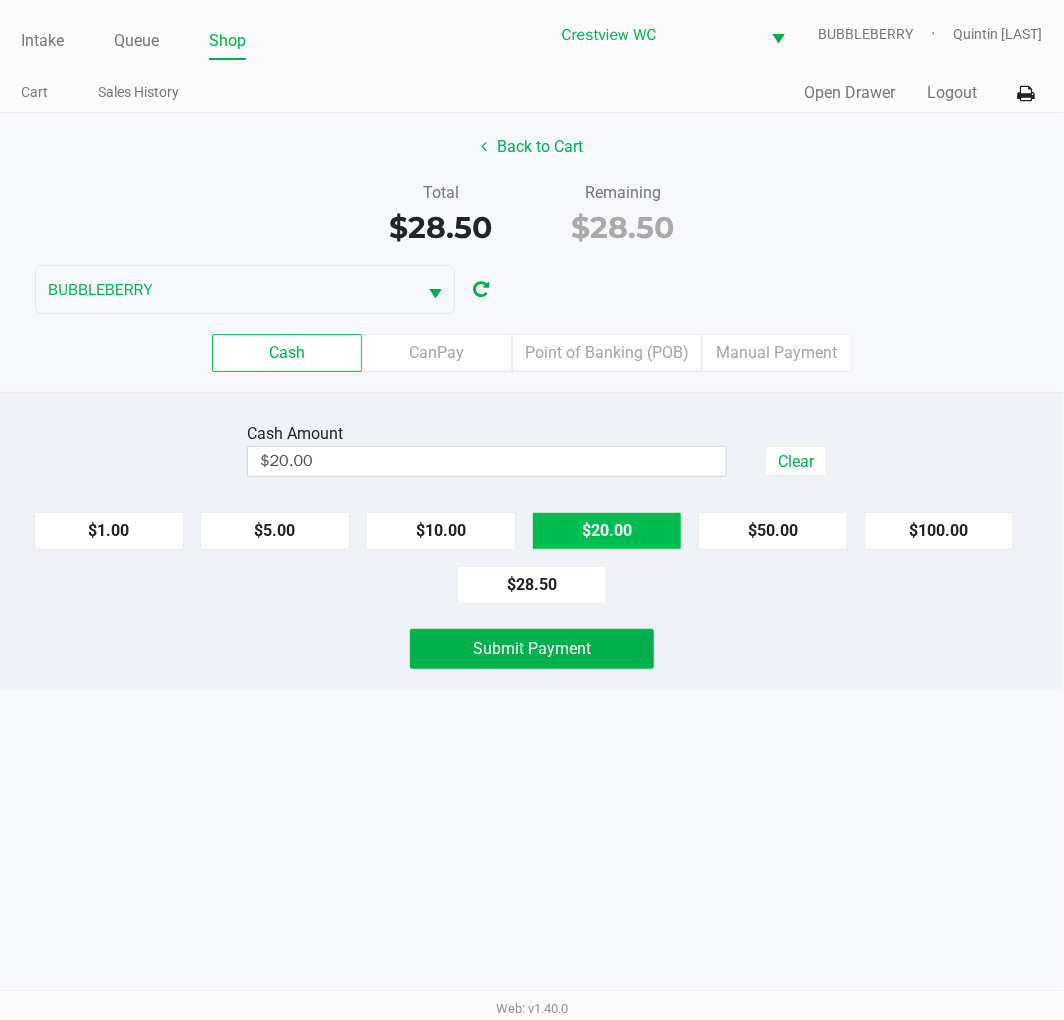 click on "$10.00" 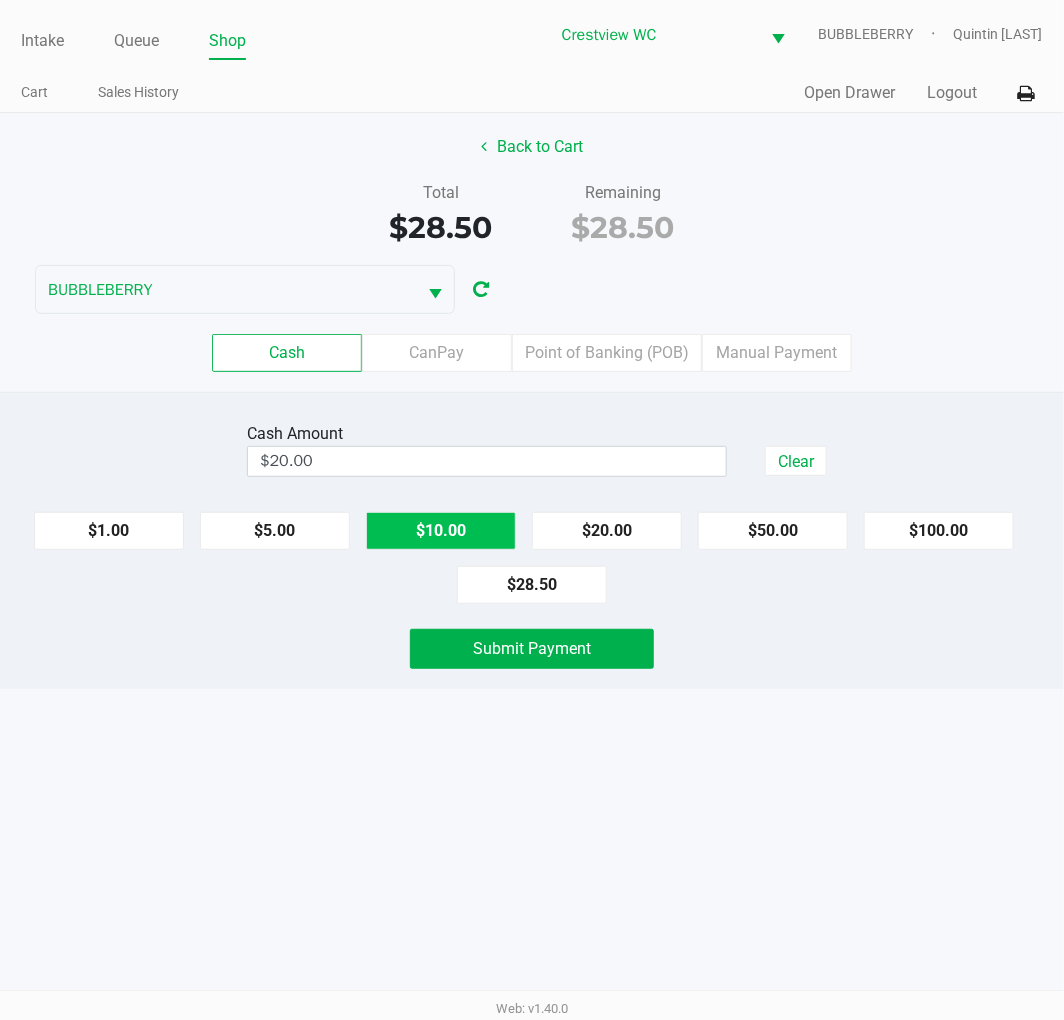 type on "$30.00" 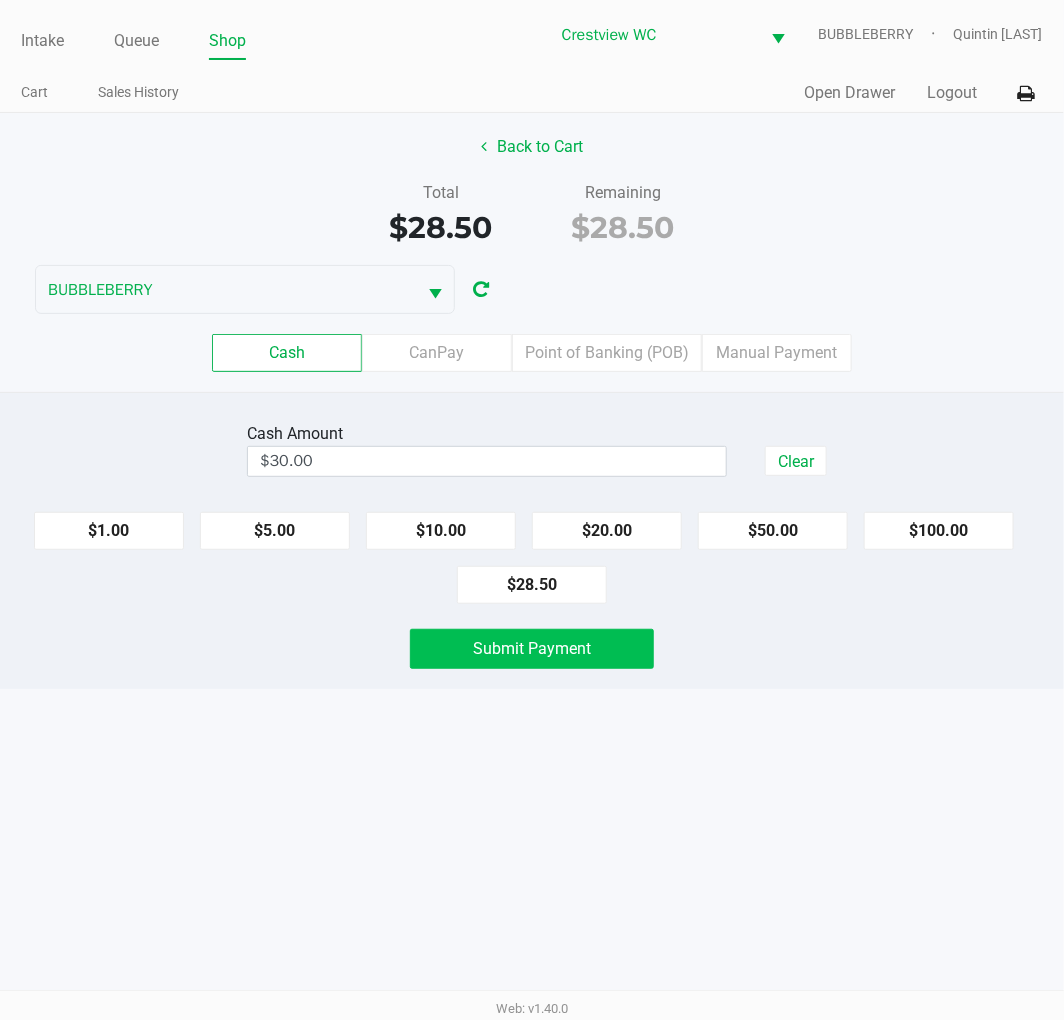 click on "Submit Payment" 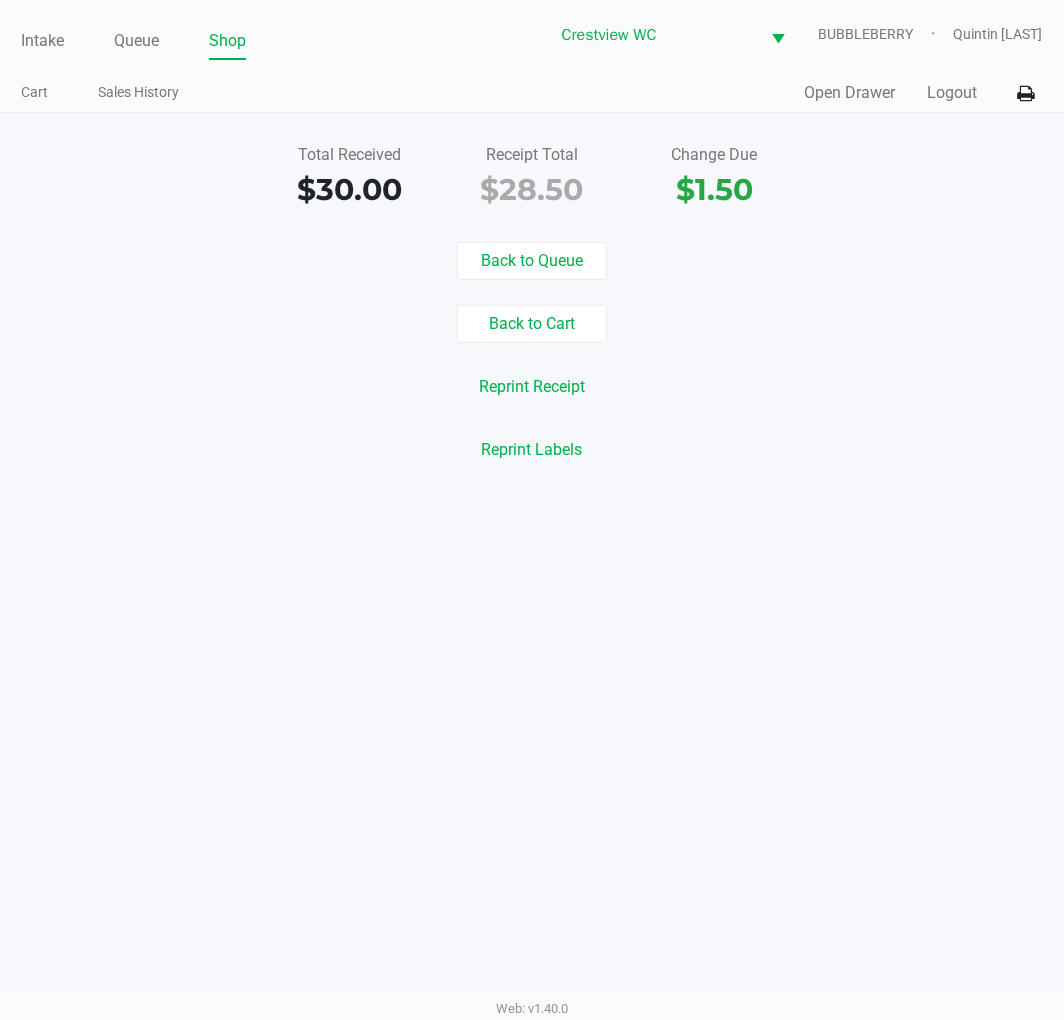 click on "Intake" 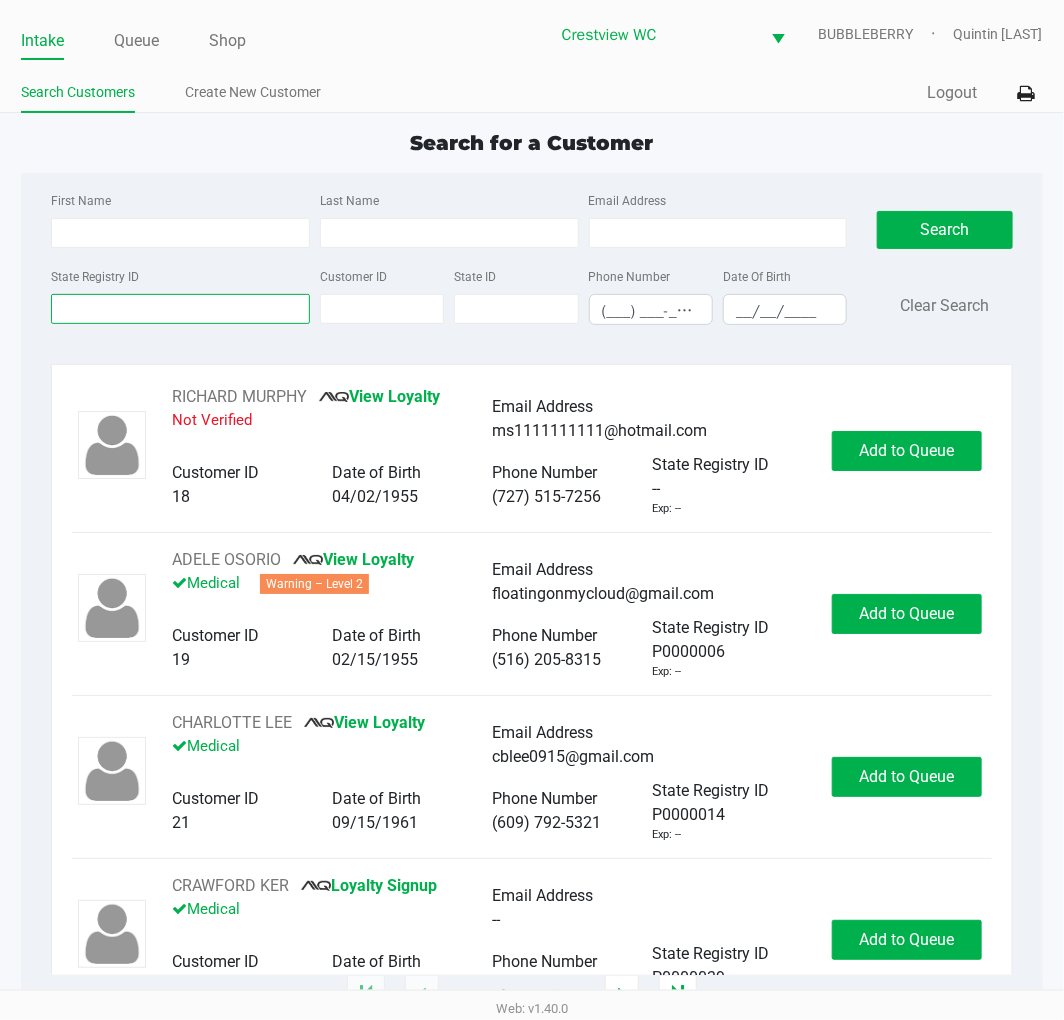 click on "State Registry ID" at bounding box center (180, 309) 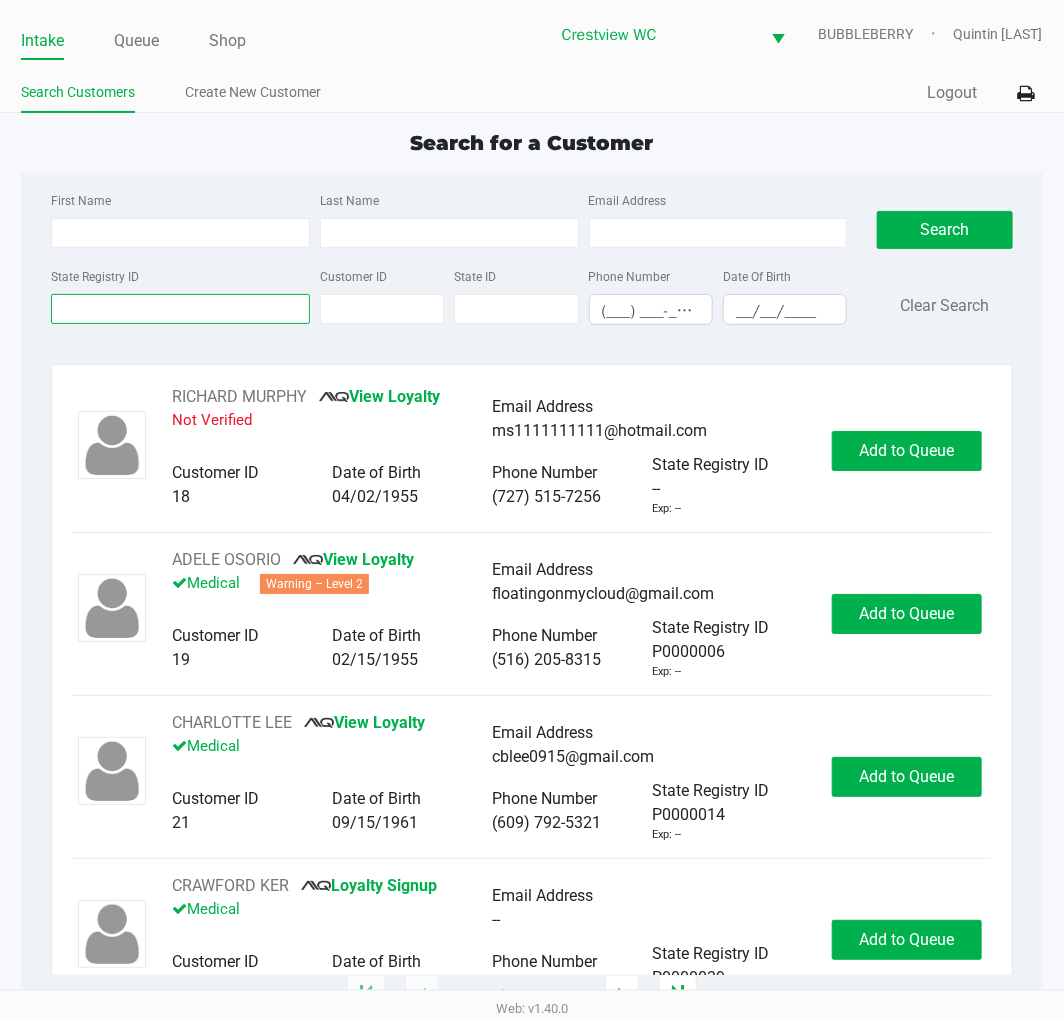 click on "State Registry ID" at bounding box center (180, 309) 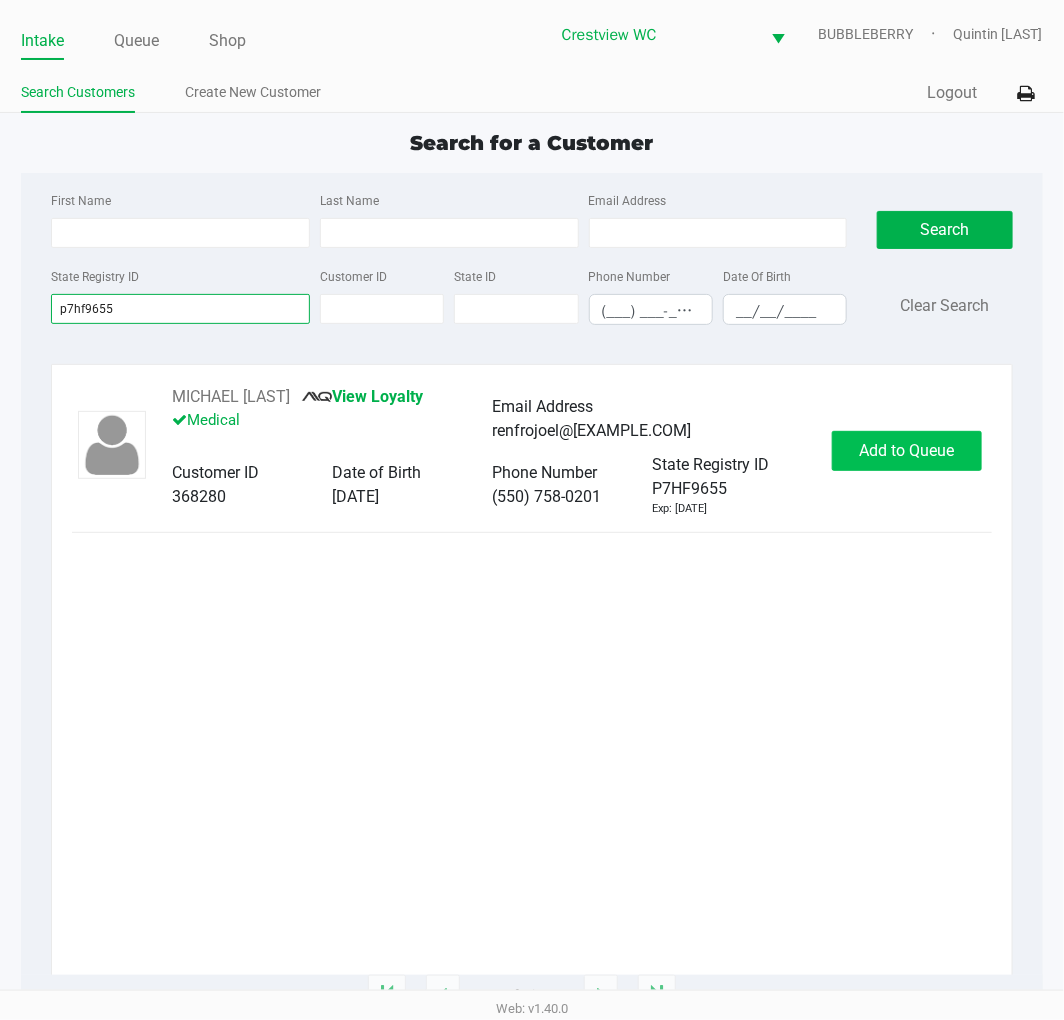type on "p7hf9655" 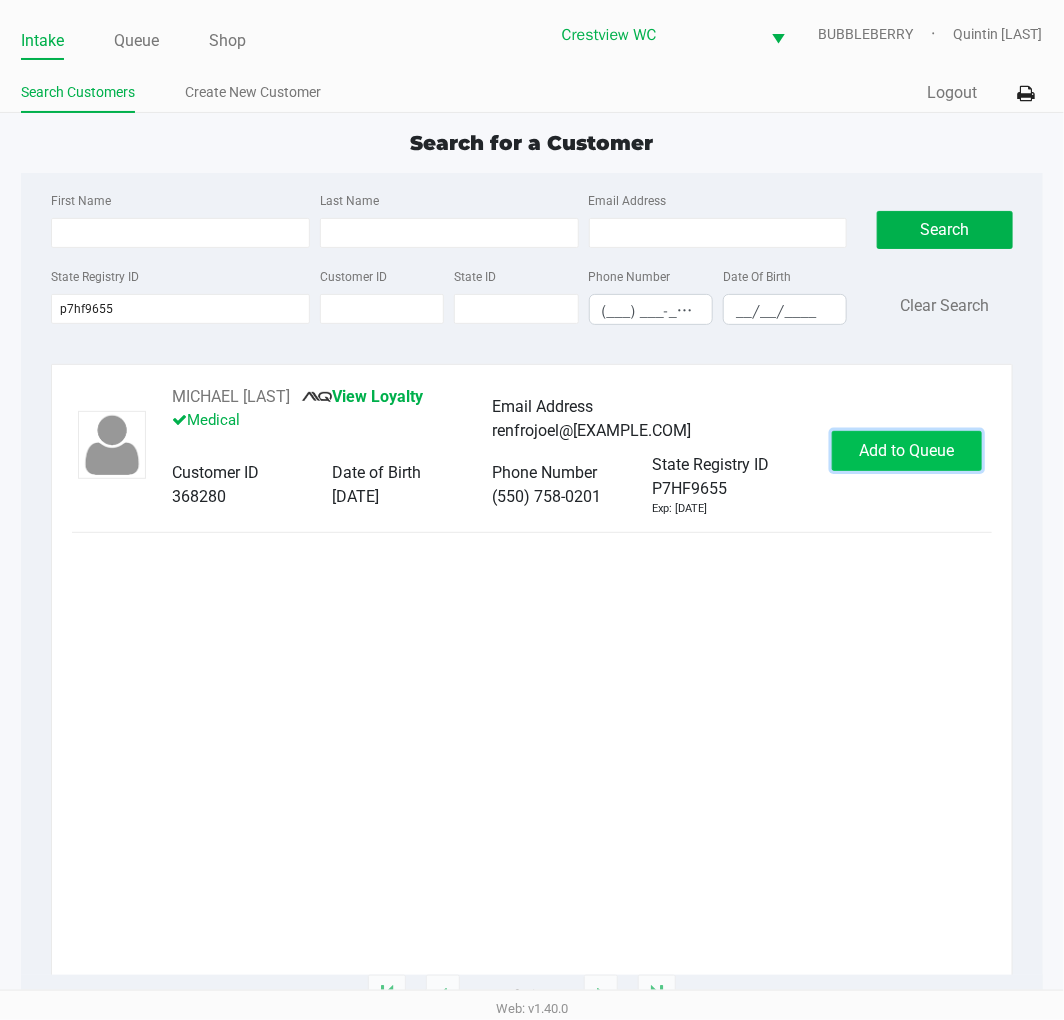 click on "Add to Queue" 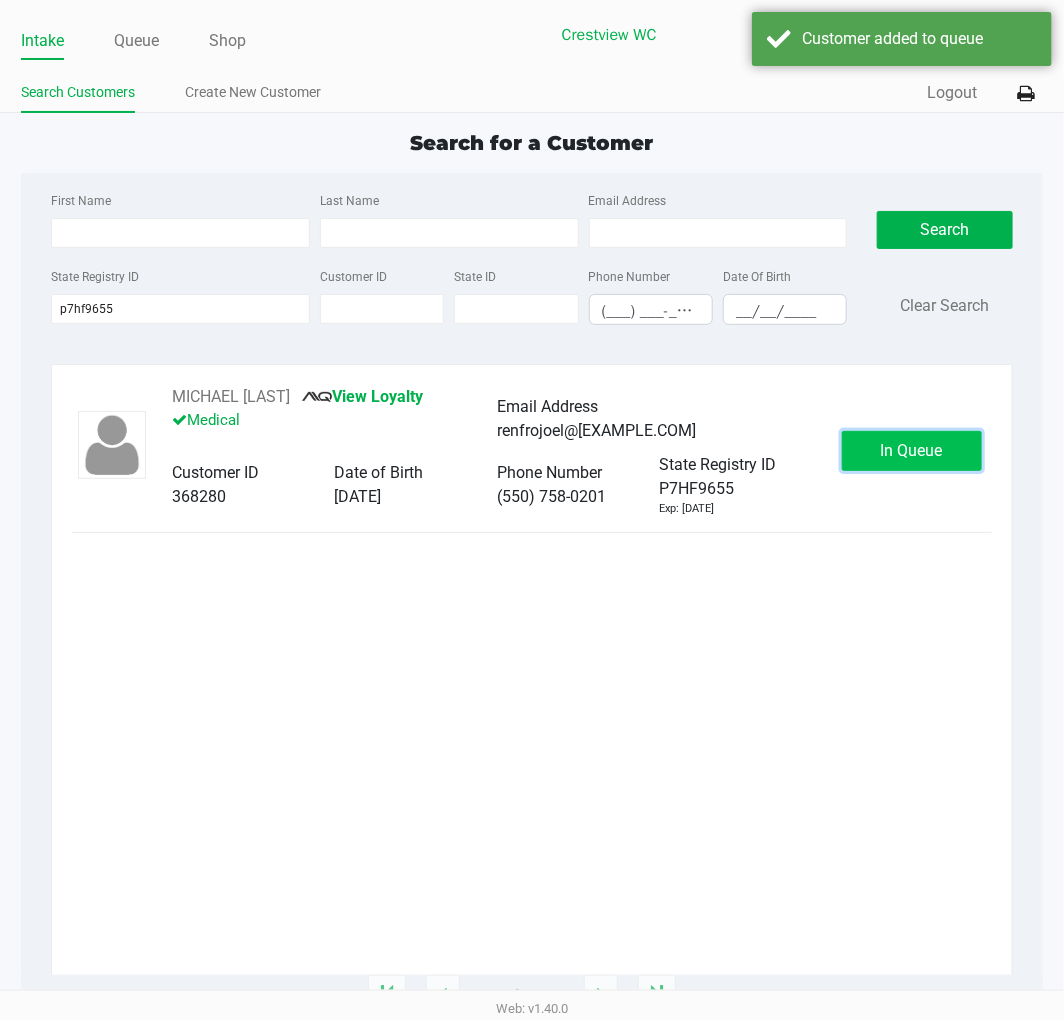 click on "In Queue" 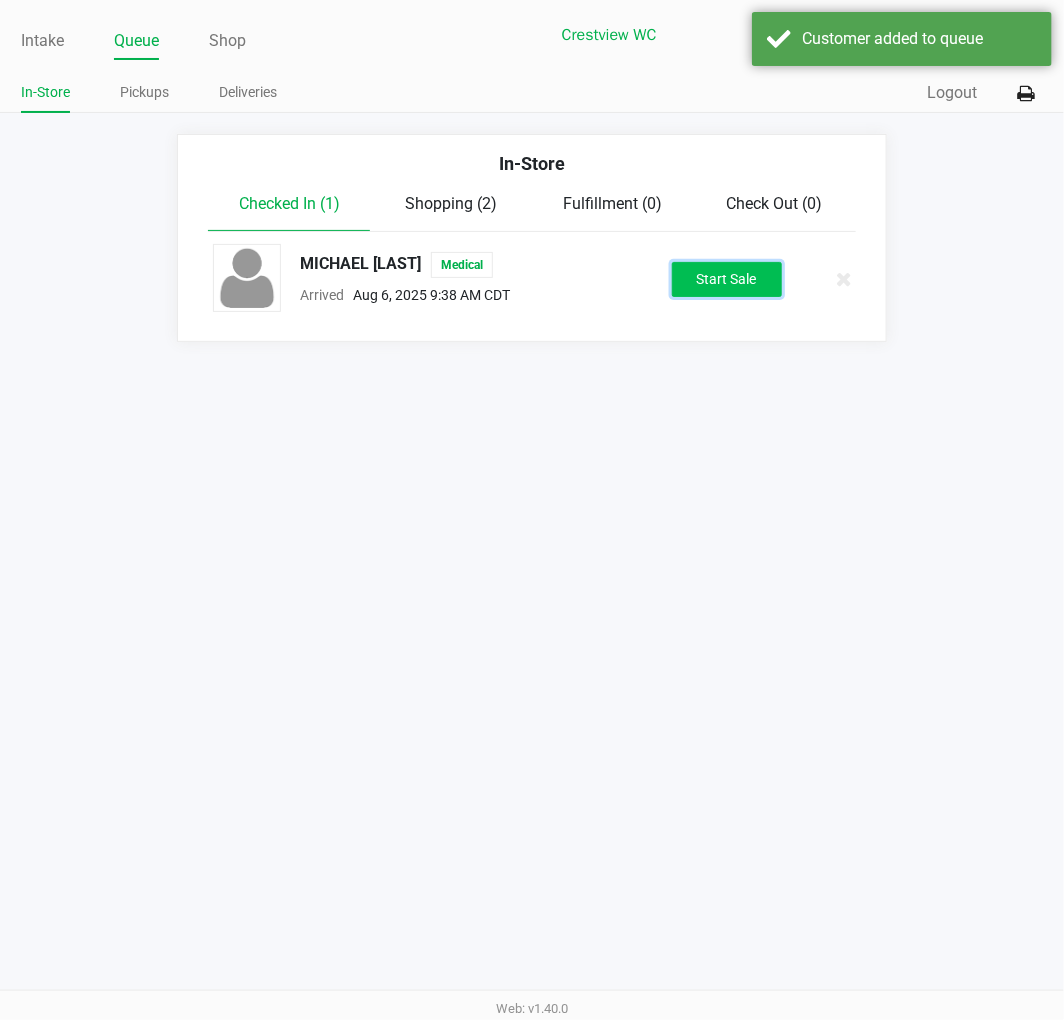 click on "Start Sale" 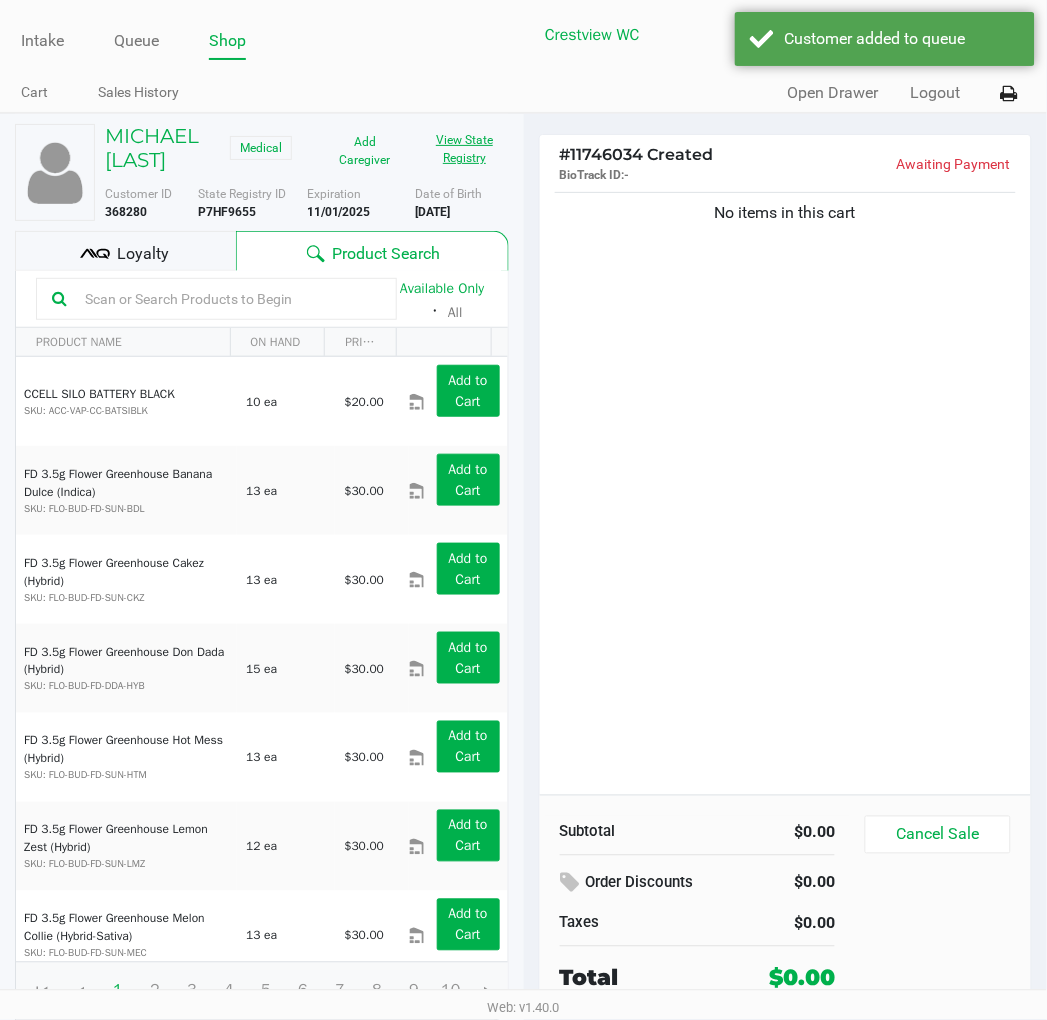 click on "View State Registry" 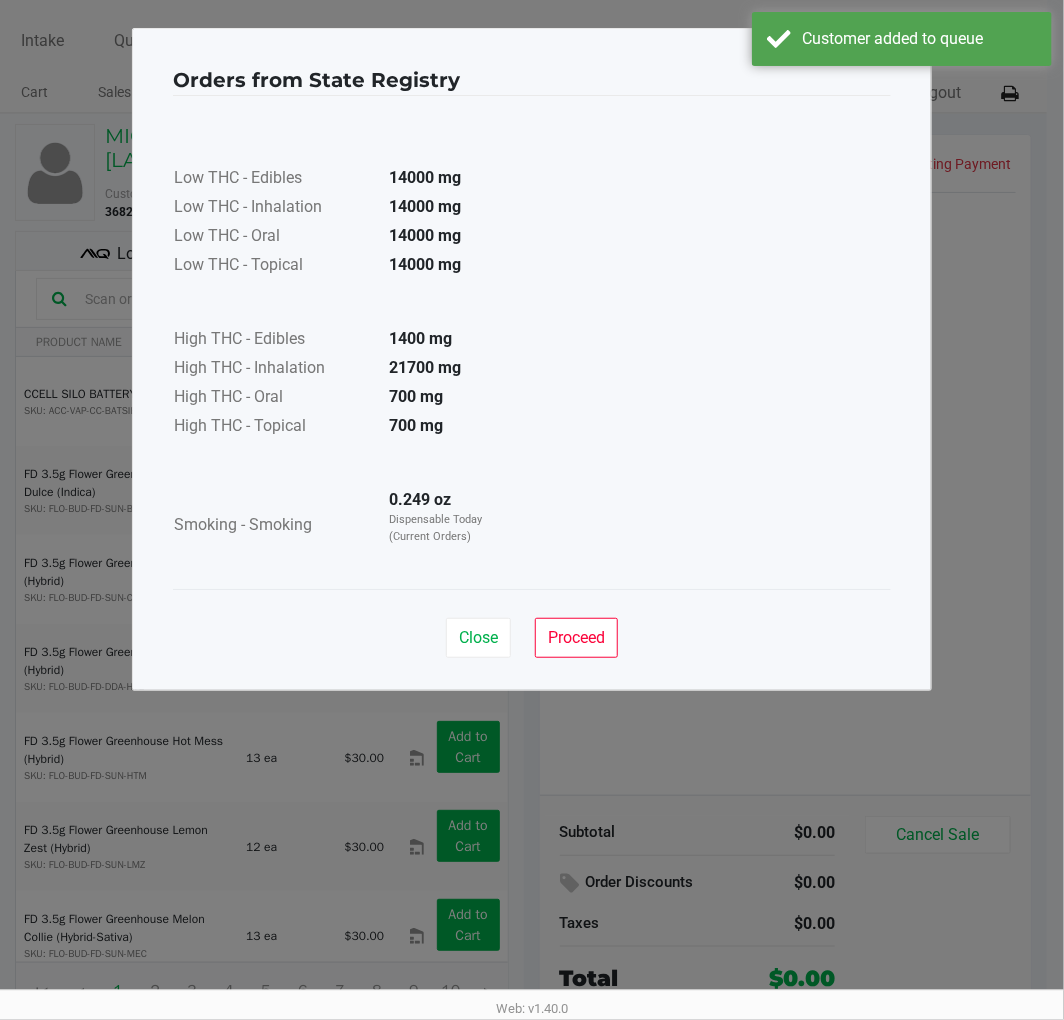 click on "Proceed" 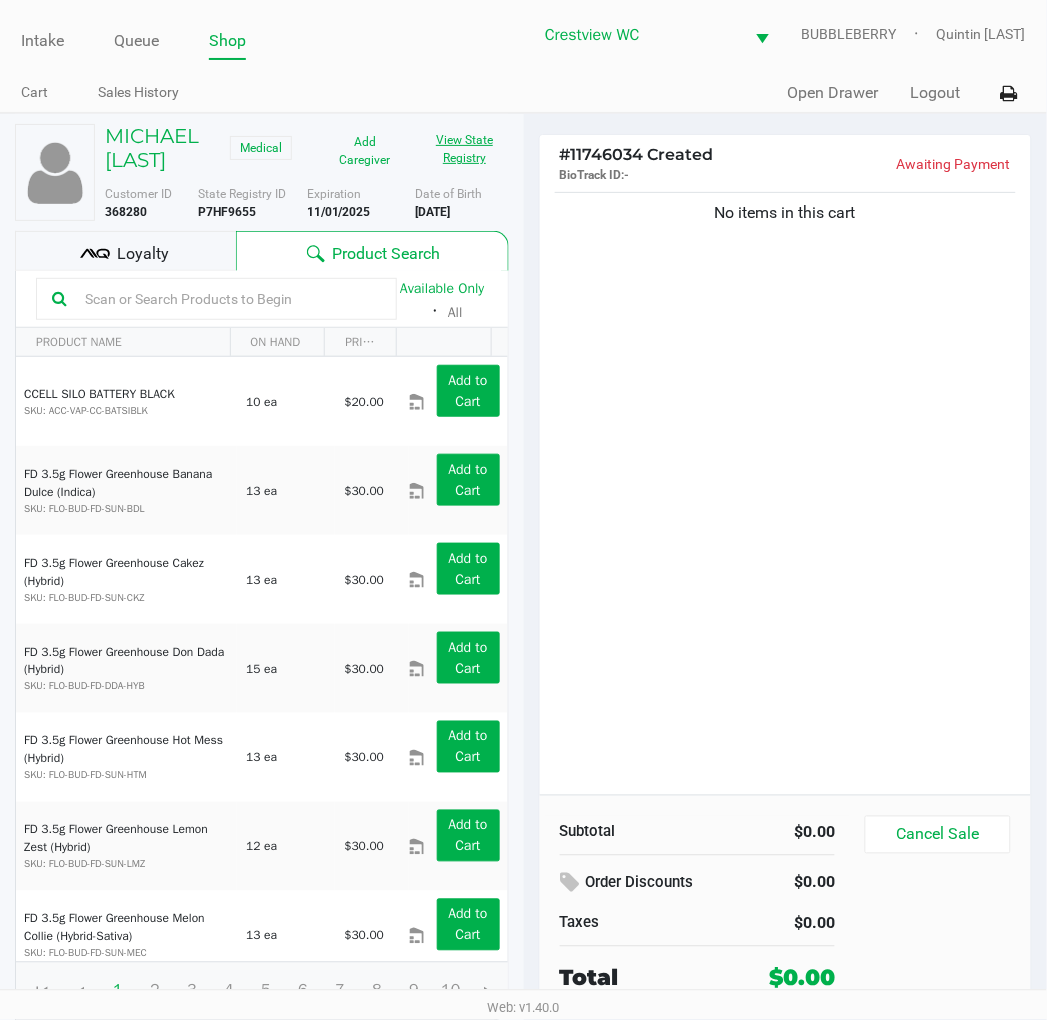 click on "Loyalty" 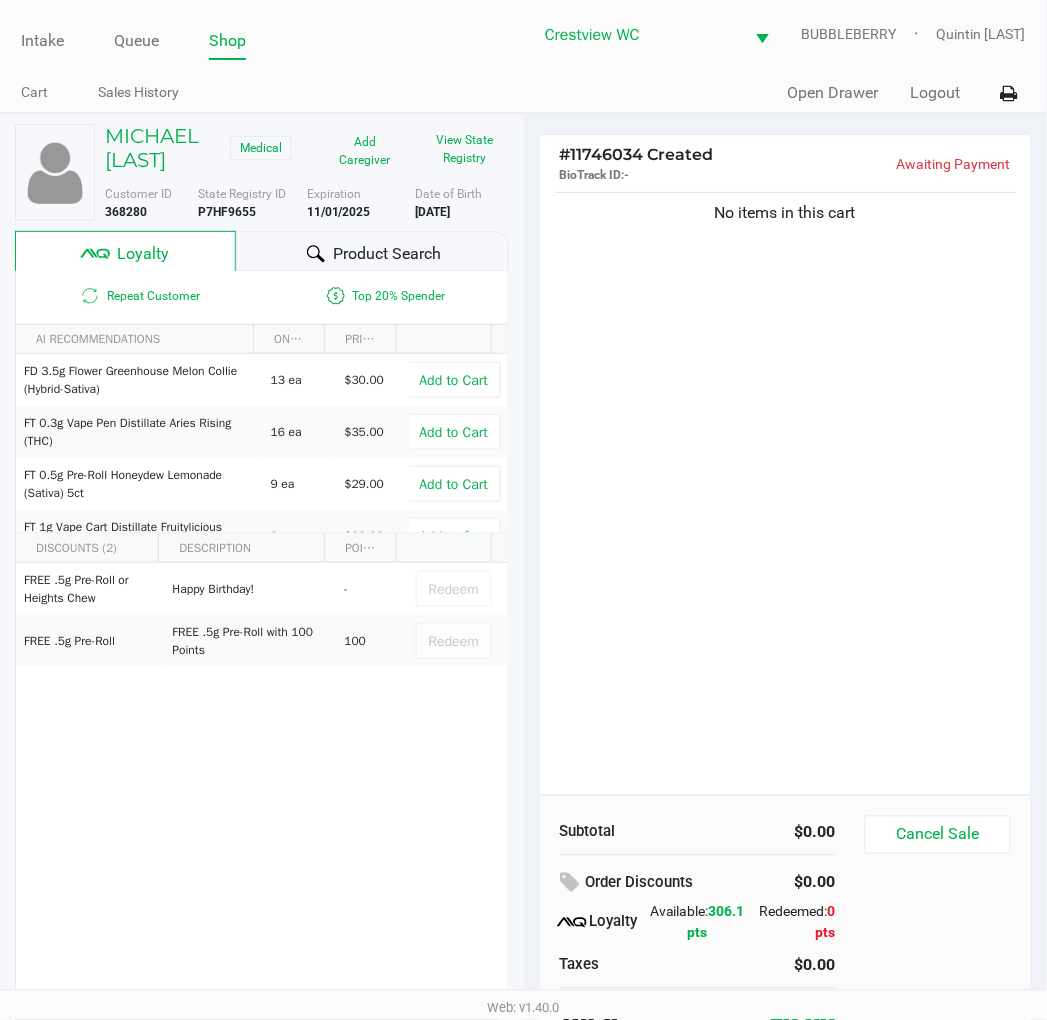 click on "No items in this cart" 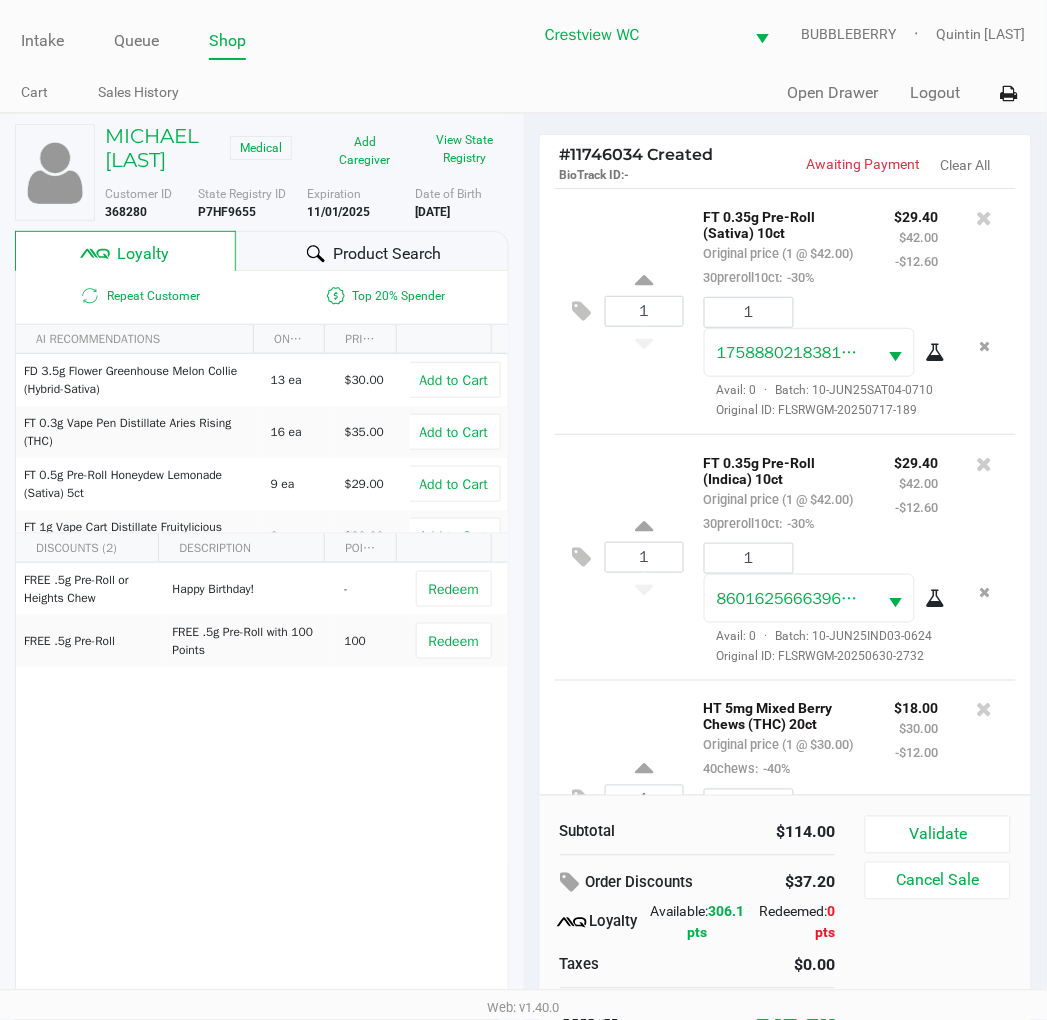 scroll, scrollTop: 250, scrollLeft: 0, axis: vertical 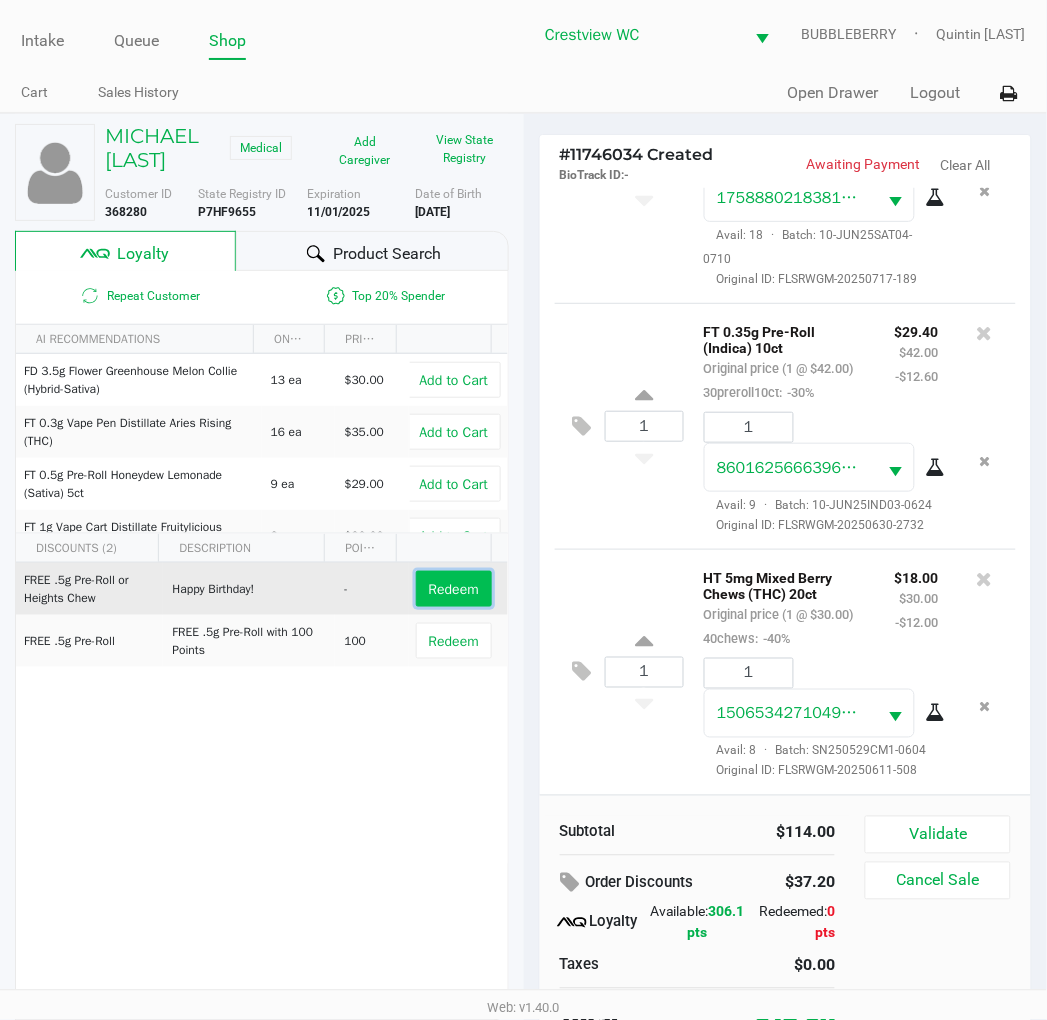 click on "Redeem" 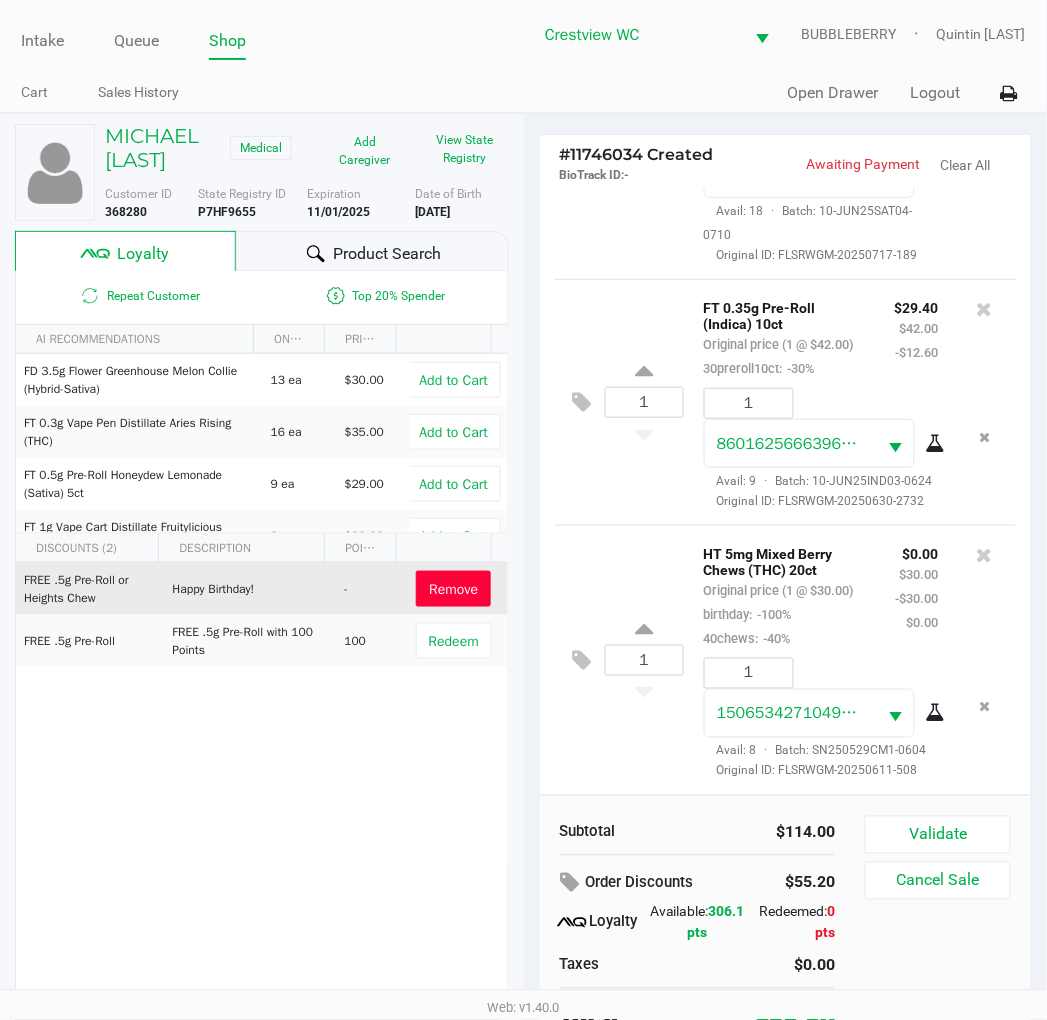 scroll, scrollTop: 304, scrollLeft: 0, axis: vertical 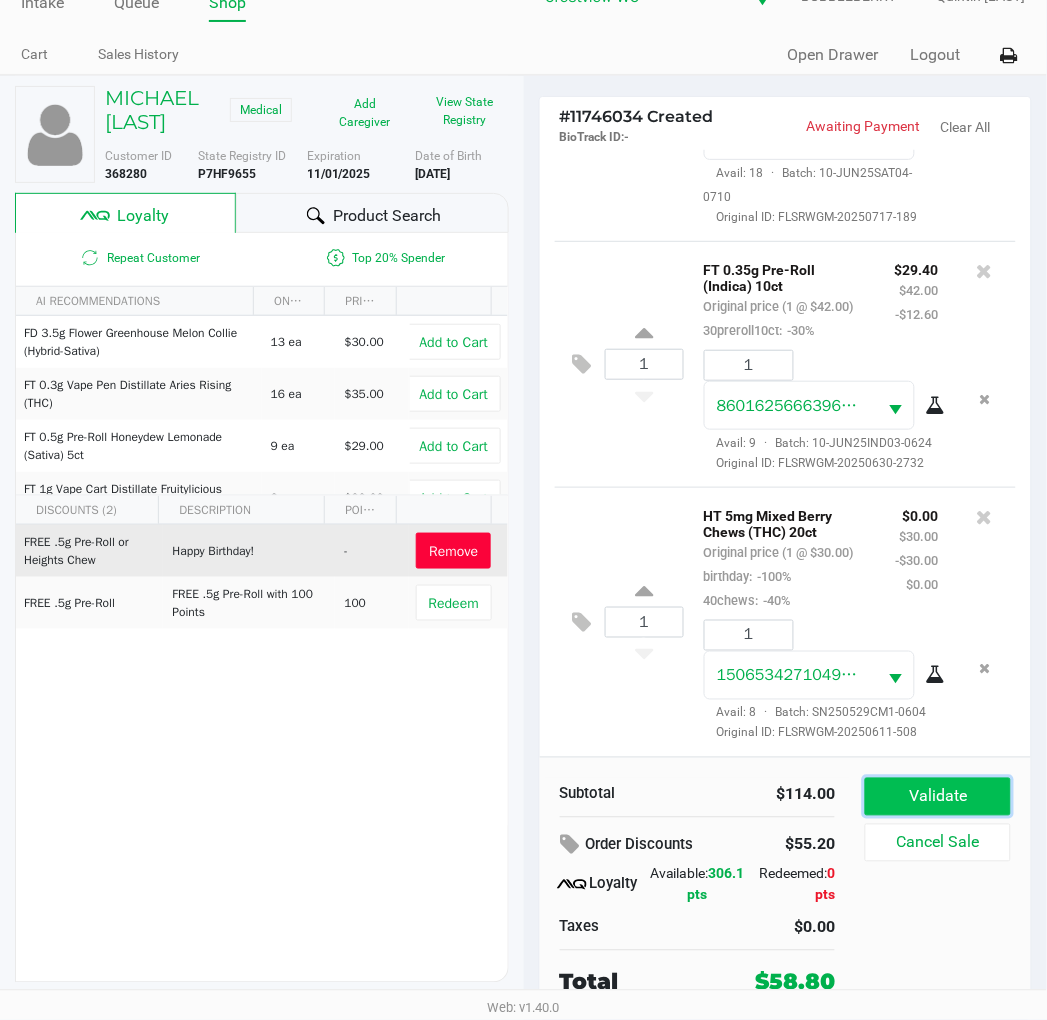 click on "Validate" 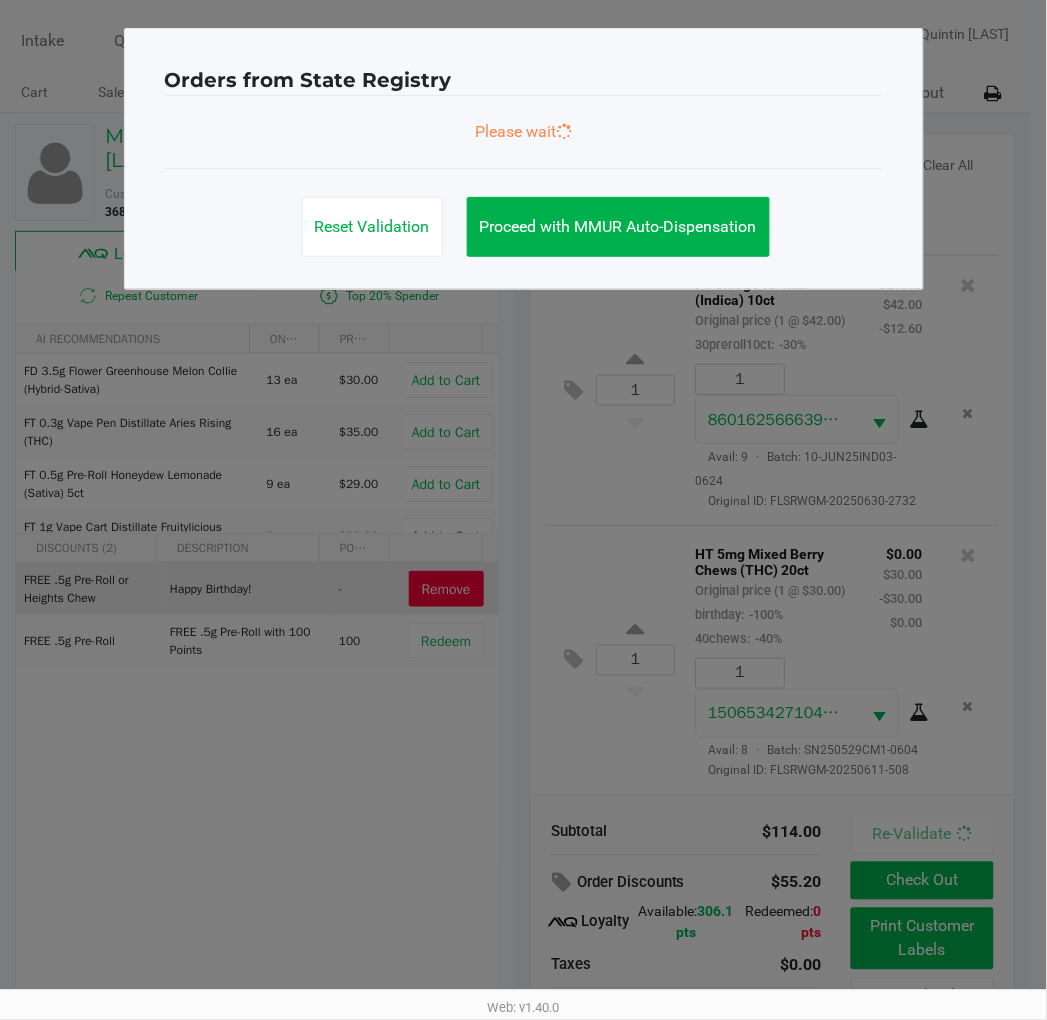scroll, scrollTop: 0, scrollLeft: 0, axis: both 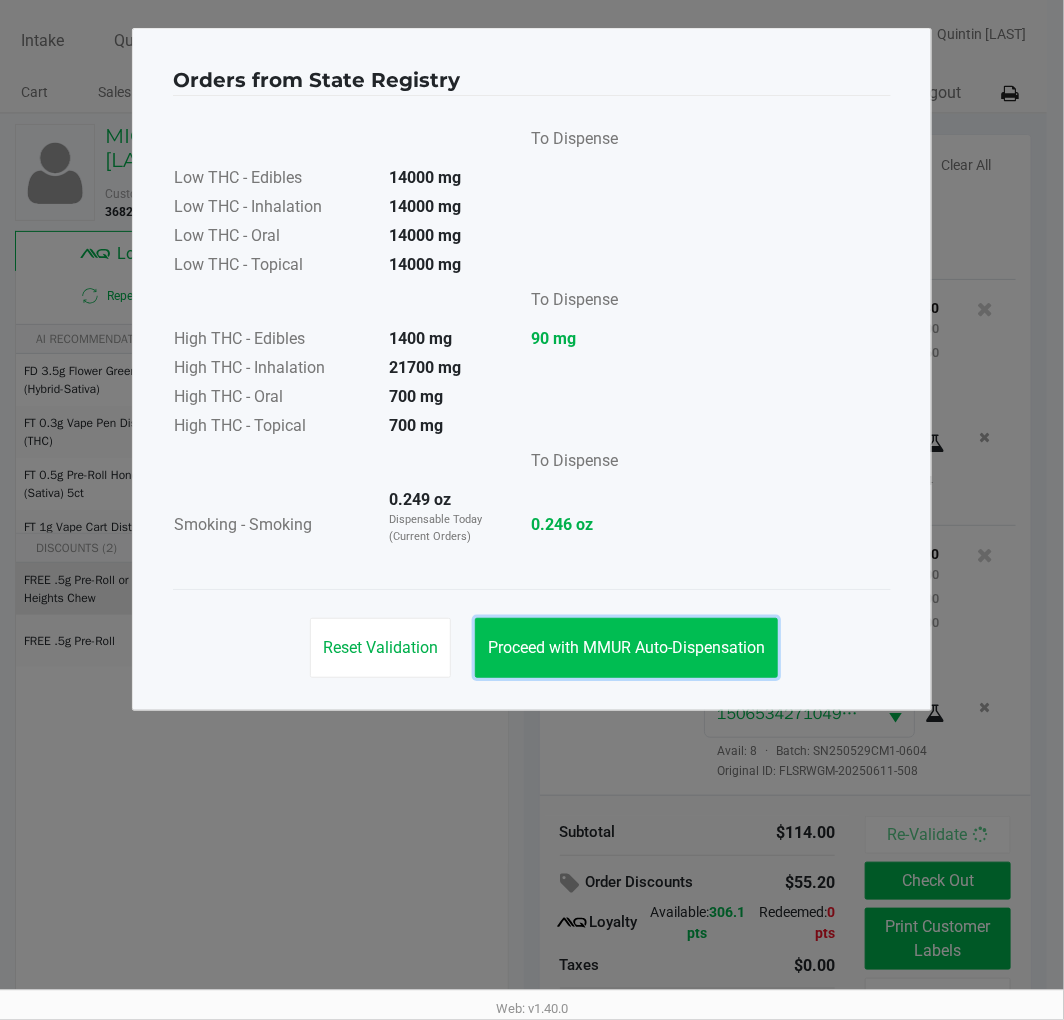 click on "Proceed with MMUR Auto-Dispensation" 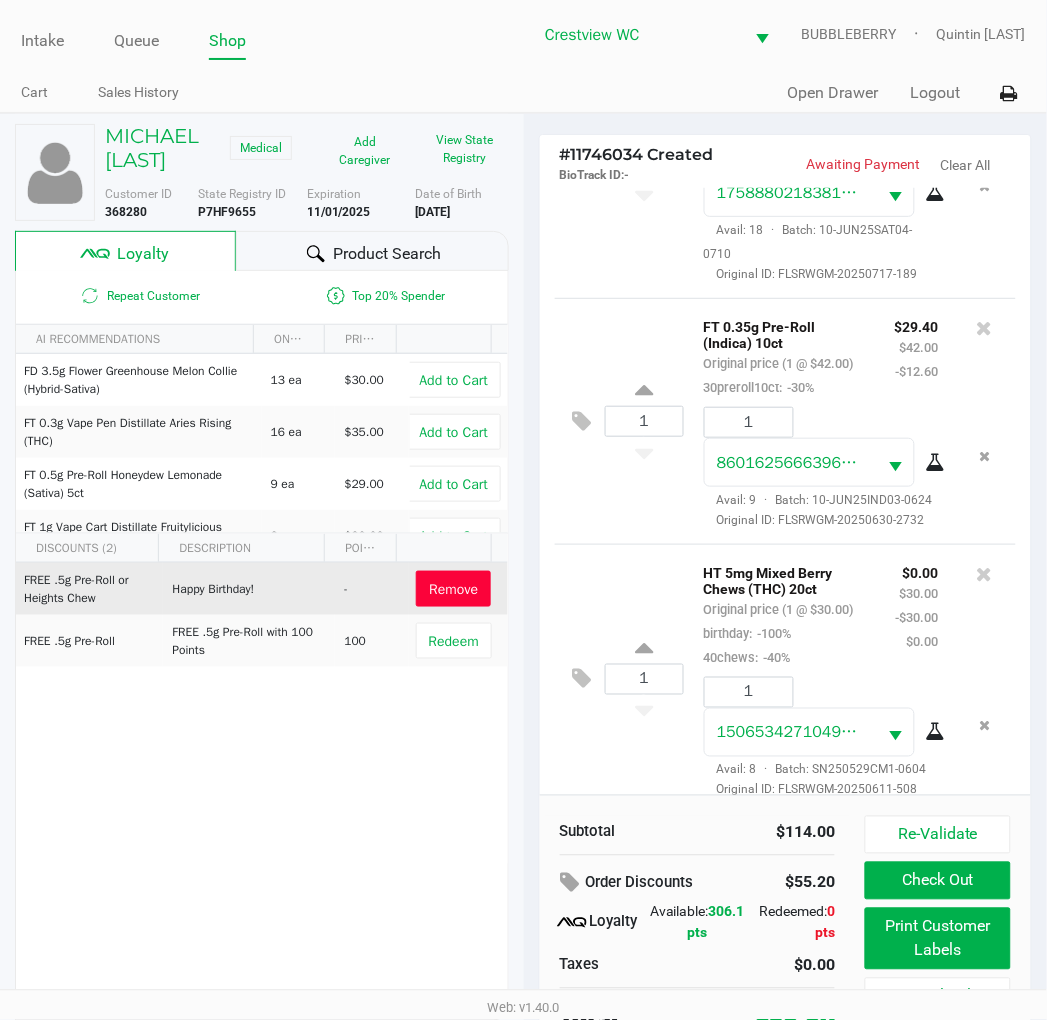 scroll, scrollTop: 0, scrollLeft: 0, axis: both 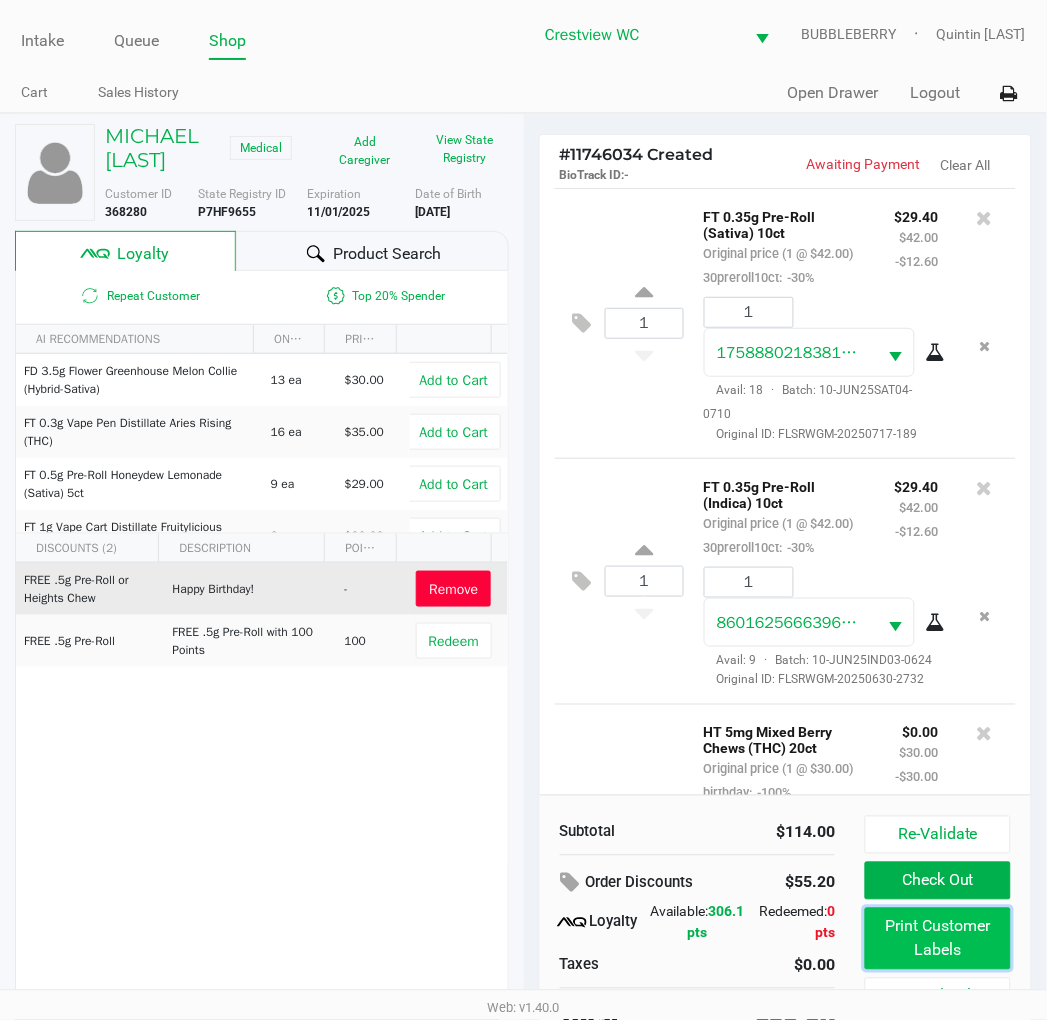 drag, startPoint x: 904, startPoint y: 936, endPoint x: 898, endPoint y: 924, distance: 13.416408 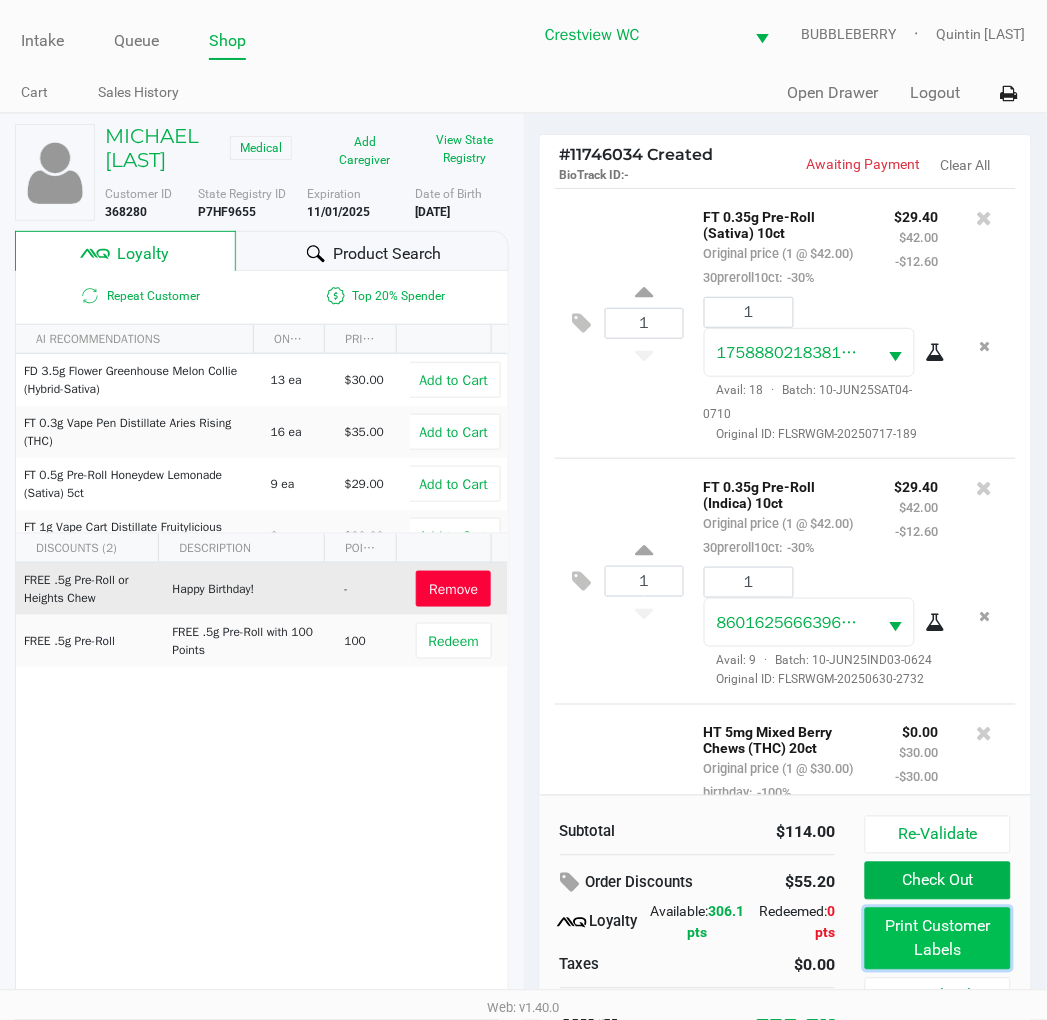 click on "Print Customer Labels" 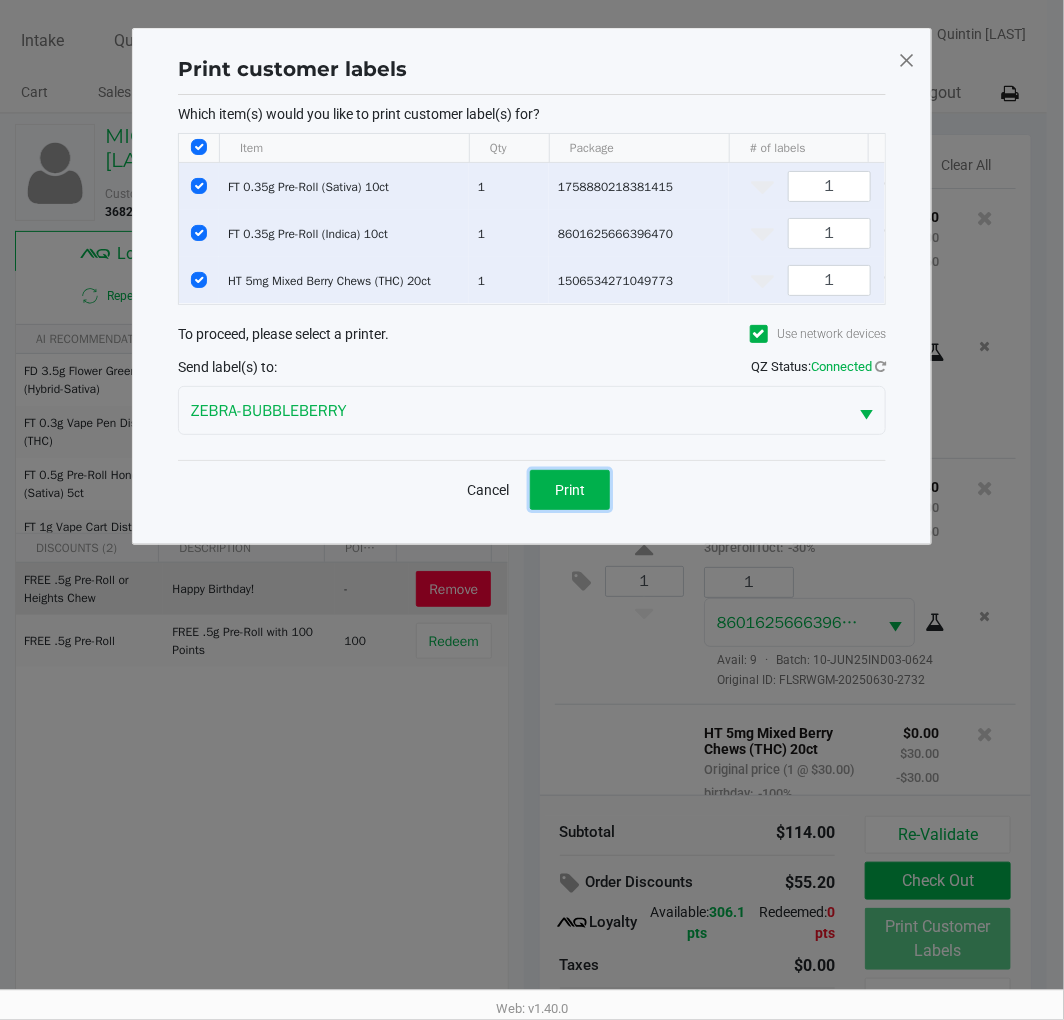 drag, startPoint x: 574, startPoint y: 515, endPoint x: 575, endPoint y: 505, distance: 10.049875 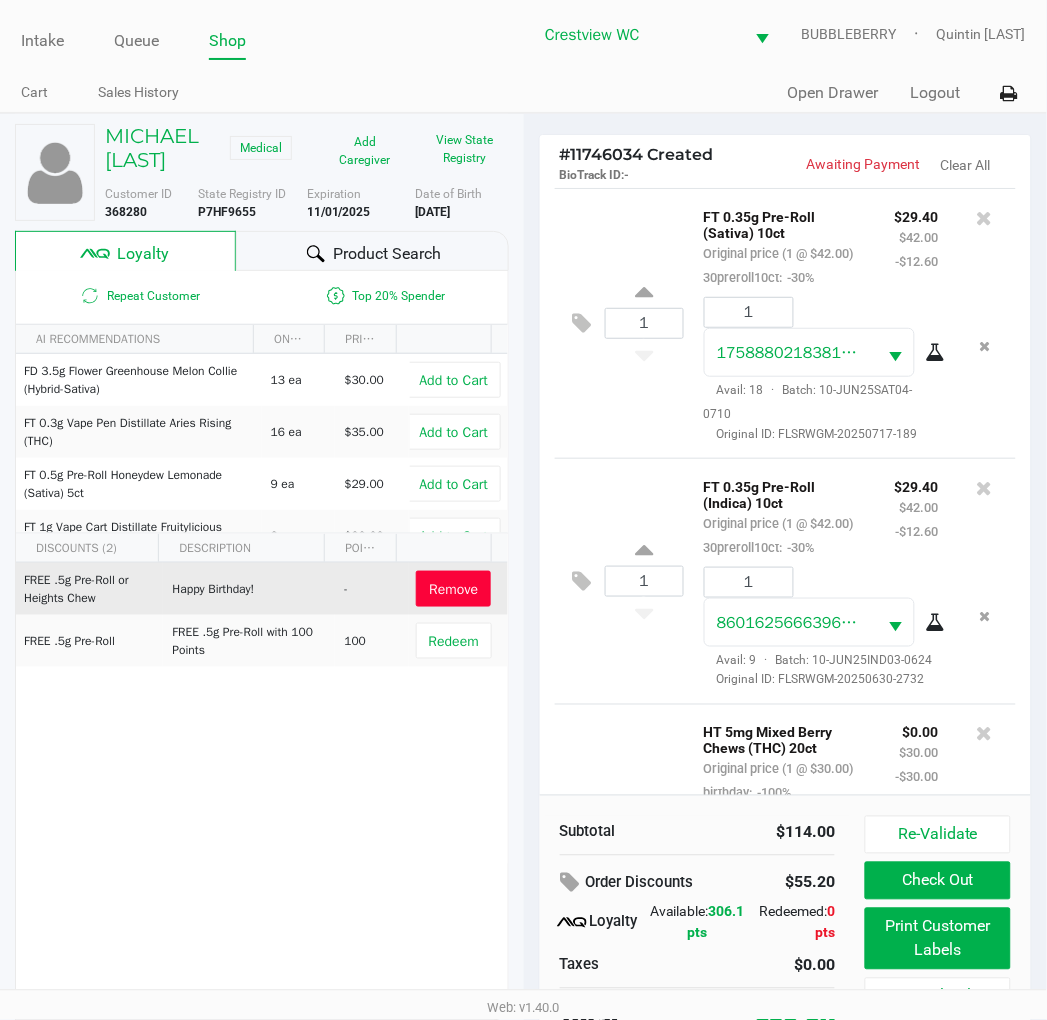 scroll, scrollTop: 304, scrollLeft: 0, axis: vertical 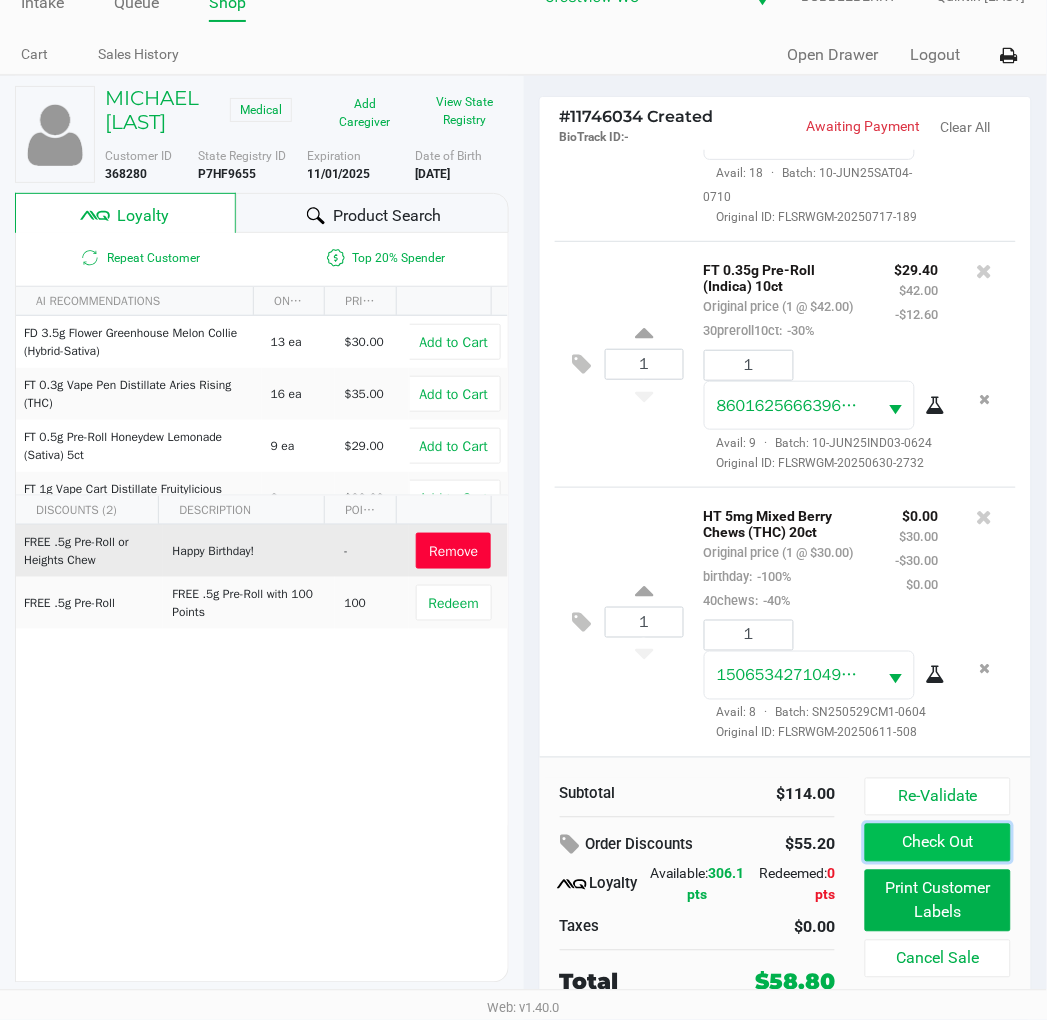 click on "Check Out" 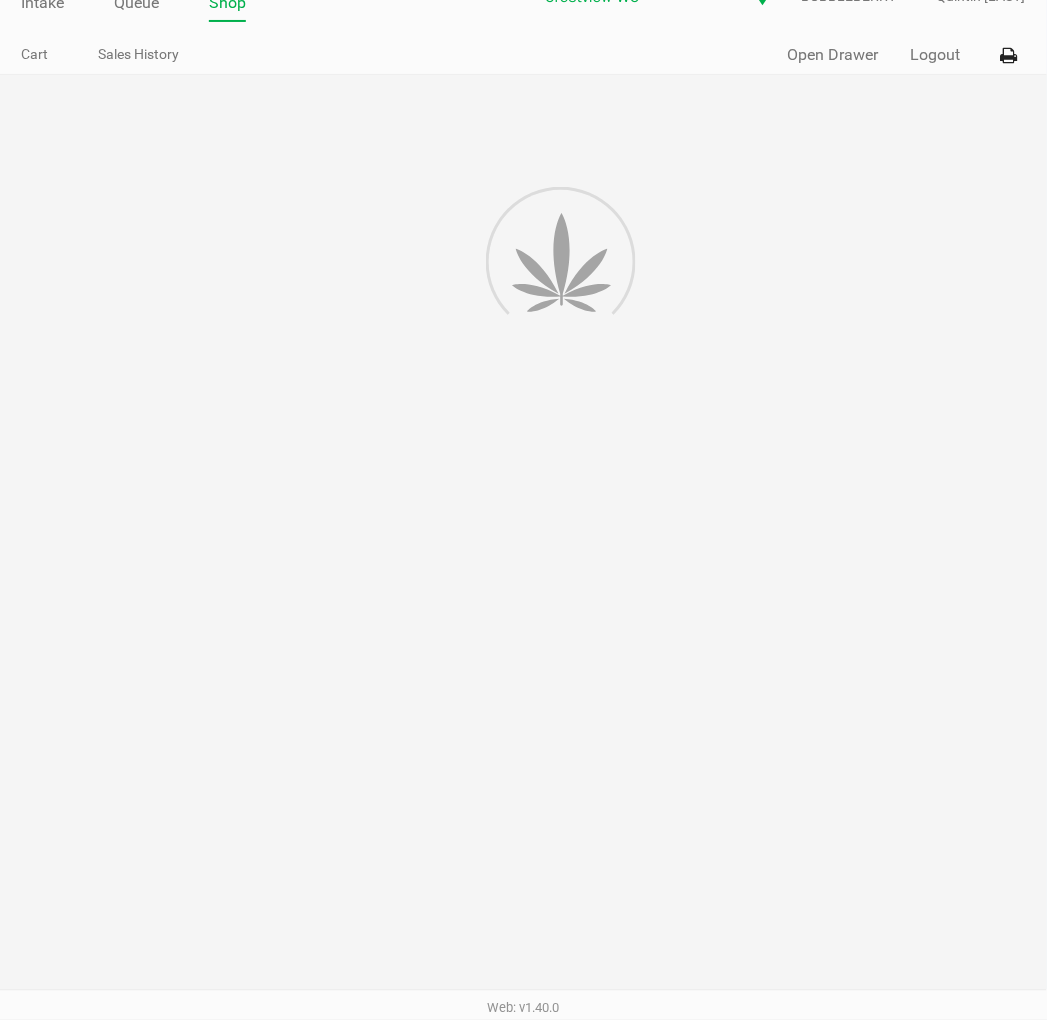 scroll, scrollTop: 0, scrollLeft: 0, axis: both 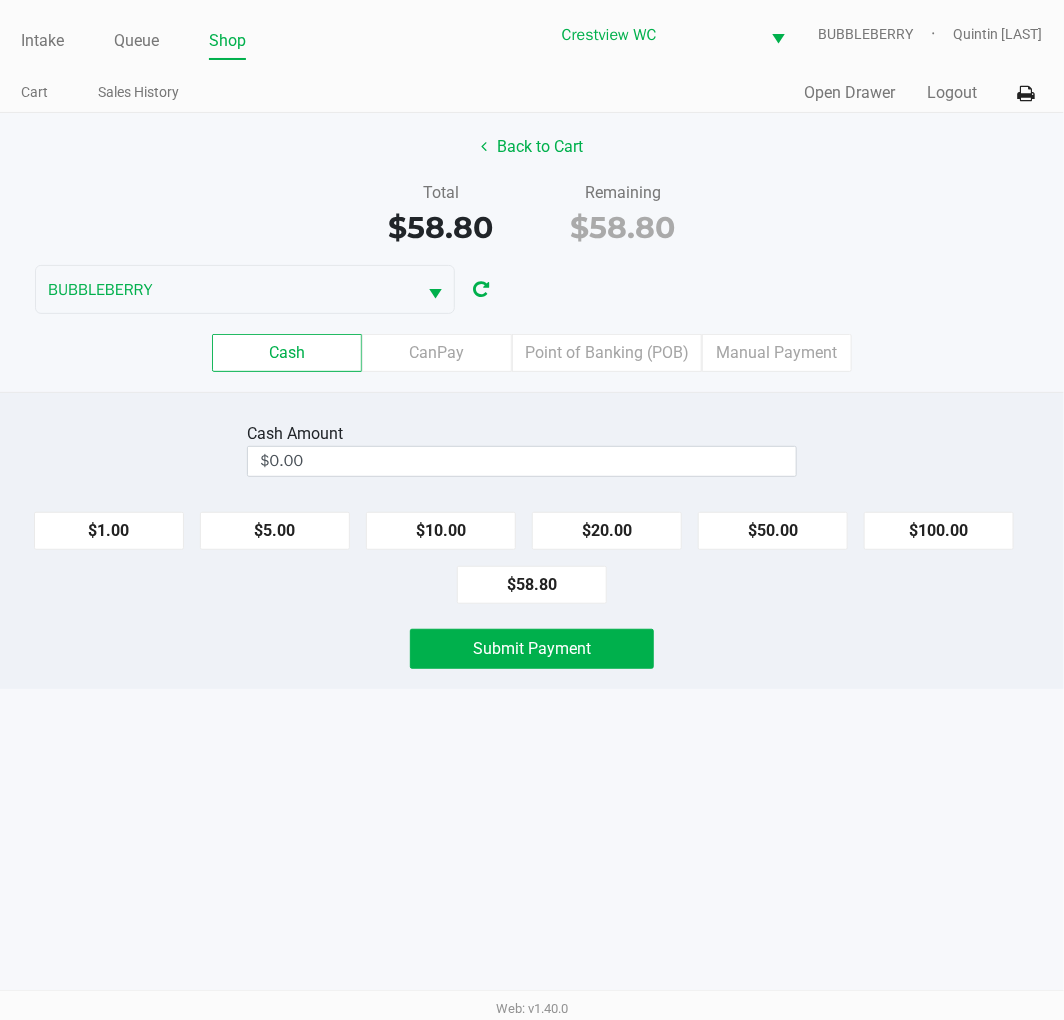 click on "$20.00" 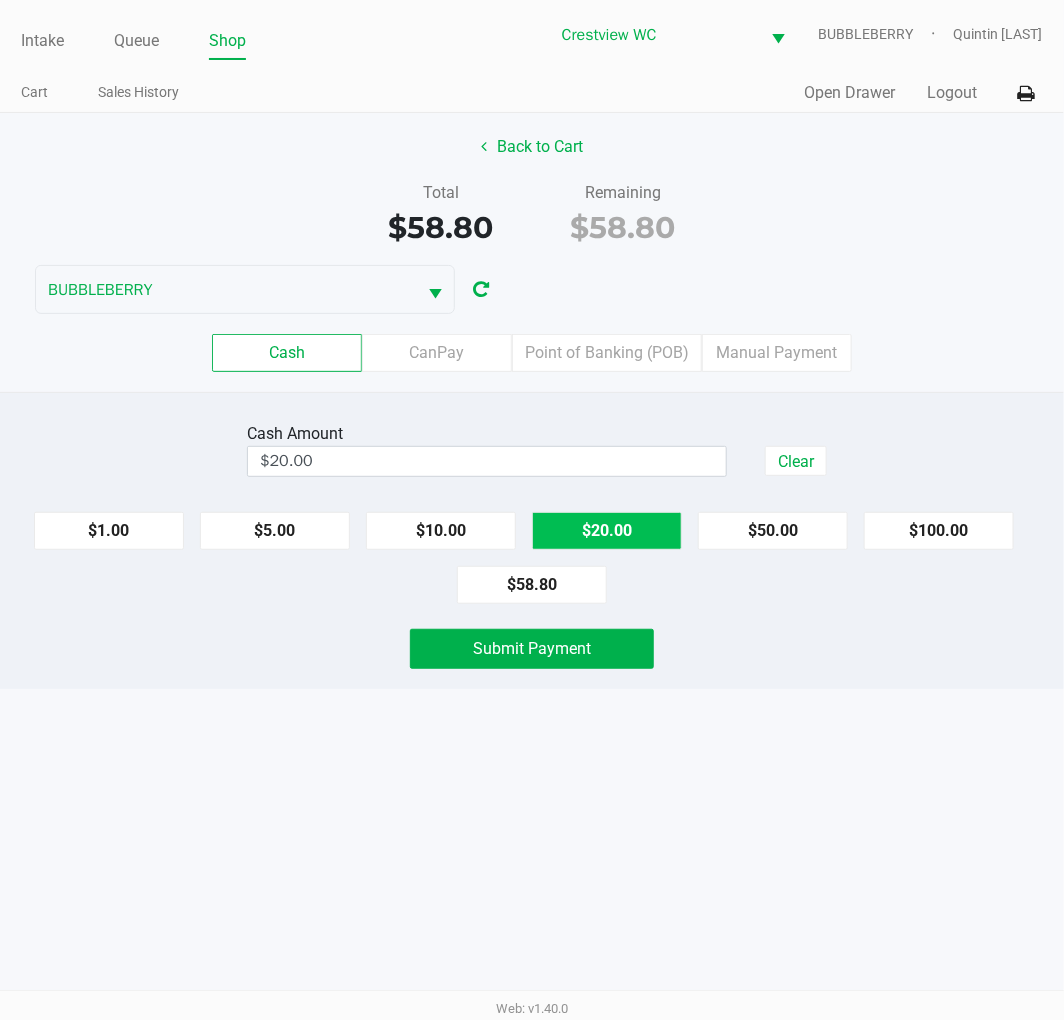 click on "$20.00" 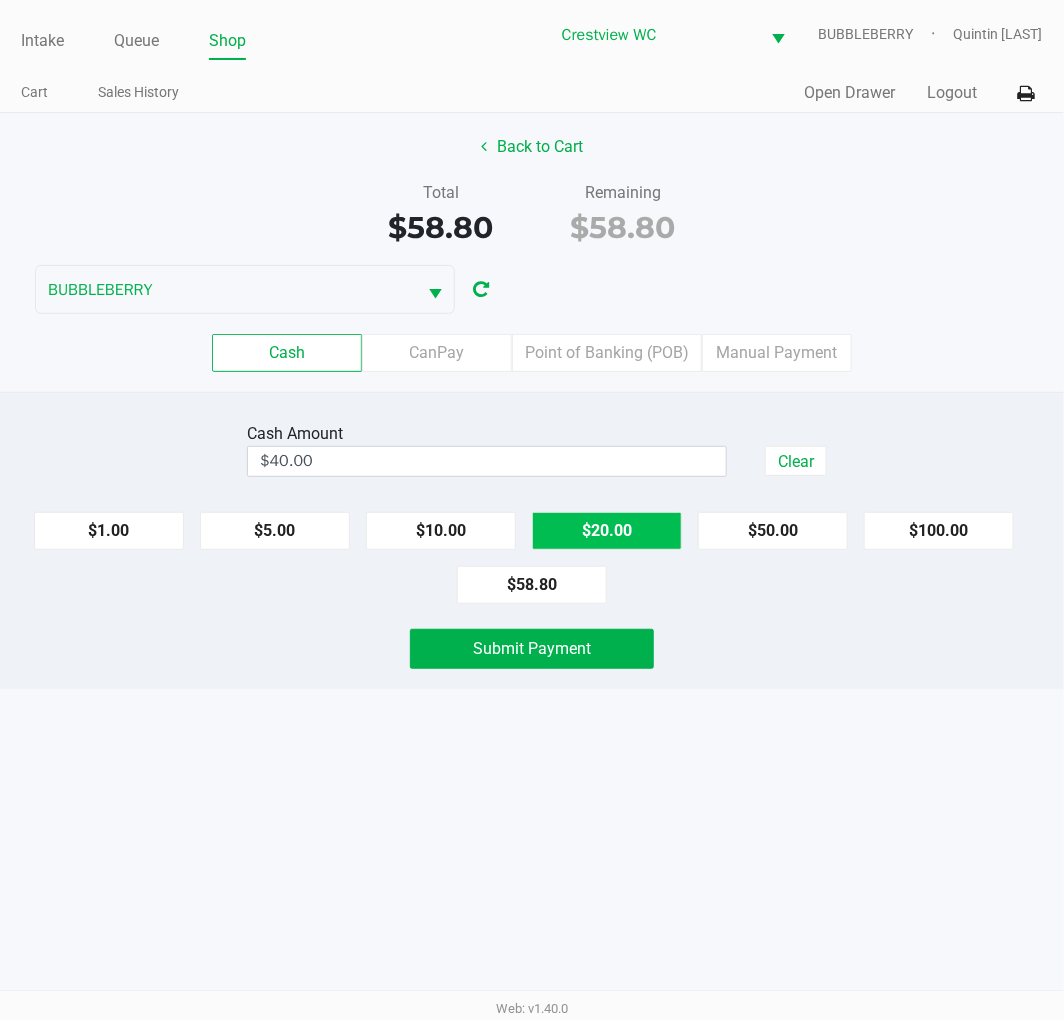 click on "$20.00" 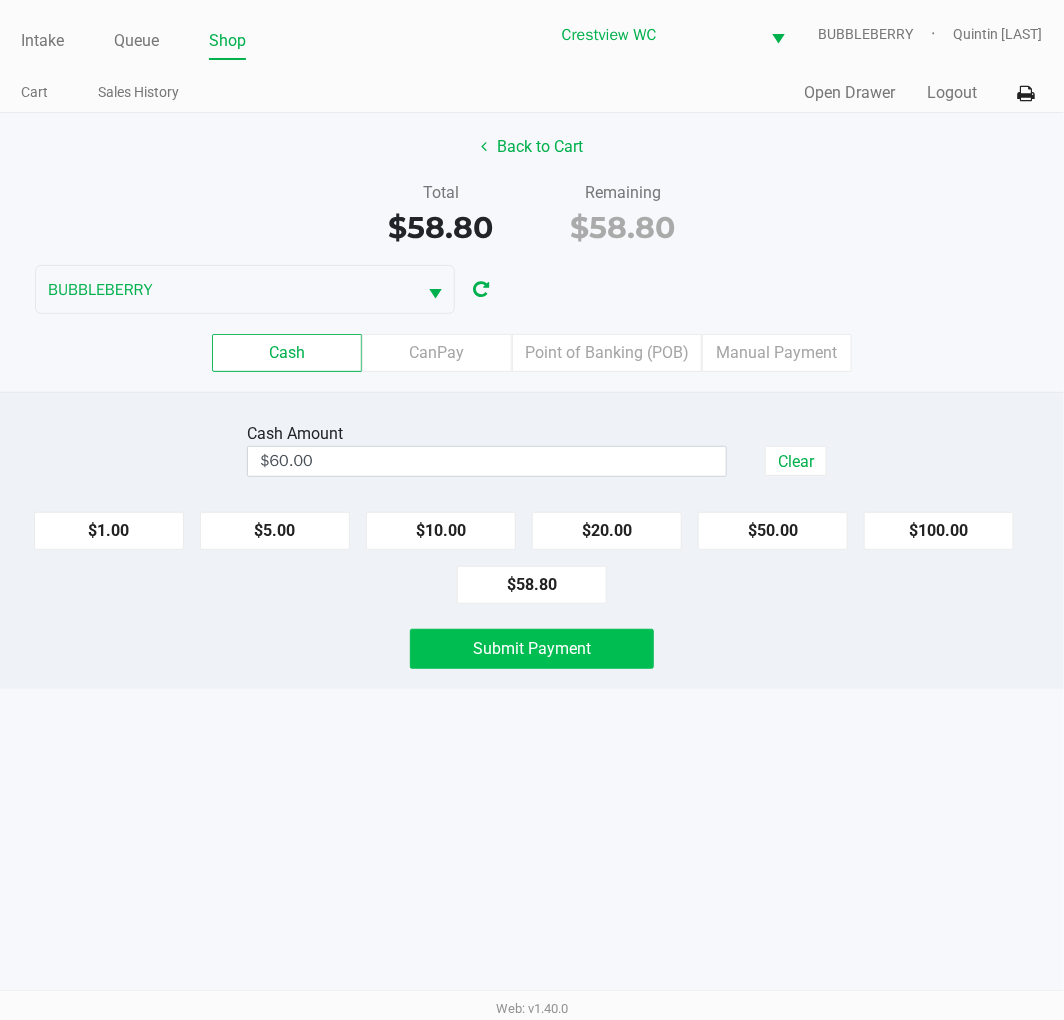click on "Submit Payment" 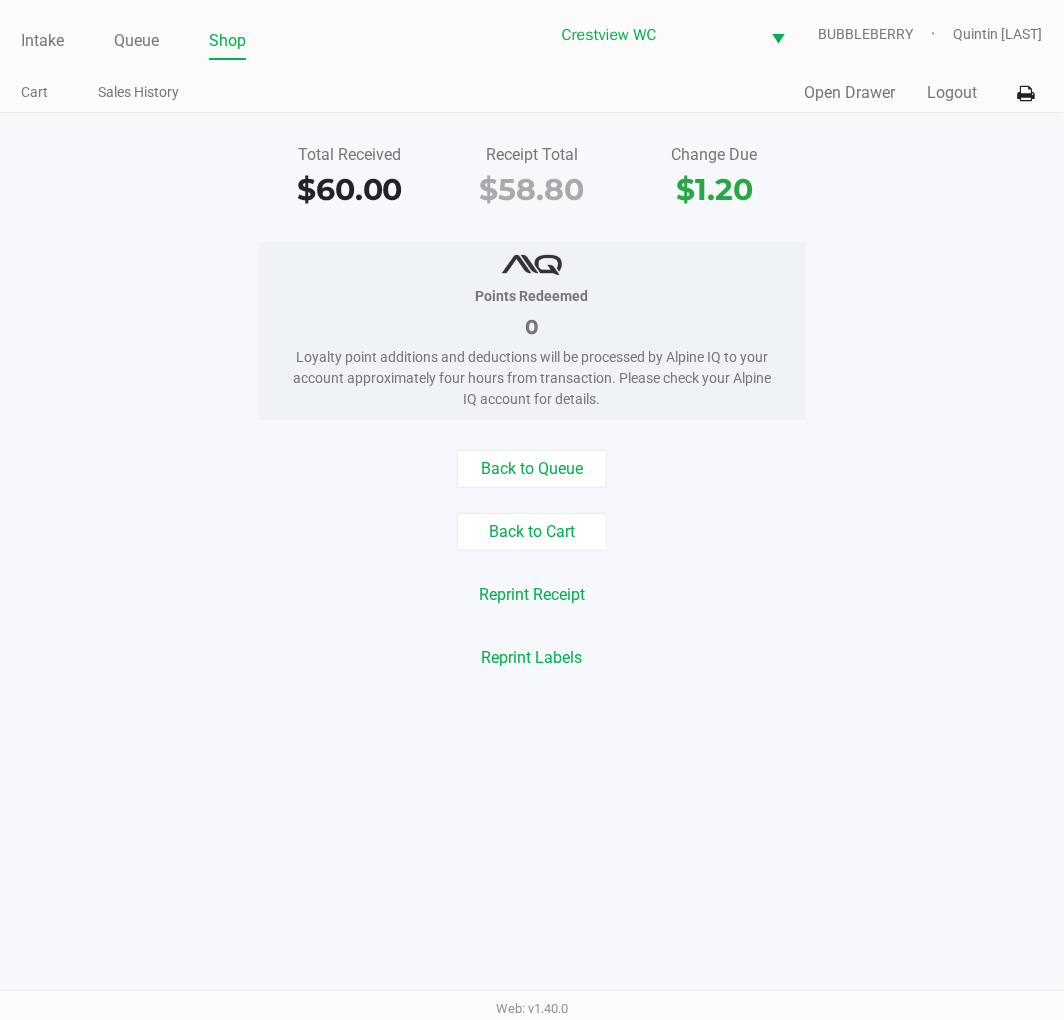 click on "Cart" 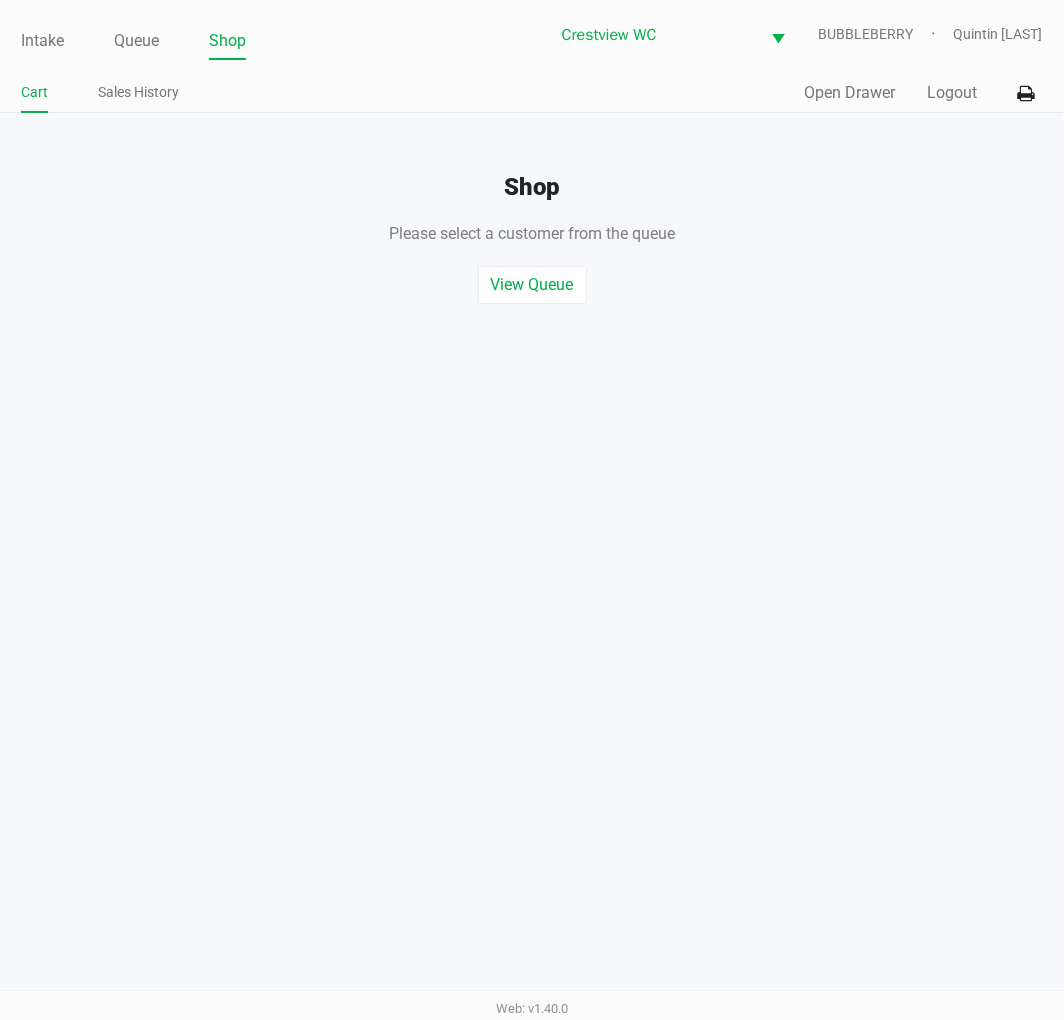 click on "Cart" 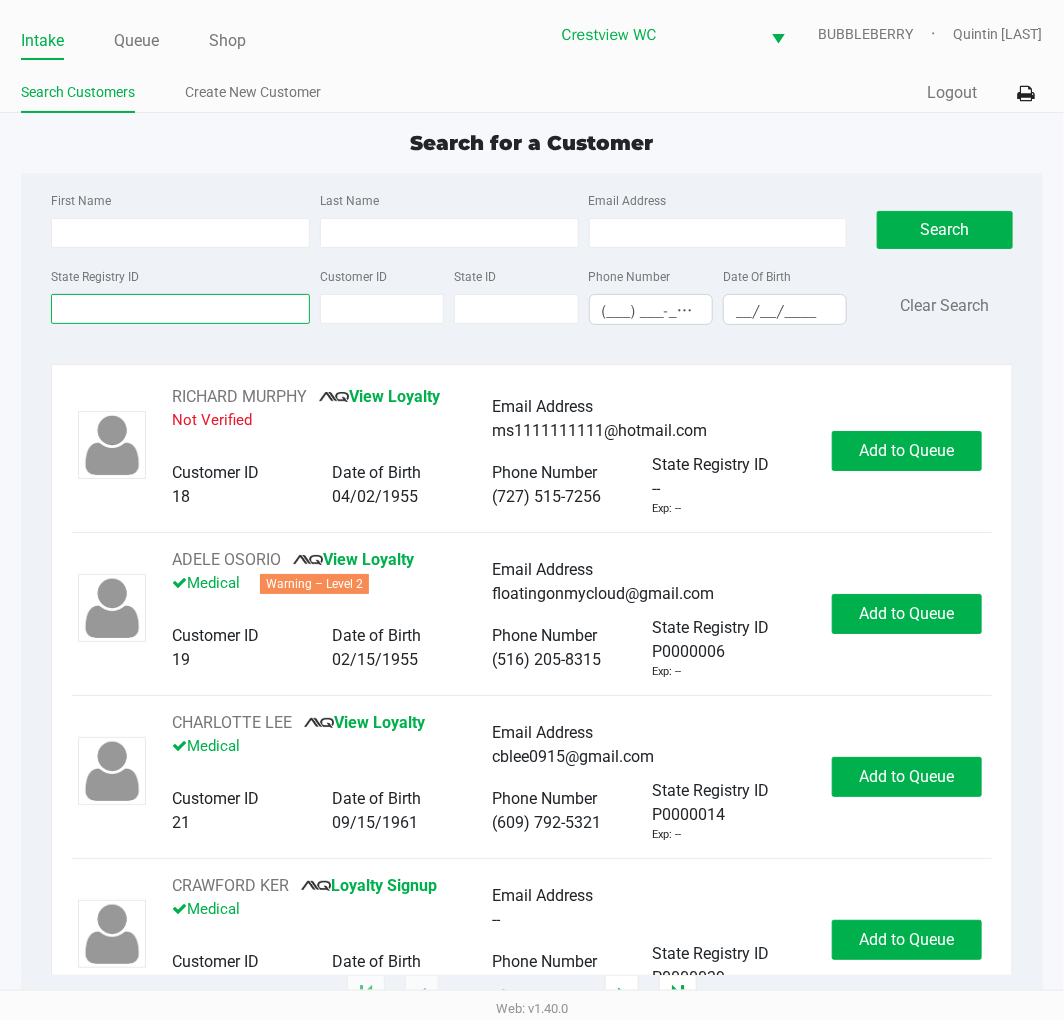 drag, startPoint x: 98, startPoint y: 324, endPoint x: 108, endPoint y: 317, distance: 12.206555 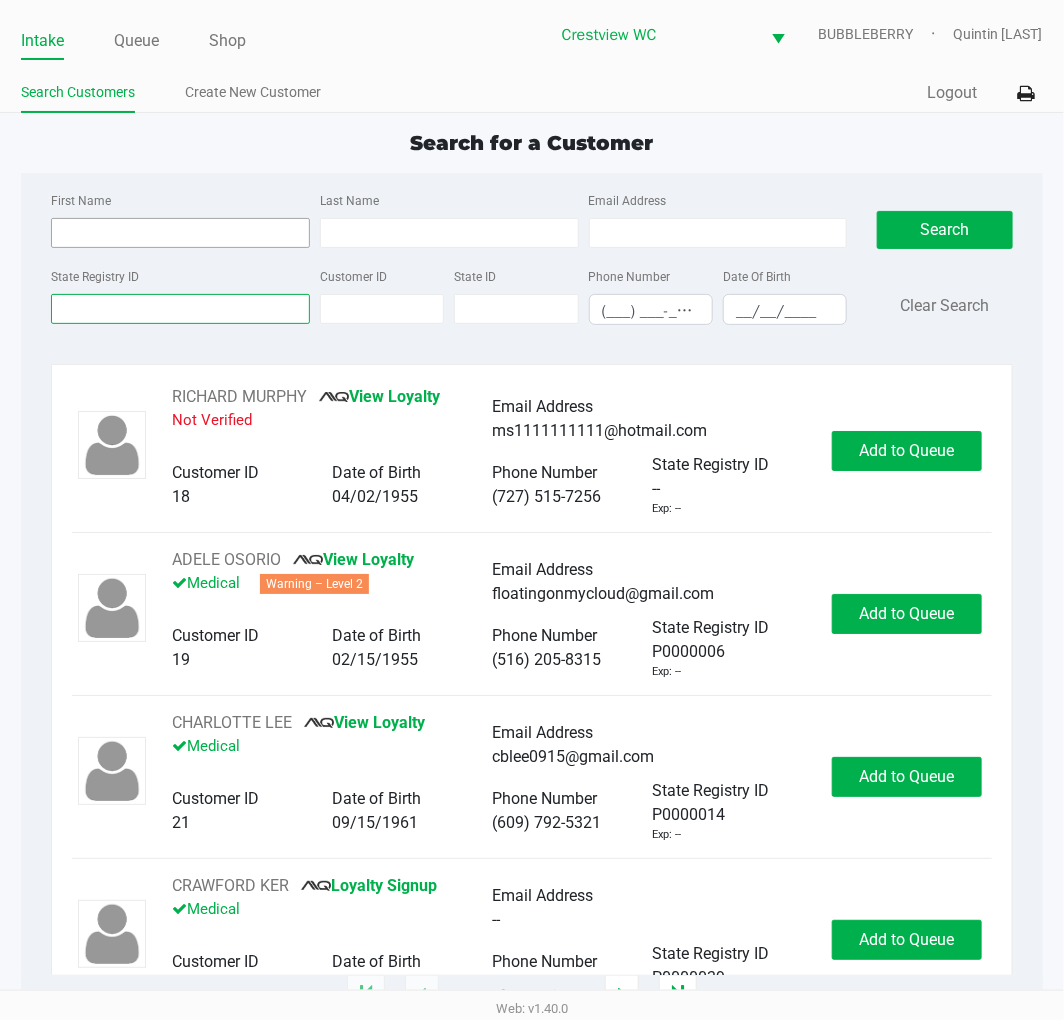 click on "State Registry ID" at bounding box center (180, 309) 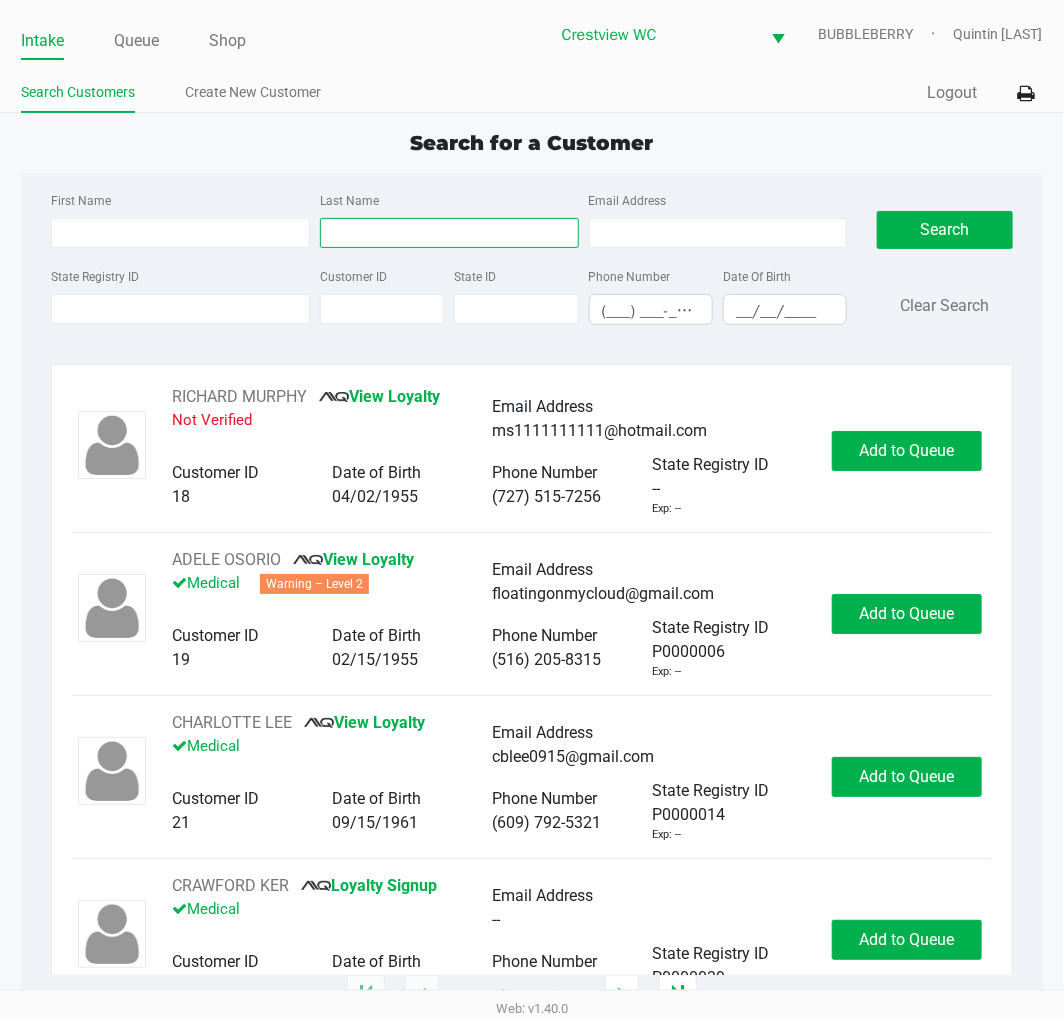 click on "Last Name" at bounding box center [449, 233] 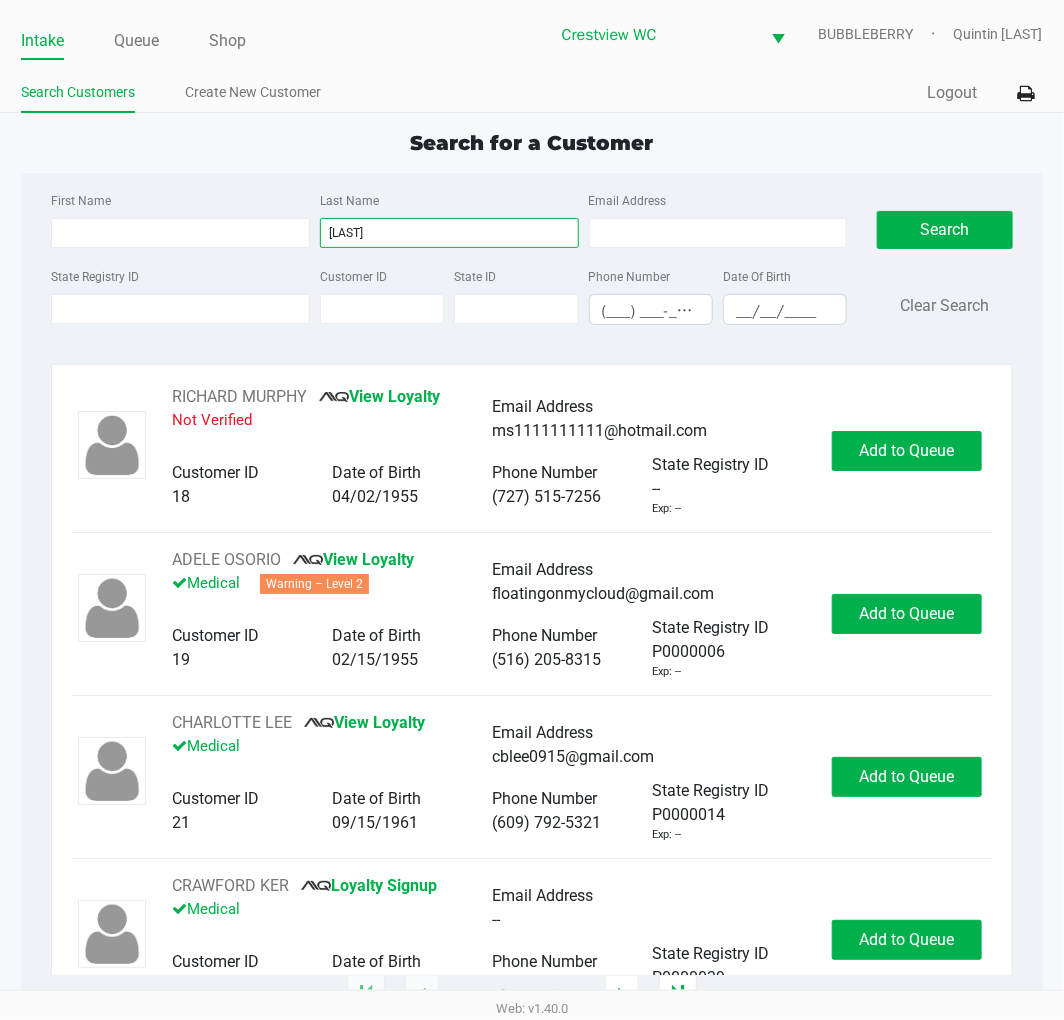 type on "morales" 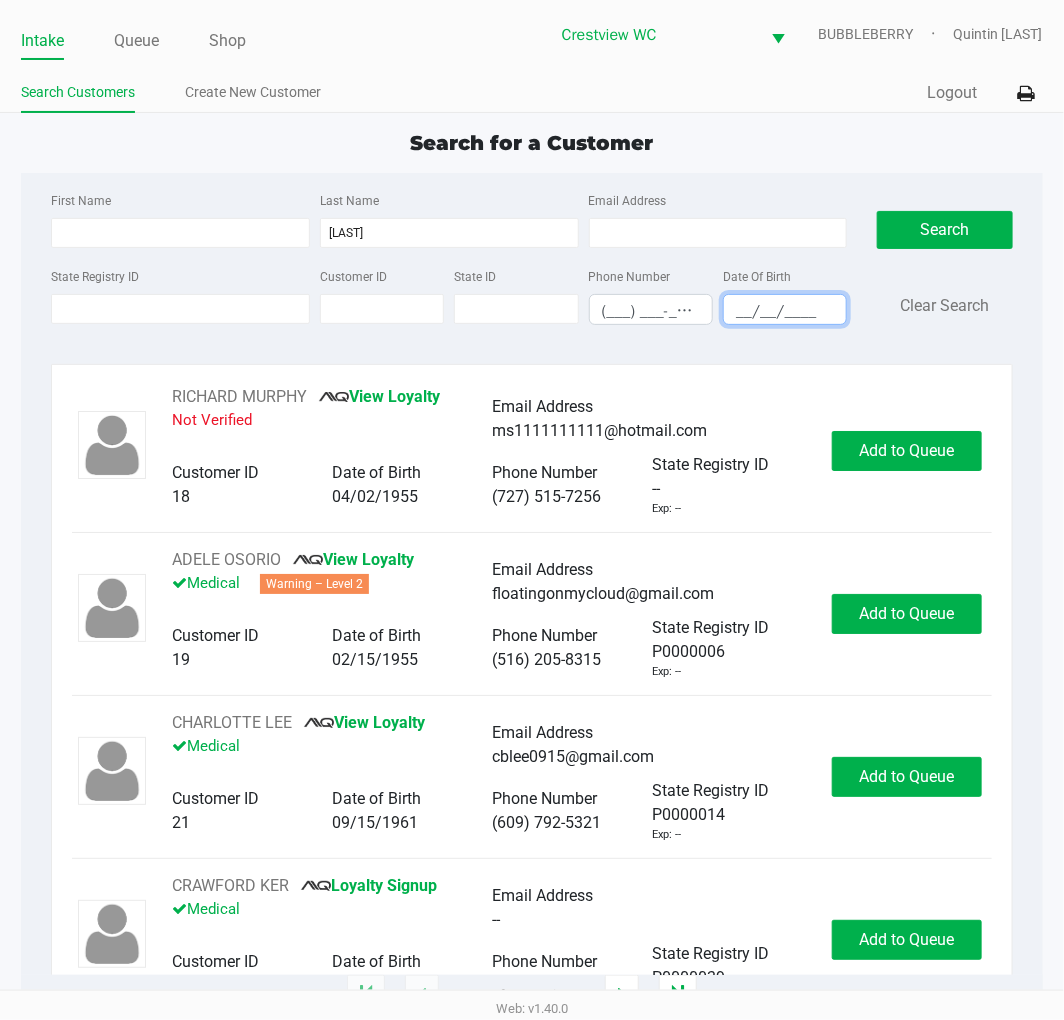 click on "__/__/____" at bounding box center [785, 311] 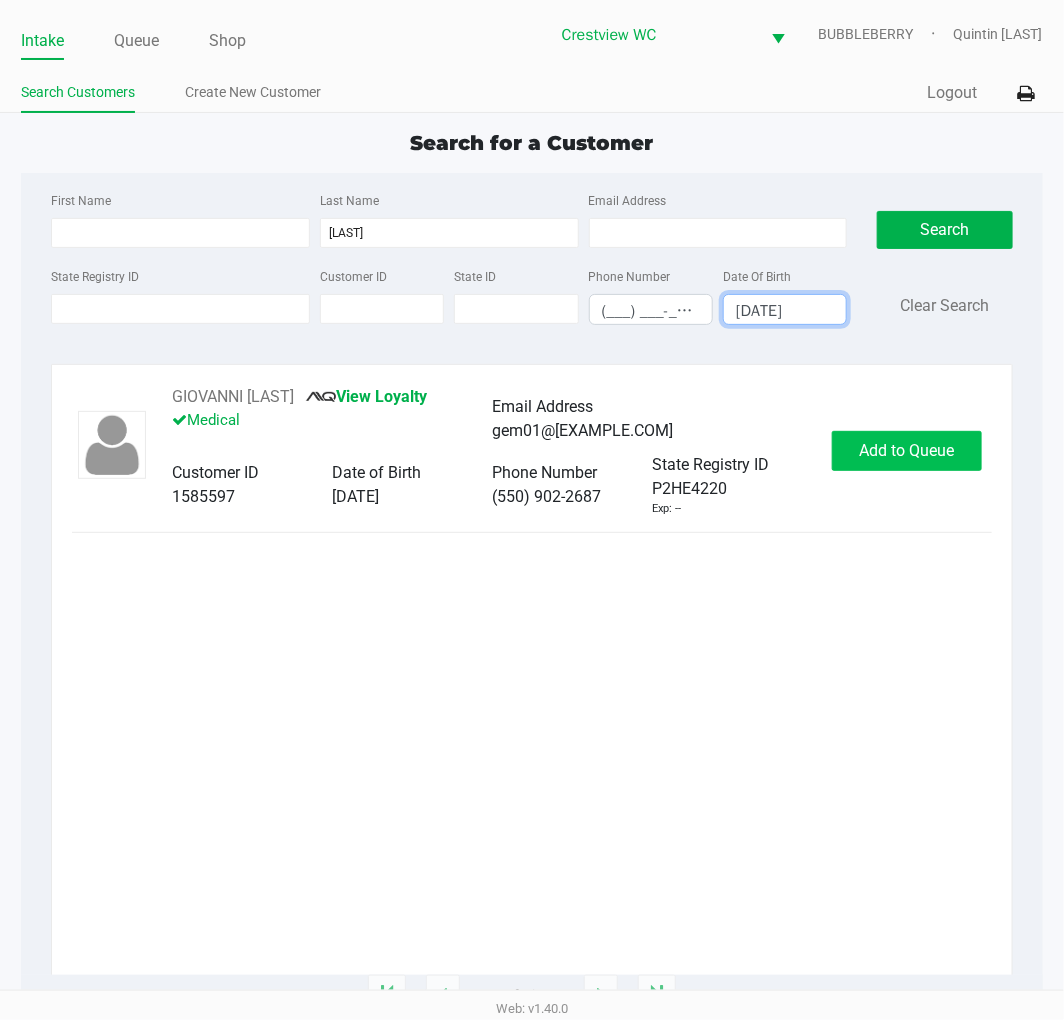 type on "11/10/2001" 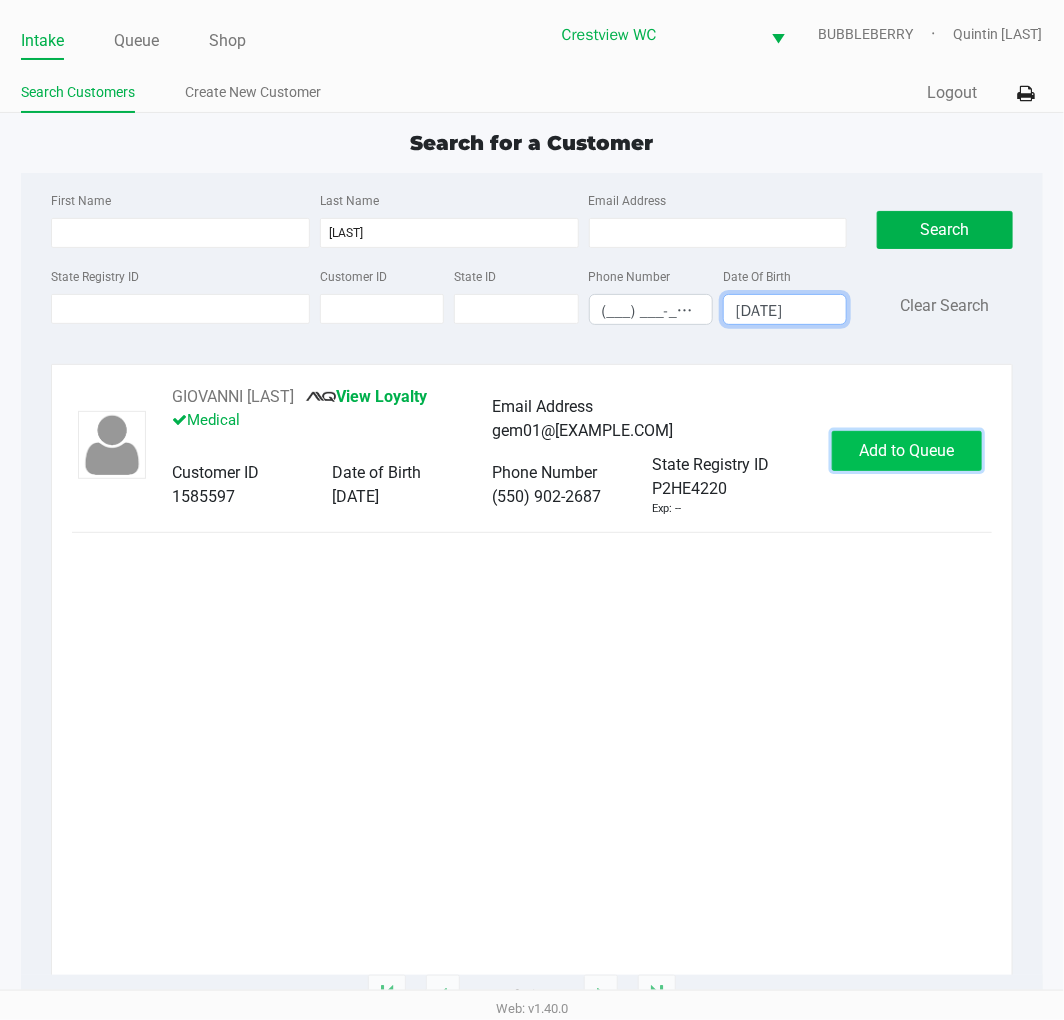 click on "Add to Queue" 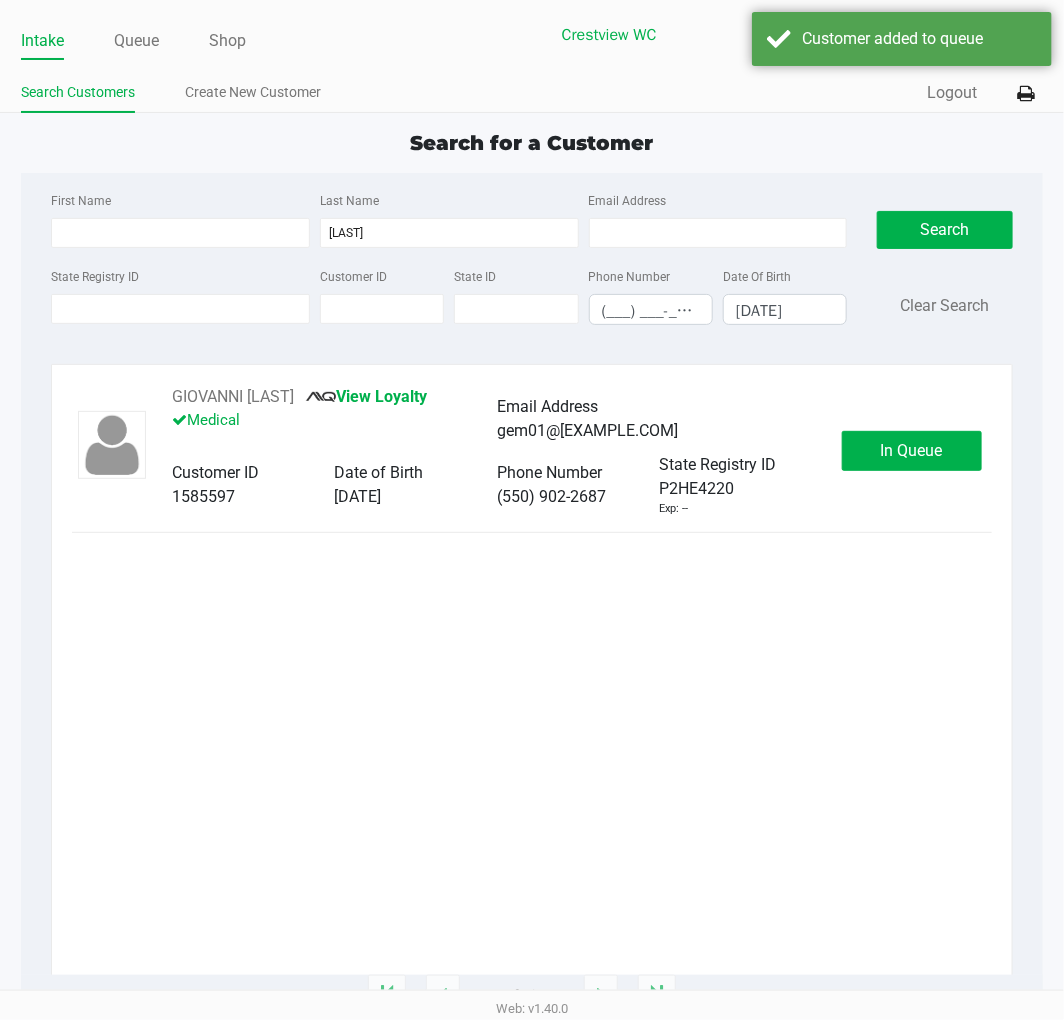 click on "In Queue" 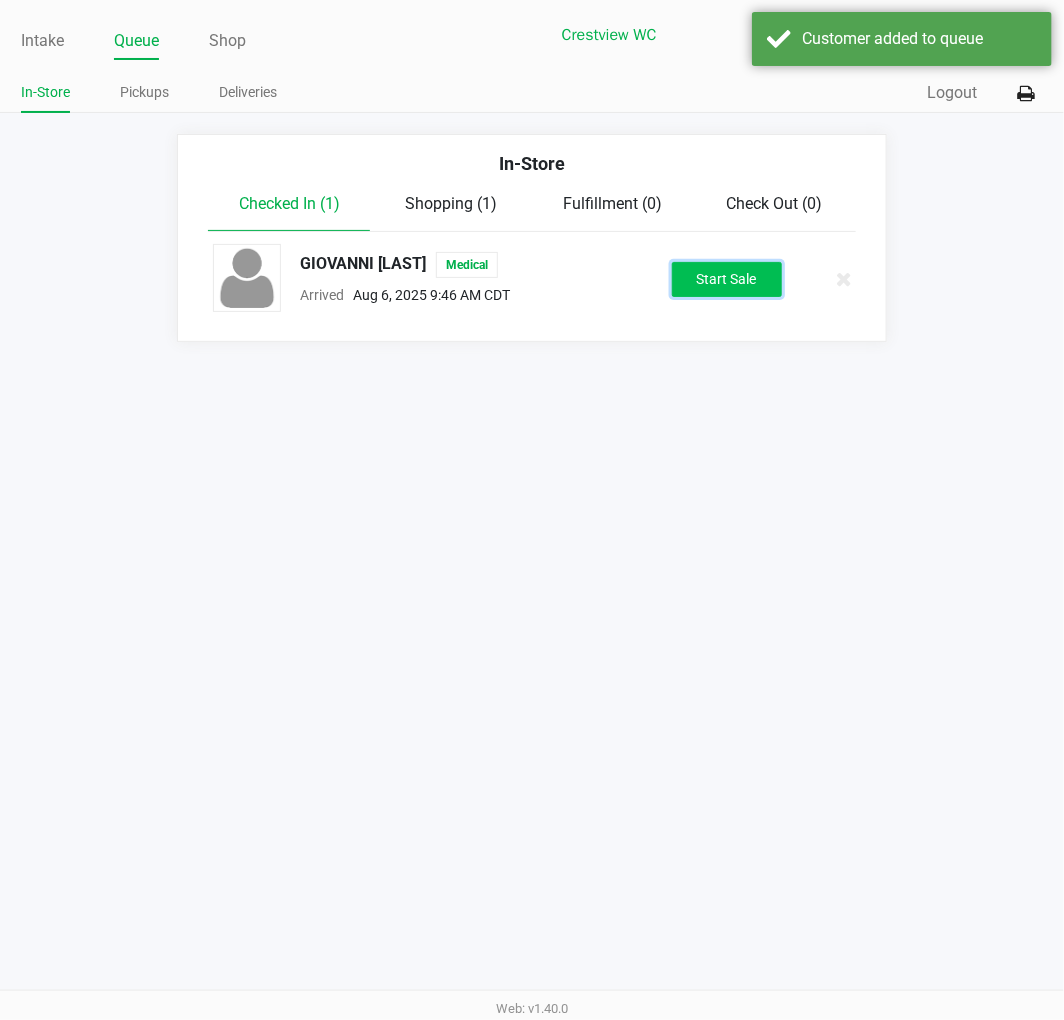 click on "Start Sale" 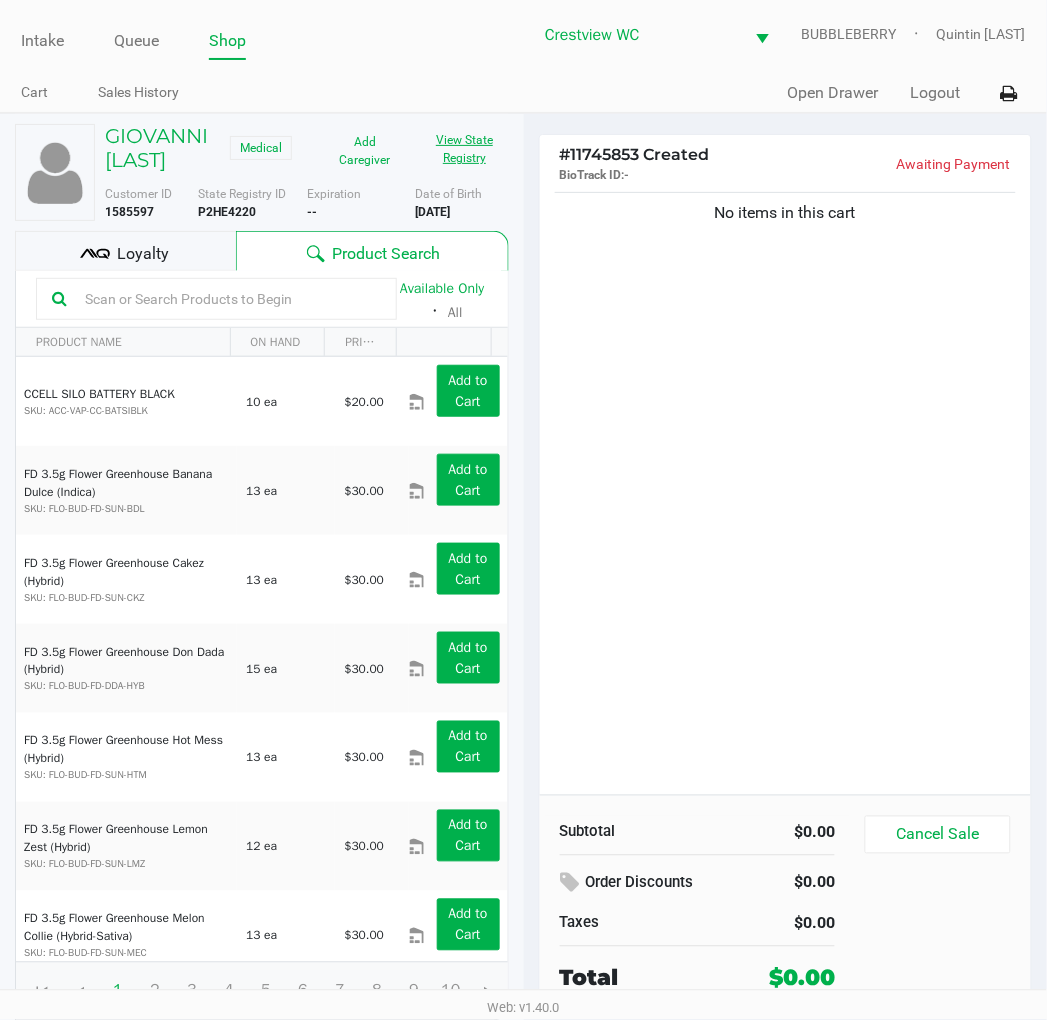 click on "View State Registry" 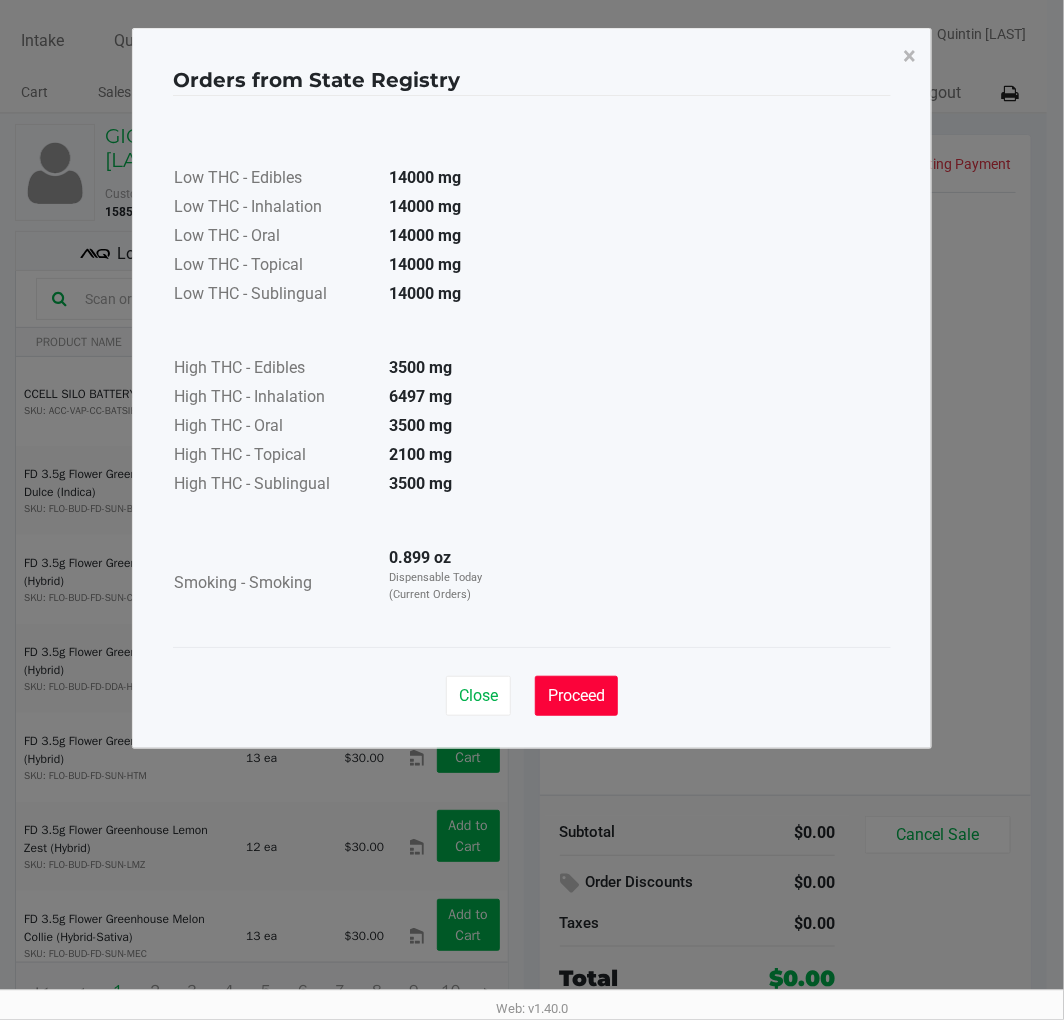 click on "Proceed" 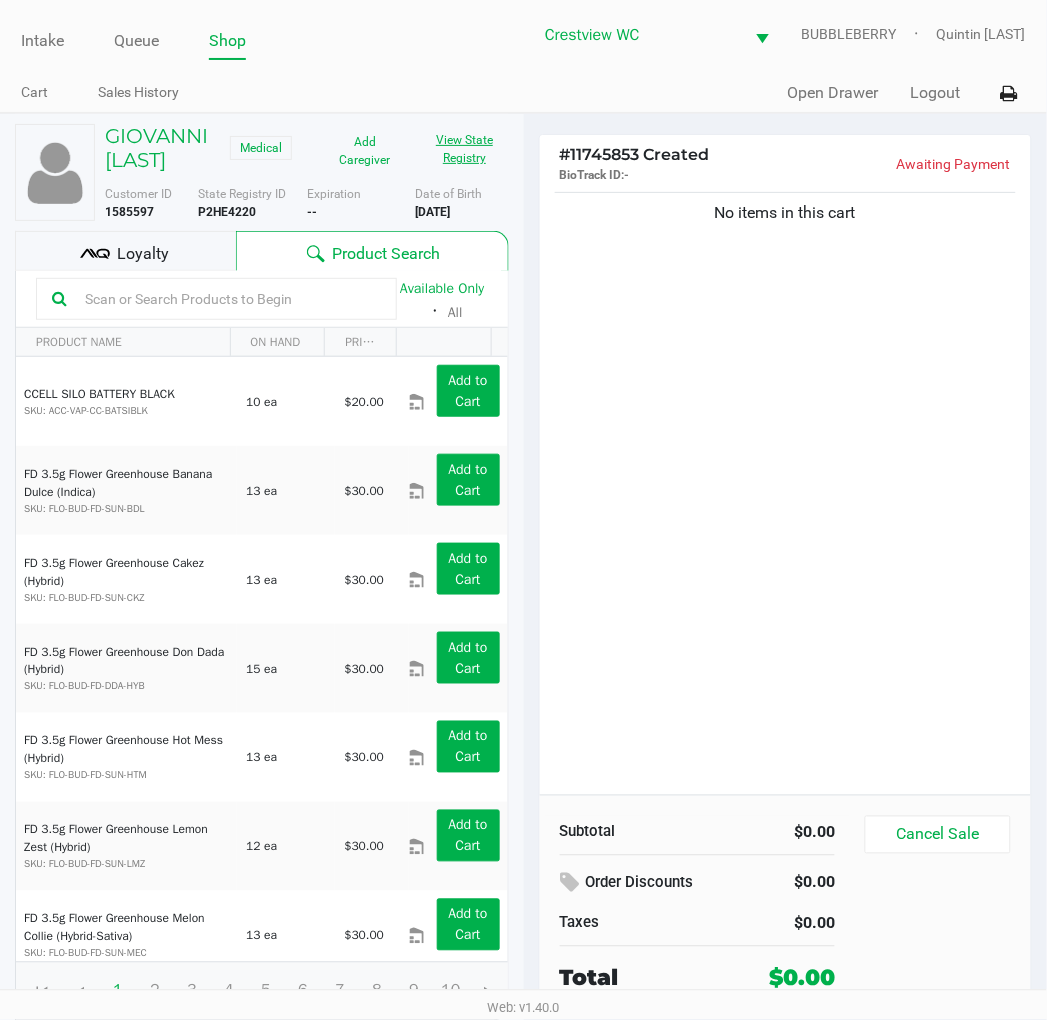 scroll, scrollTop: 37, scrollLeft: 0, axis: vertical 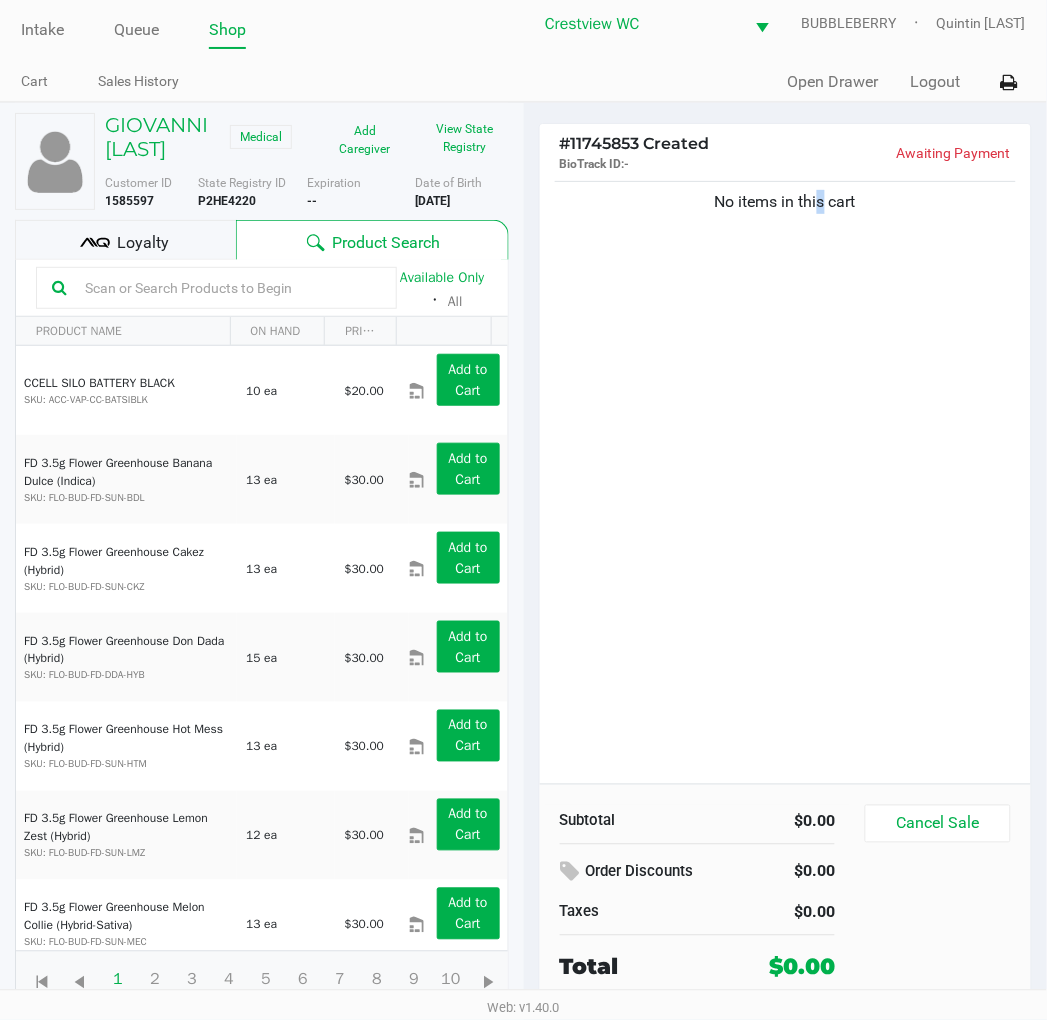 click on "No items in this cart" 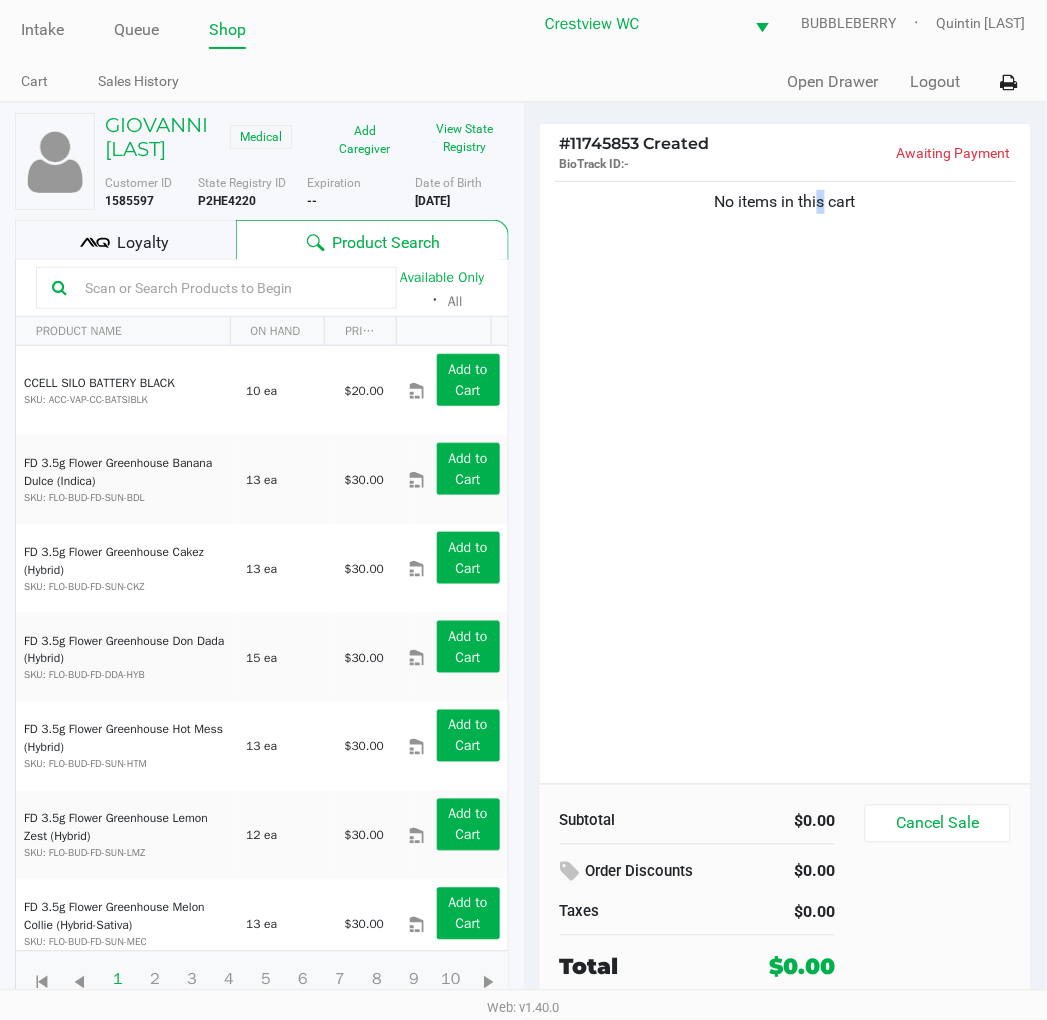 click on "No items in this cart" 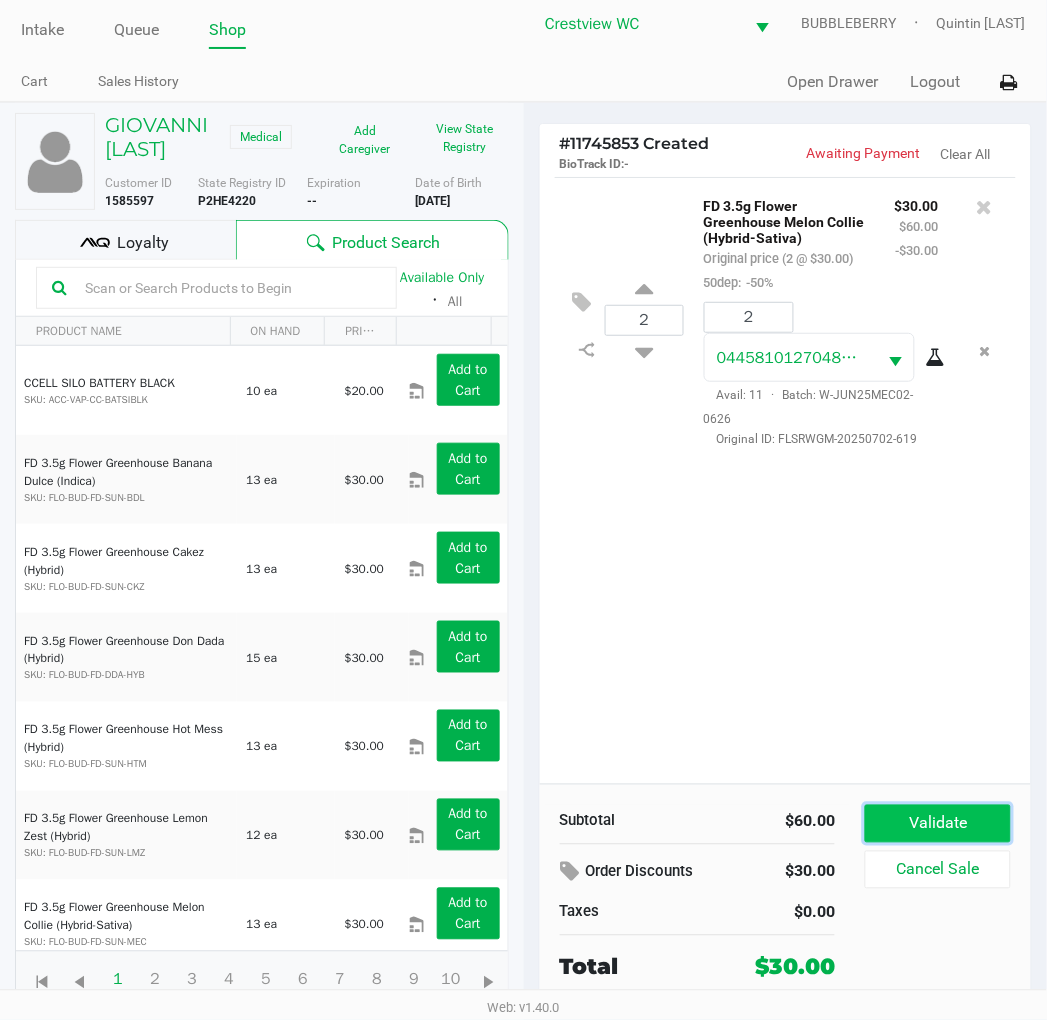 click on "Validate" 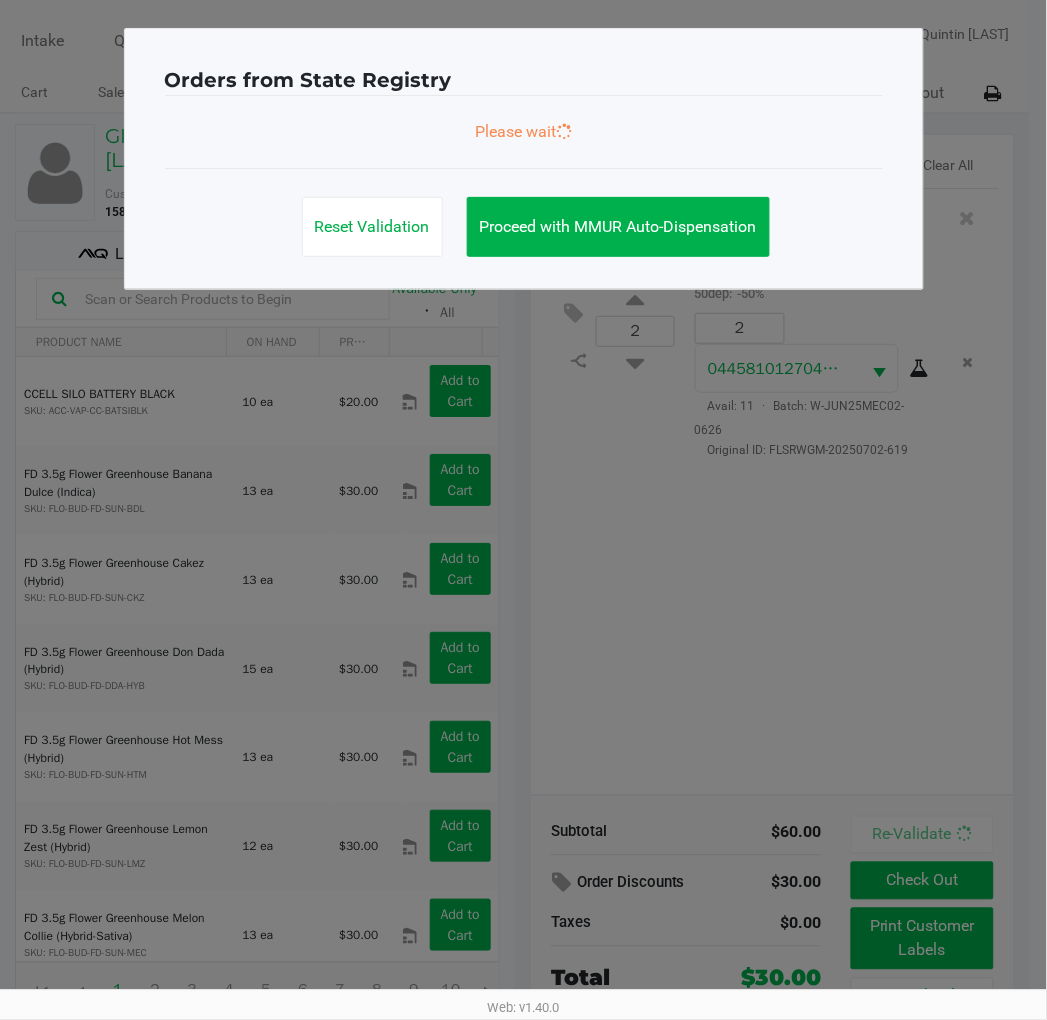 scroll, scrollTop: 0, scrollLeft: 0, axis: both 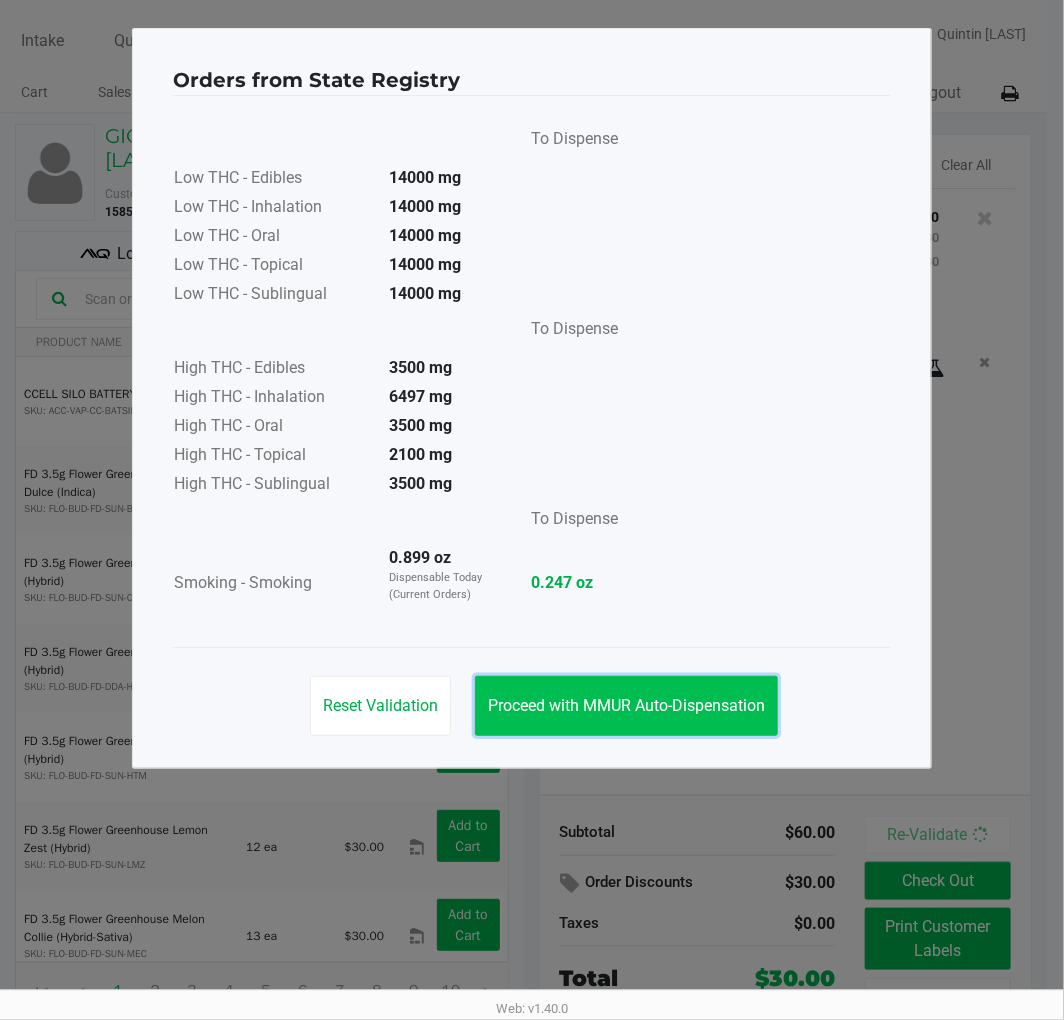click on "Proceed with MMUR Auto-Dispensation" 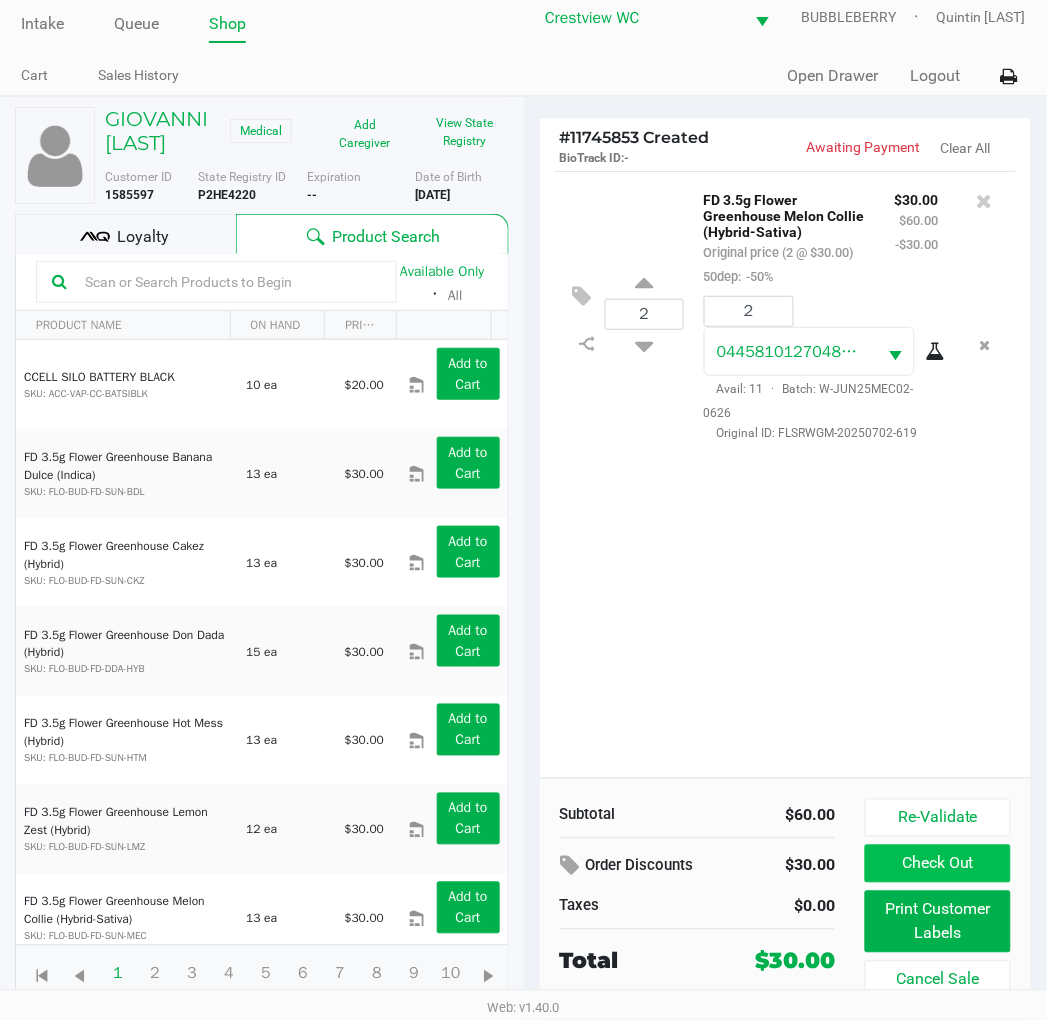 scroll, scrollTop: 37, scrollLeft: 0, axis: vertical 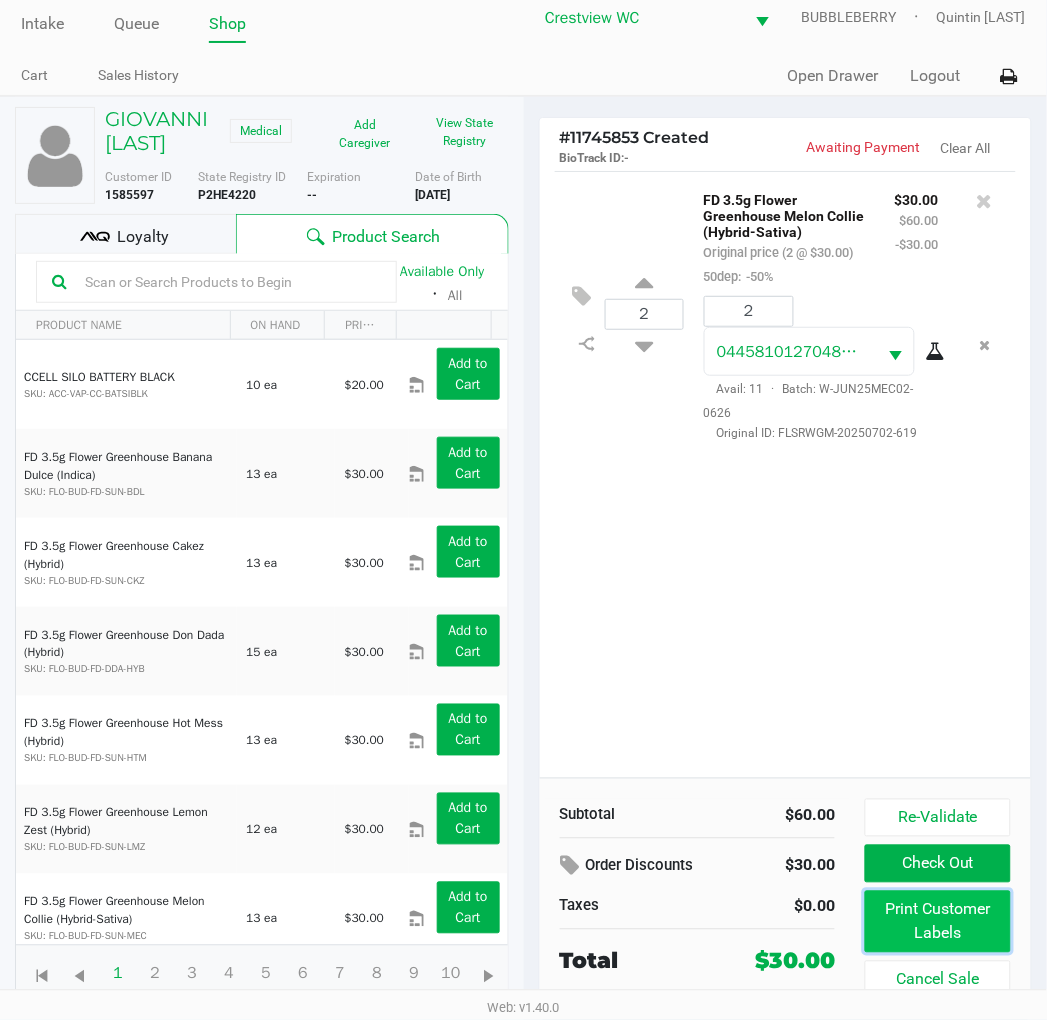 drag, startPoint x: 895, startPoint y: 886, endPoint x: 888, endPoint y: 871, distance: 16.552946 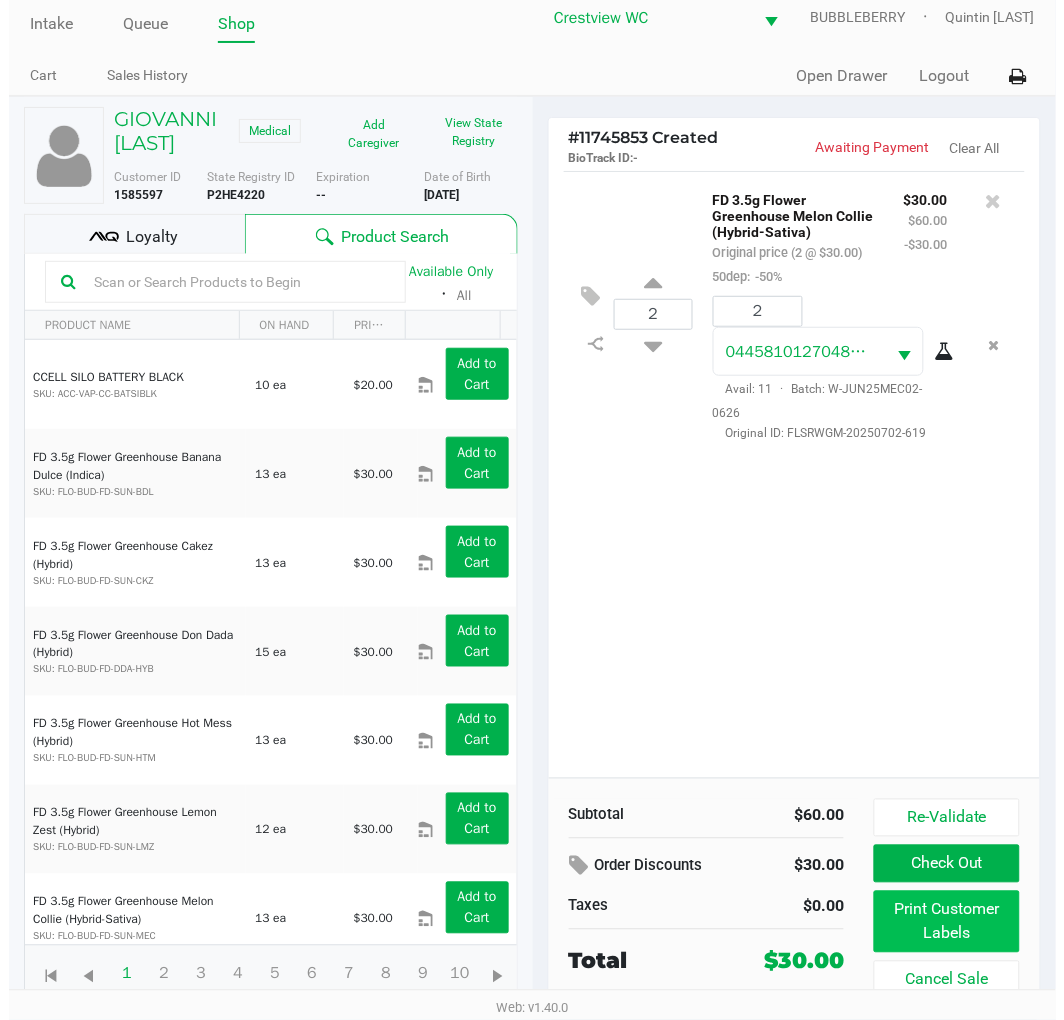 scroll, scrollTop: 0, scrollLeft: 0, axis: both 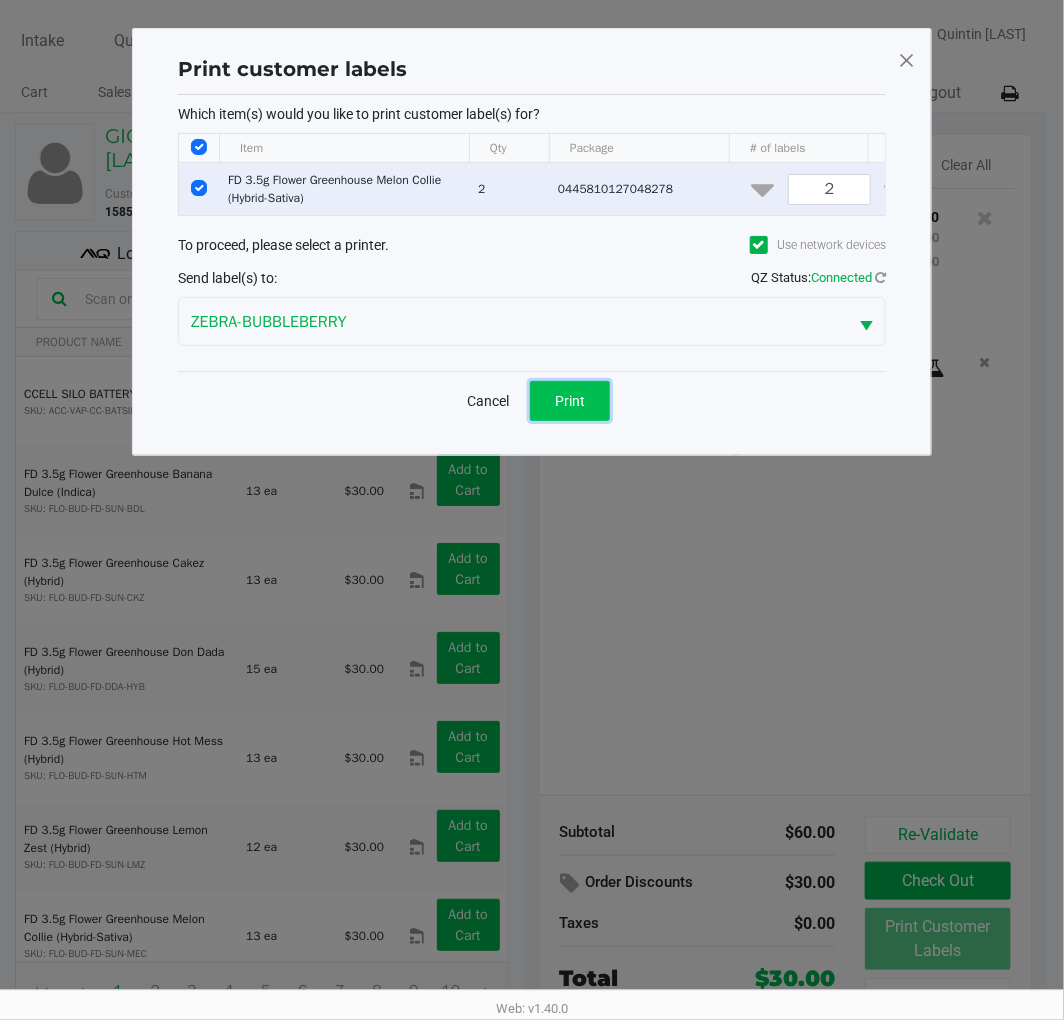 click on "Print" 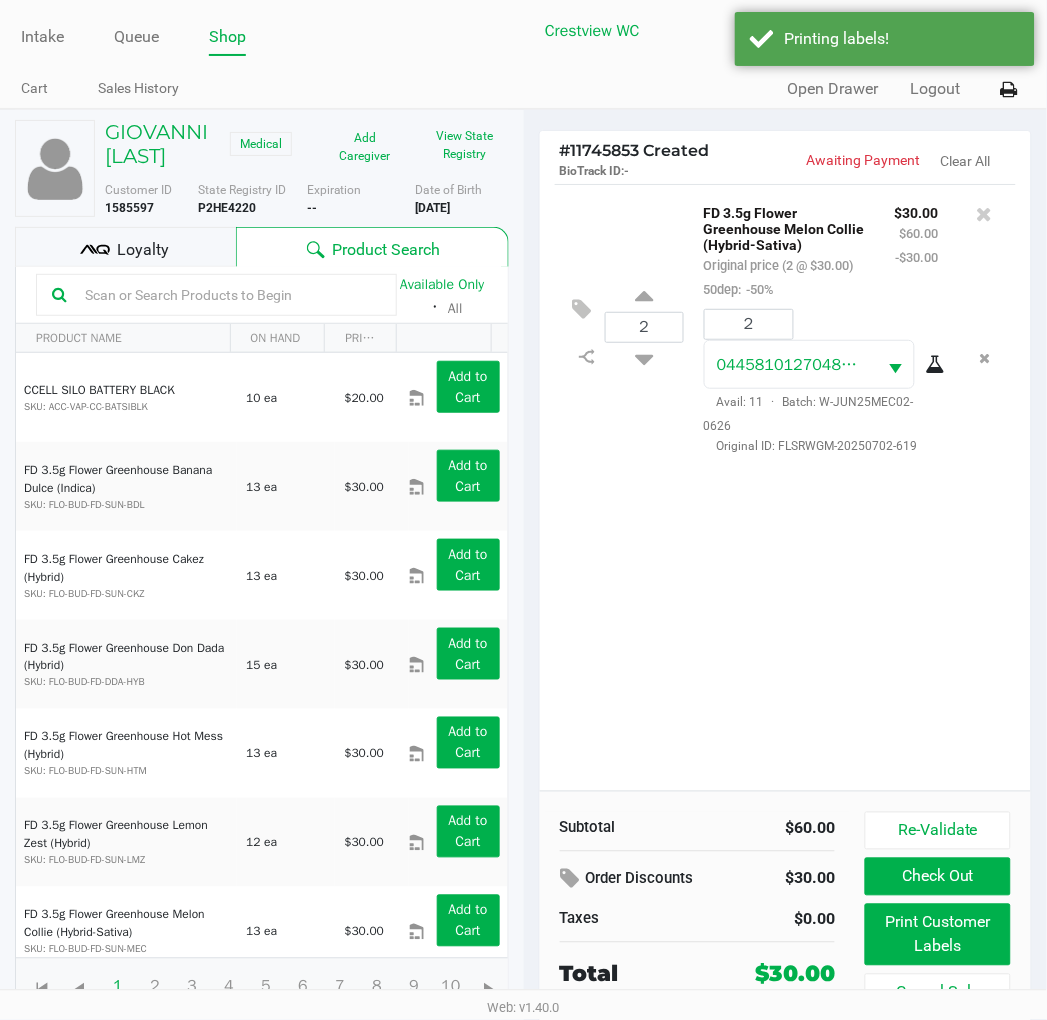 scroll, scrollTop: 37, scrollLeft: 0, axis: vertical 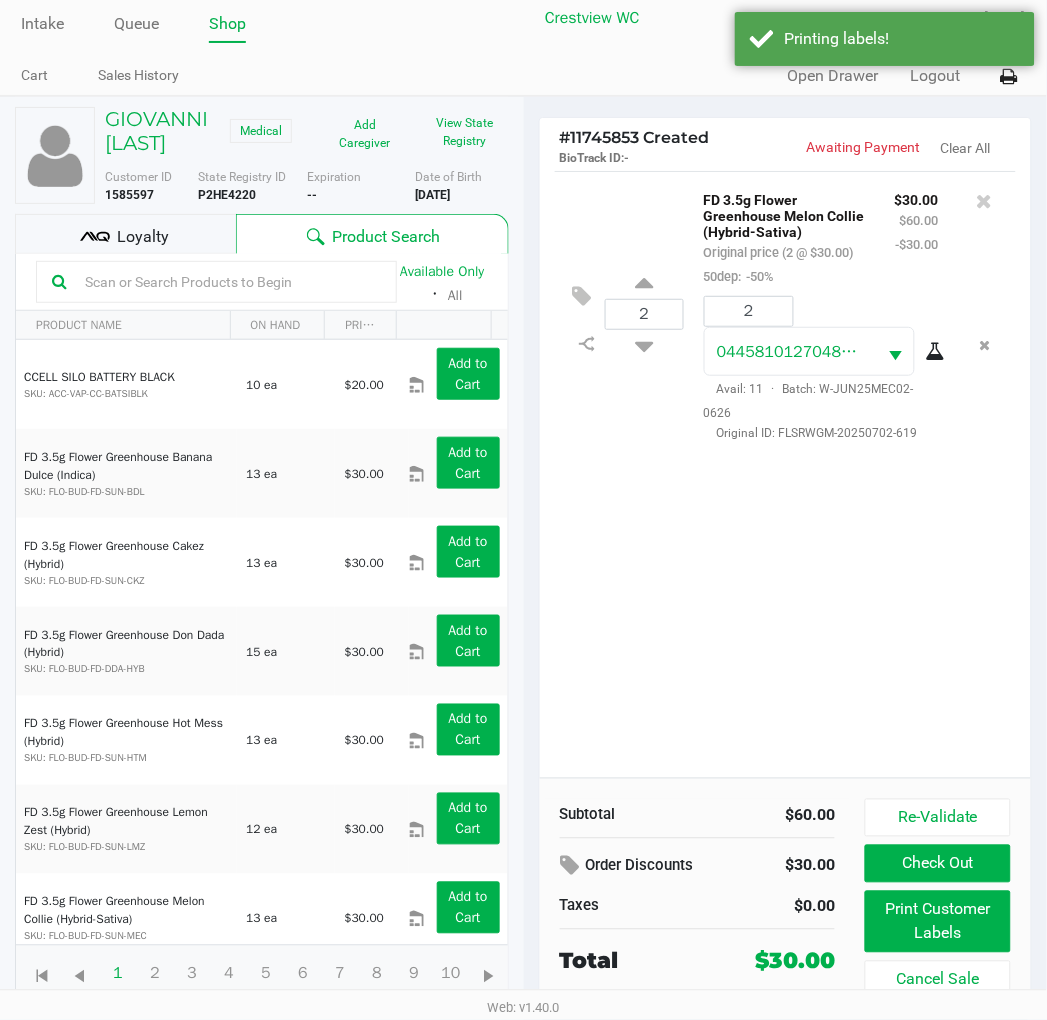 click on "2  FD 3.5g Flower Greenhouse Melon Collie (Hybrid-Sativa)   Original price (2 @ $30.00)  50dep:  -50% $30.00 $60.00 -$30.00 2 0445810127048278  Avail: 11  ·  Batch: W-JUN25MEC02-0626   Original ID: FLSRWGM-20250702-619" 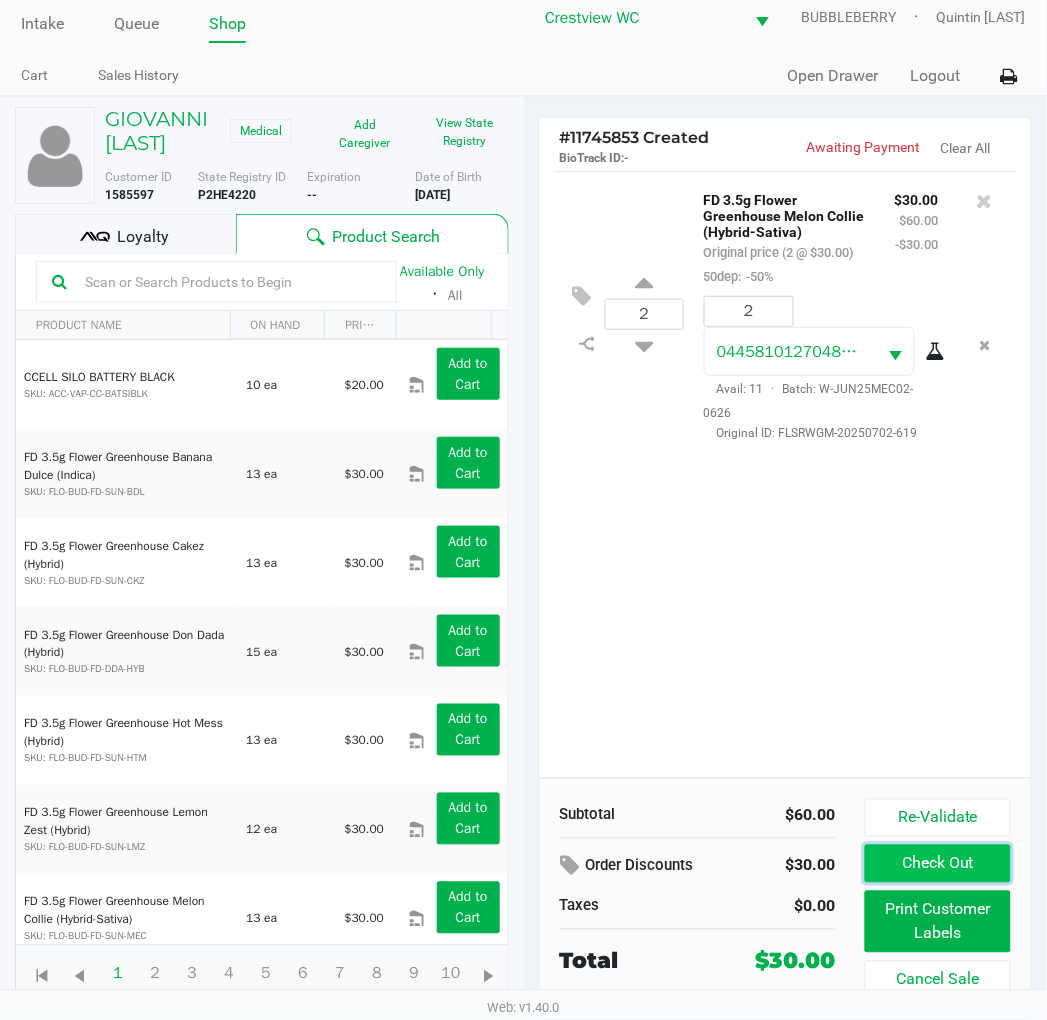 click on "Check Out" 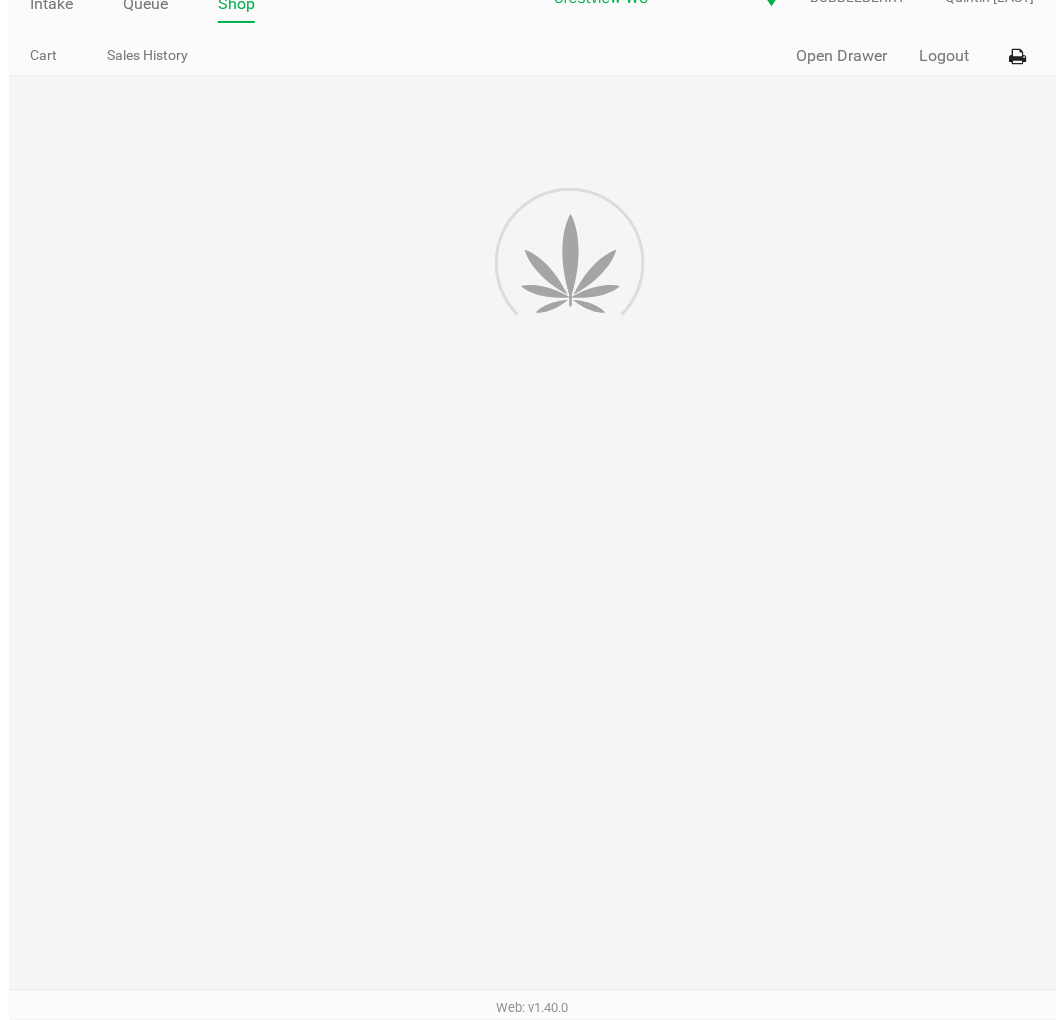 scroll, scrollTop: 0, scrollLeft: 0, axis: both 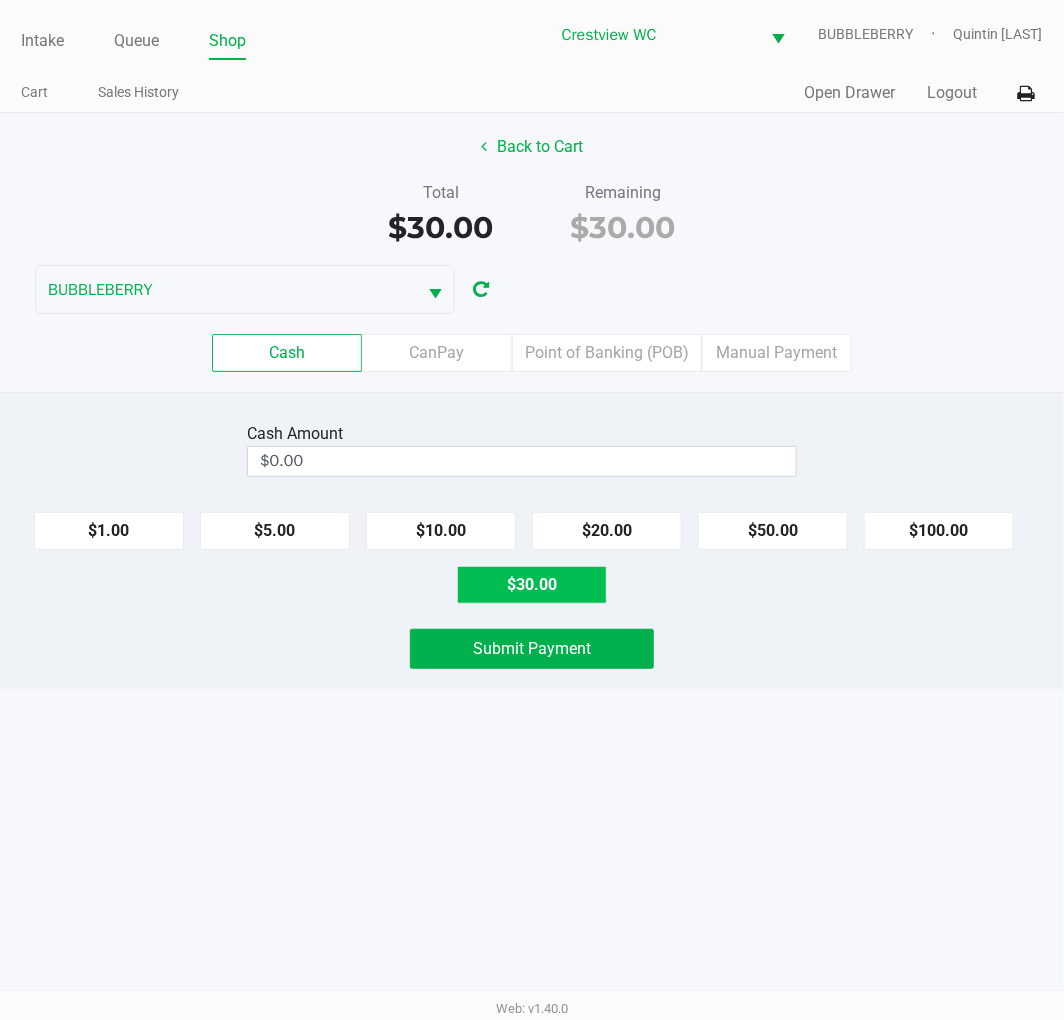 click on "$30.00" 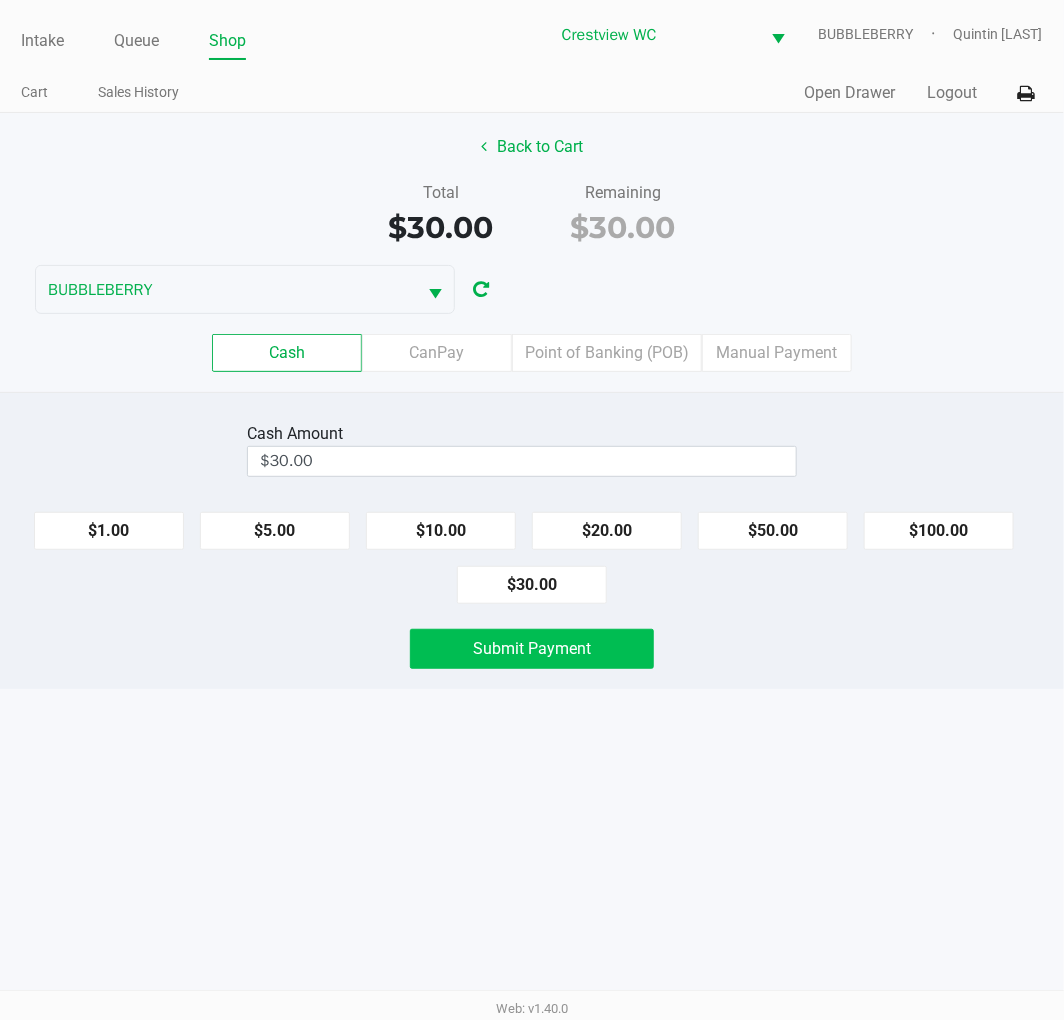 click on "Submit Payment" 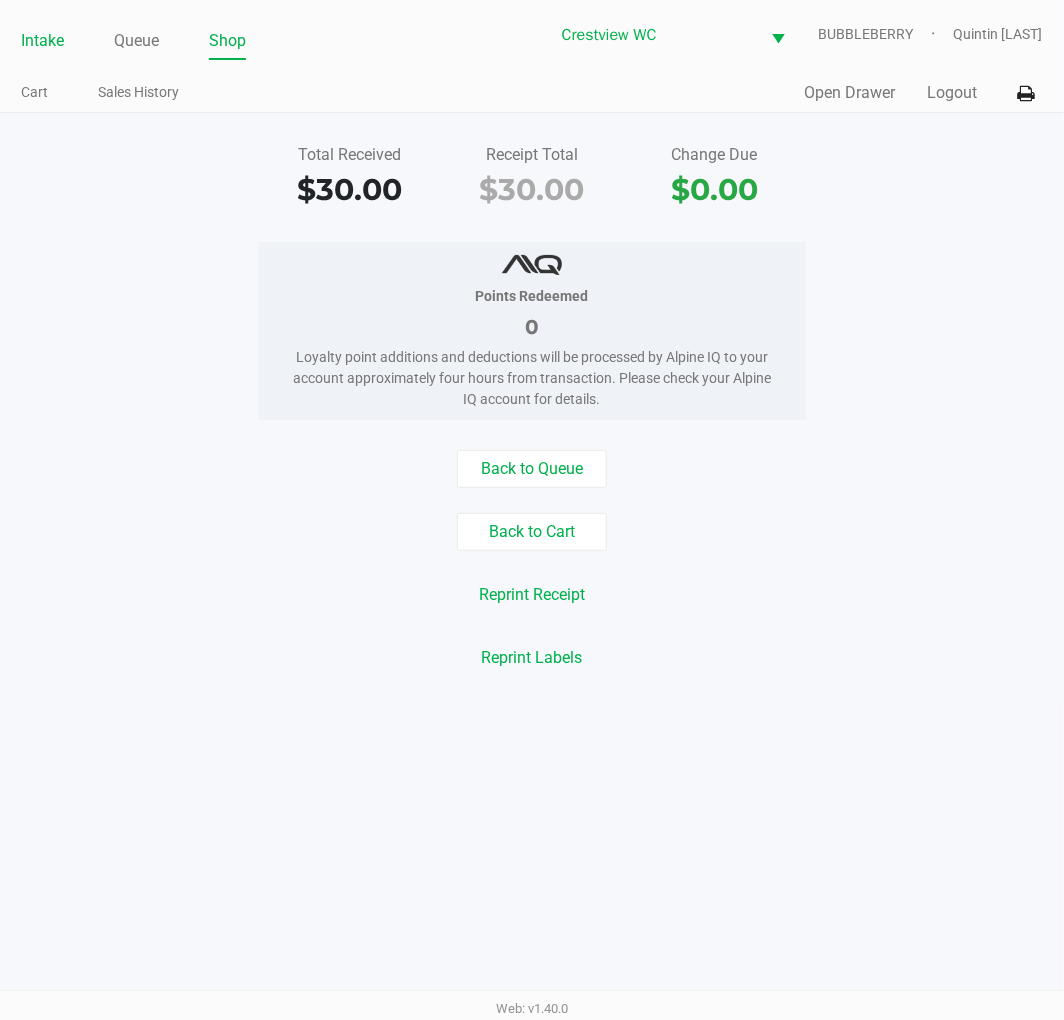 click on "Intake" 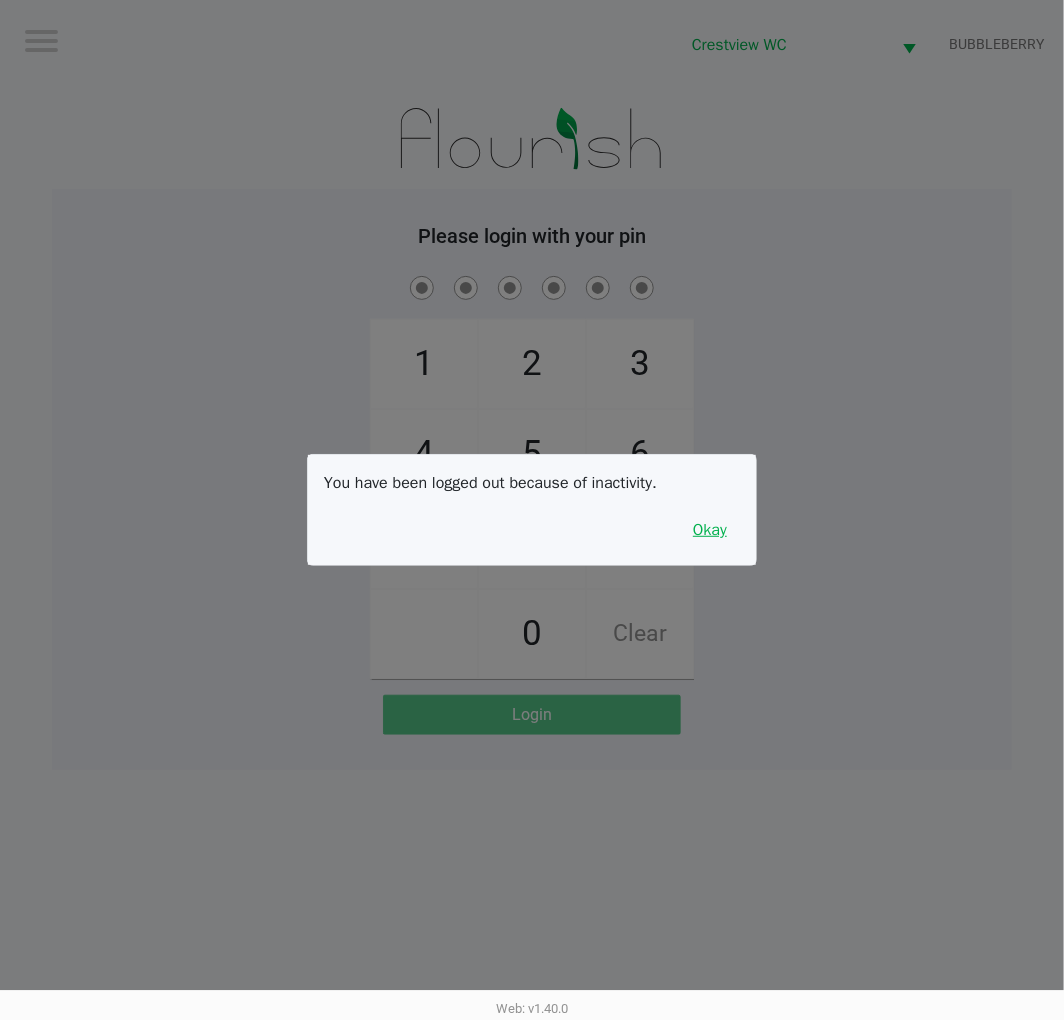 click on "Okay" at bounding box center [710, 530] 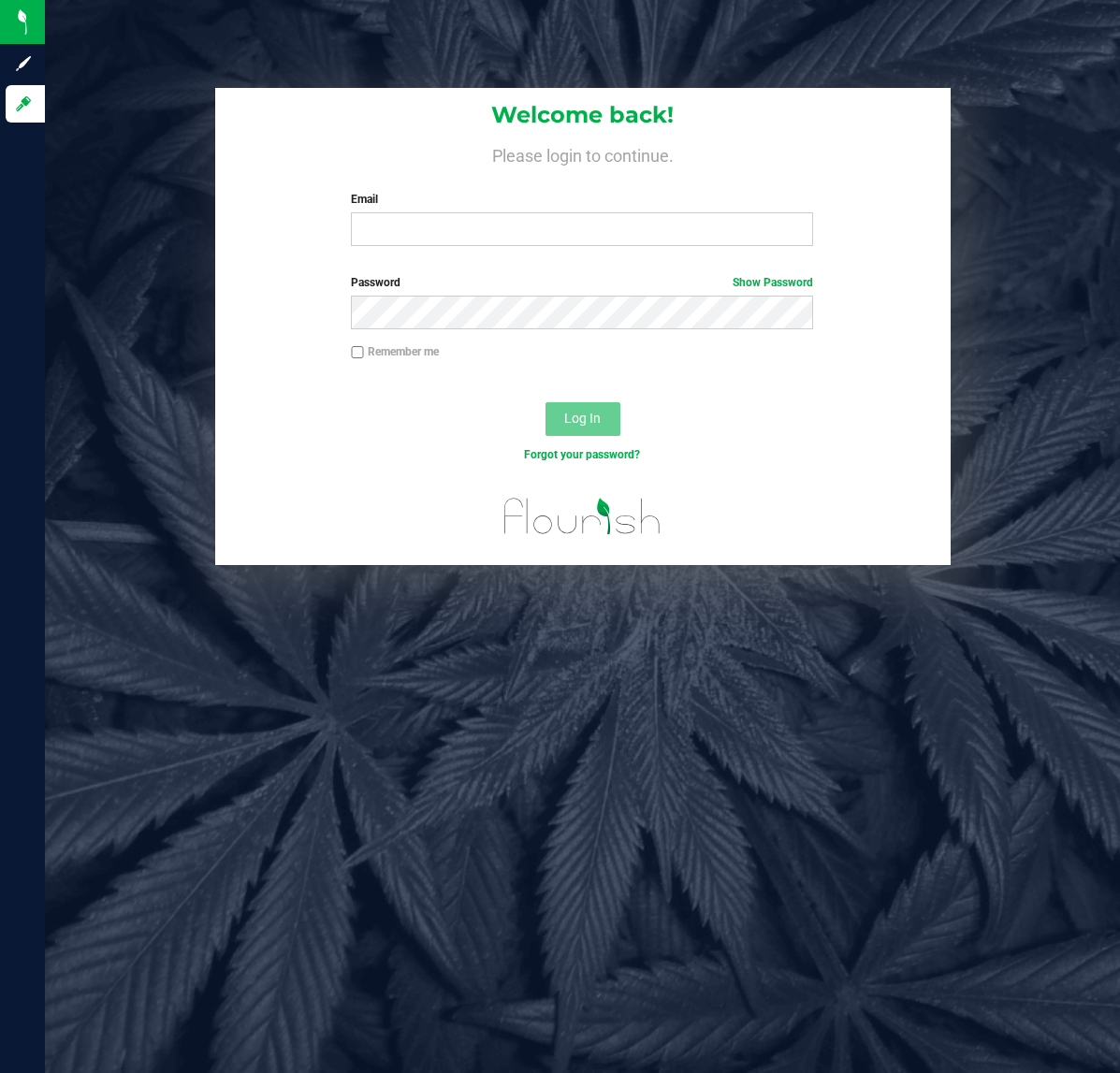 scroll, scrollTop: 0, scrollLeft: 0, axis: both 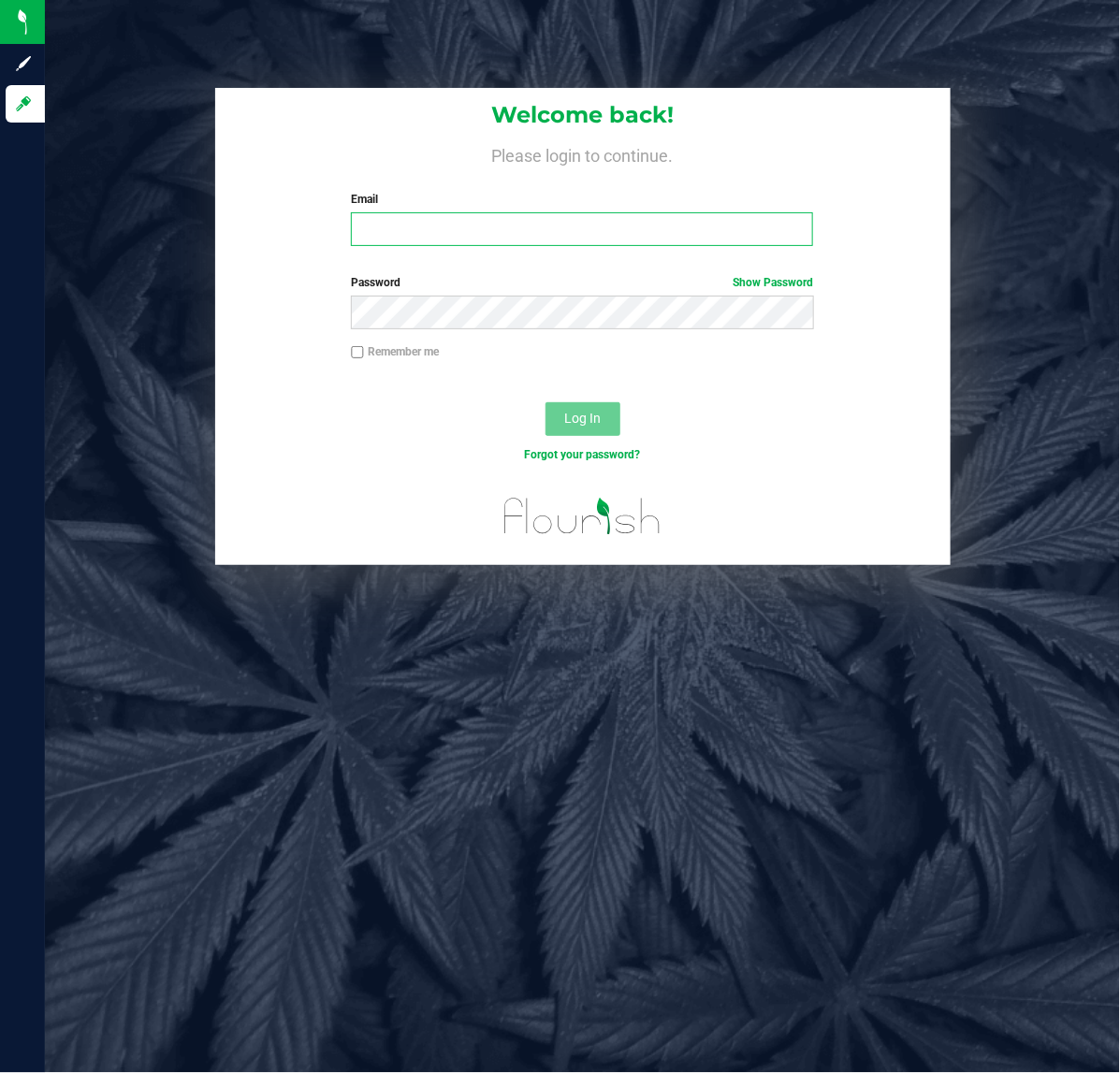 click on "Email" at bounding box center [582, 229] 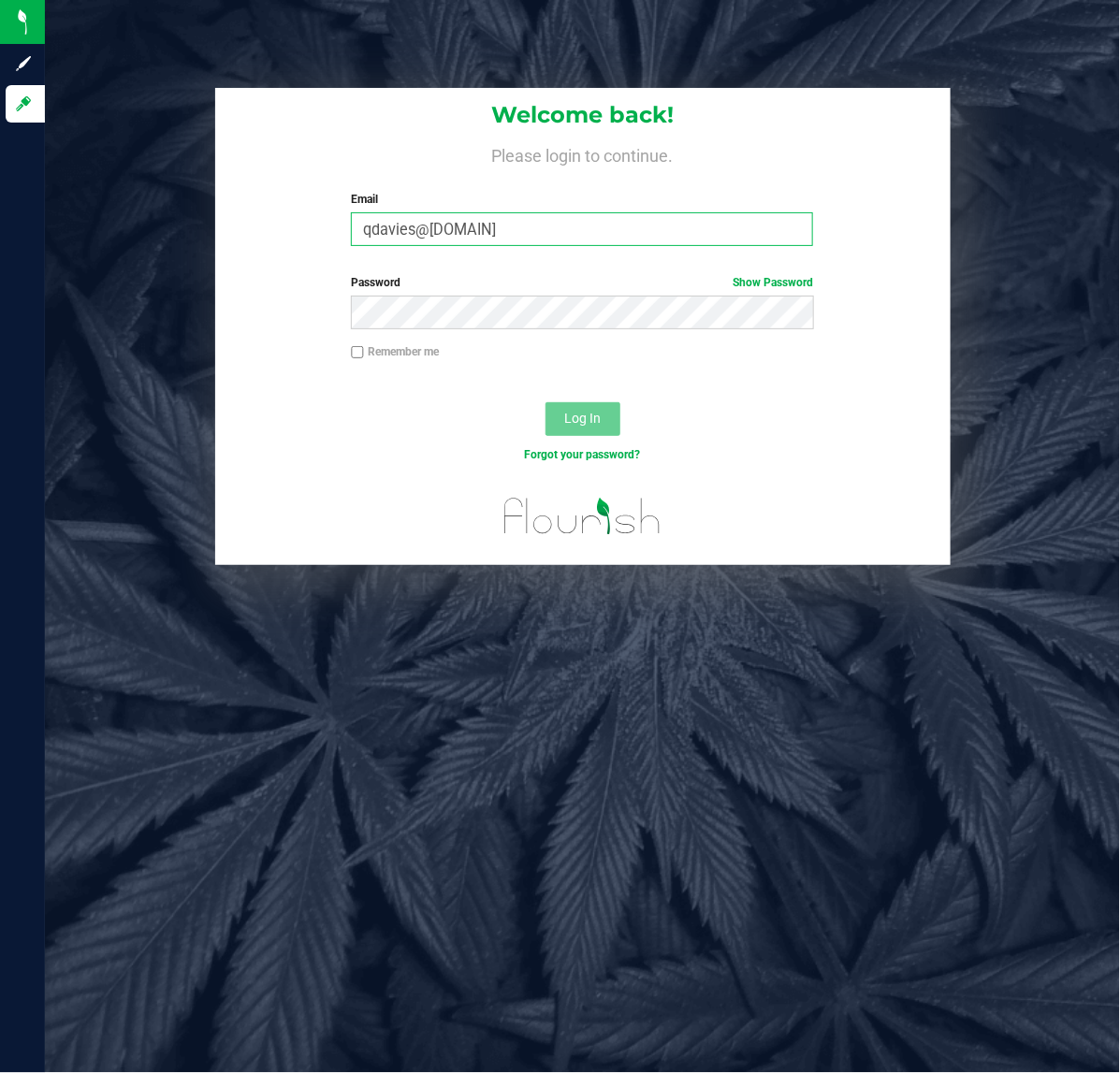 type on "qdavies@[DOMAIN]" 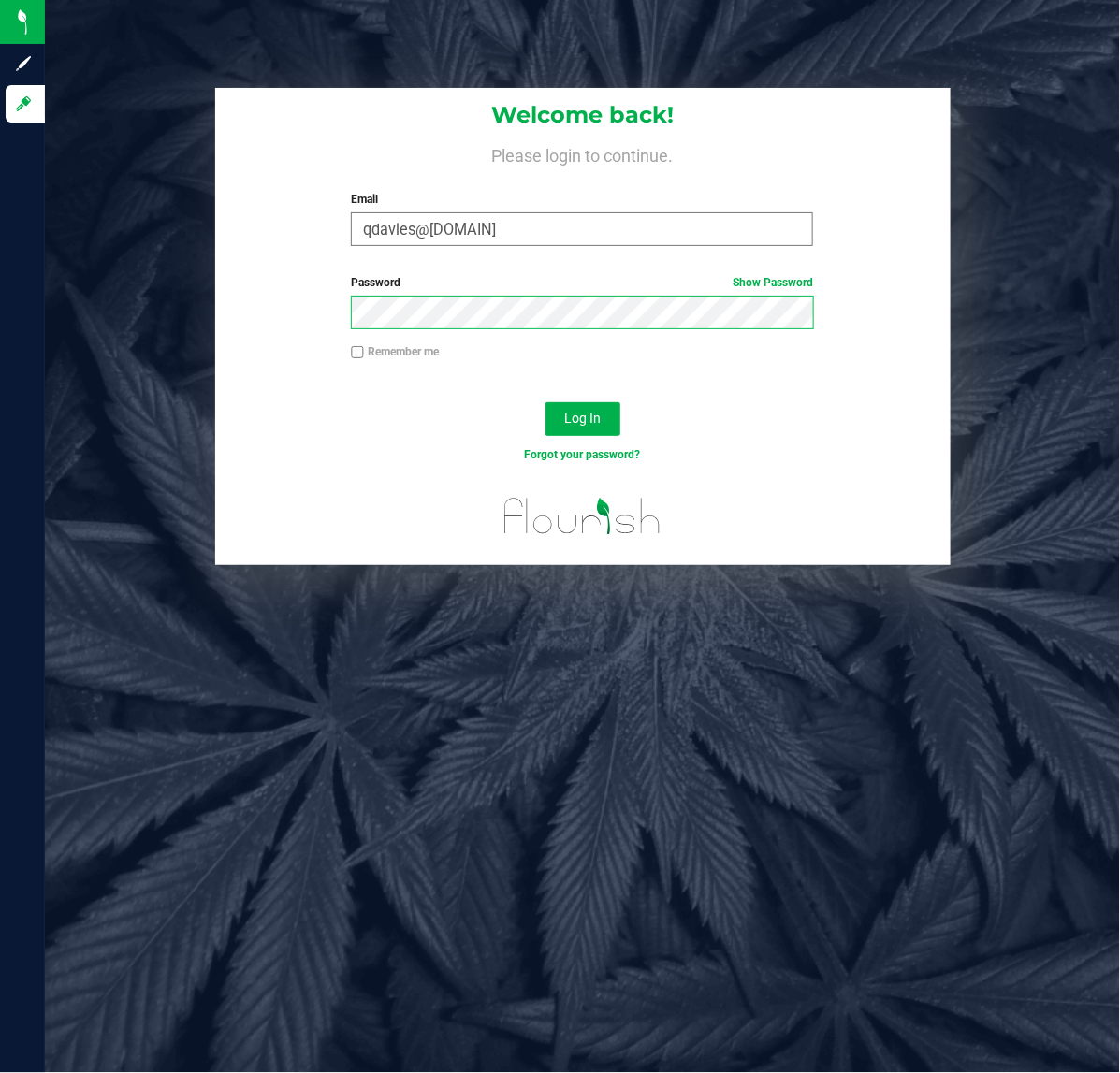click on "Log In" at bounding box center (583, 419) 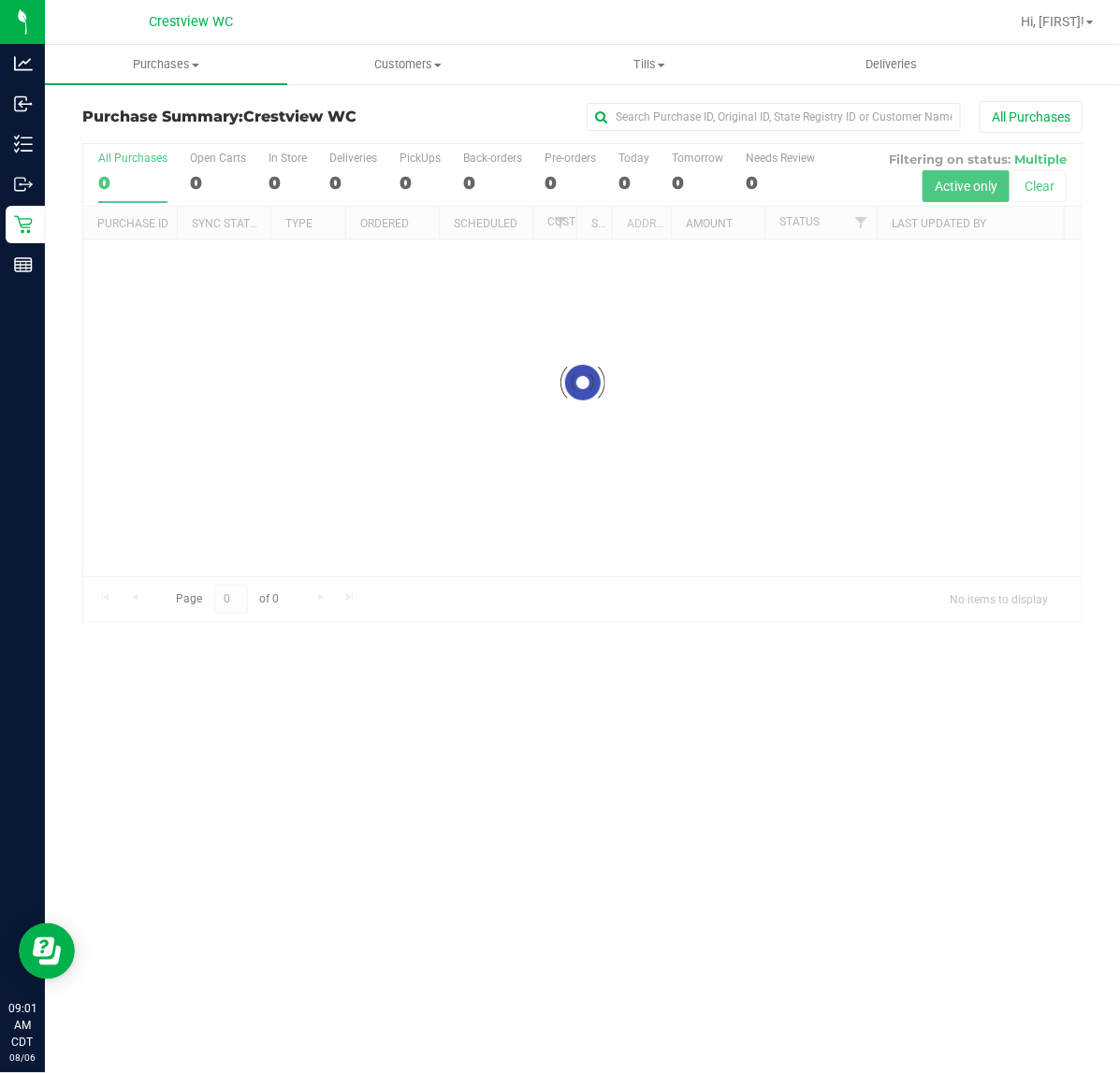 scroll, scrollTop: 0, scrollLeft: 0, axis: both 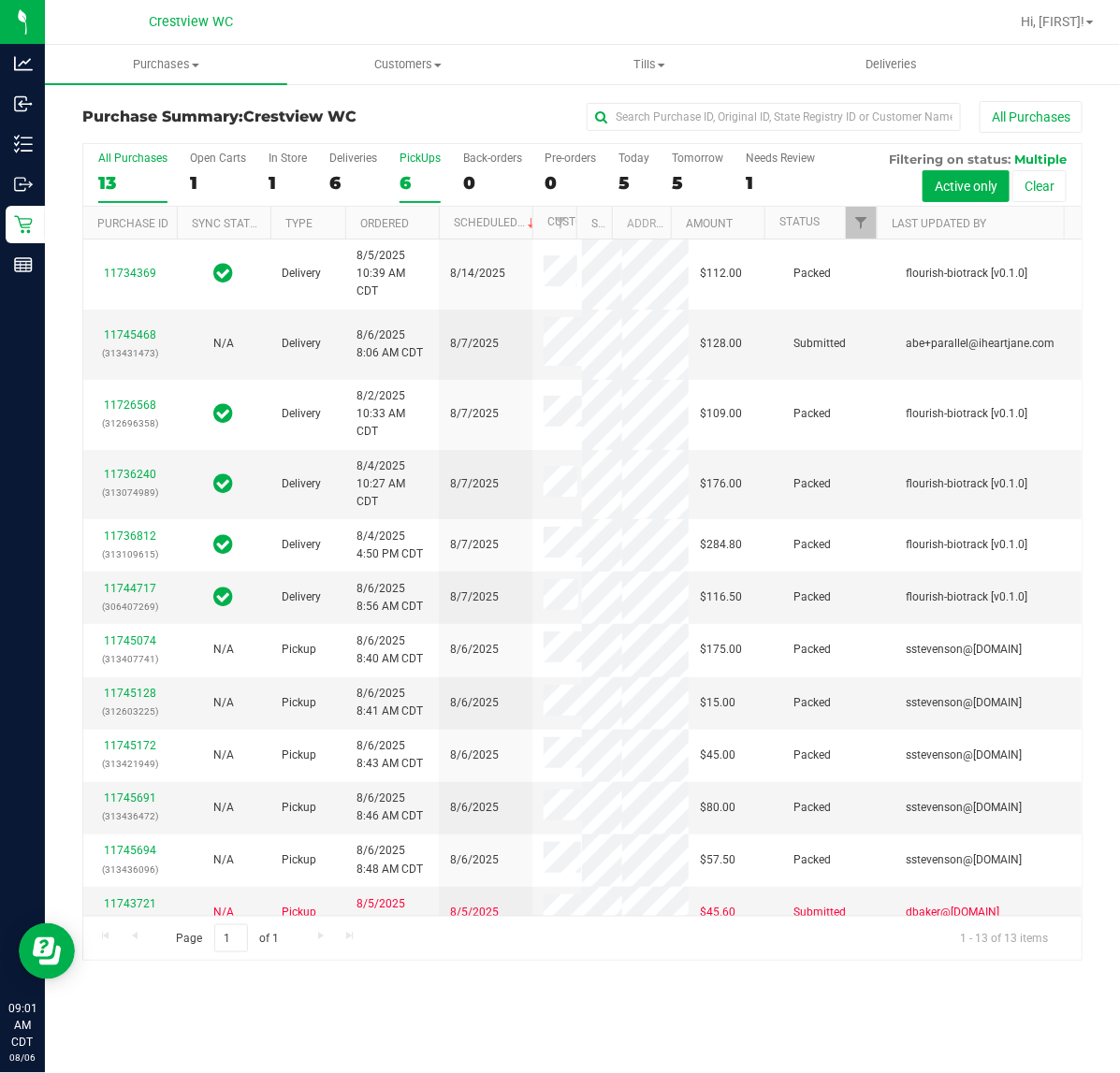 click on "6" at bounding box center [420, 182] 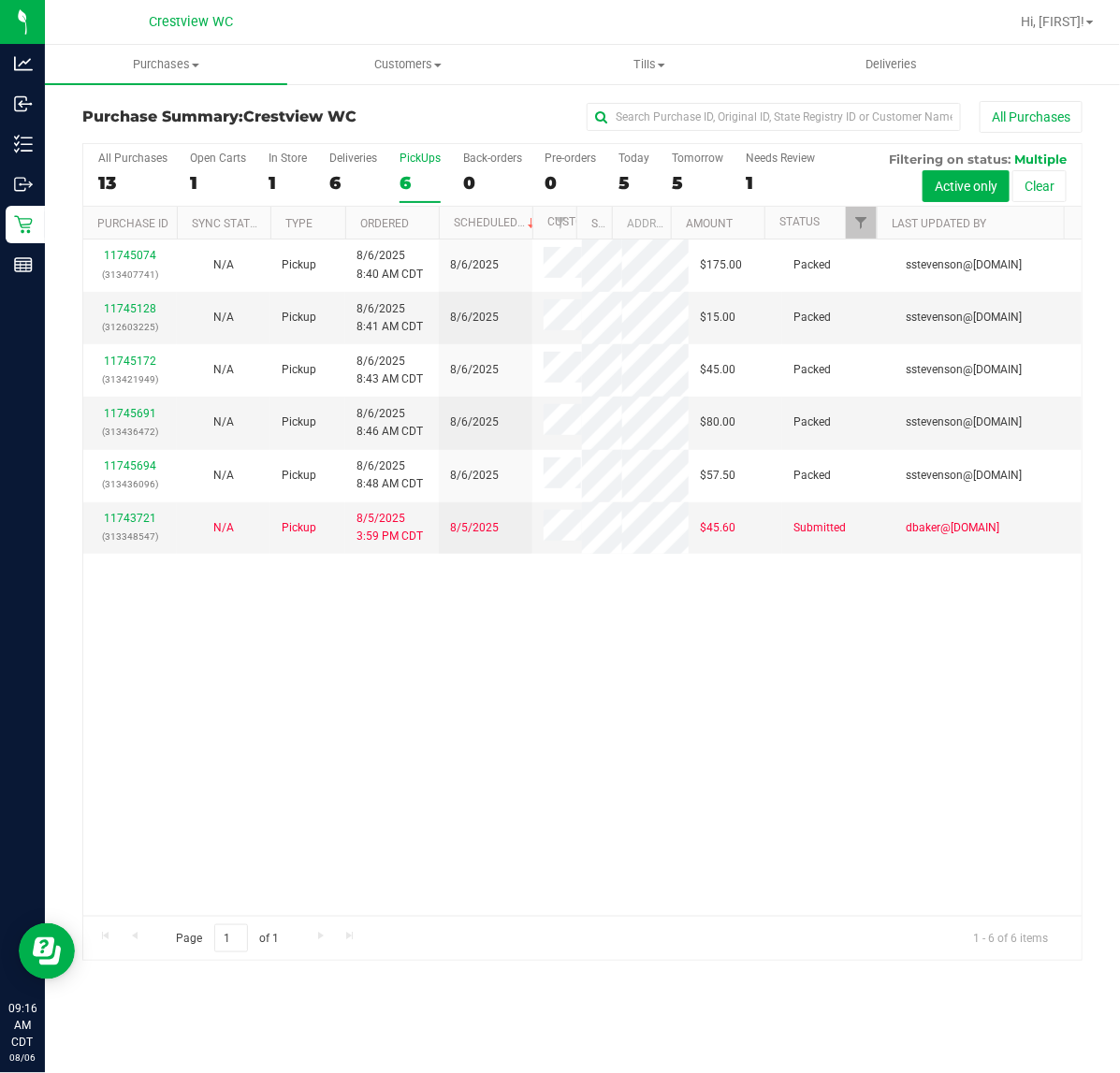click on "Purchases
Summary of purchases
Fulfillment
All purchases
Customers
All customers
Add a new customer
All physicians" at bounding box center [582, 558] 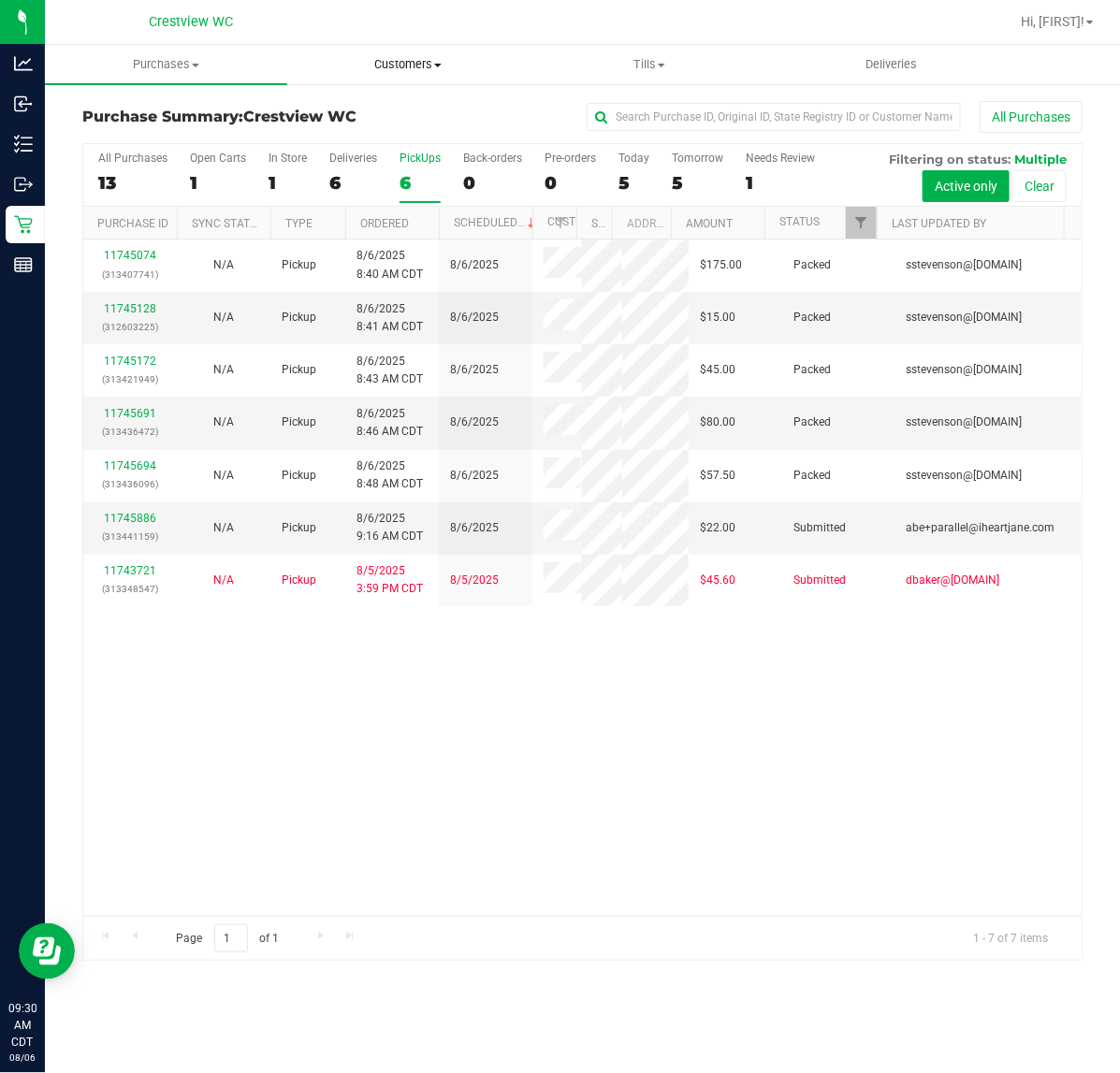 click on "Customers" at bounding box center [408, 65] 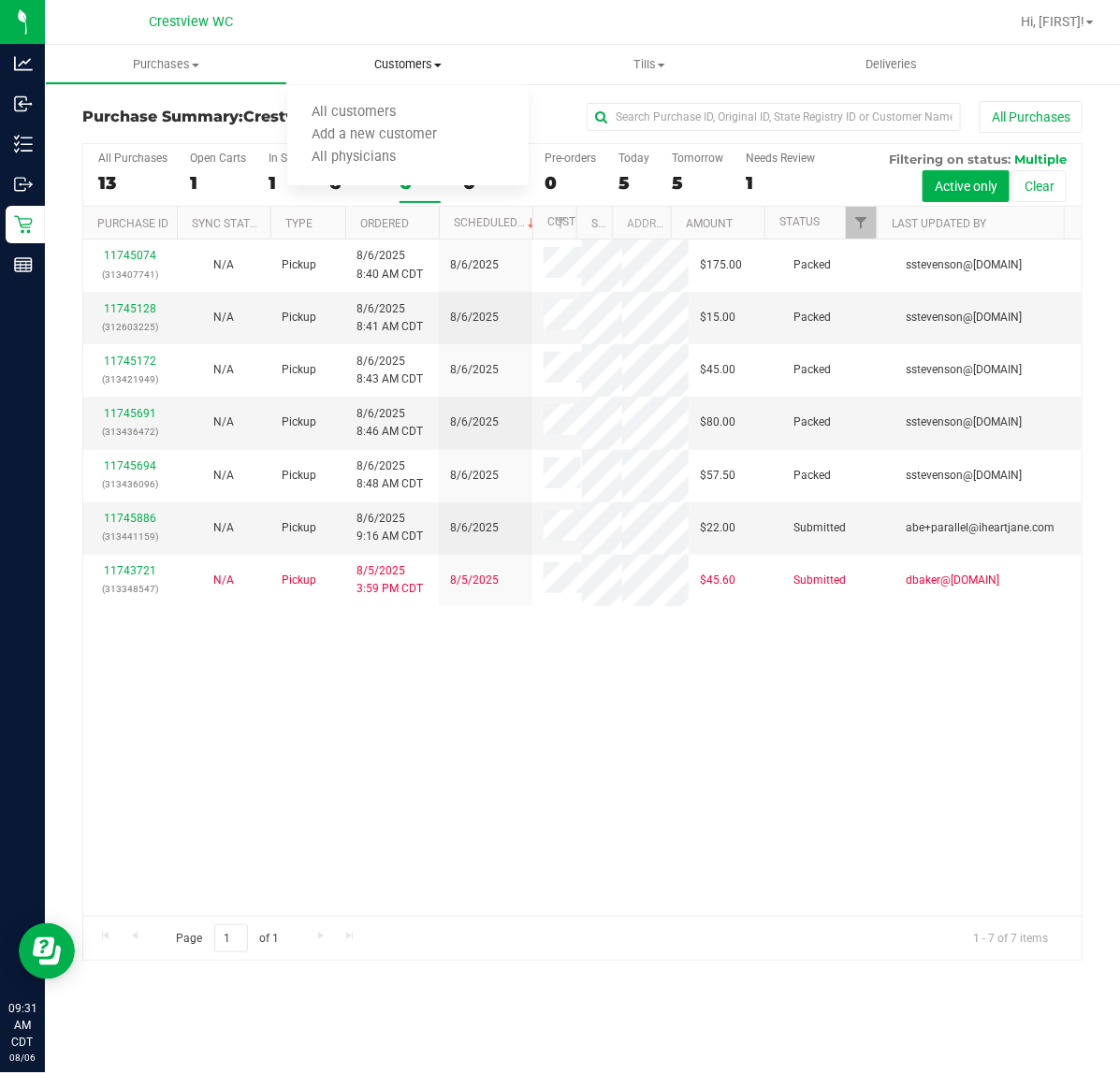 click on "Customers" at bounding box center [408, 65] 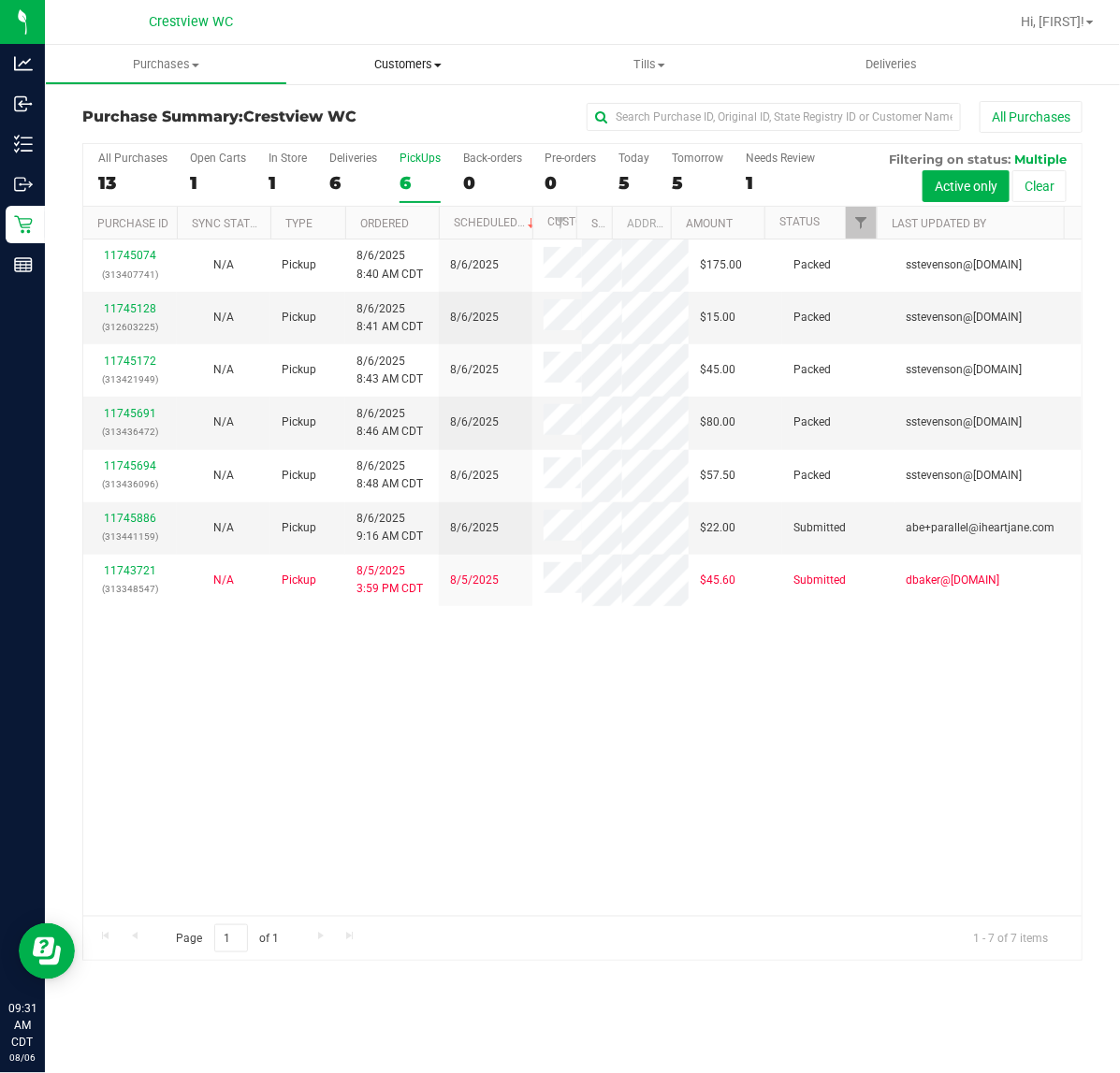 click on "Customers" at bounding box center (408, 65) 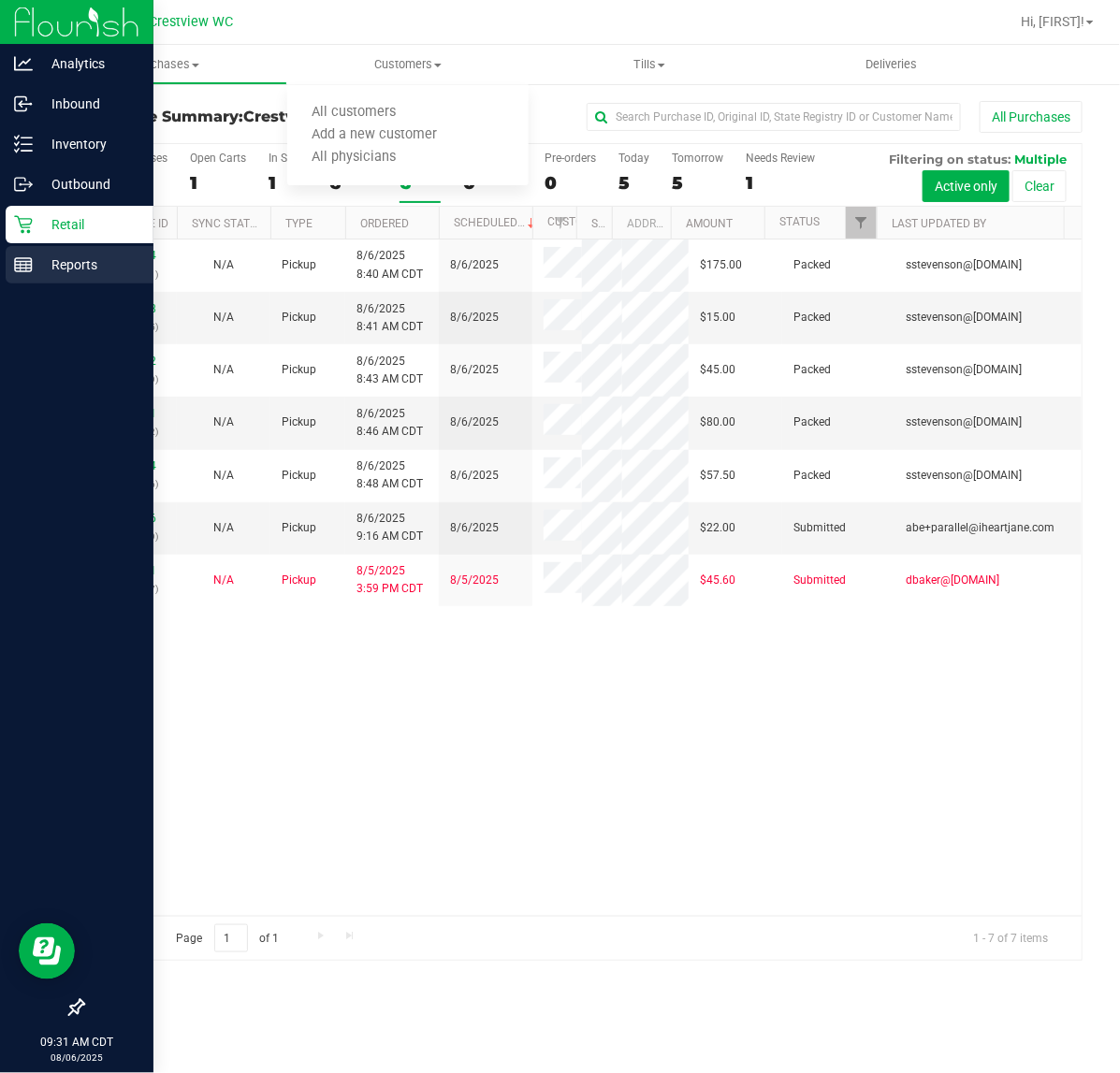 click 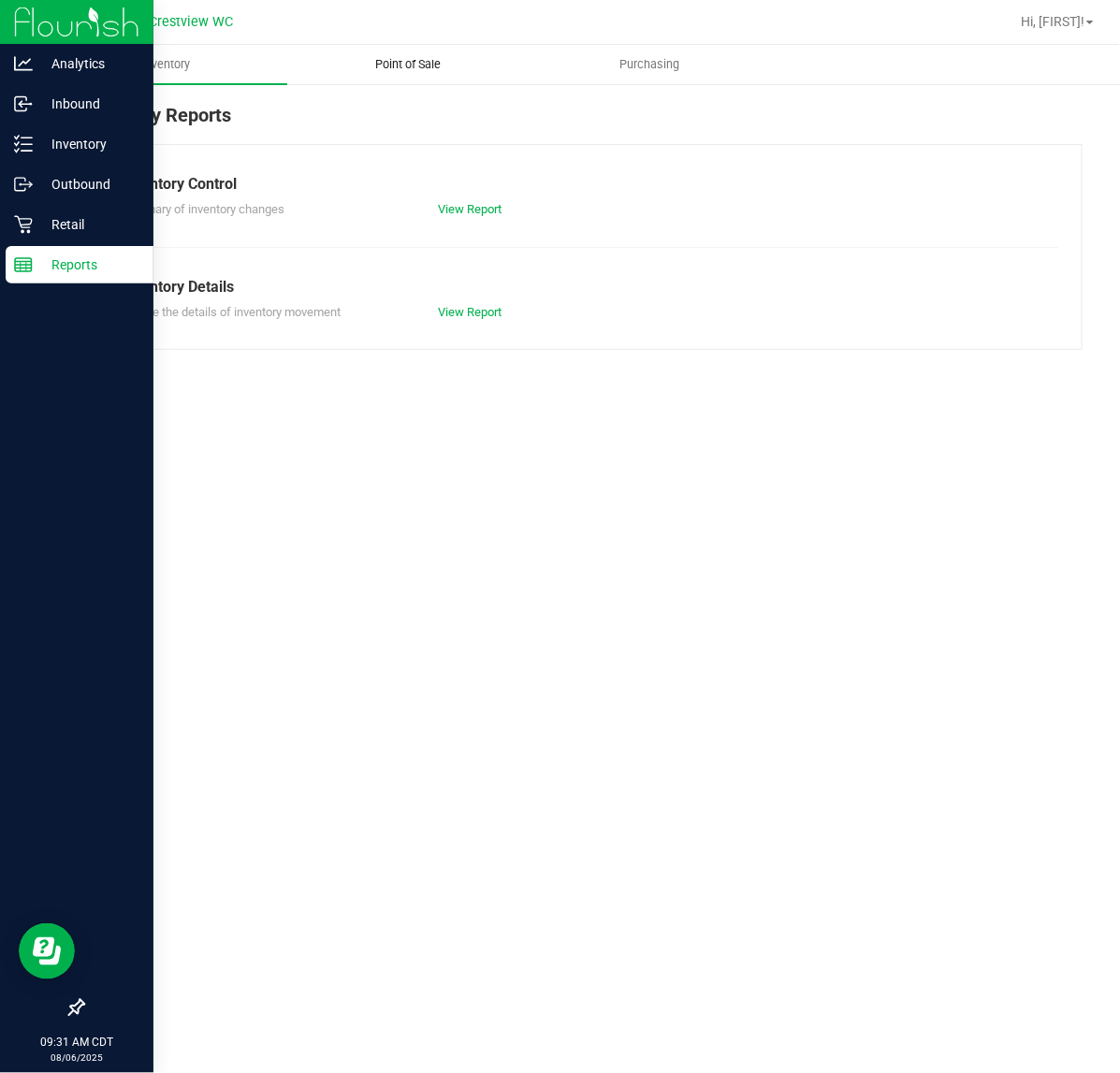 click on "Point of Sale" at bounding box center [408, 65] 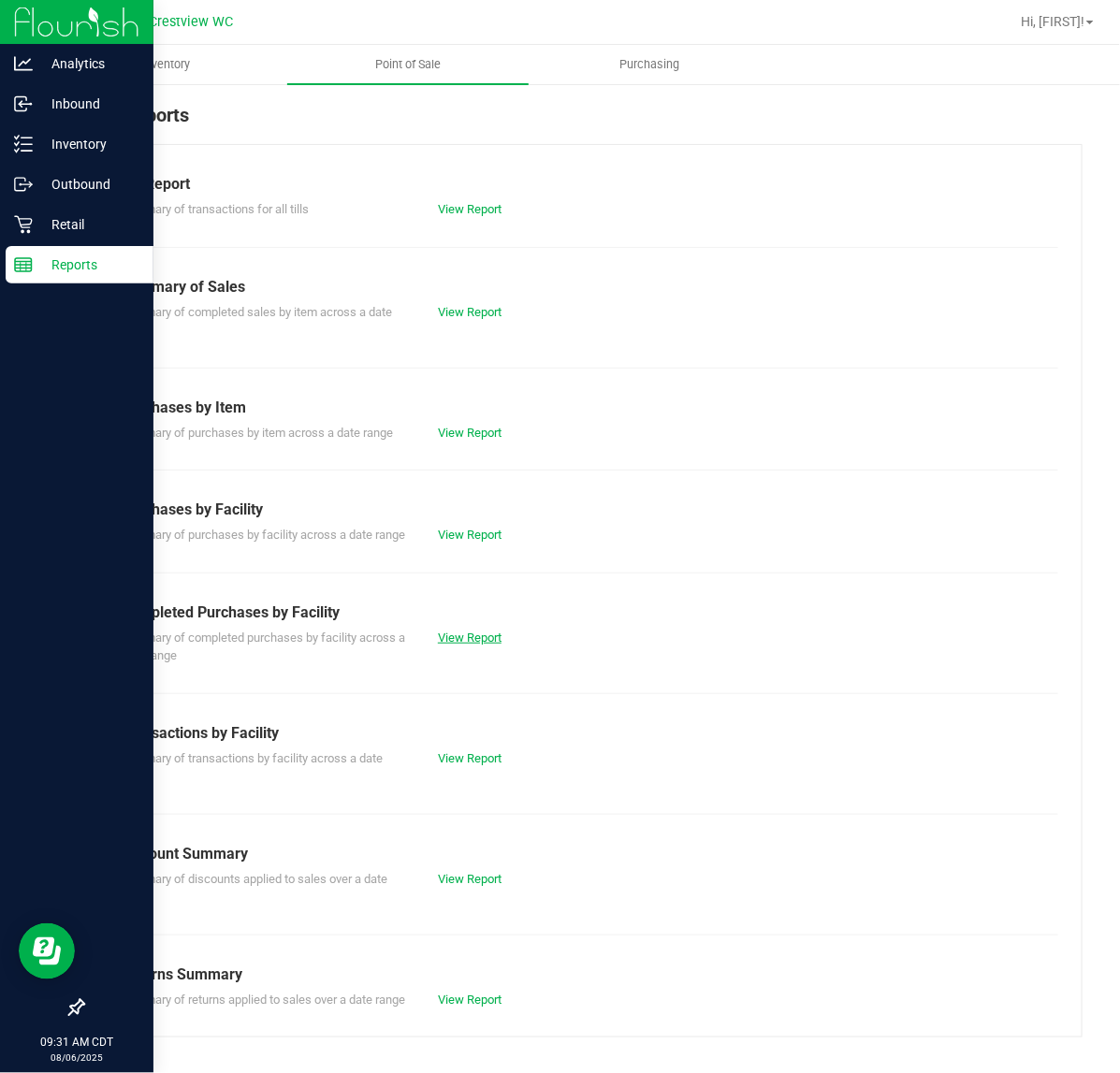 click on "View Report" at bounding box center (470, 637) 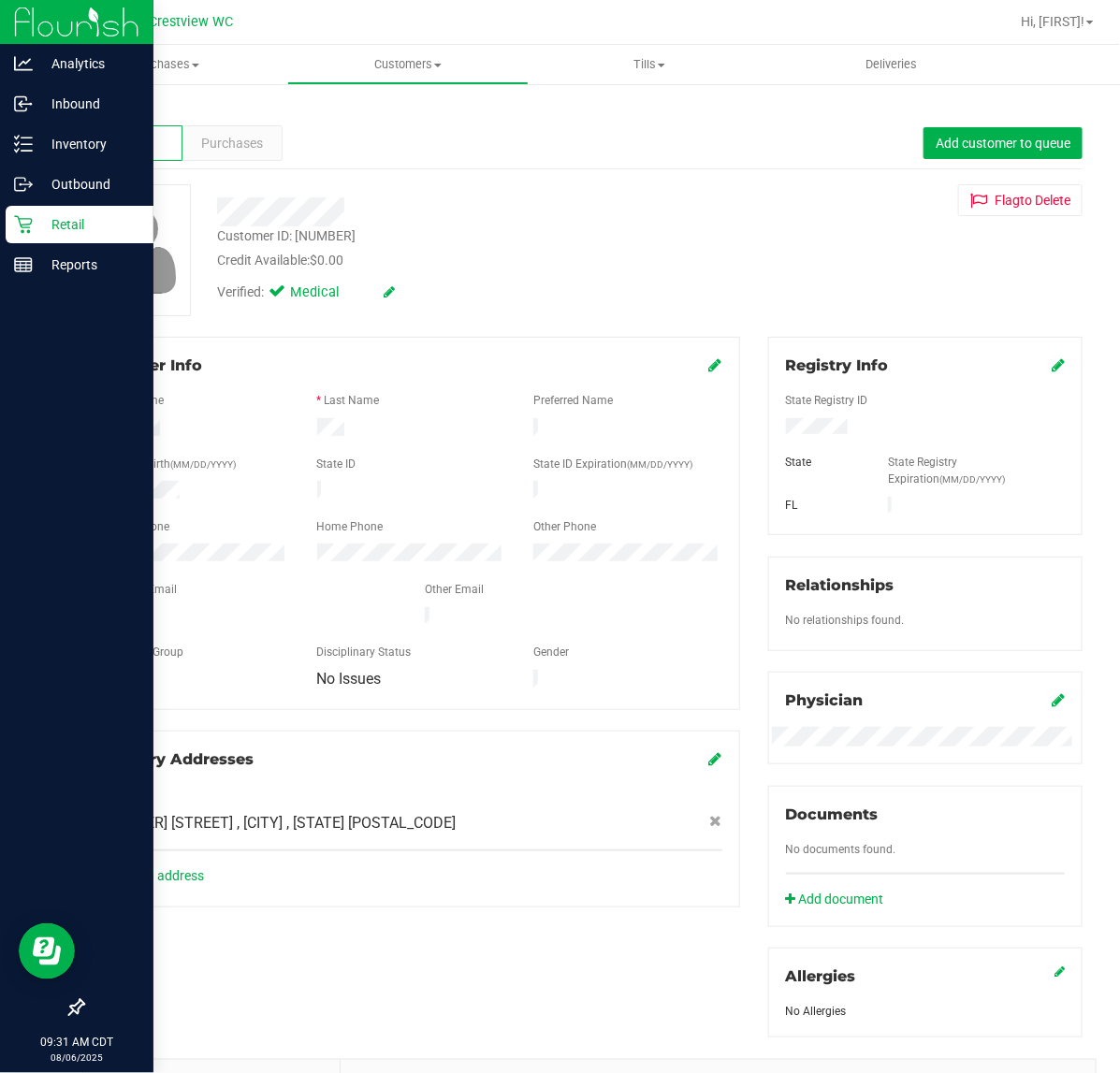 click on "Profile
Purchases
Add customer to queue" at bounding box center (582, 143) 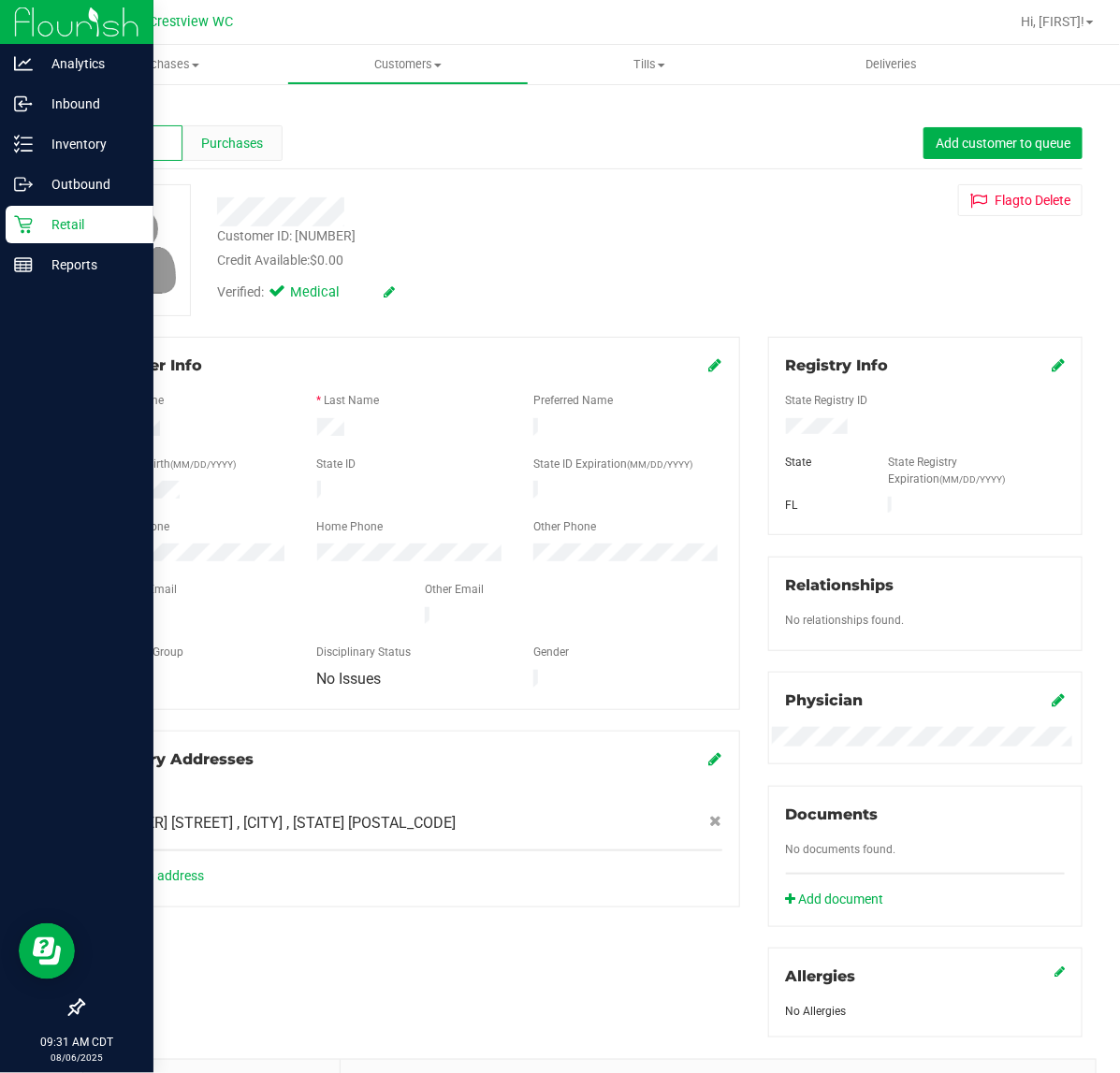 click on "Purchases" at bounding box center (232, 143) 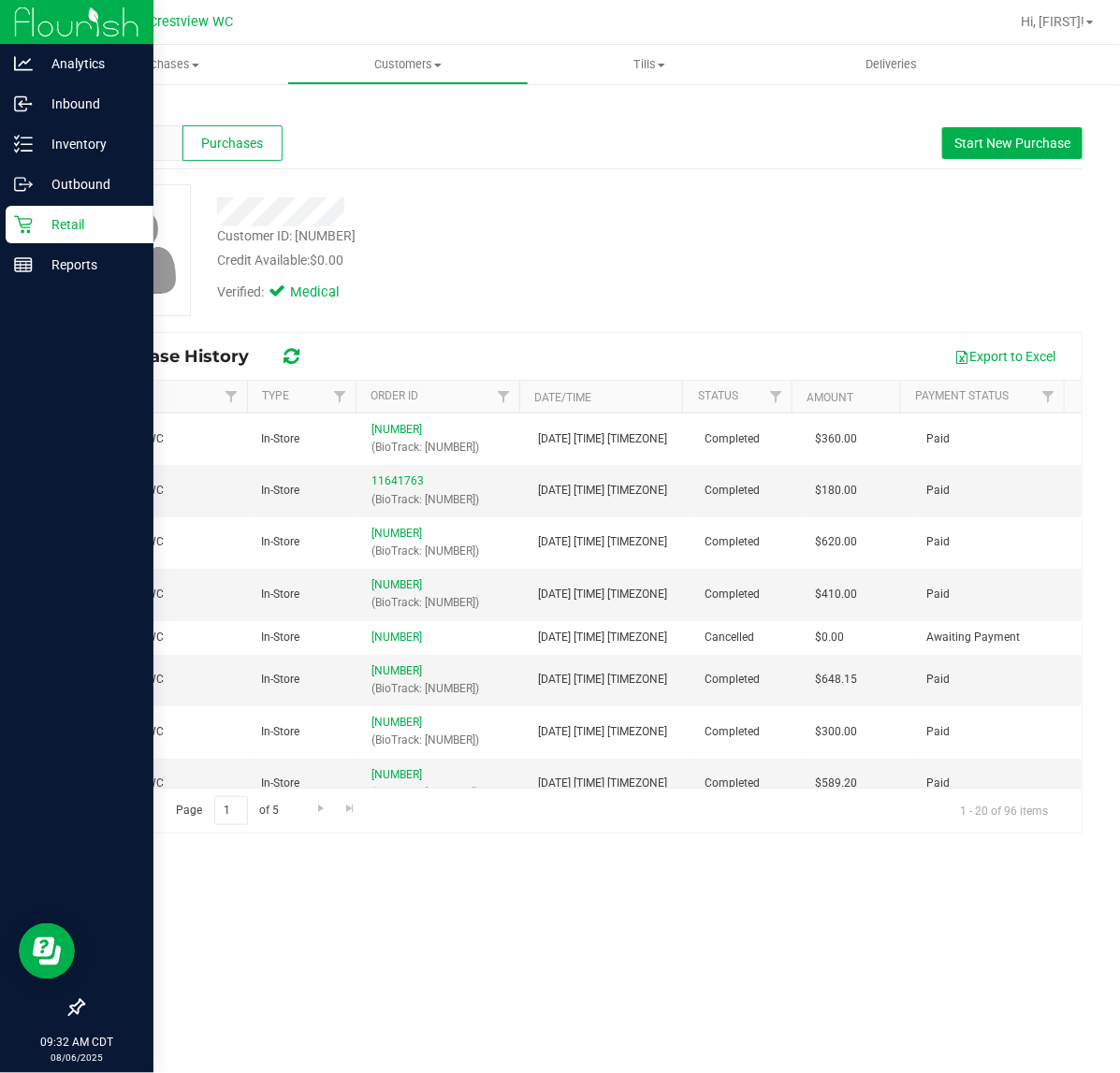click on "Profile" at bounding box center [132, 143] 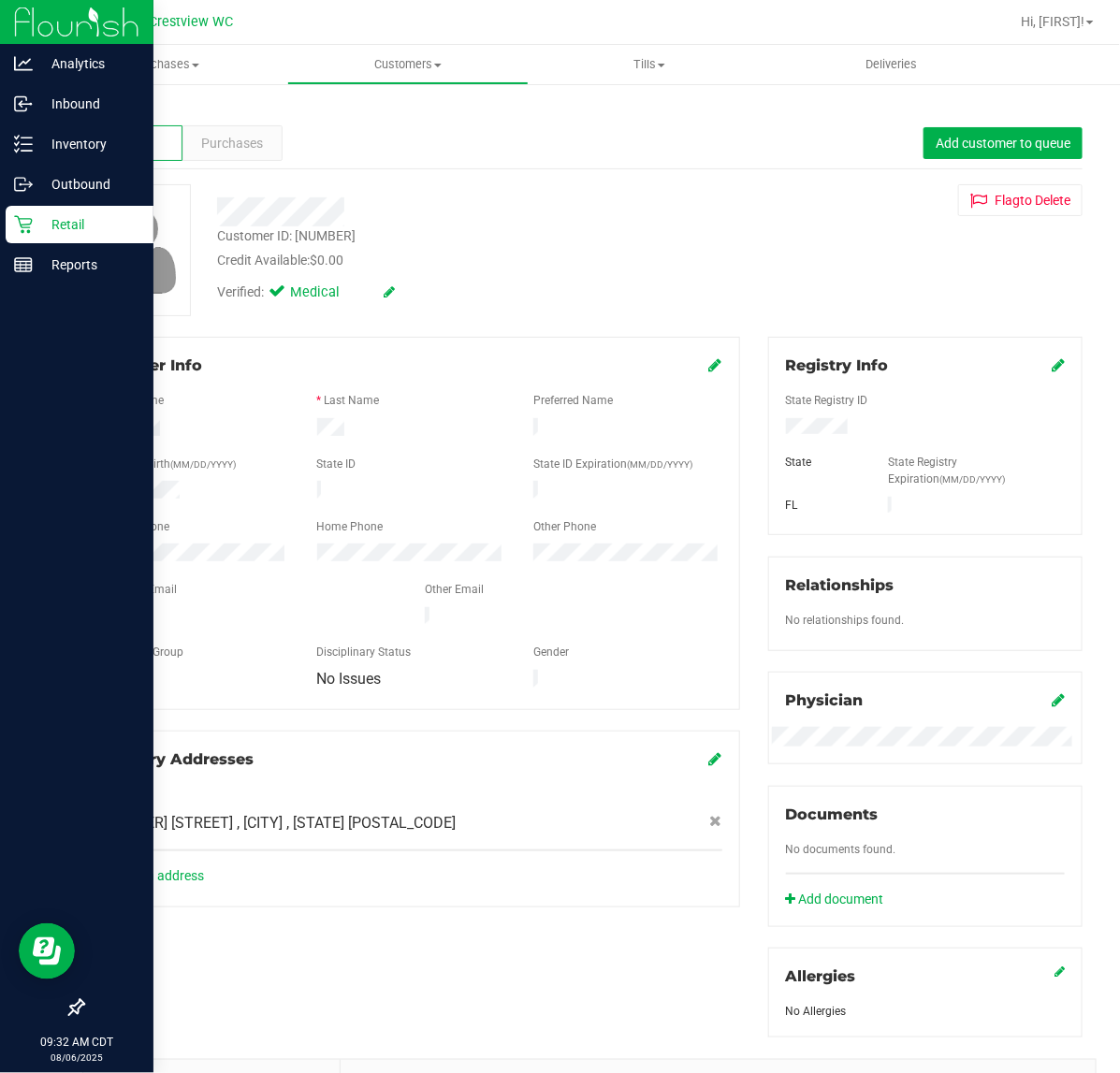 scroll, scrollTop: 297, scrollLeft: 0, axis: vertical 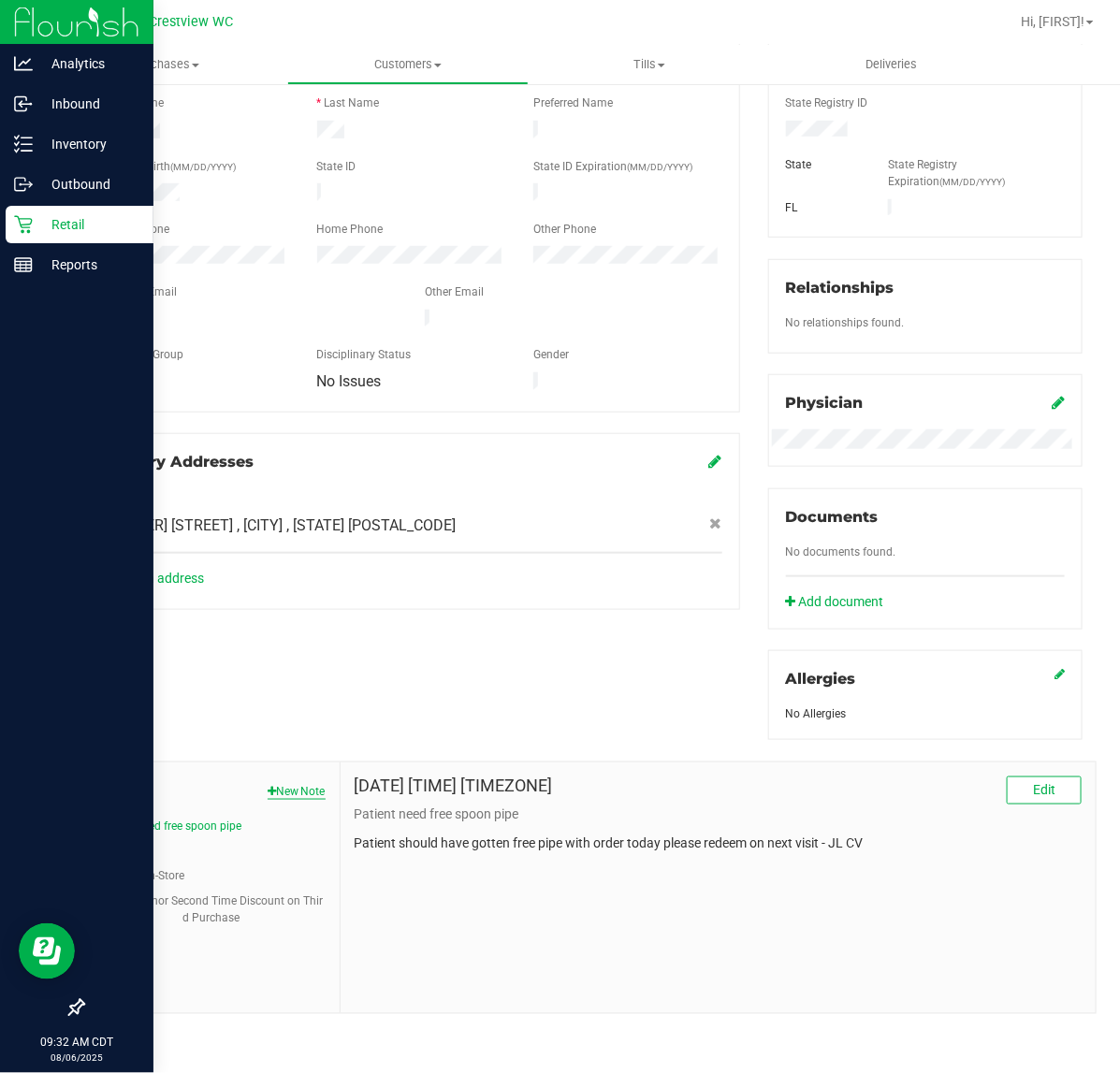 click on "New Note" at bounding box center (297, 791) 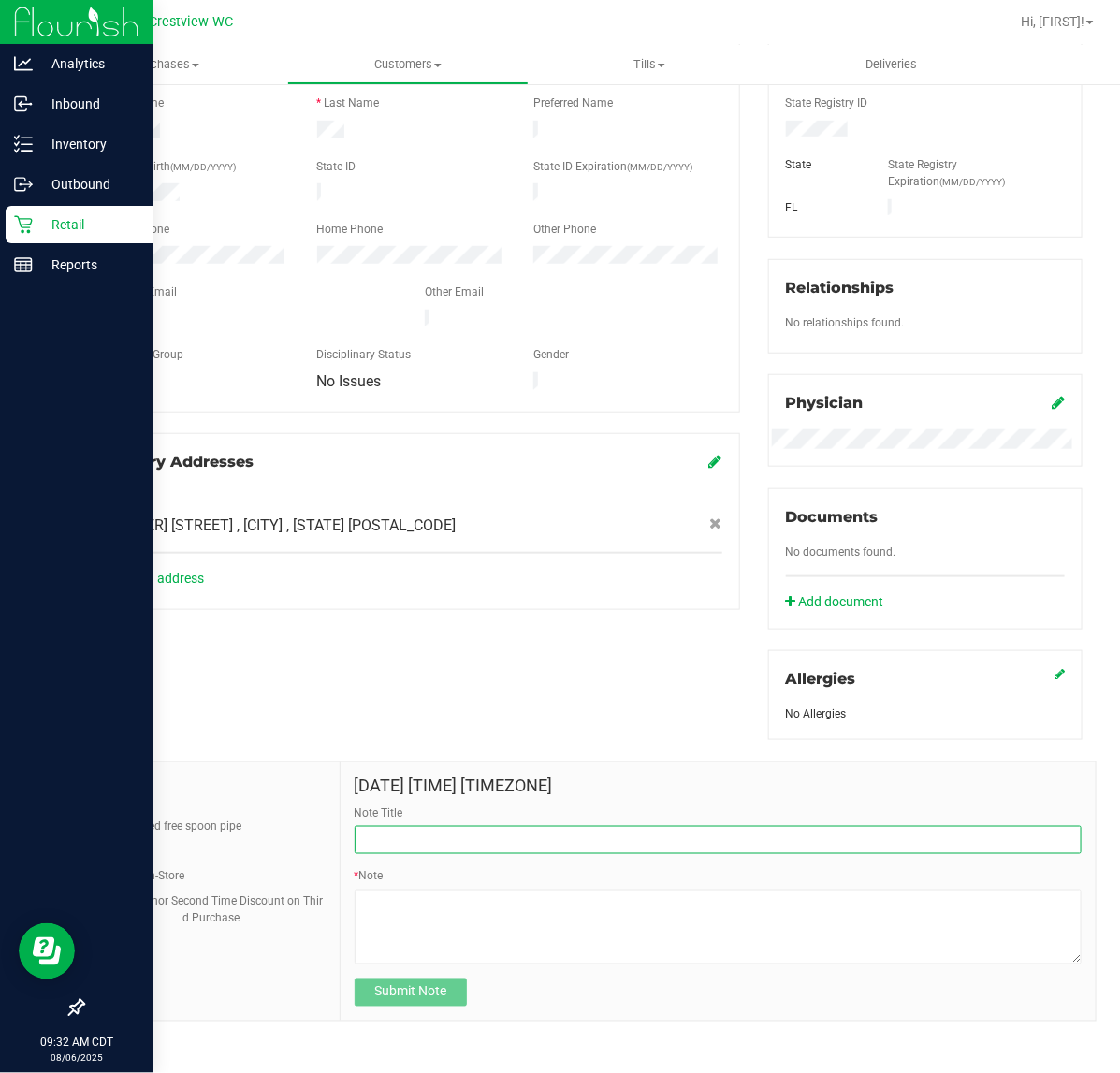 click on "Note Title" at bounding box center (718, 840) 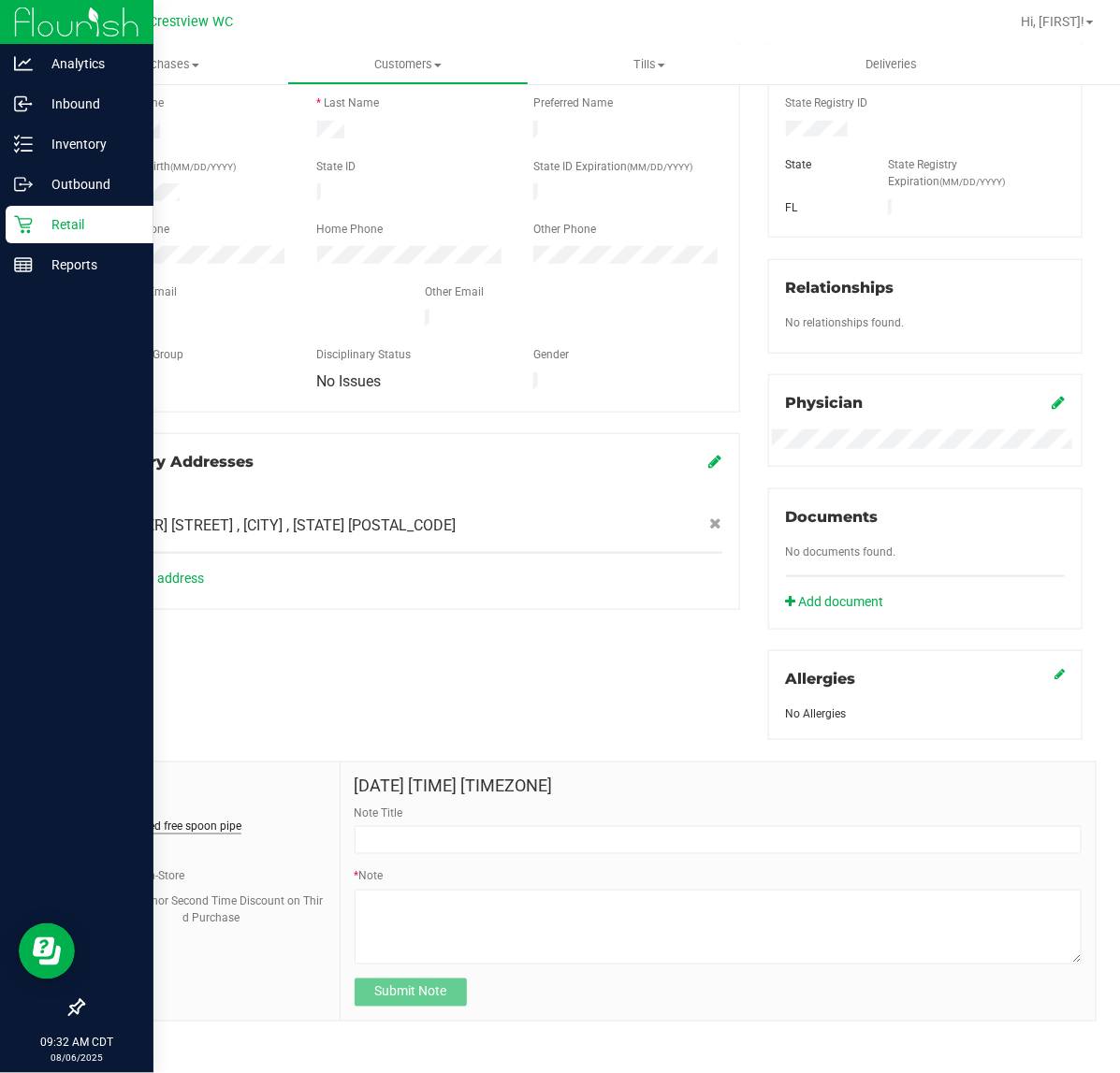 click on "Patient need free spoon pipe" at bounding box center (169, 826) 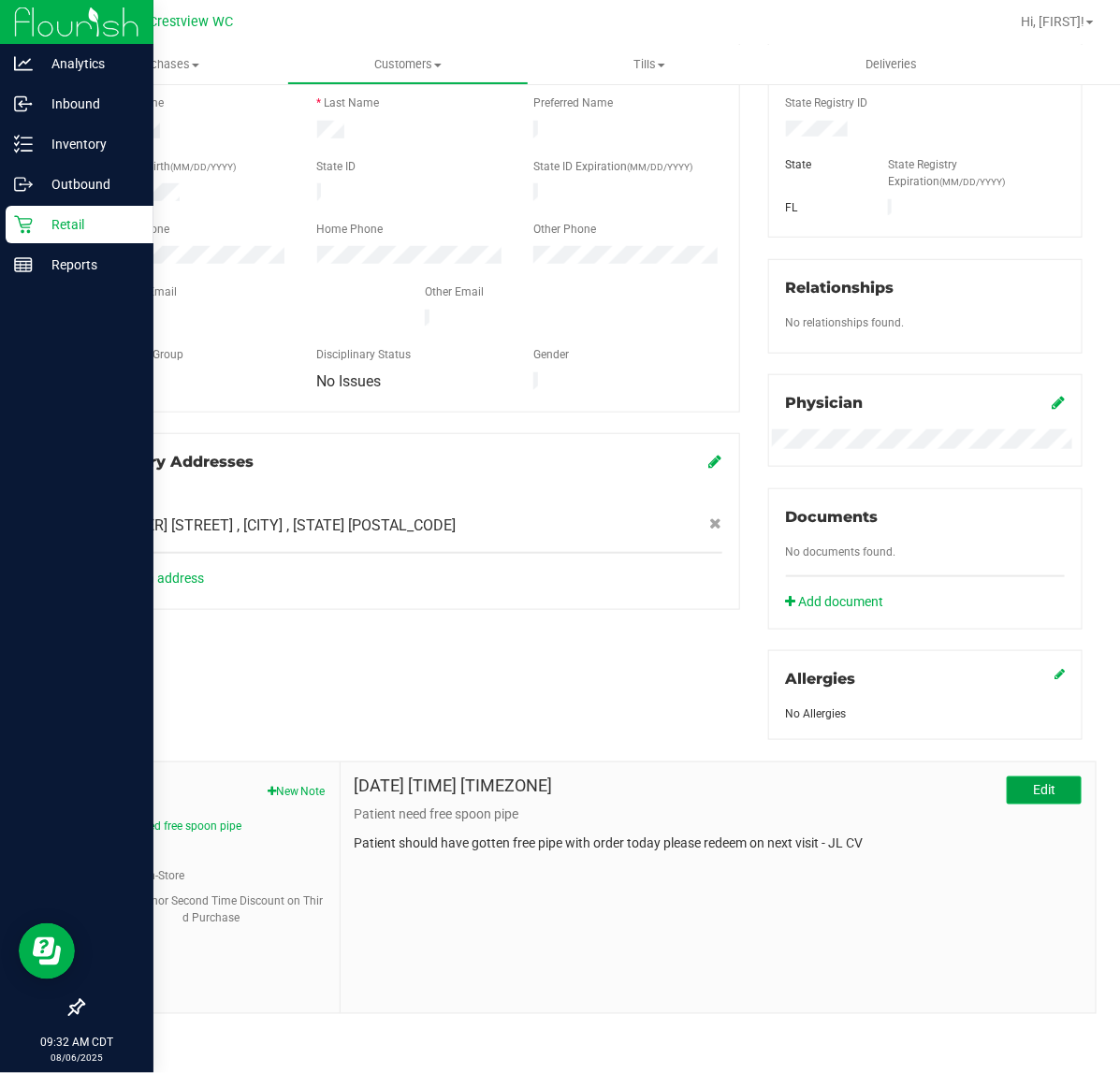 click on "Edit" at bounding box center [1044, 790] 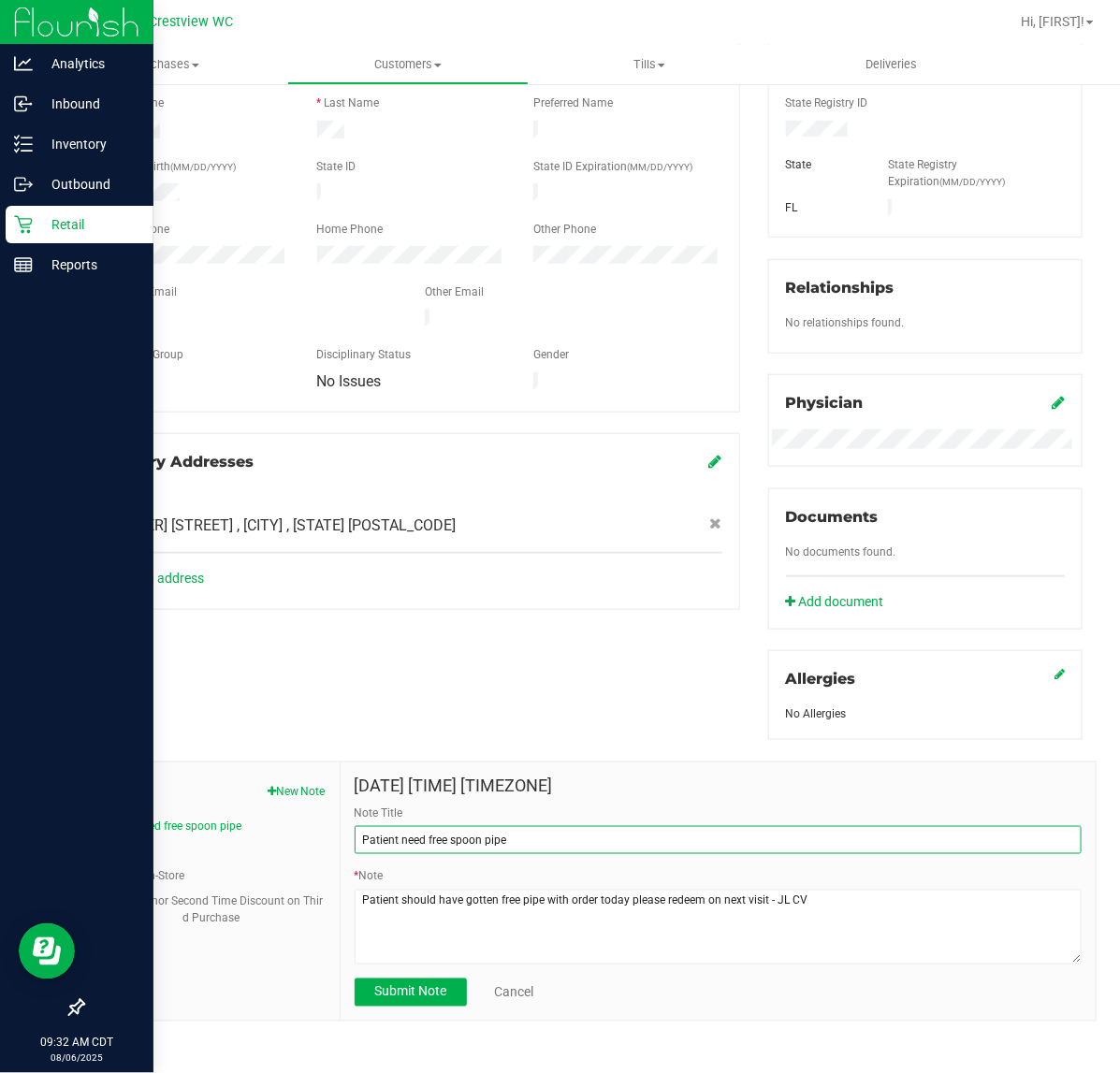 click on "Patient need free spoon pipe" at bounding box center [718, 840] 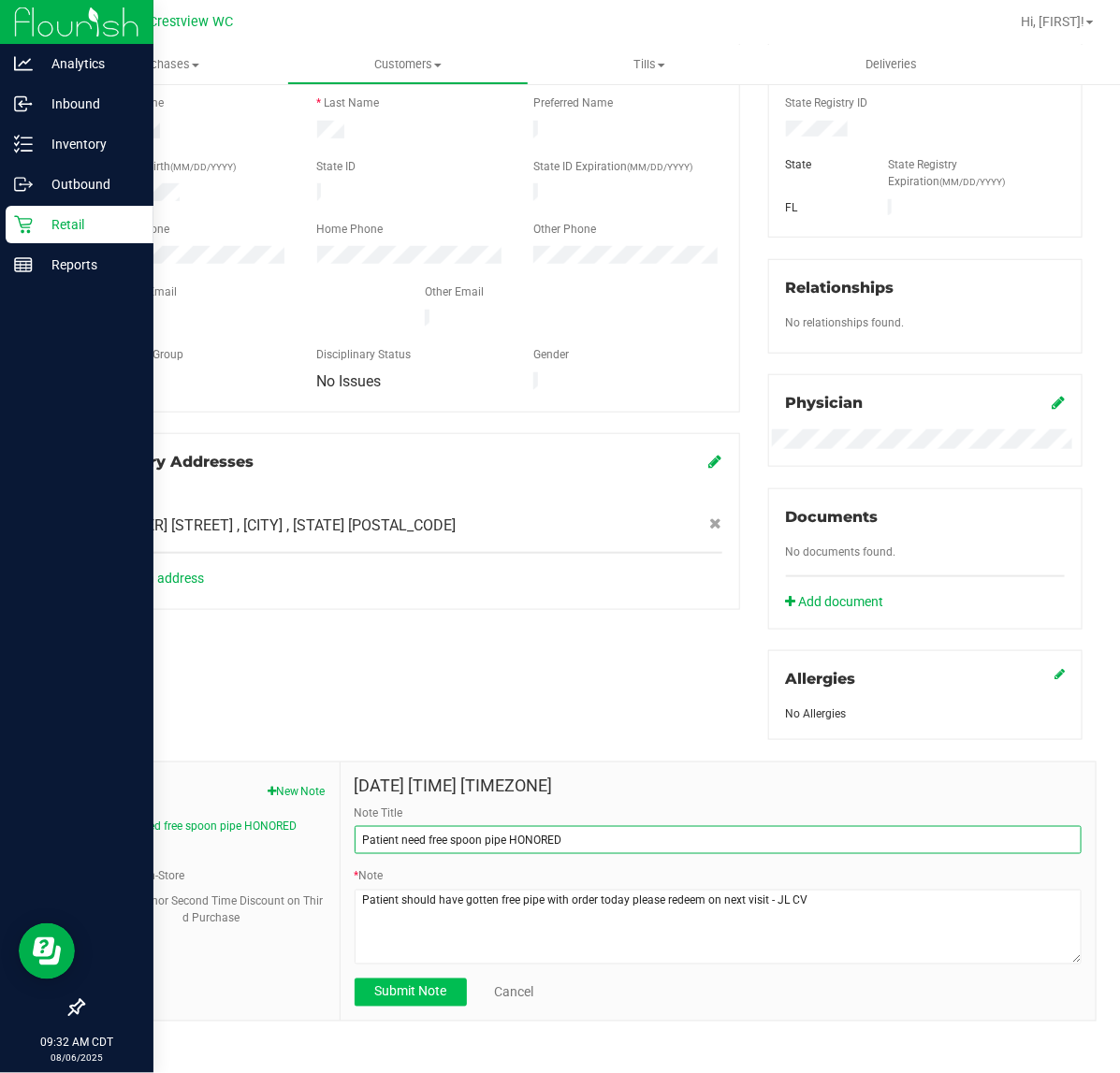 type on "Patient need free spoon pipe HONORED" 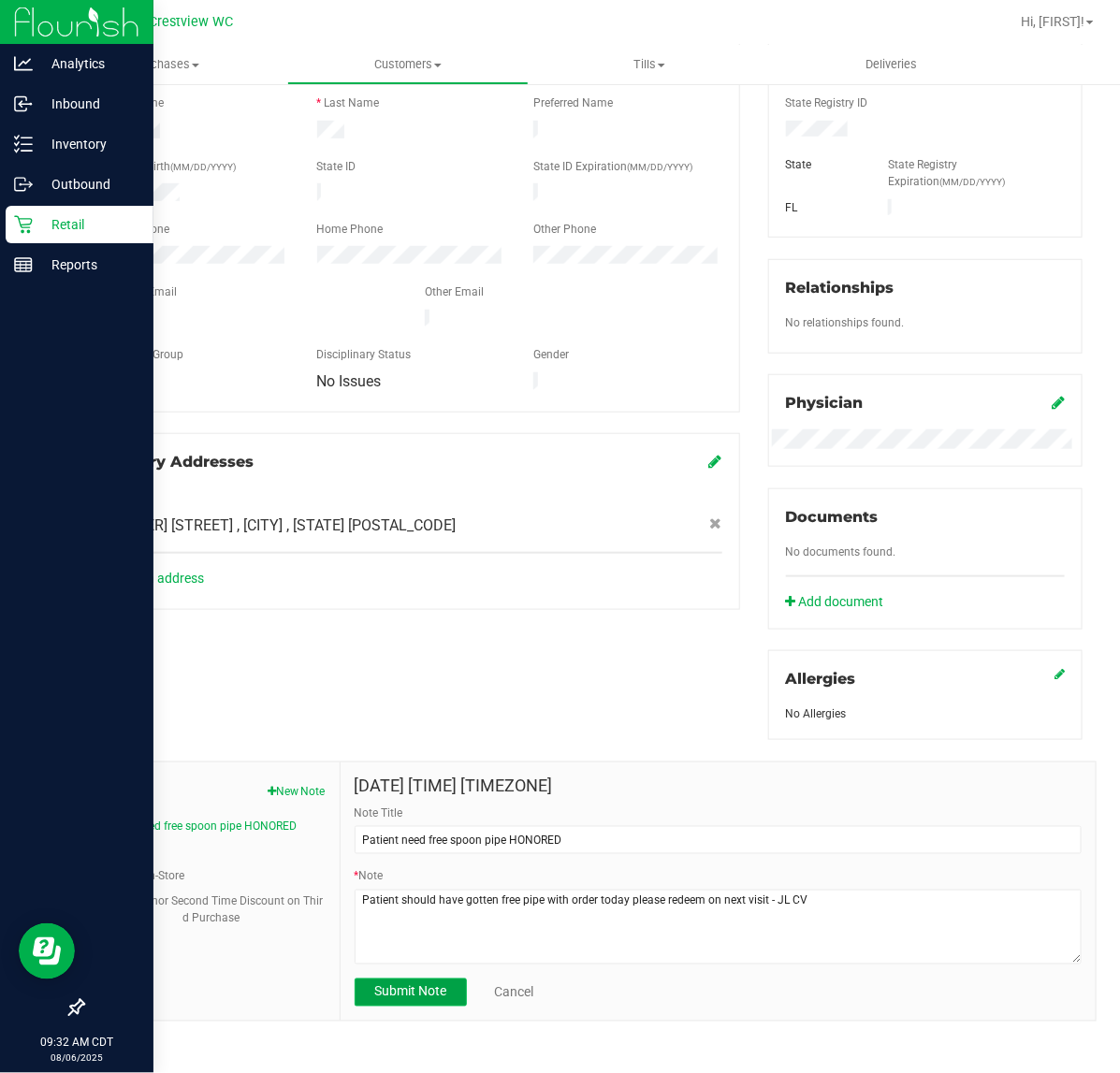 click on "Submit Note" at bounding box center (411, 993) 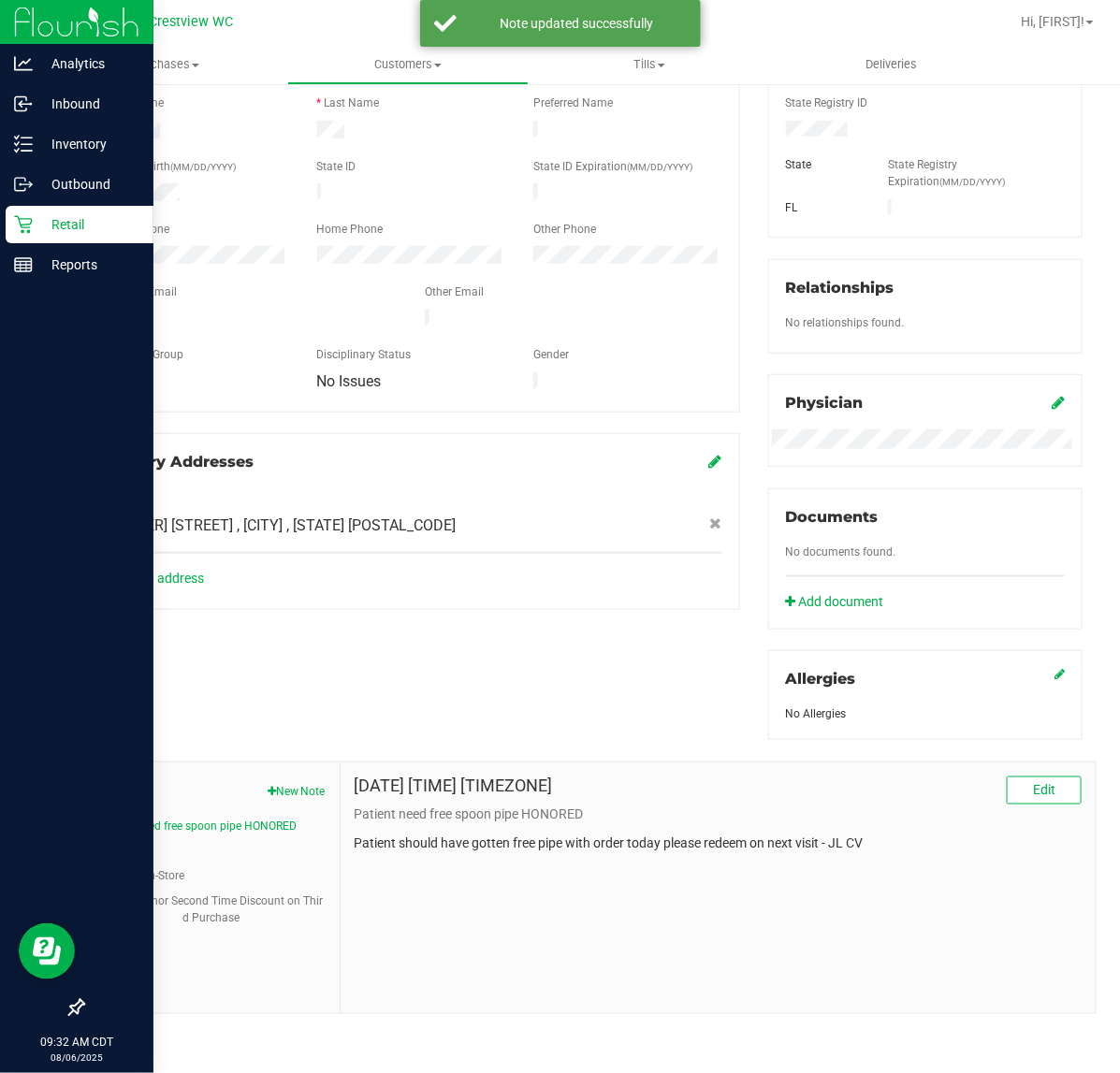 click on "Notes" at bounding box center (211, 788) 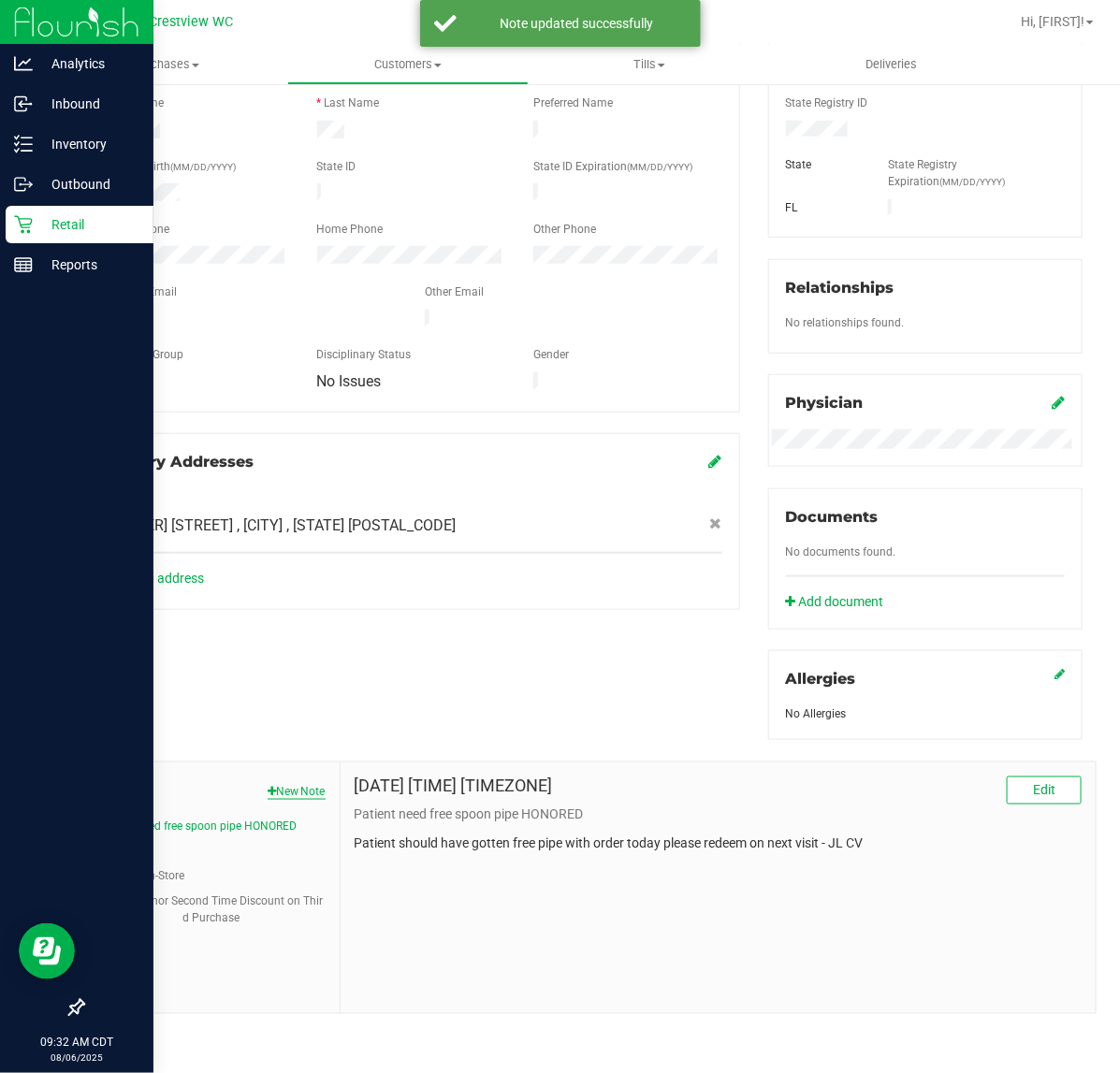 click on "New Note" at bounding box center [297, 791] 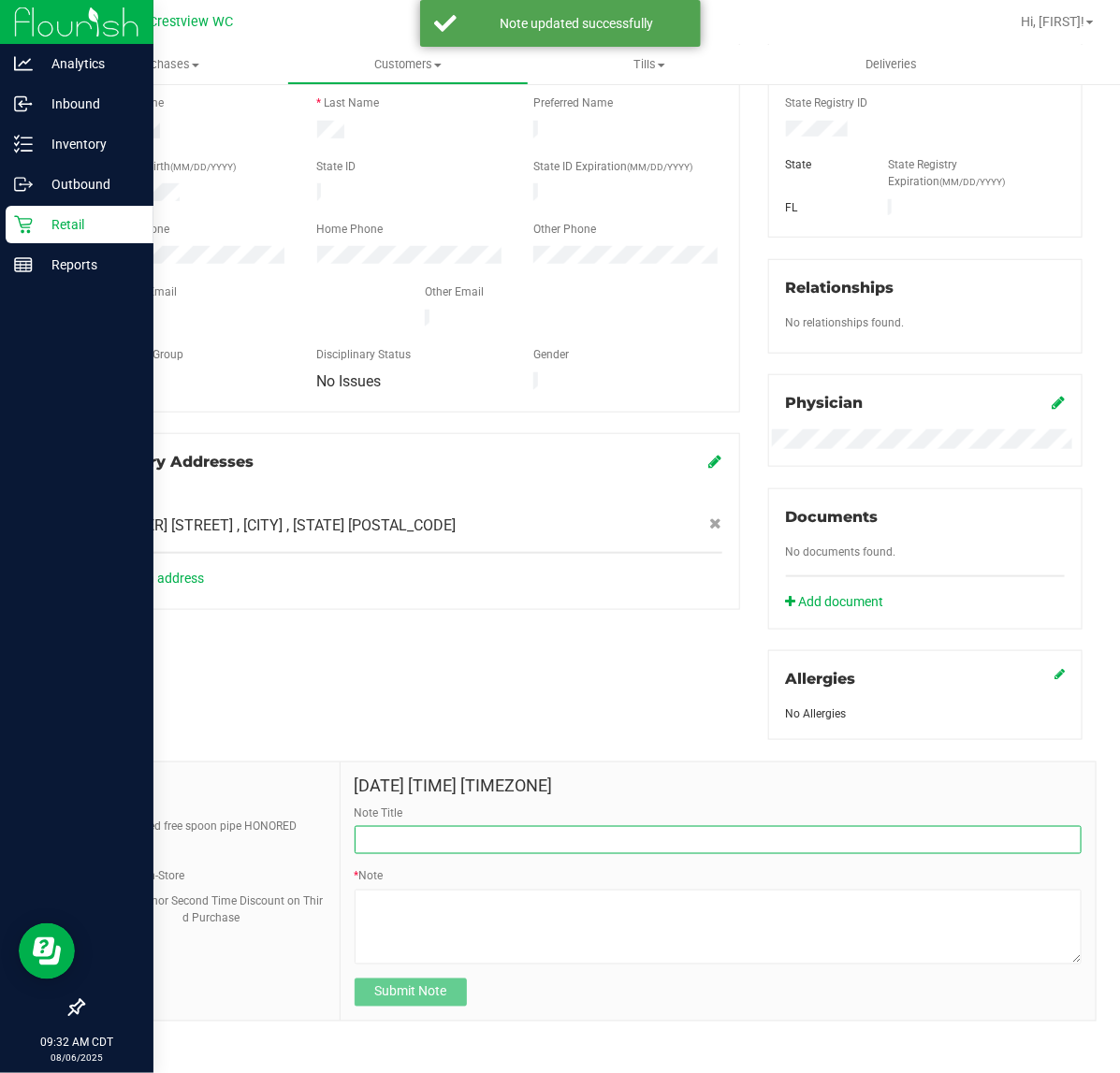 click on "Note Title" at bounding box center [718, 840] 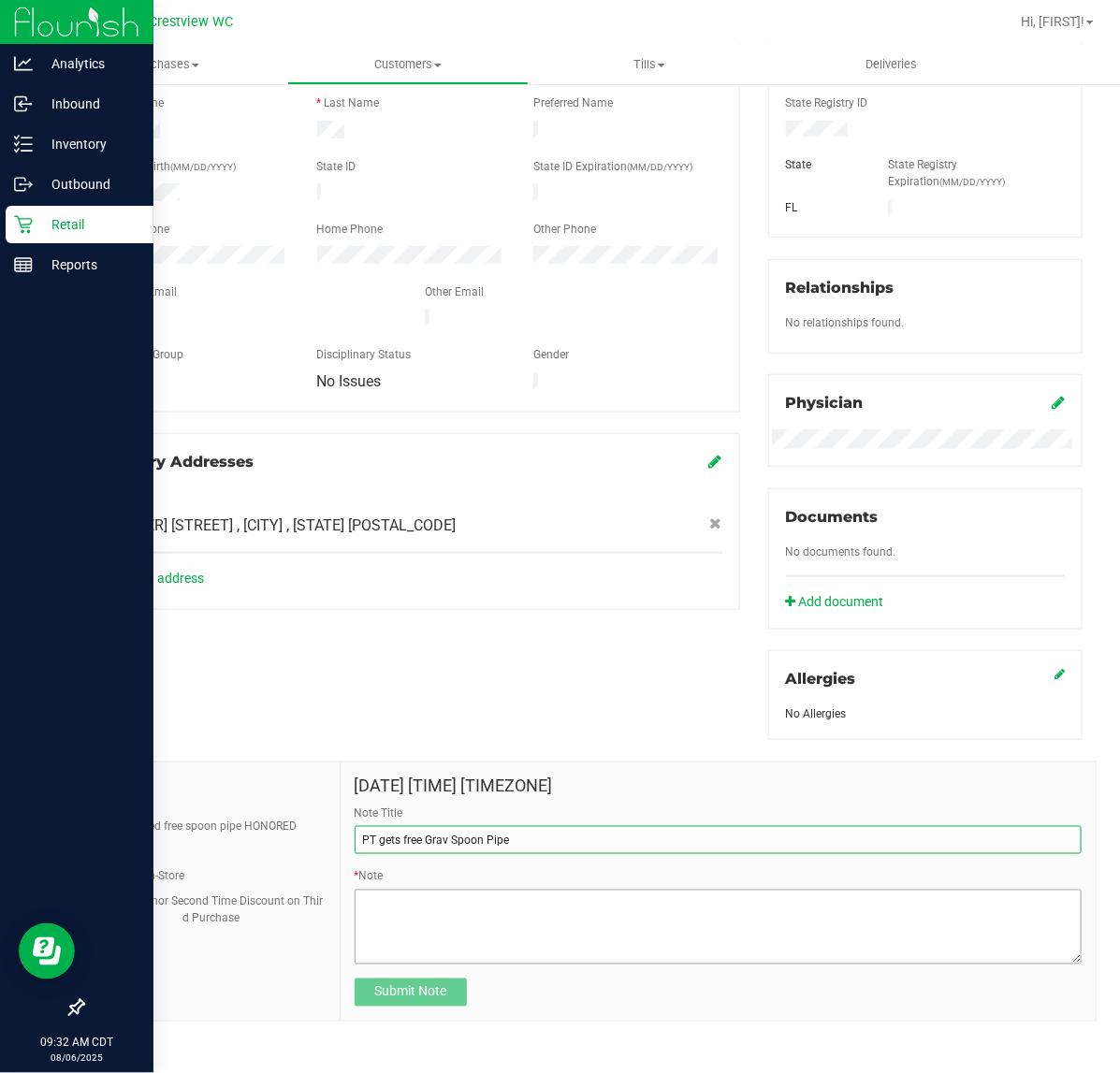 type on "PT gets free Grav Spoon Pipe" 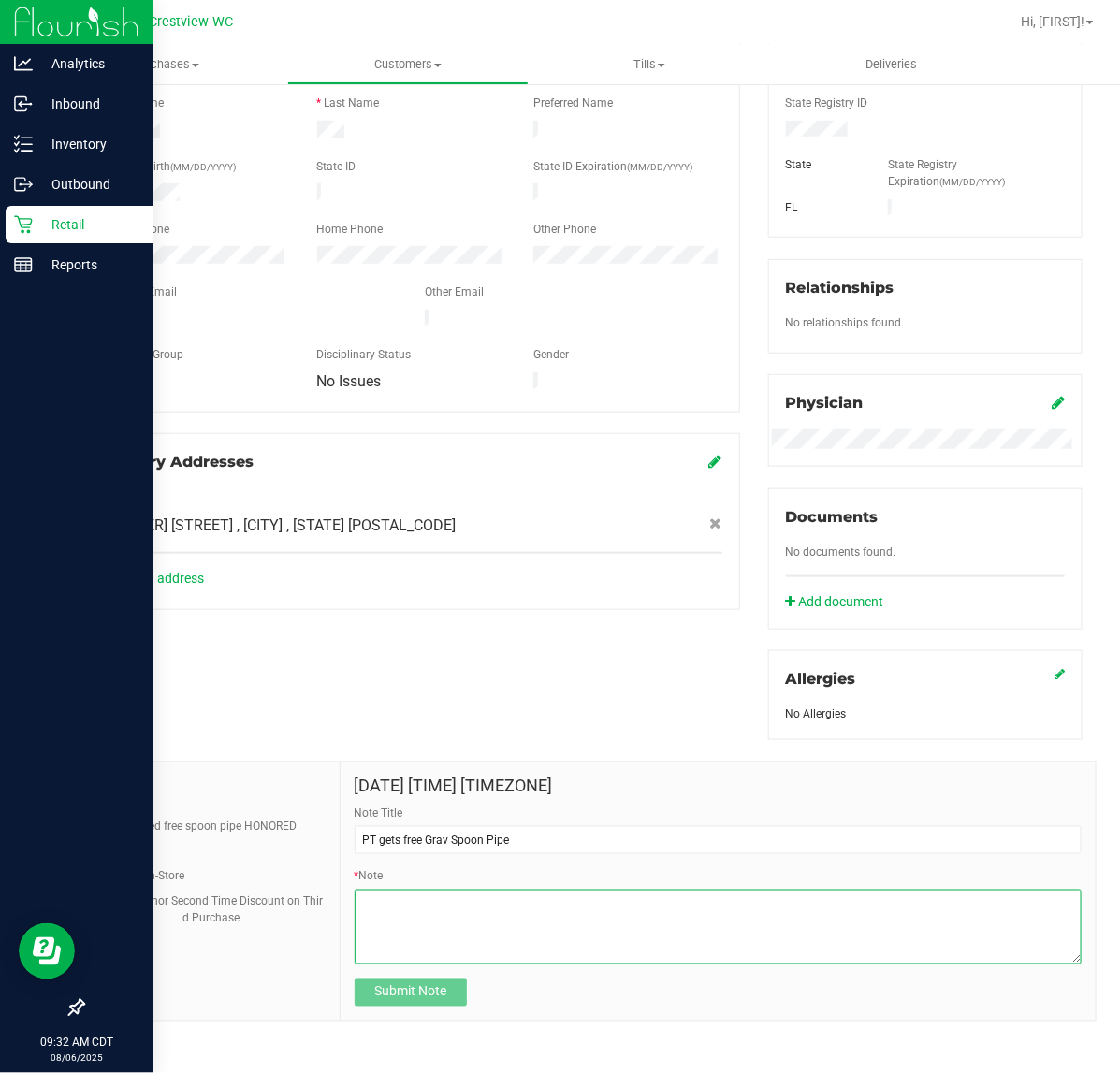 click on "*
Note" at bounding box center [718, 927] 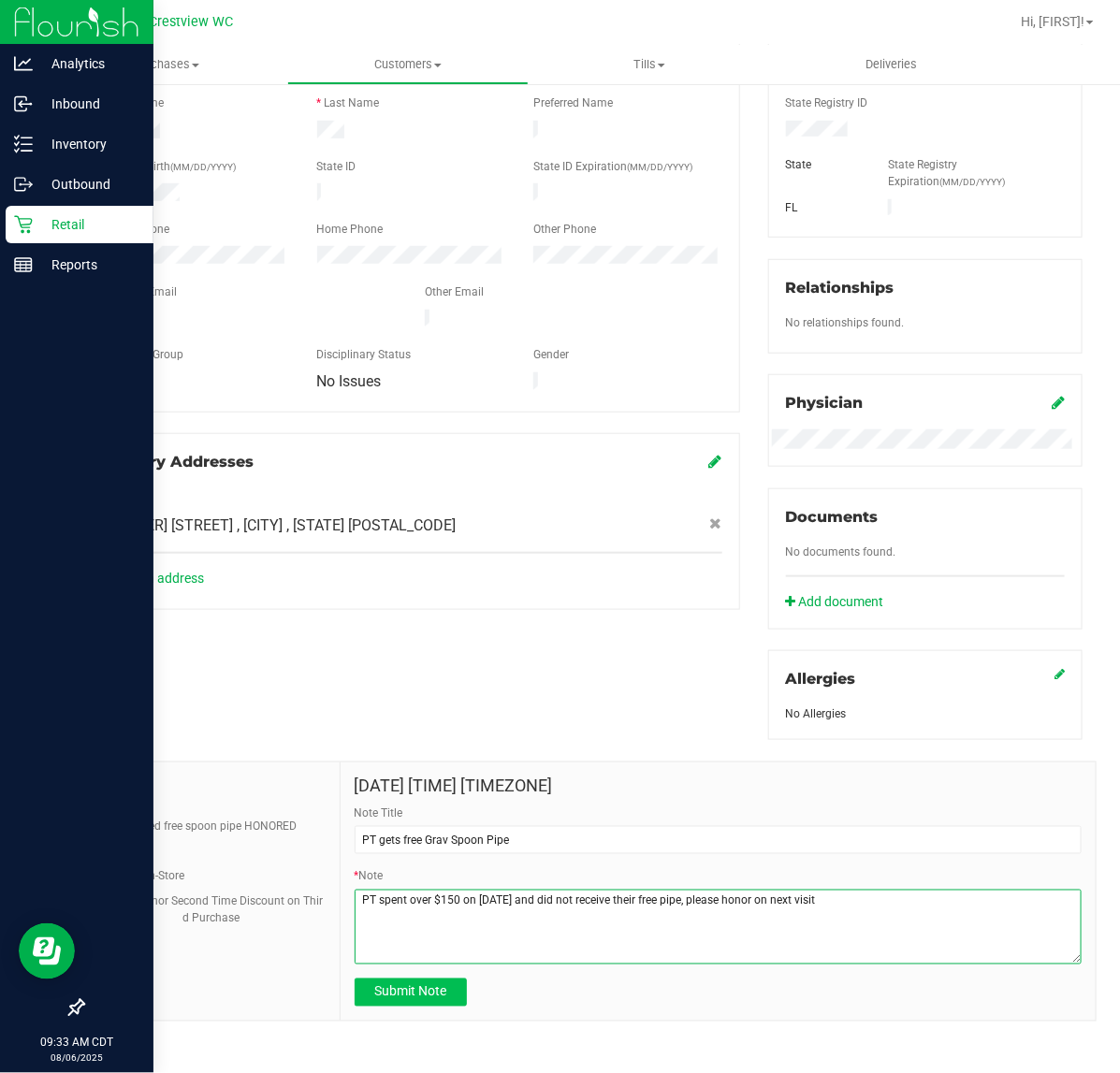 type on "PT spent over $150 on [DATE] and did not receive their free pipe, please honor on next visit" 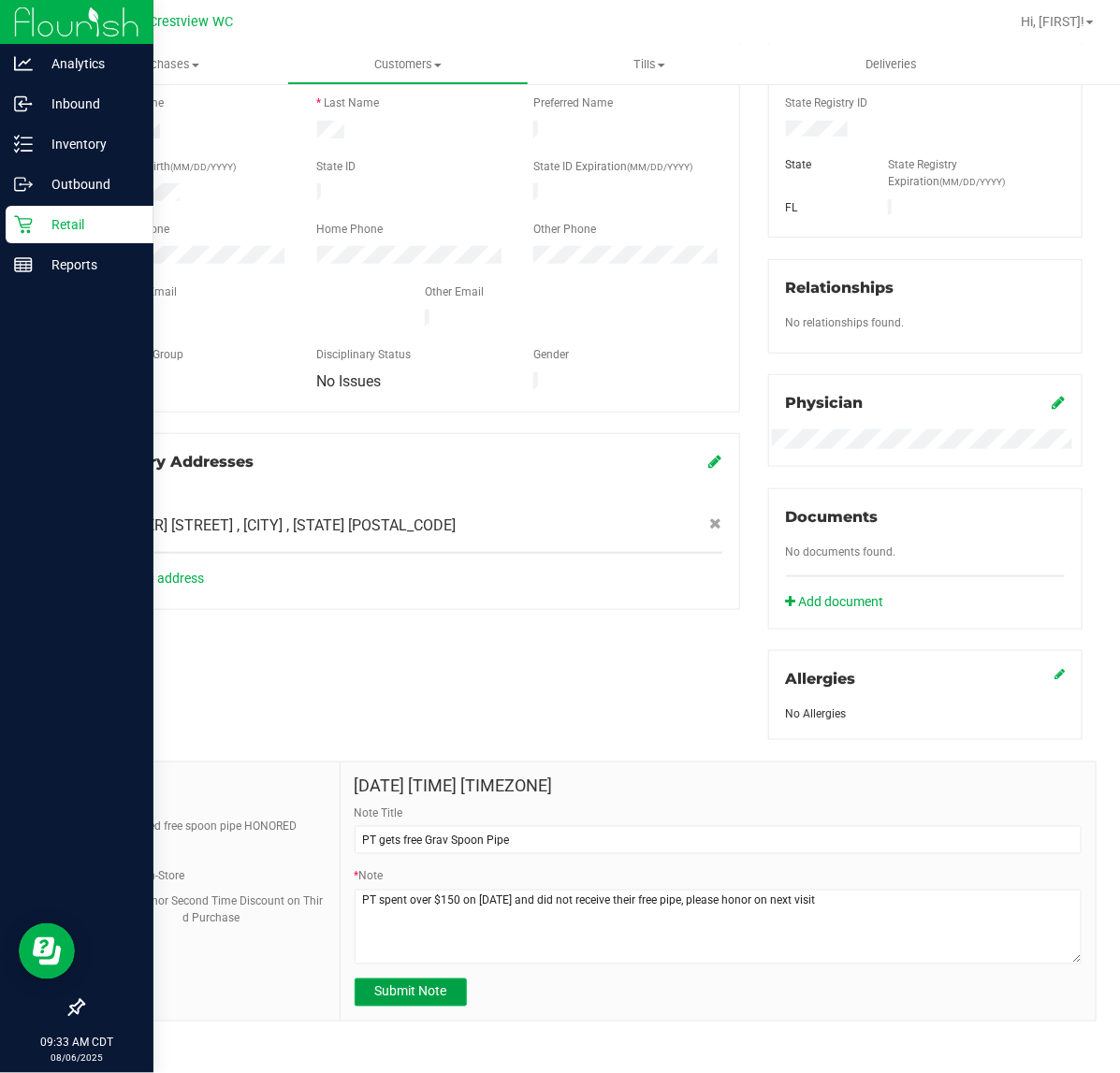click on "Submit Note" at bounding box center (410, 992) 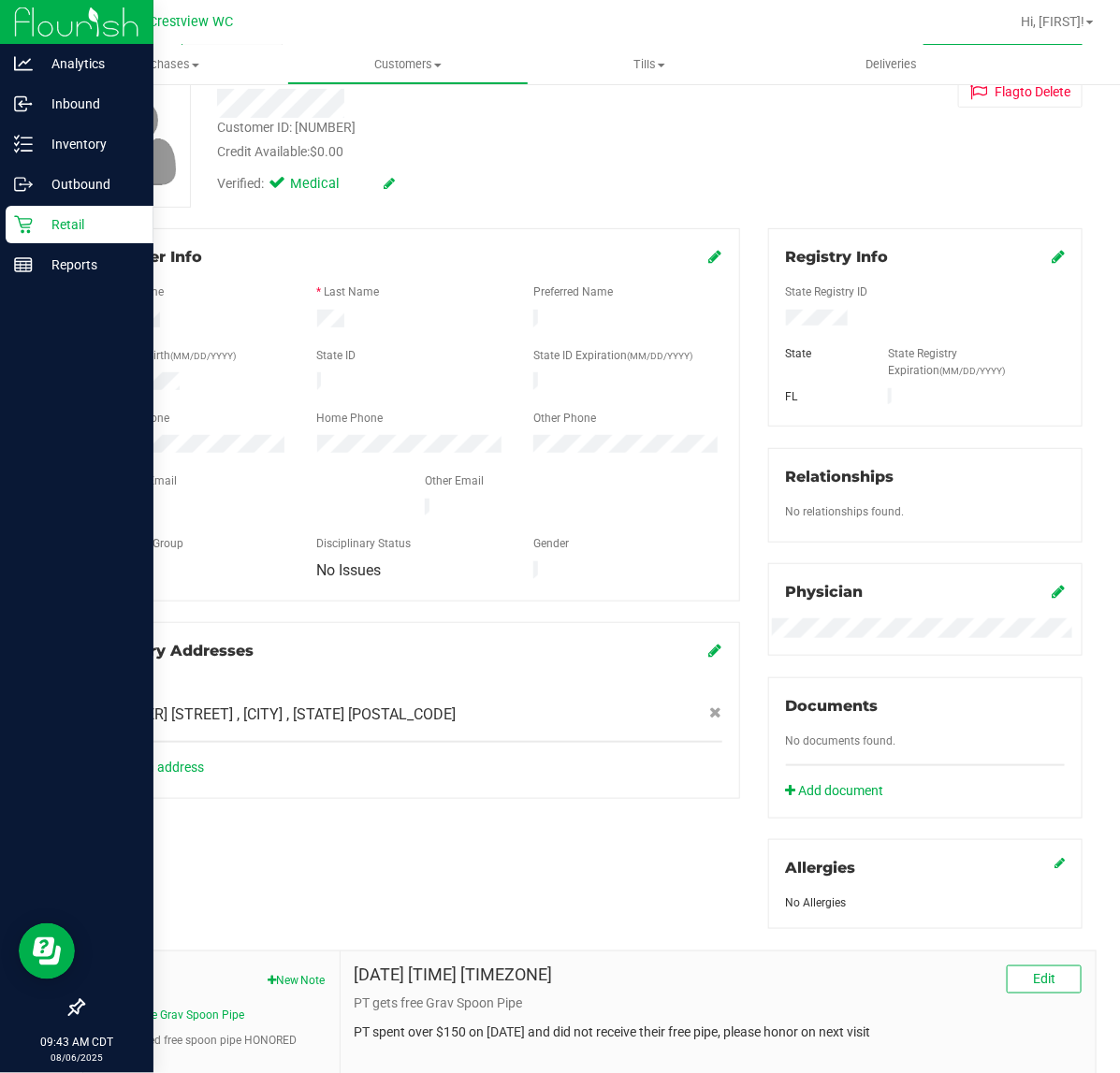 scroll, scrollTop: 0, scrollLeft: 0, axis: both 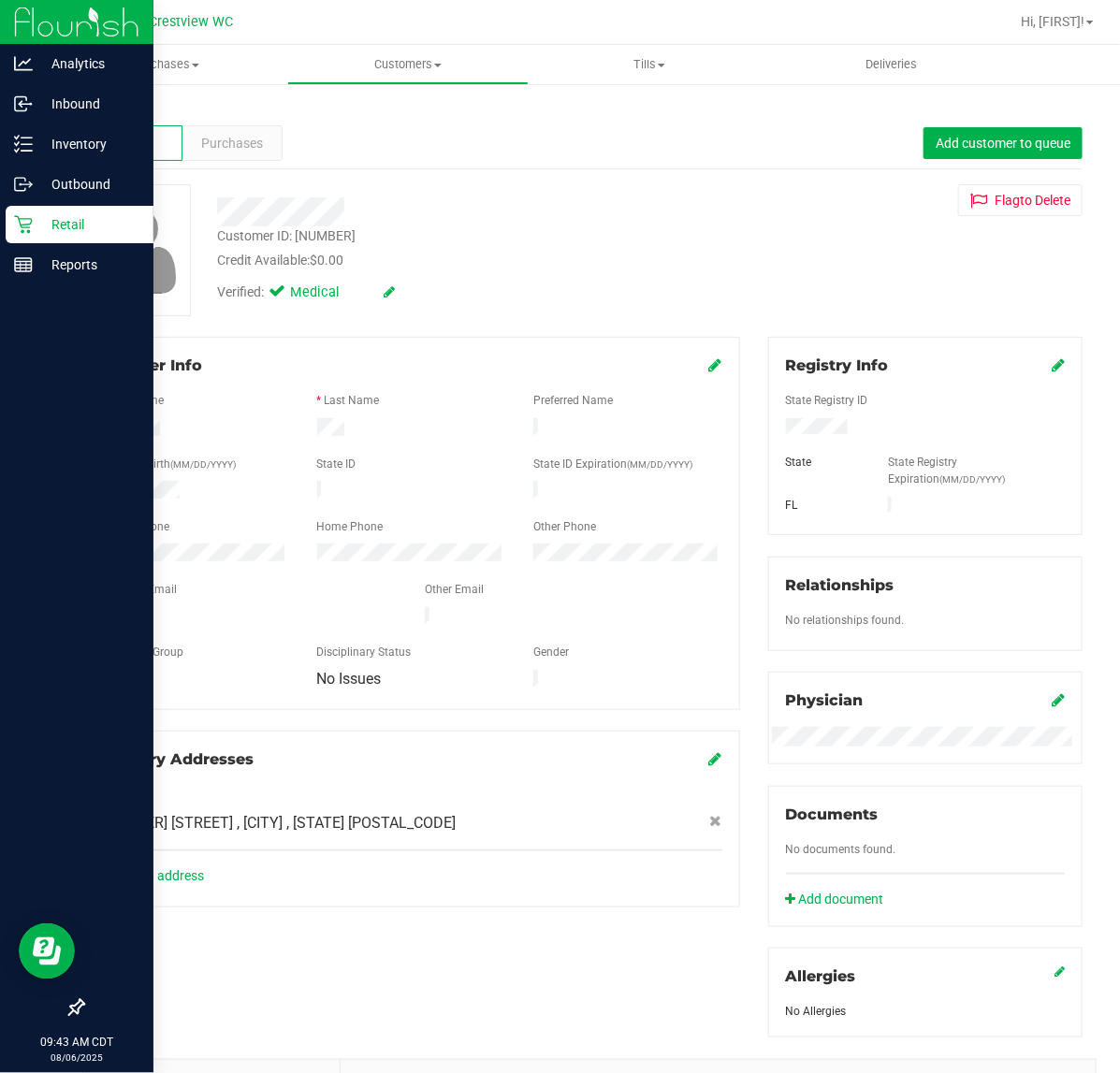 click 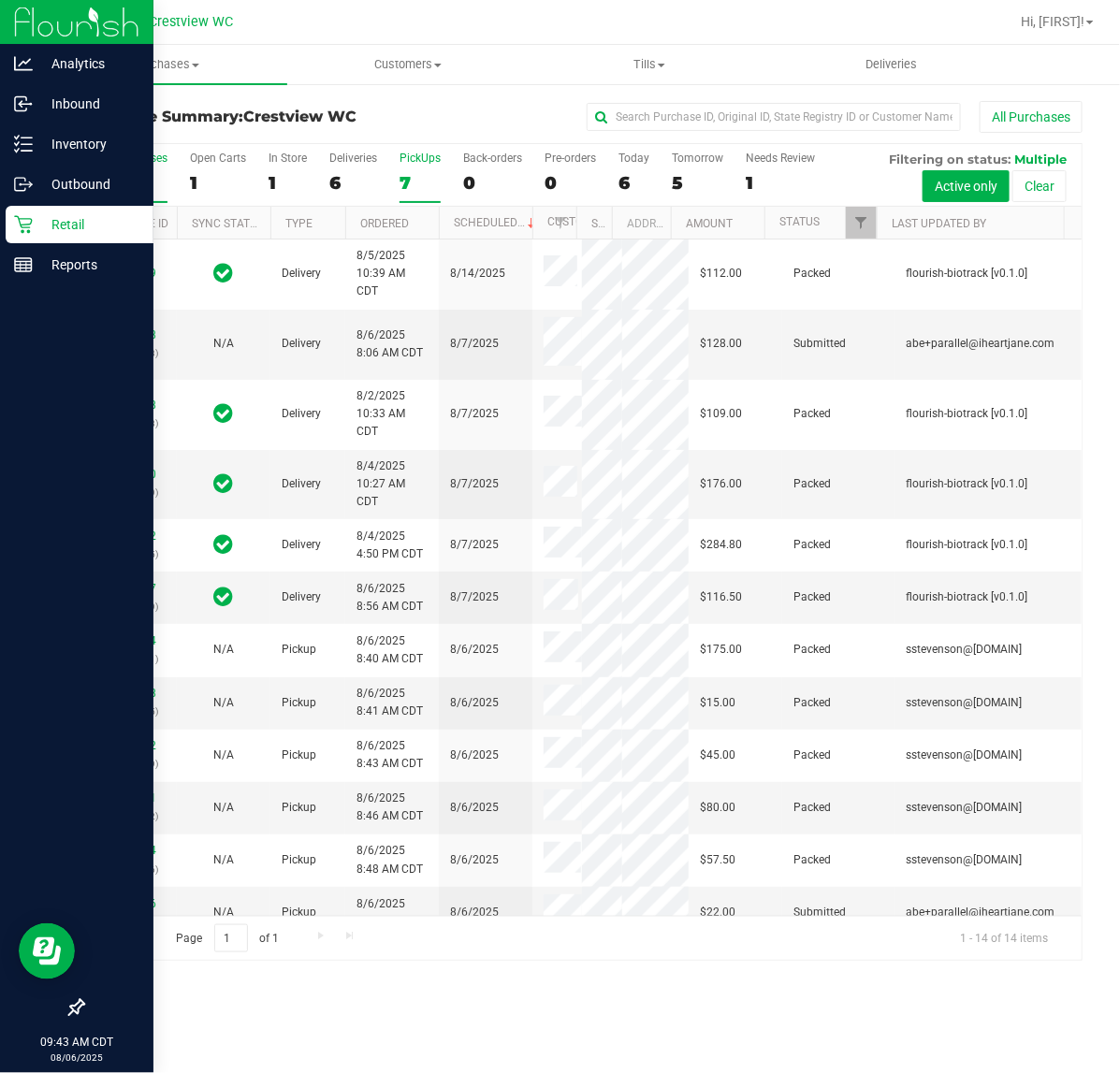 click on "7" at bounding box center (420, 182) 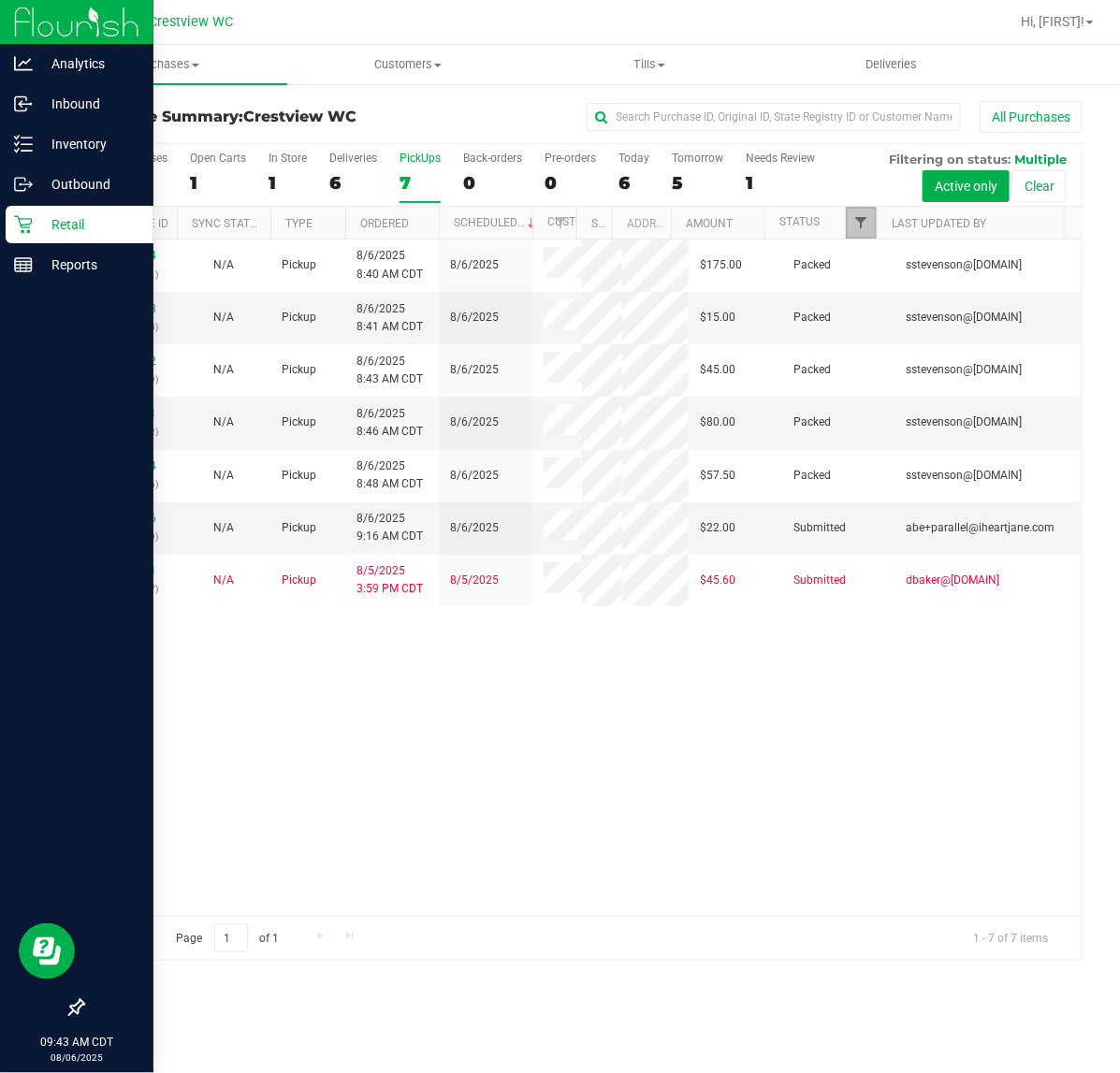click at bounding box center (861, 223) 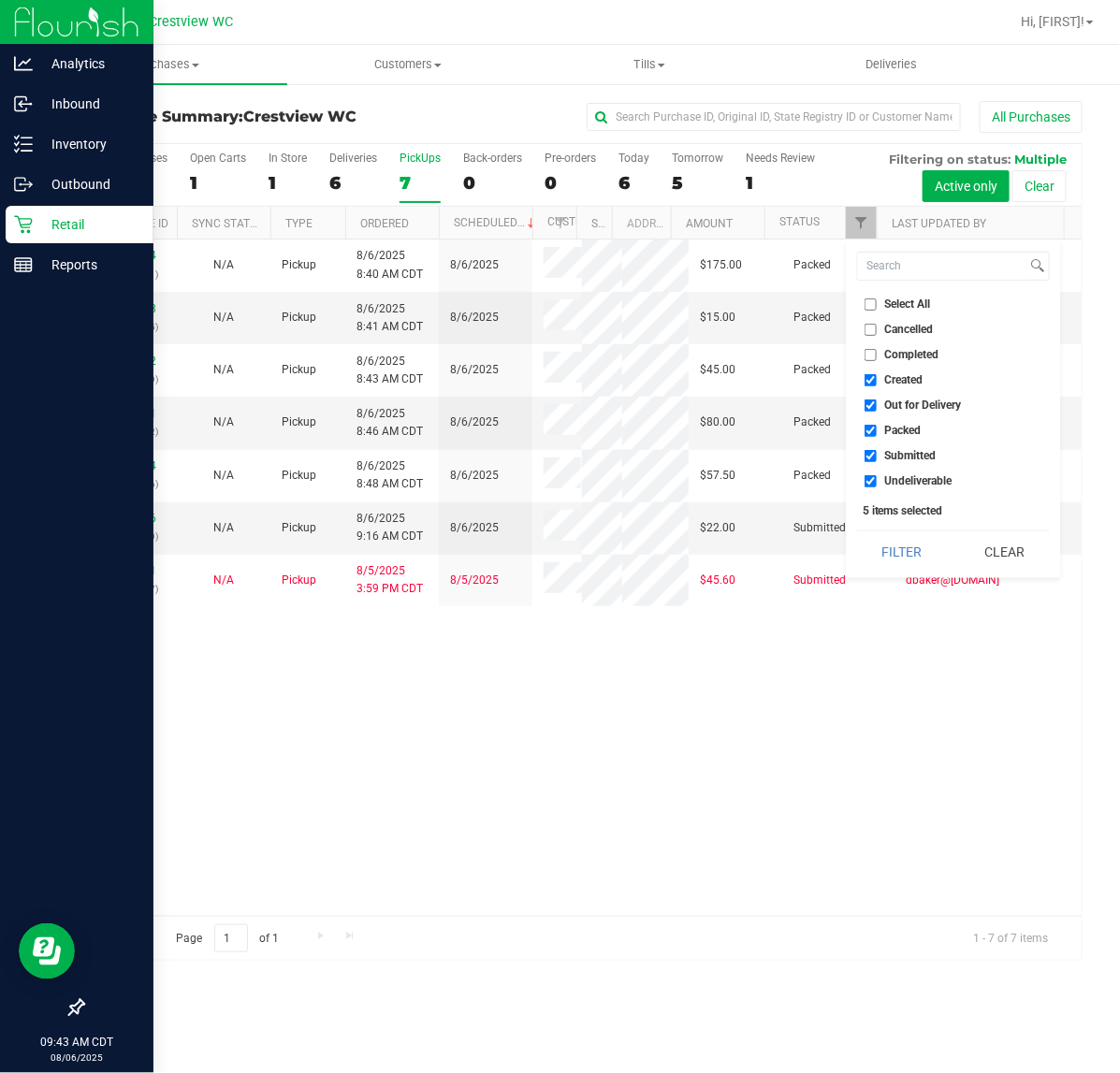 click on "Created" at bounding box center [894, 380] 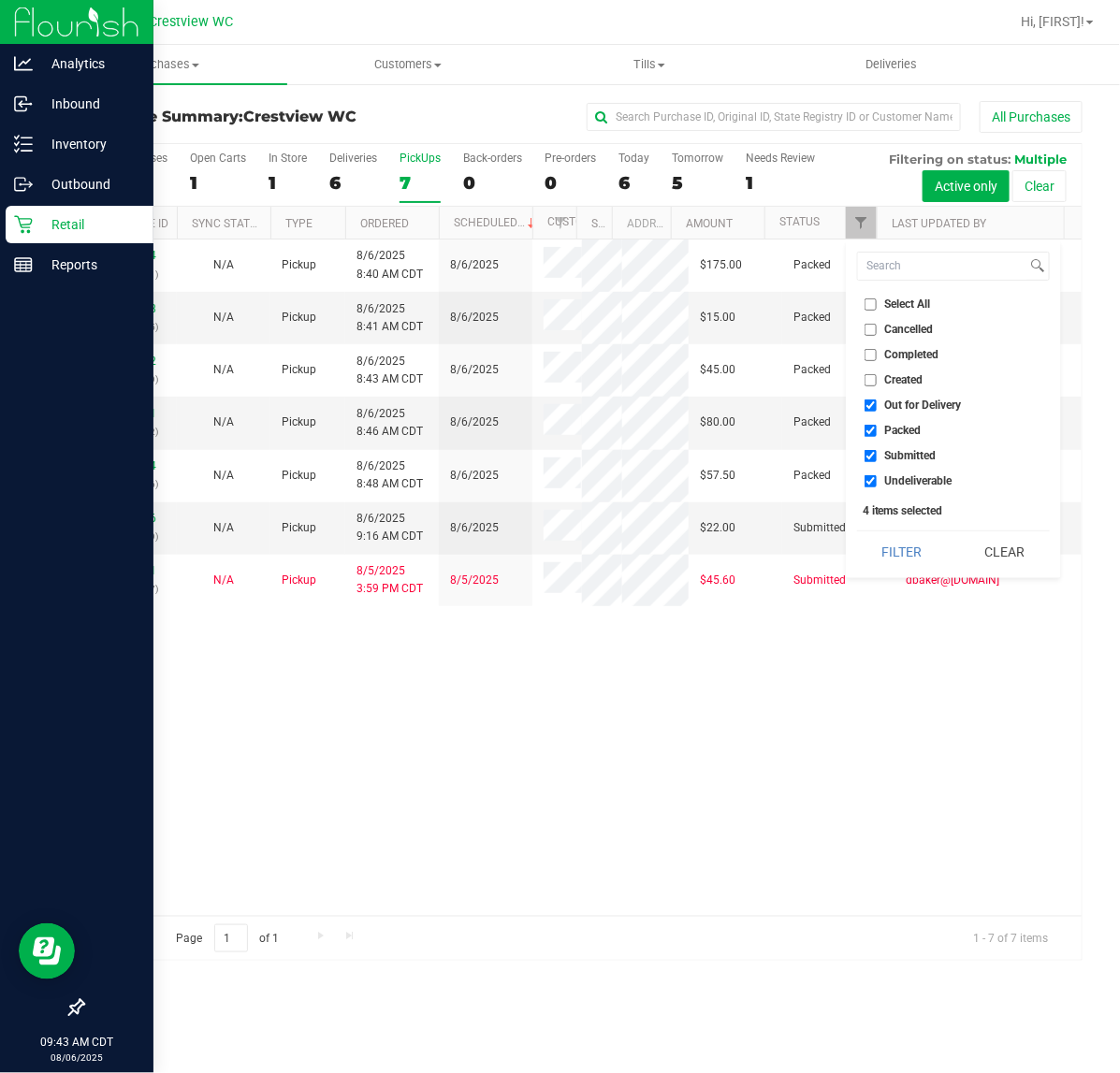 drag, startPoint x: 906, startPoint y: 396, endPoint x: 910, endPoint y: 413, distance: 17.464249 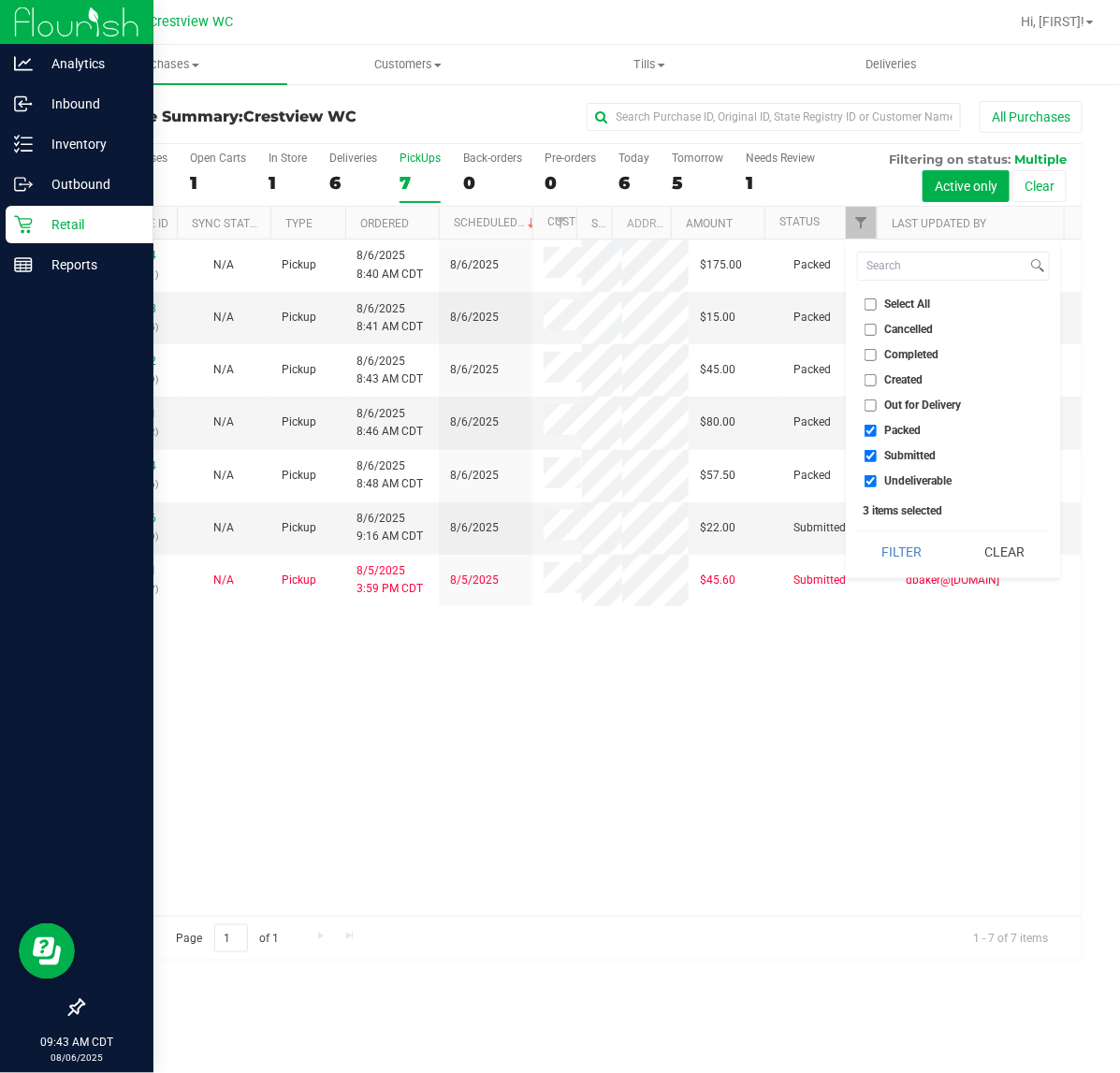 click on "Packed" at bounding box center [953, 430] 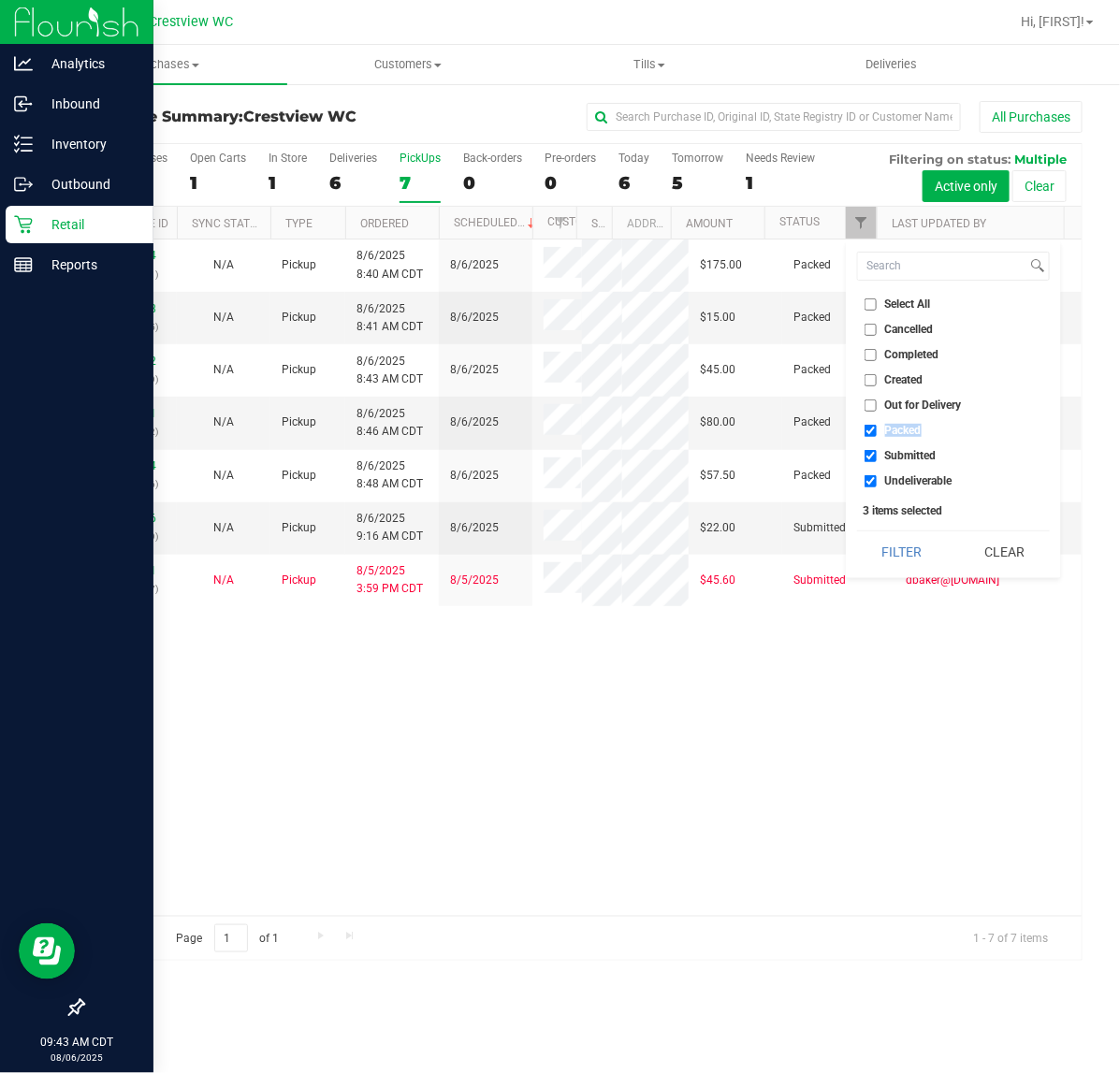 click on "Packed" at bounding box center [953, 430] 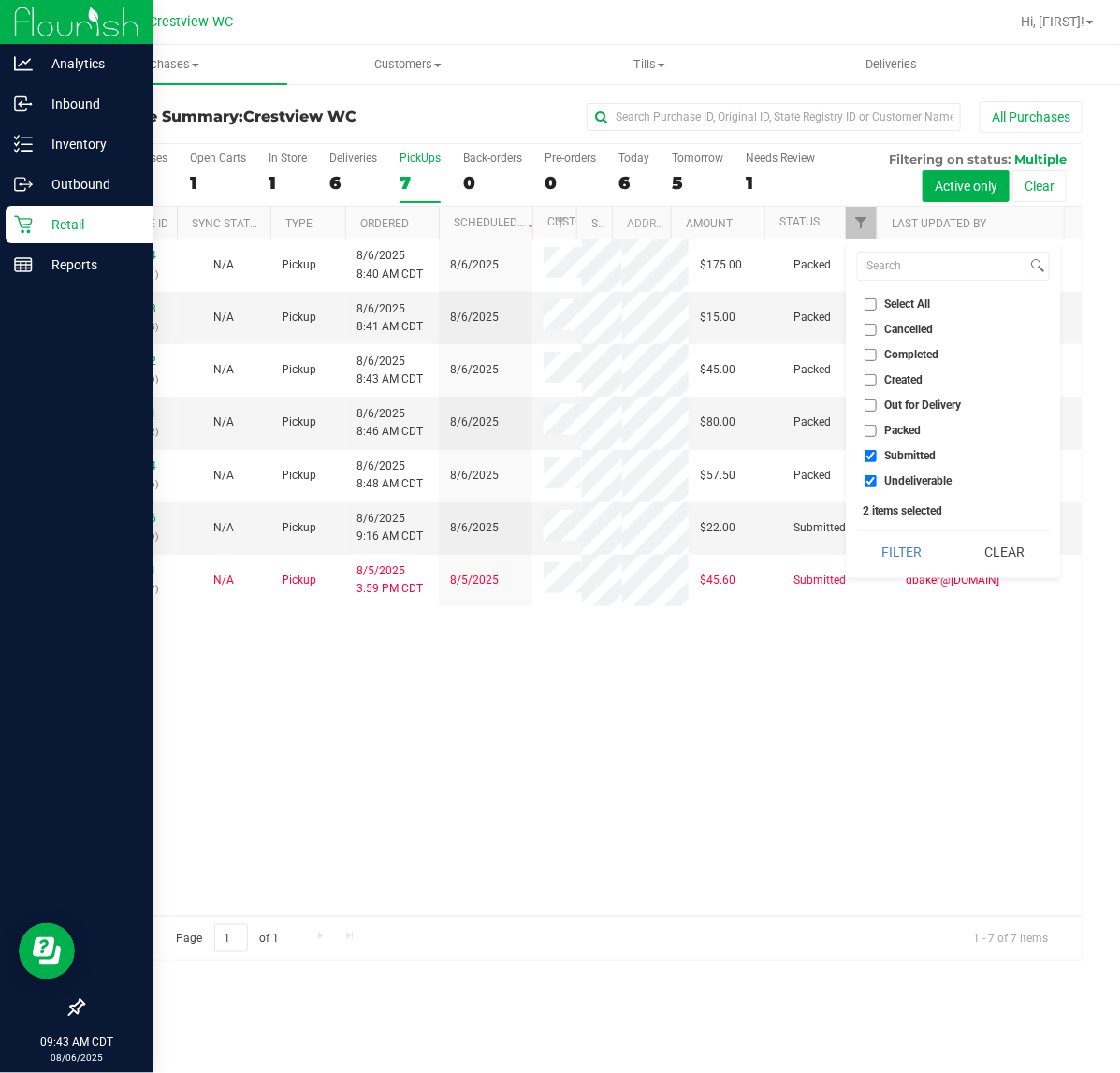 click on "Undeliverable" at bounding box center [919, 481] 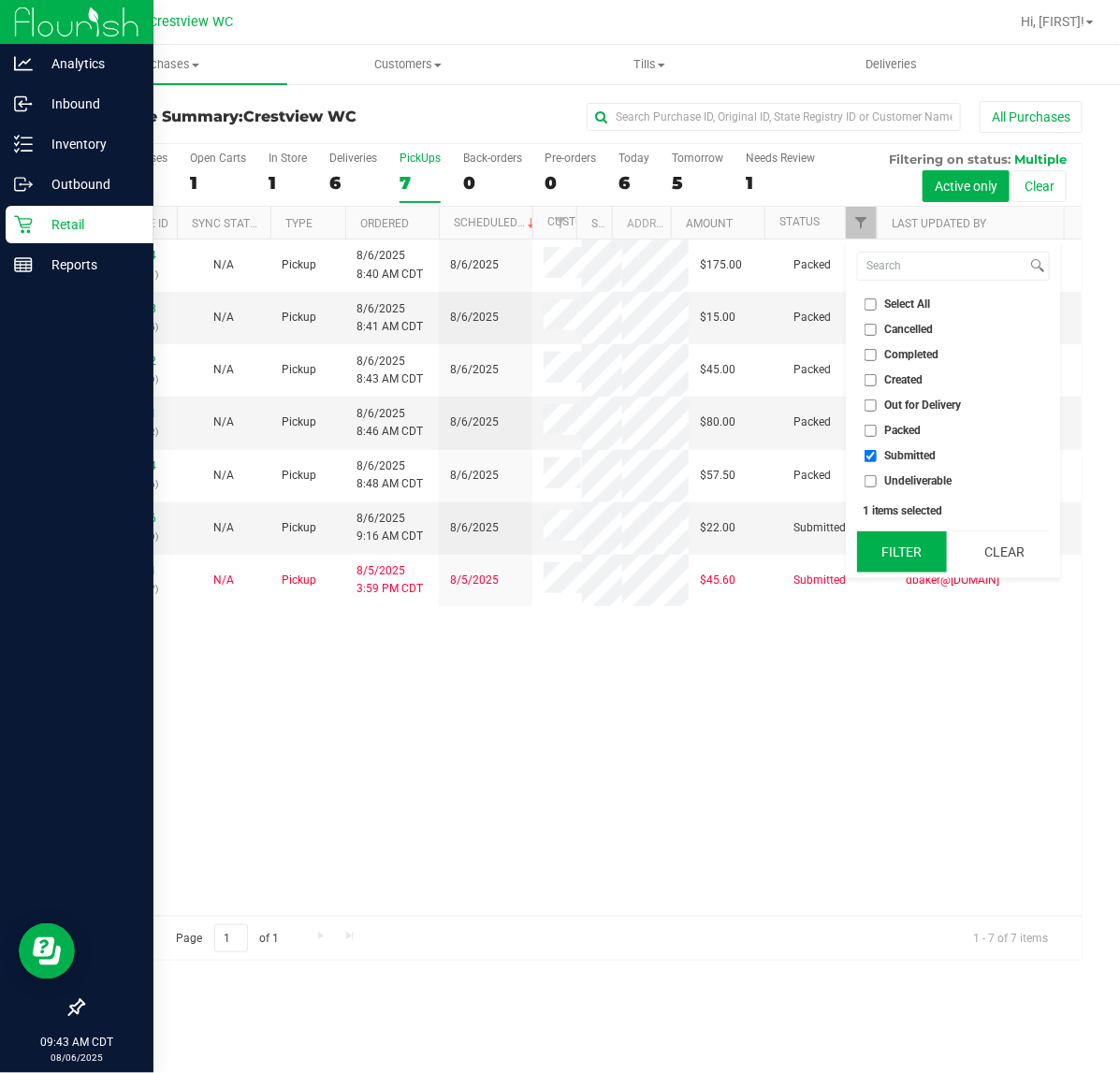 click on "Filter" at bounding box center (902, 552) 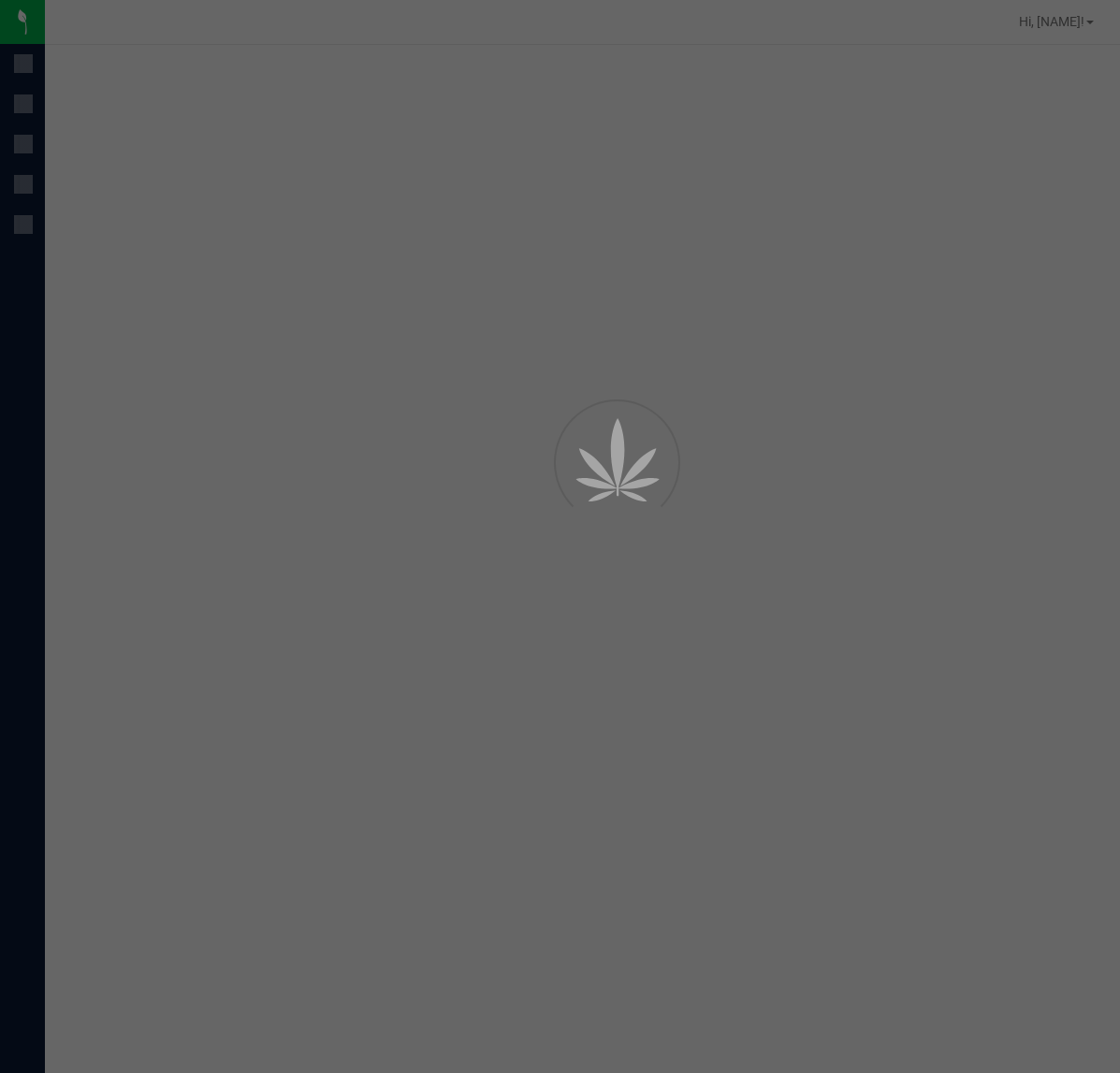 scroll, scrollTop: 0, scrollLeft: 0, axis: both 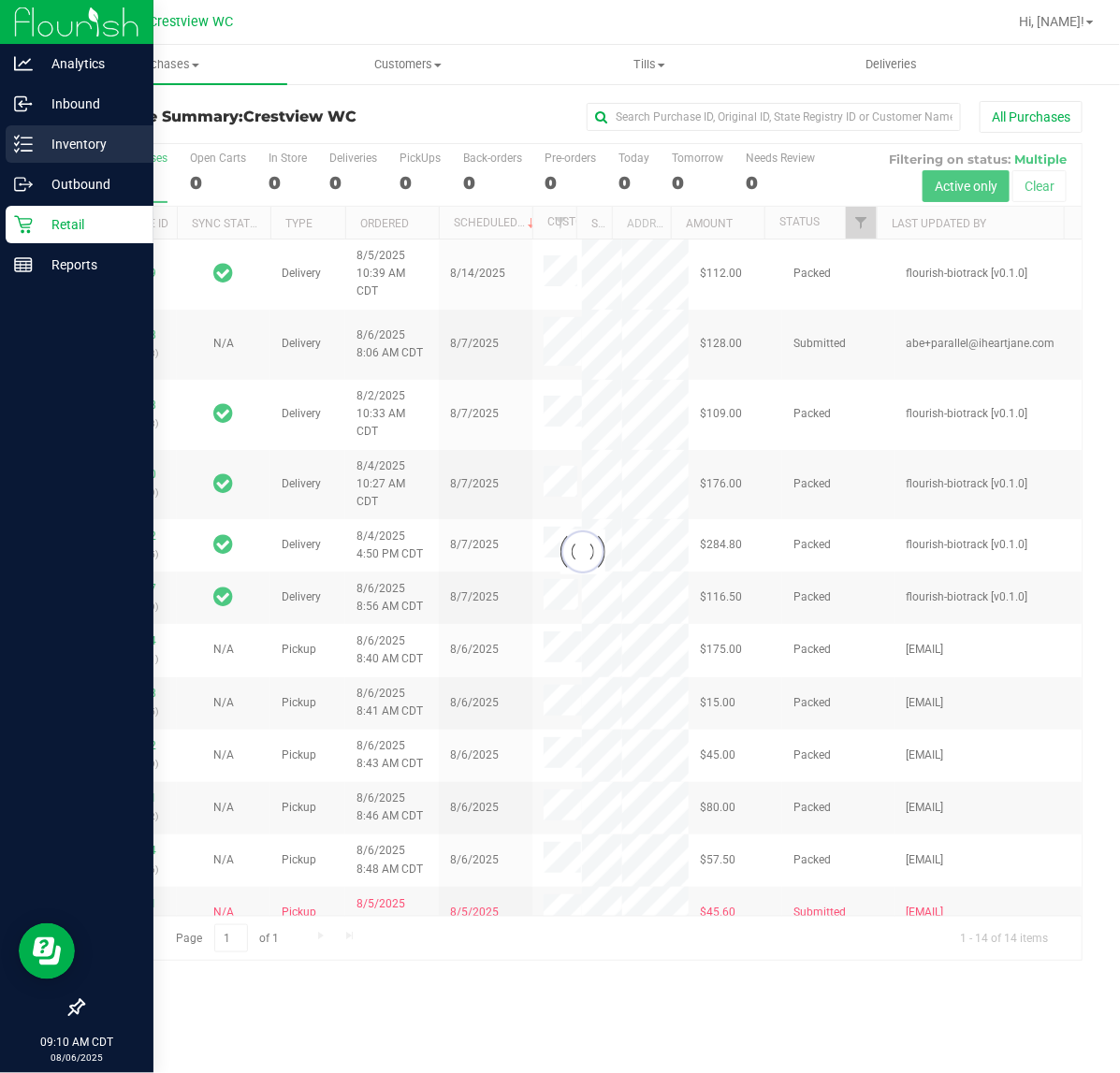 click 